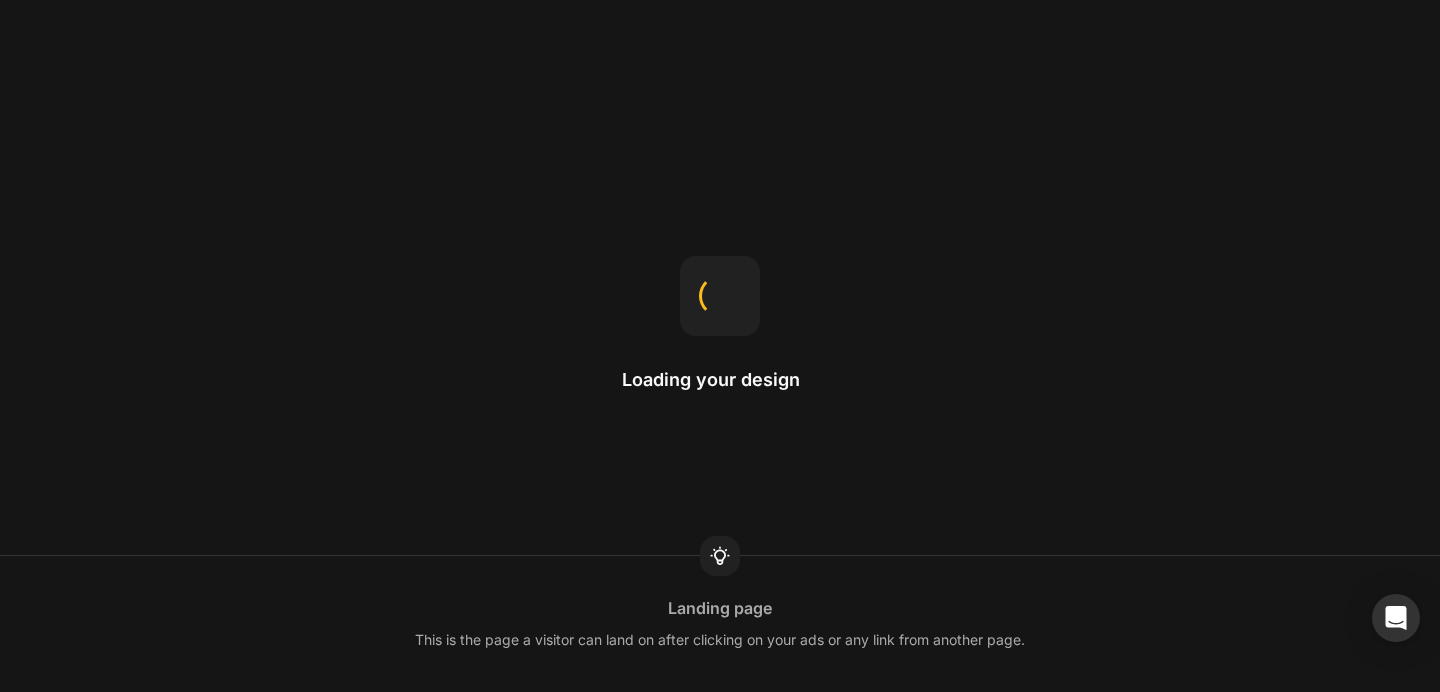 scroll, scrollTop: 0, scrollLeft: 0, axis: both 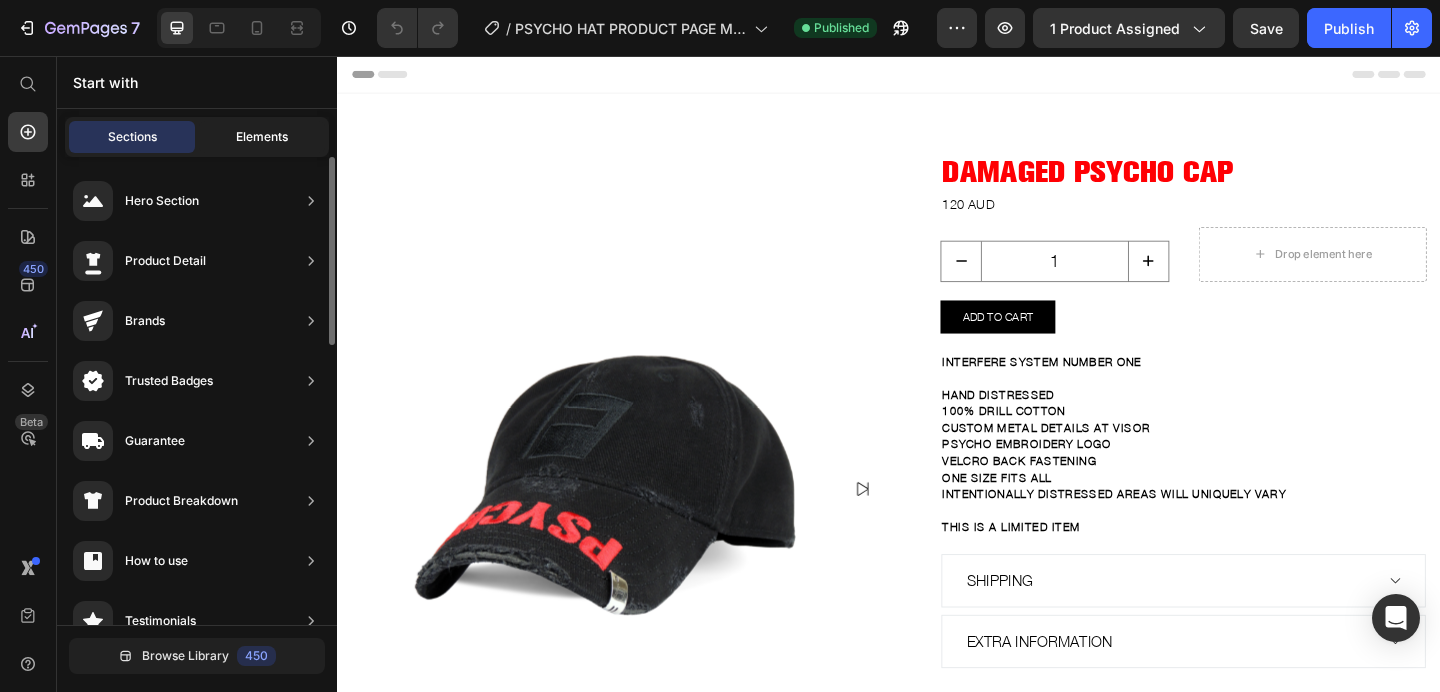 click on "Elements" at bounding box center (262, 137) 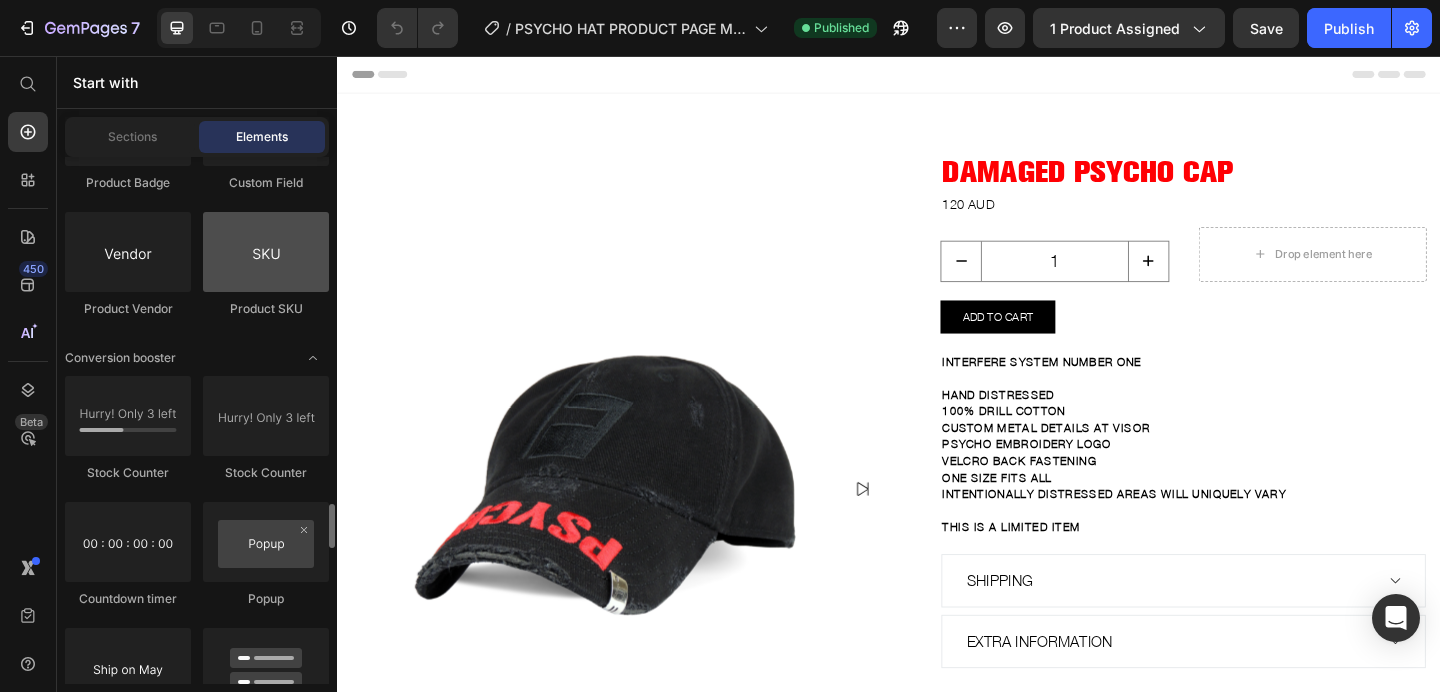 scroll, scrollTop: 4054, scrollLeft: 0, axis: vertical 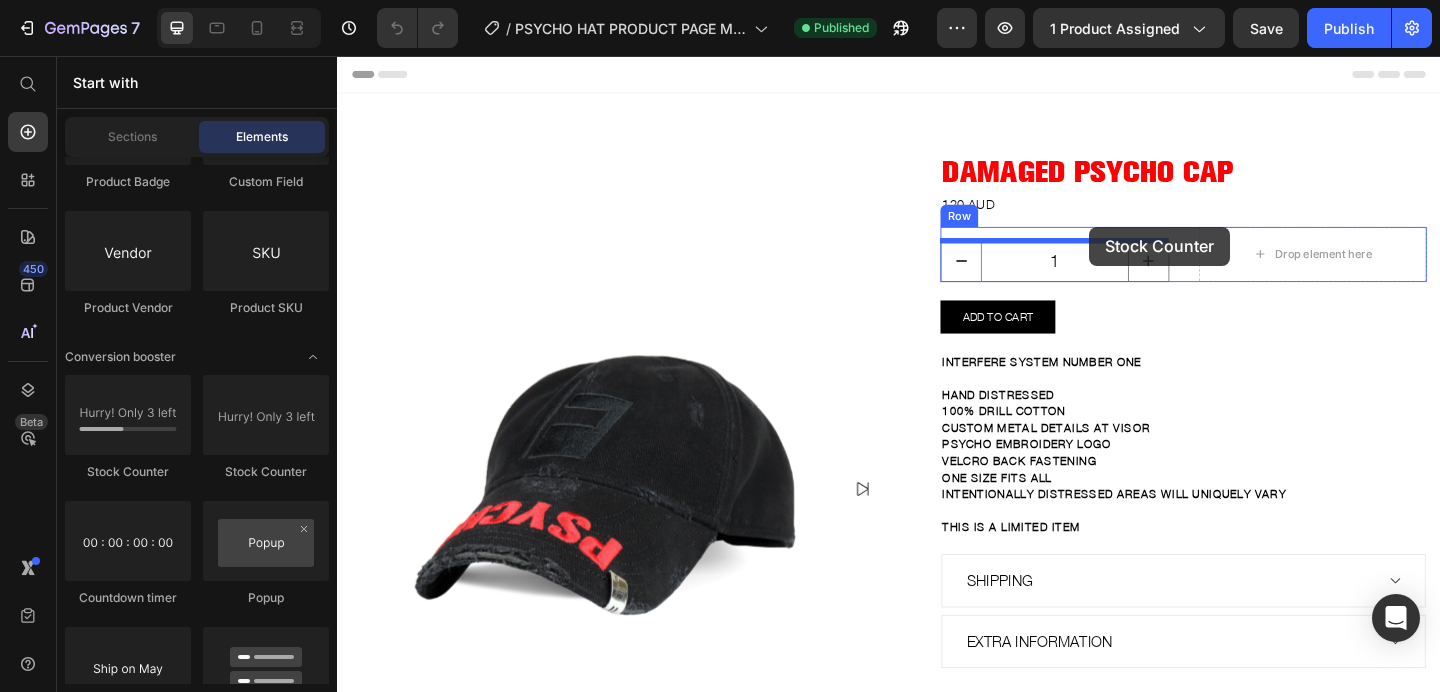 drag, startPoint x: 586, startPoint y: 476, endPoint x: 1155, endPoint y: 242, distance: 615.23737 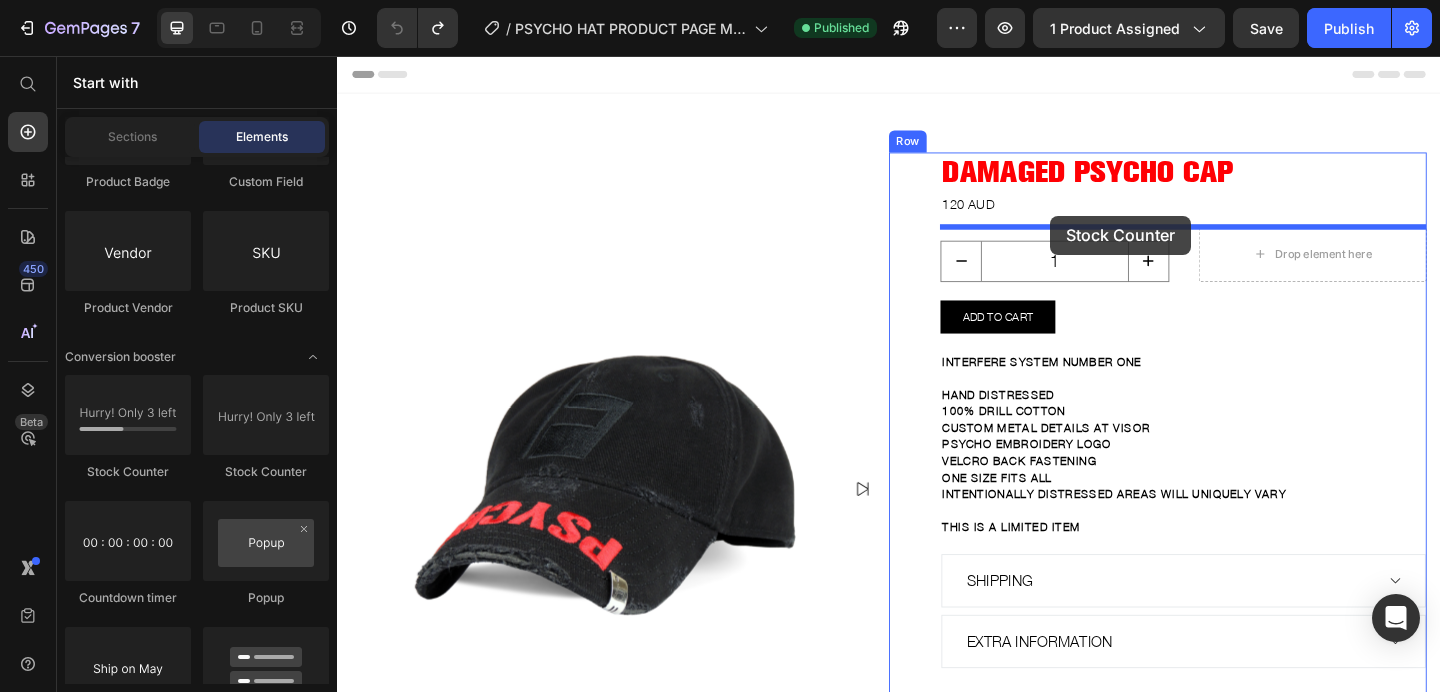 drag, startPoint x: 573, startPoint y: 473, endPoint x: 1113, endPoint y: 230, distance: 592.15625 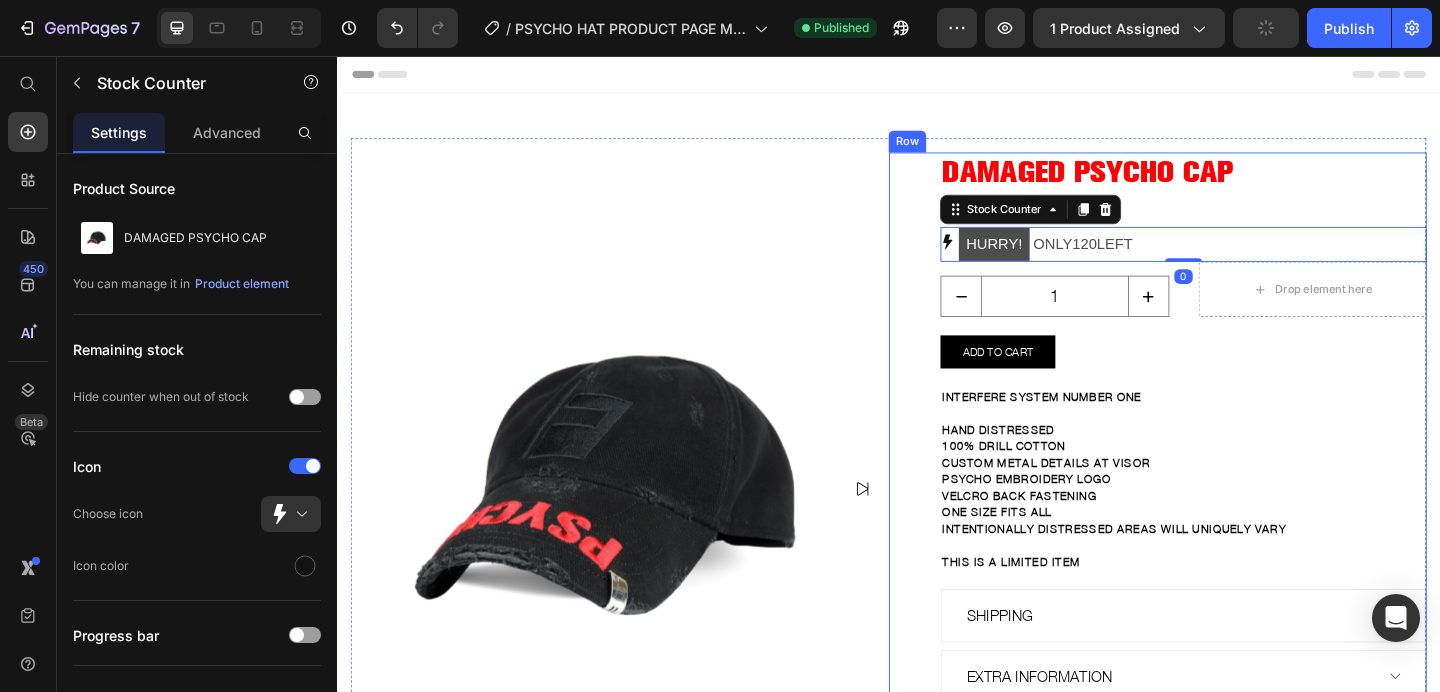 click on "DAMAGED PSYCHO CAP Product Title 120 AUD Product Price Row
HURRY!  ONLY  120  LEFT Stock Counter   0 INTERFERE System Number One   Hand distressed 100% drill cotton CUSTOM metal details at visor PSYCHO embroidery logo Velcro back fastening One size fits all intentionally distressed areas will uniquely vary   THIS IS A LIMITED ITEM     Text block 1 Product Quantity
Drop element here Row ADD TO CART Product Cart Button INTERFERE System Number One   Hand distressed 100% drill cotton CUSTOM metal details at visor PSYCHO embroidery logo Velcro back fastening One size fits all intentionally distressed areas will uniquely vary   THIS IS A LIMITED ITEM   Text block
SHIPPING
EXTRA INFORMATION Accordion" at bounding box center (1257, 476) 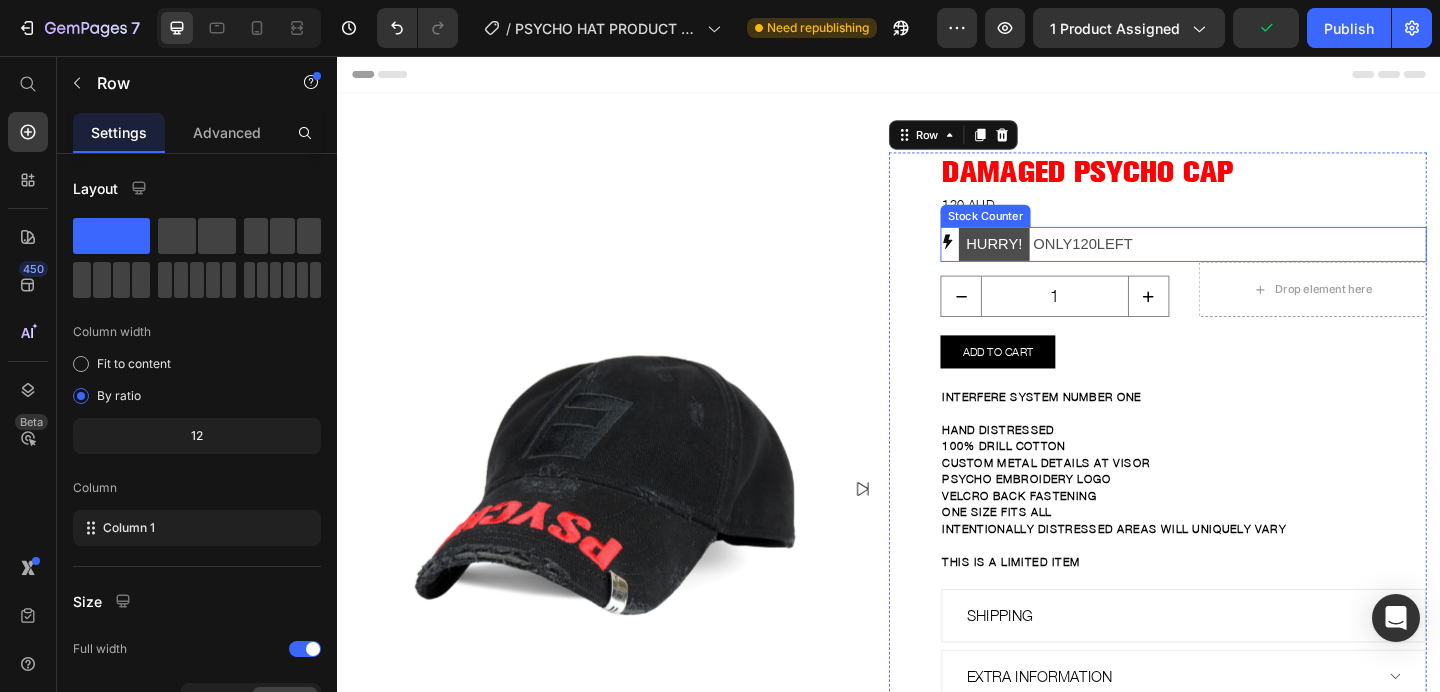 click on "HURRY!  ONLY  120  LEFT" at bounding box center [1107, 261] 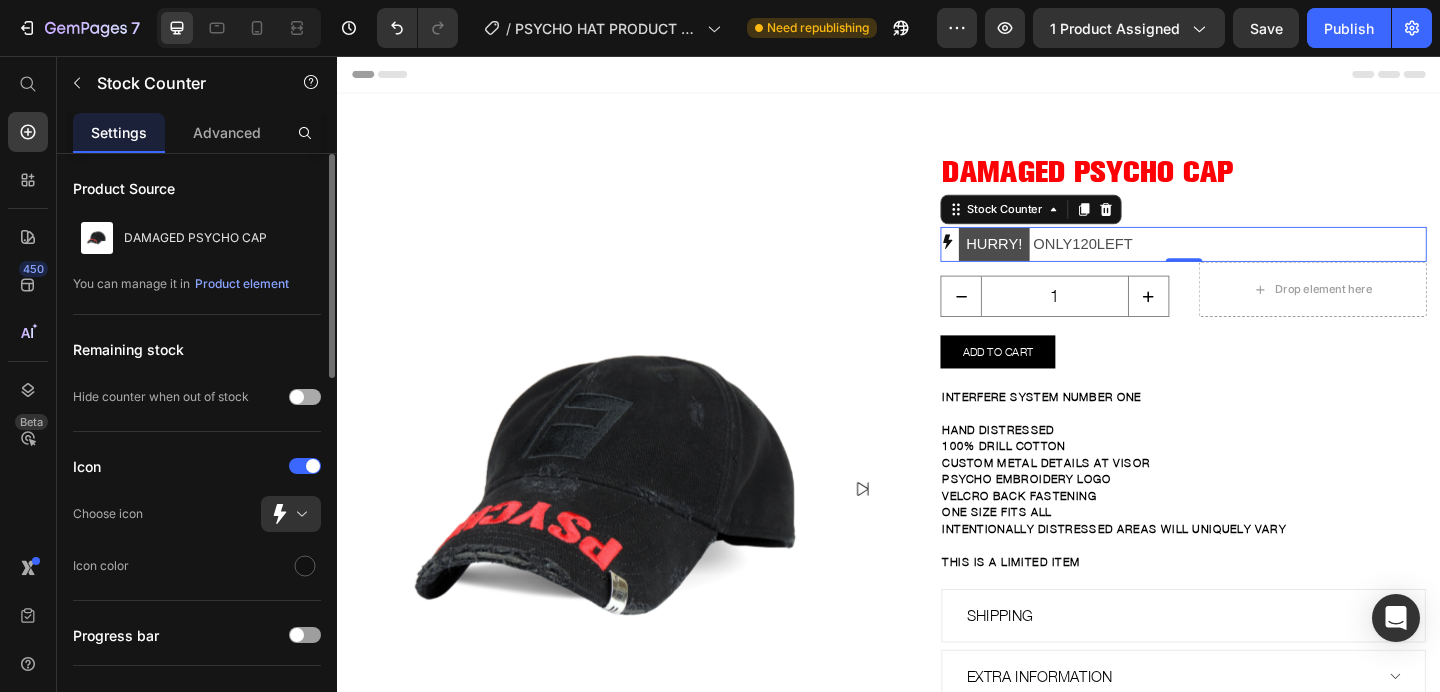 click at bounding box center [305, 397] 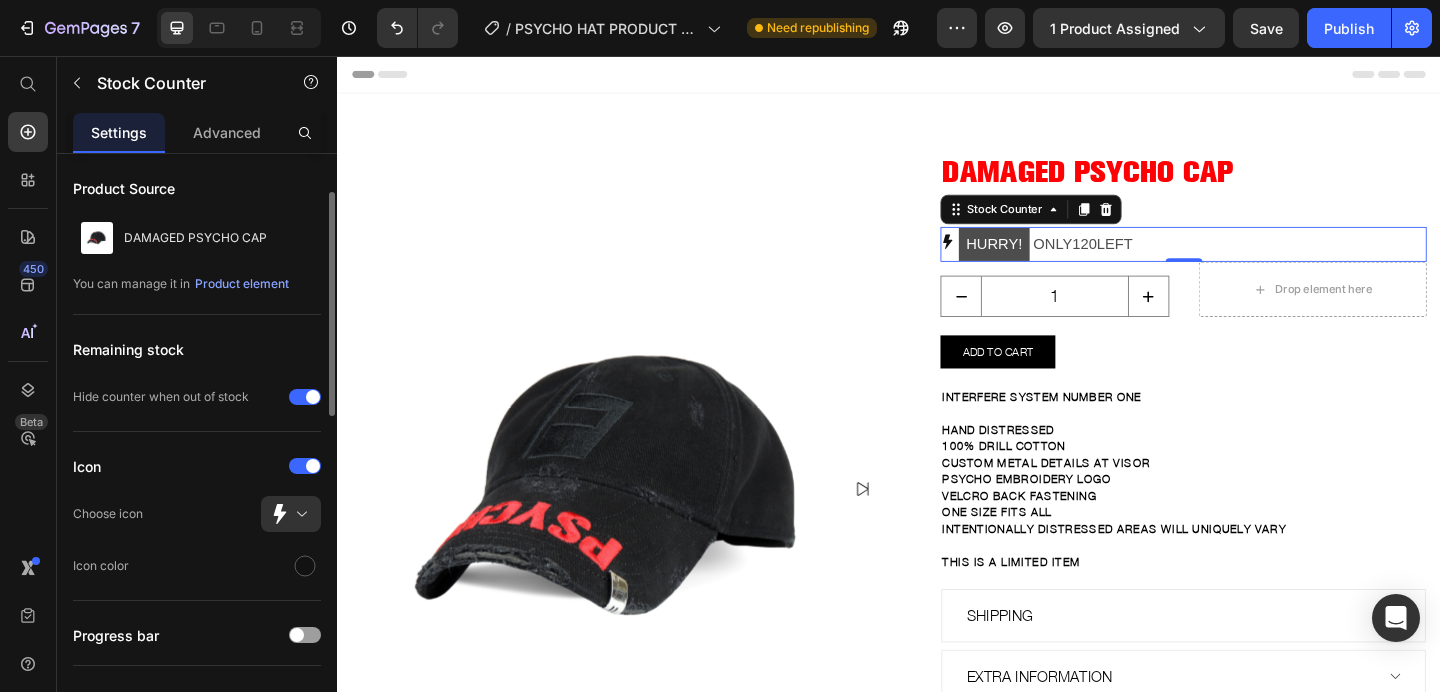 scroll, scrollTop: 50, scrollLeft: 0, axis: vertical 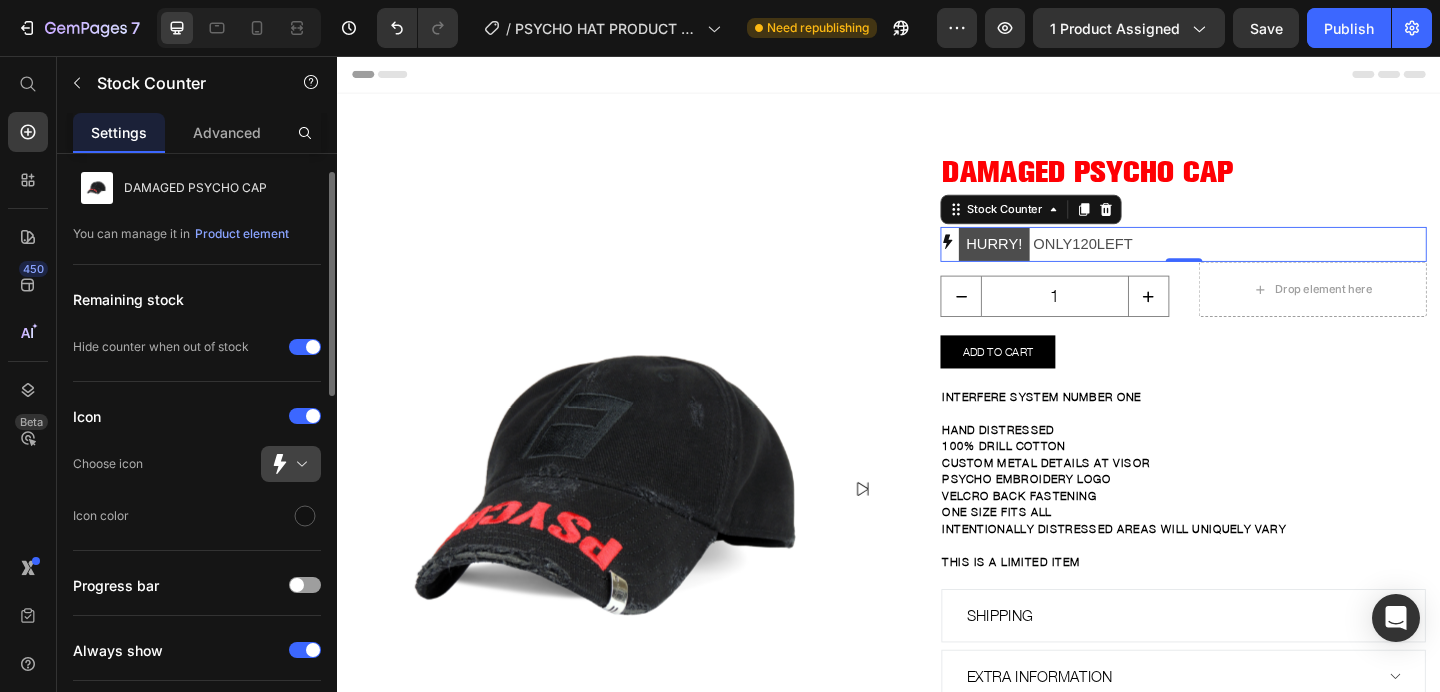 click at bounding box center (299, 464) 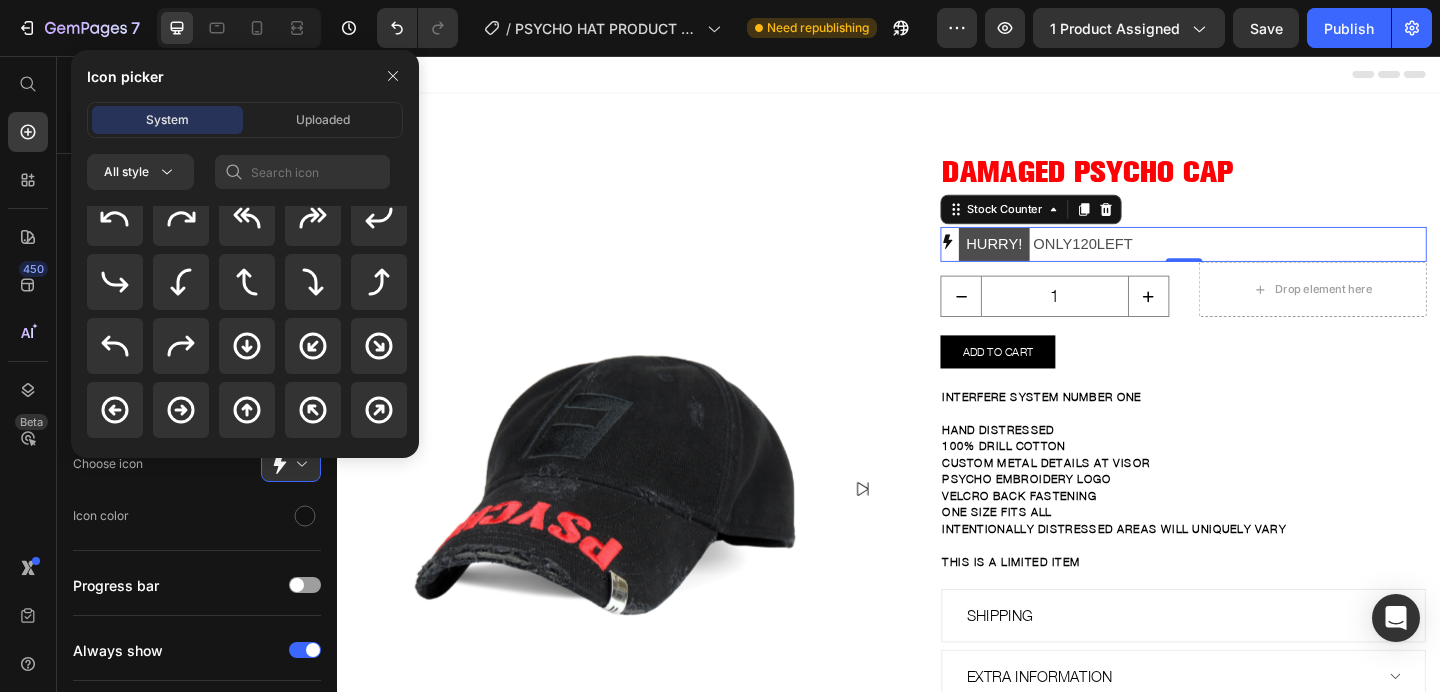 scroll, scrollTop: 0, scrollLeft: 0, axis: both 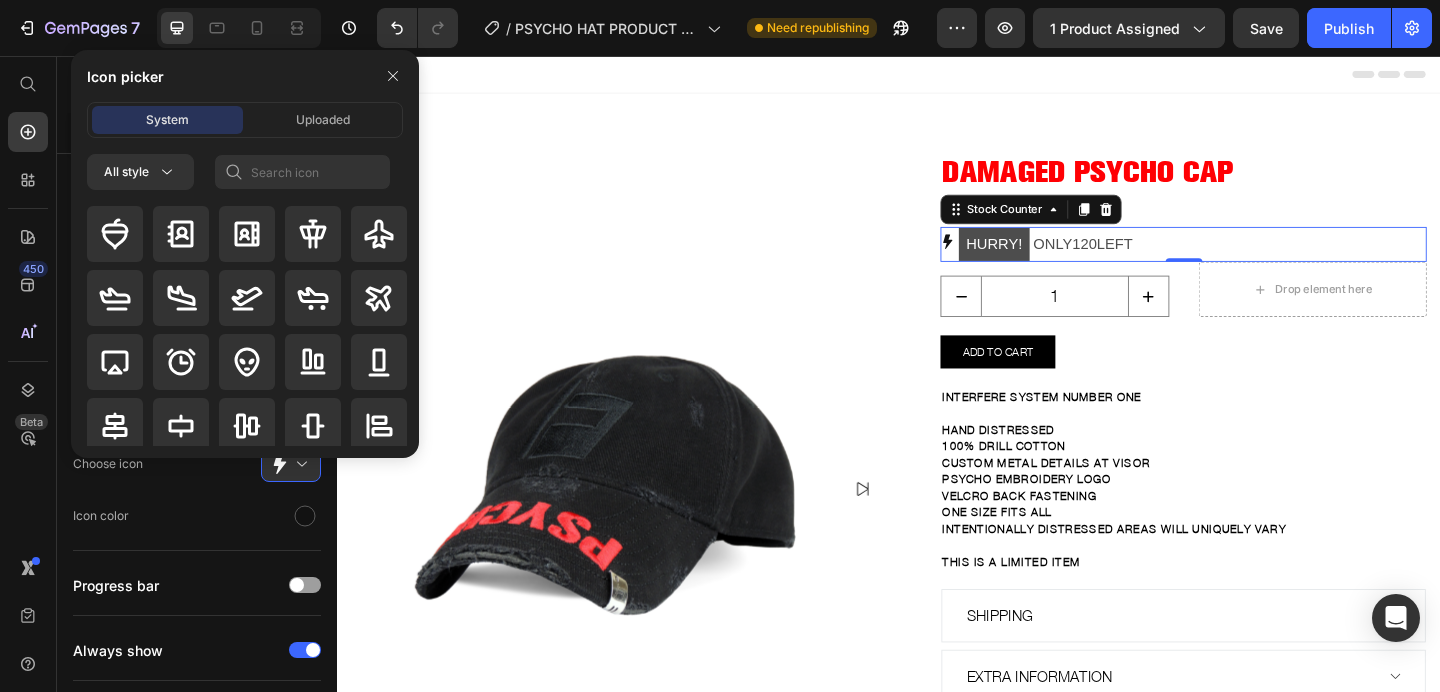 click on "Icon color" 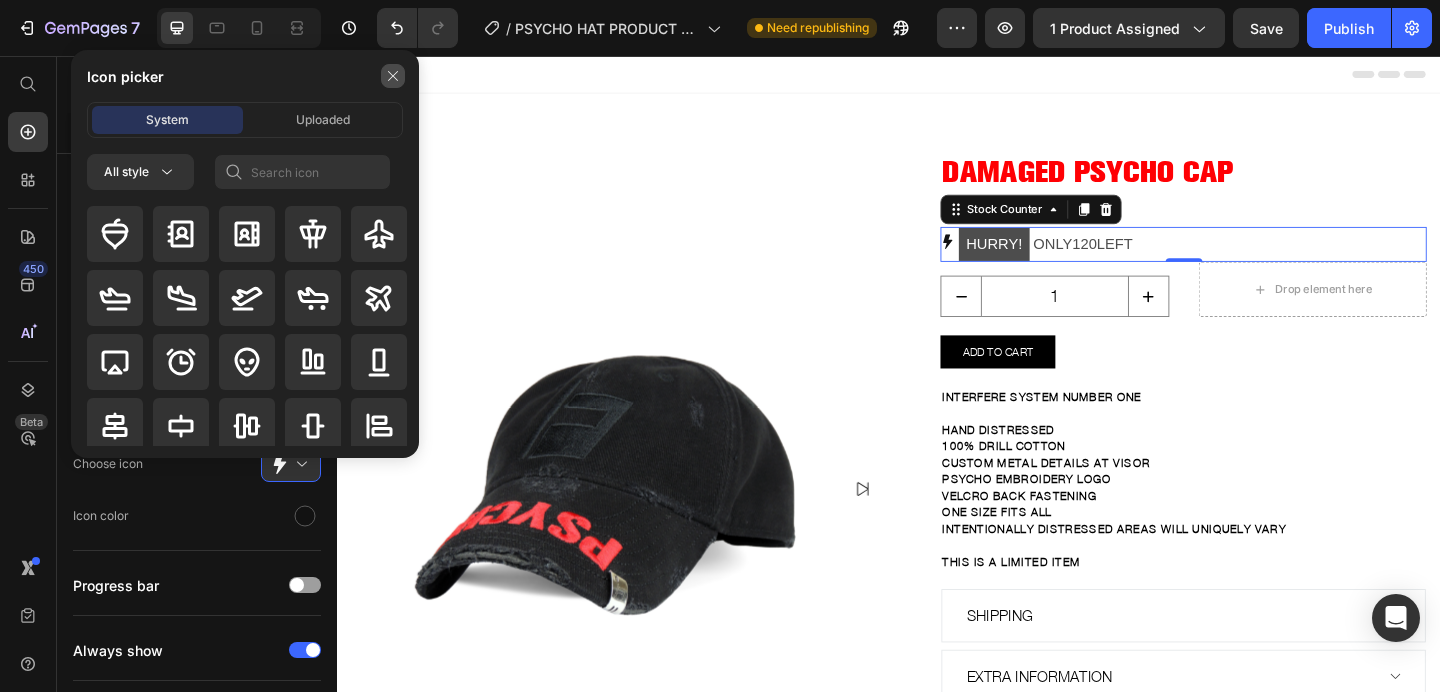 click 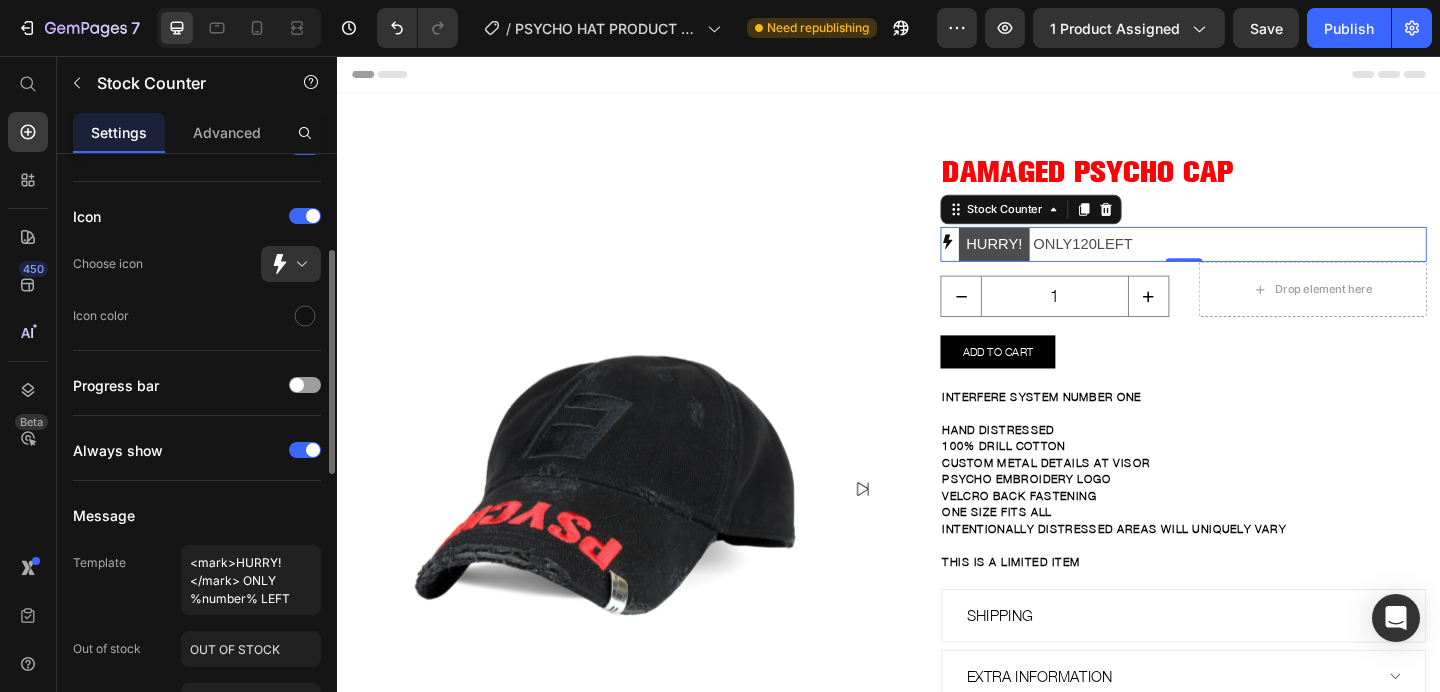 scroll, scrollTop: 253, scrollLeft: 0, axis: vertical 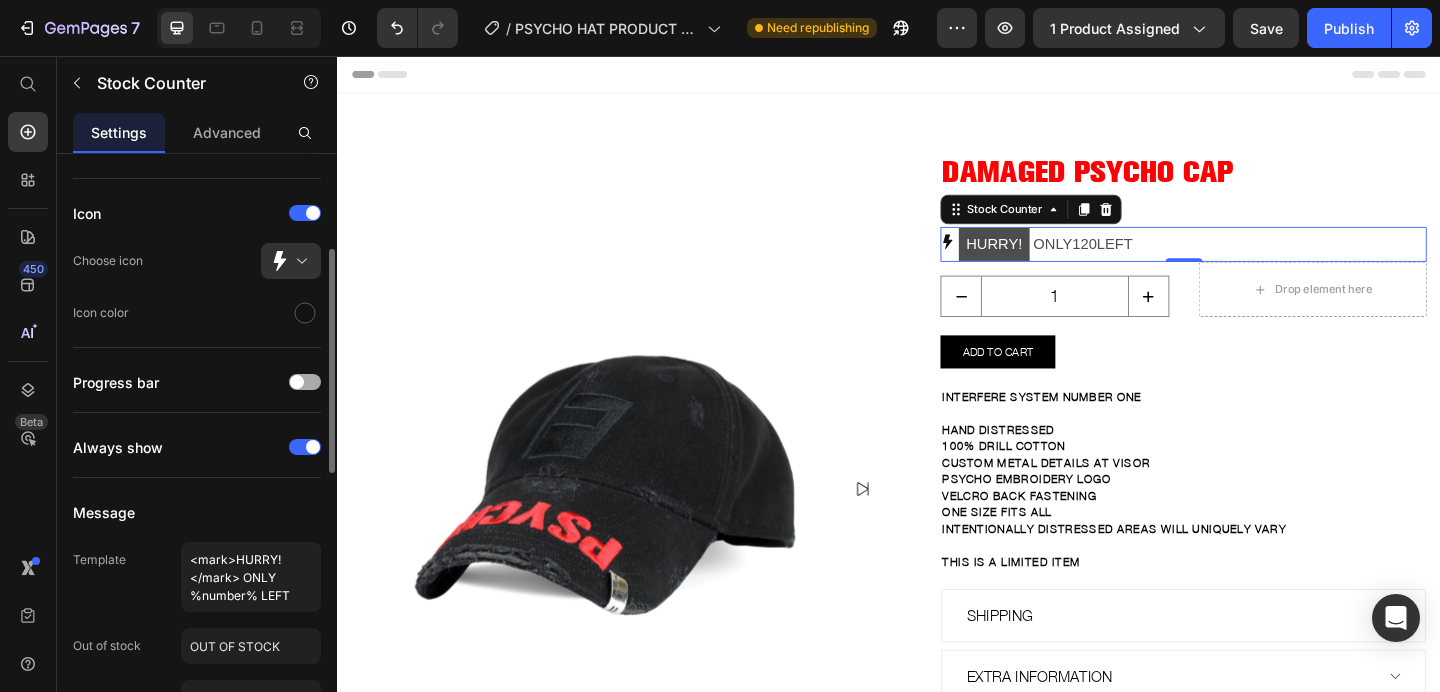 click at bounding box center [297, 382] 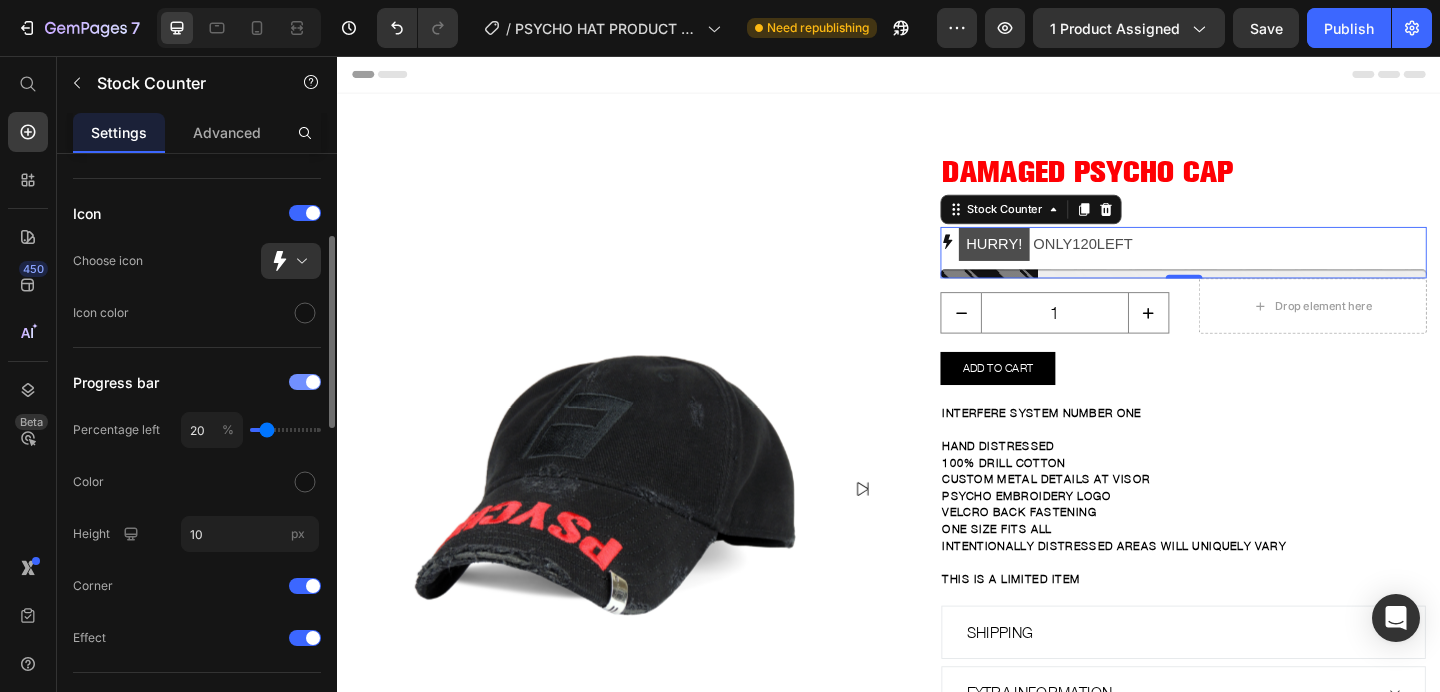 click at bounding box center [305, 382] 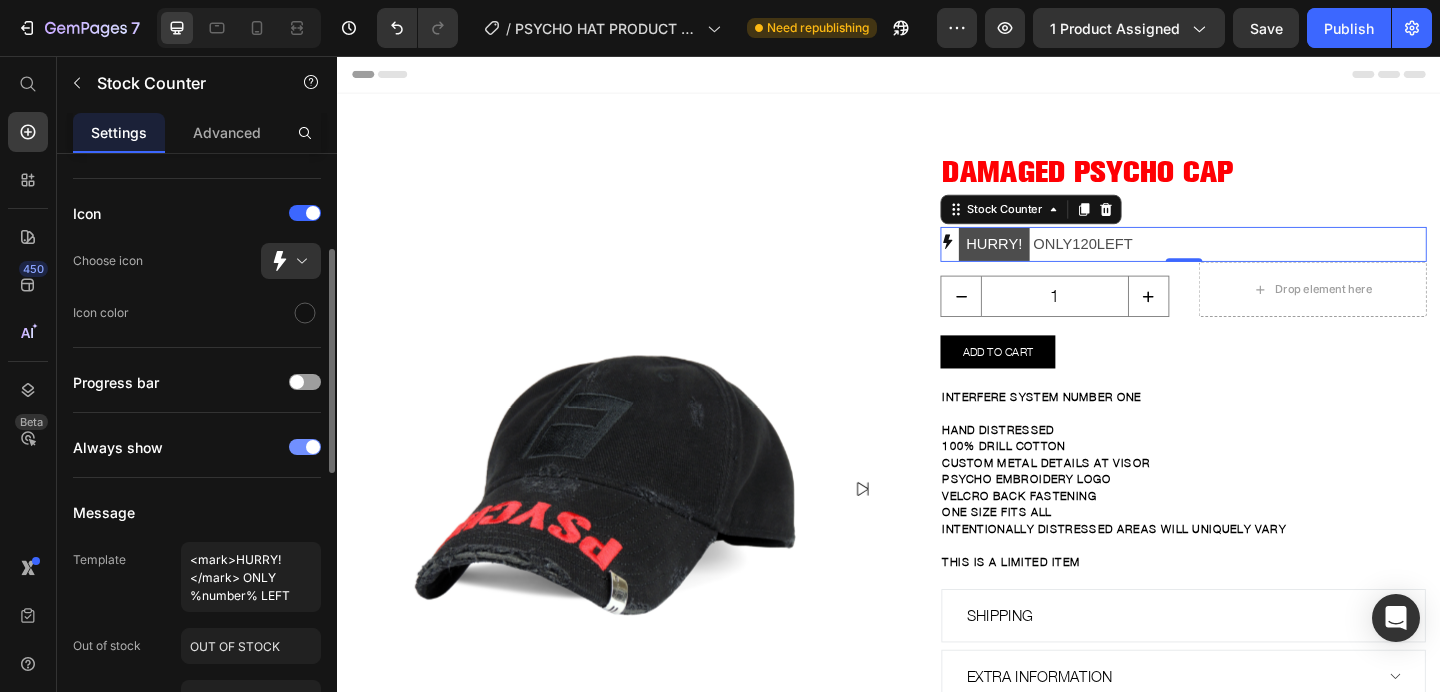 click at bounding box center (305, 447) 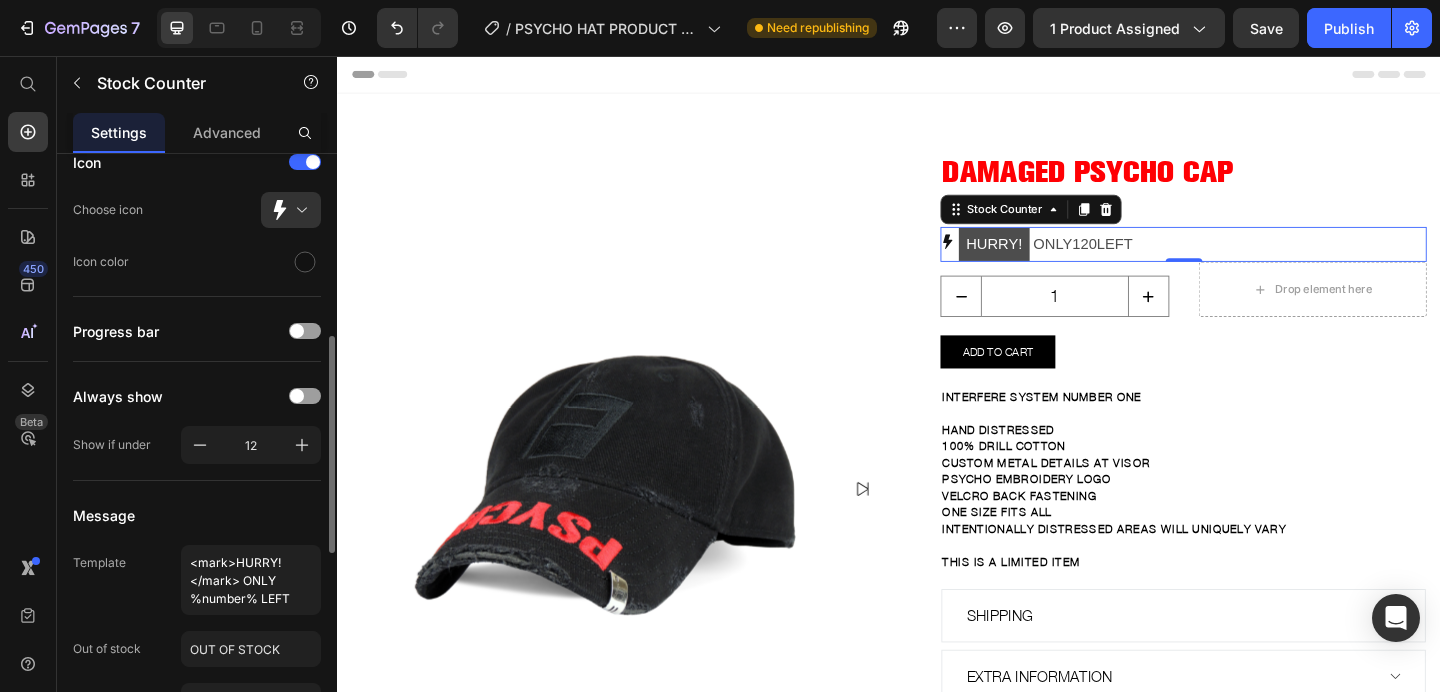 scroll, scrollTop: 383, scrollLeft: 0, axis: vertical 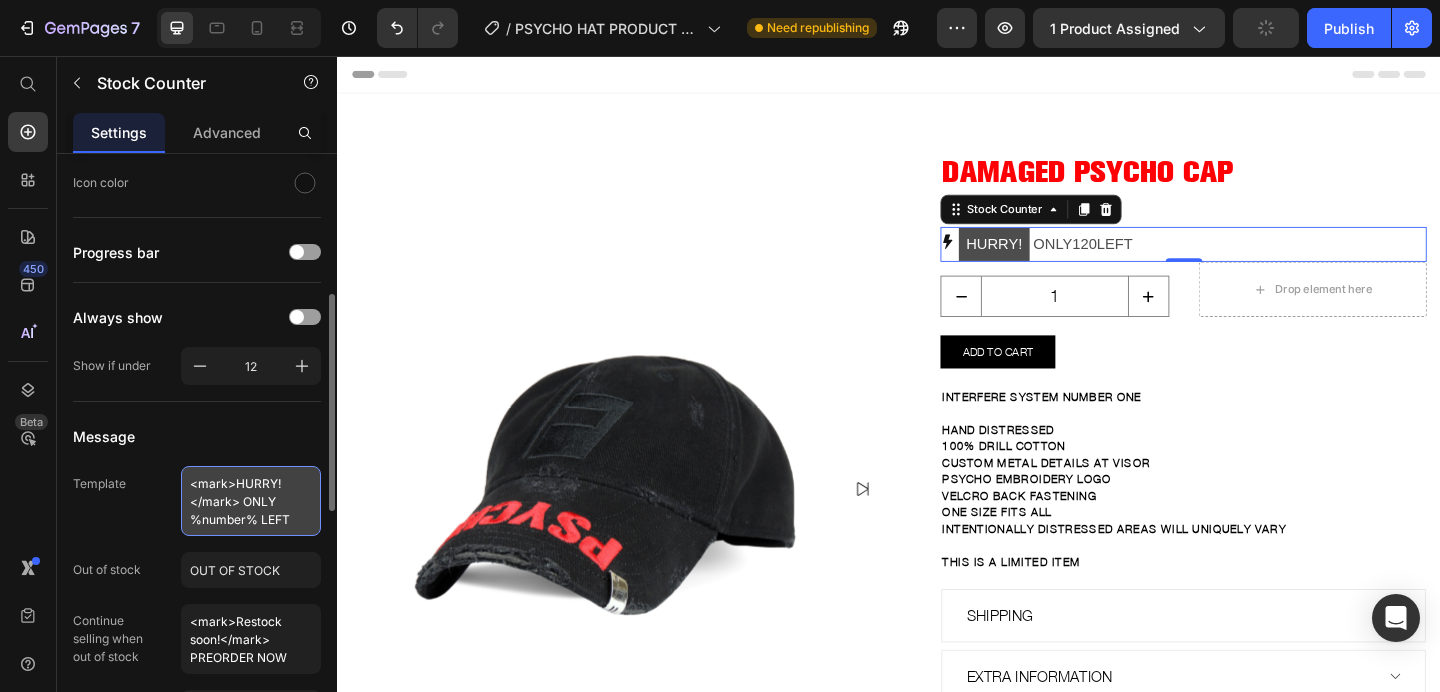 click on "<mark>HURRY!</mark> ONLY %number% LEFT" at bounding box center [251, 501] 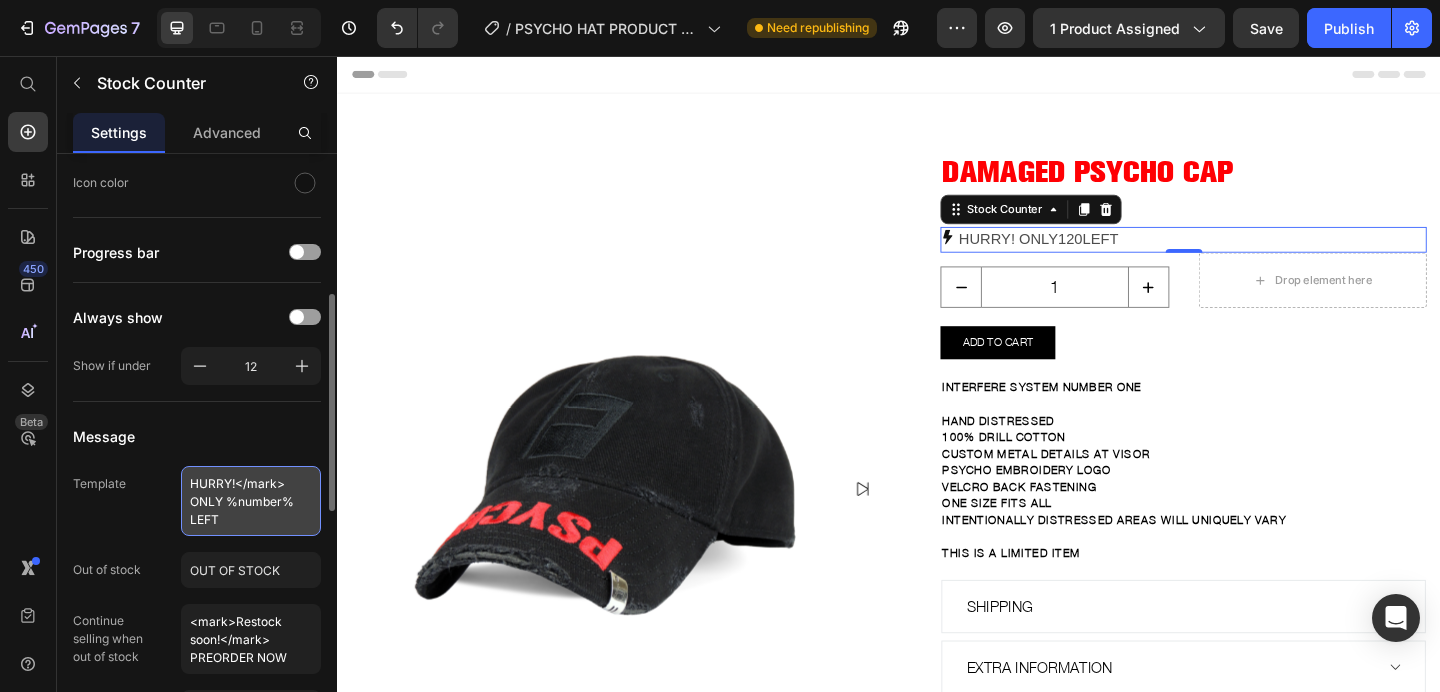 click on "HURRY!</mark> ONLY %number% LEFT" at bounding box center [251, 501] 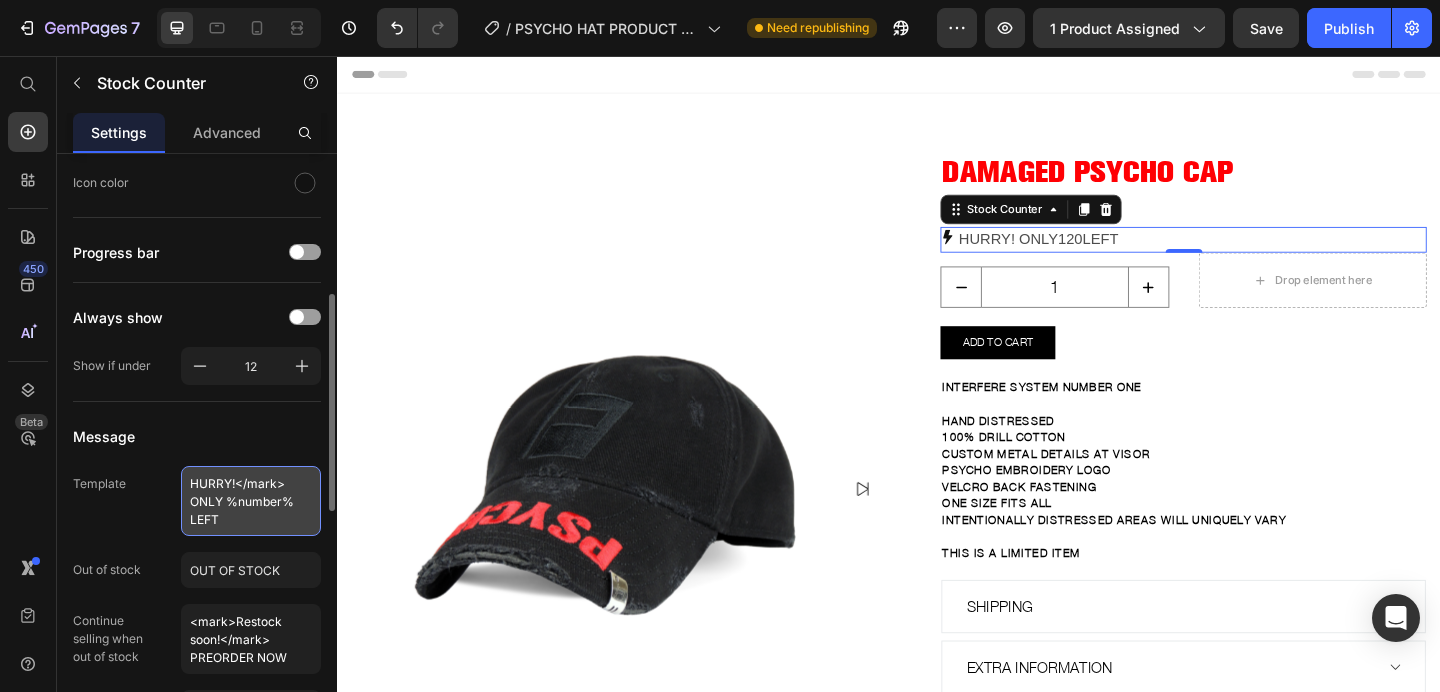 drag, startPoint x: 189, startPoint y: 484, endPoint x: 221, endPoint y: 506, distance: 38.832977 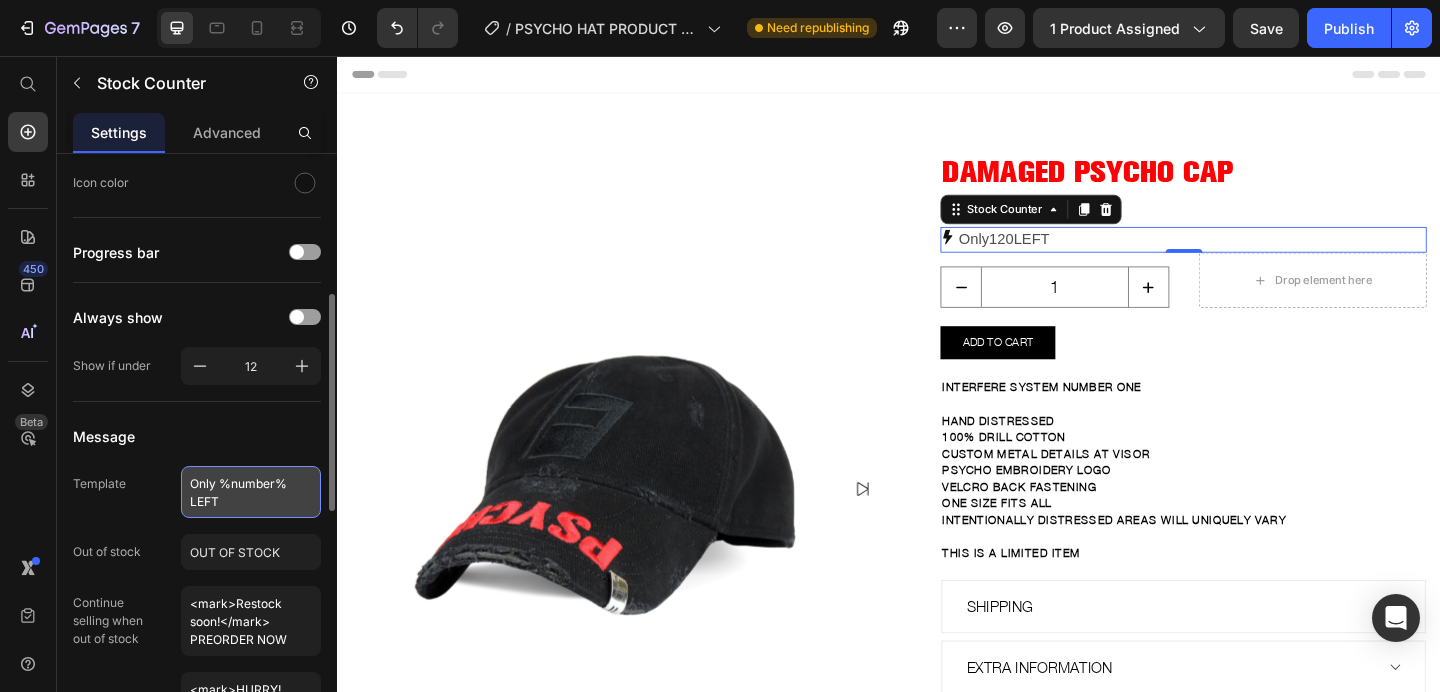 click on "Only %number% LEFT" at bounding box center [251, 492] 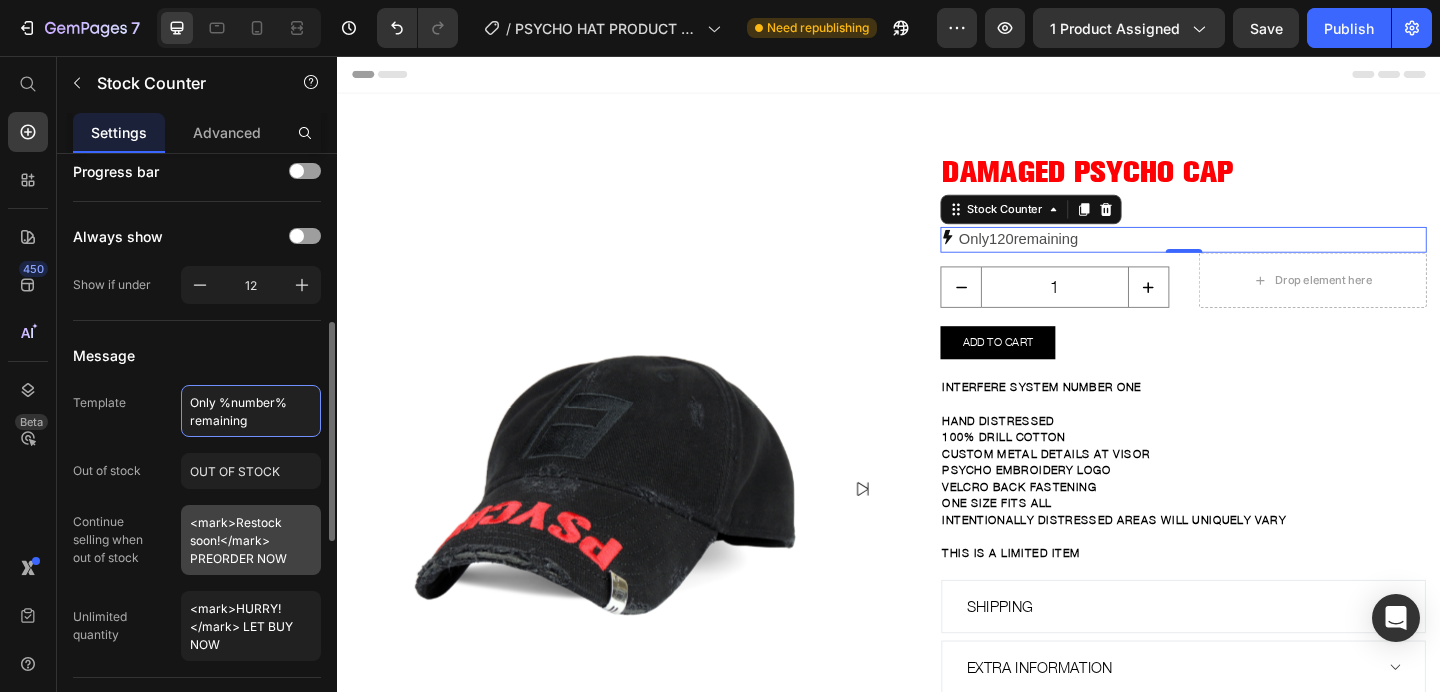 scroll, scrollTop: 461, scrollLeft: 0, axis: vertical 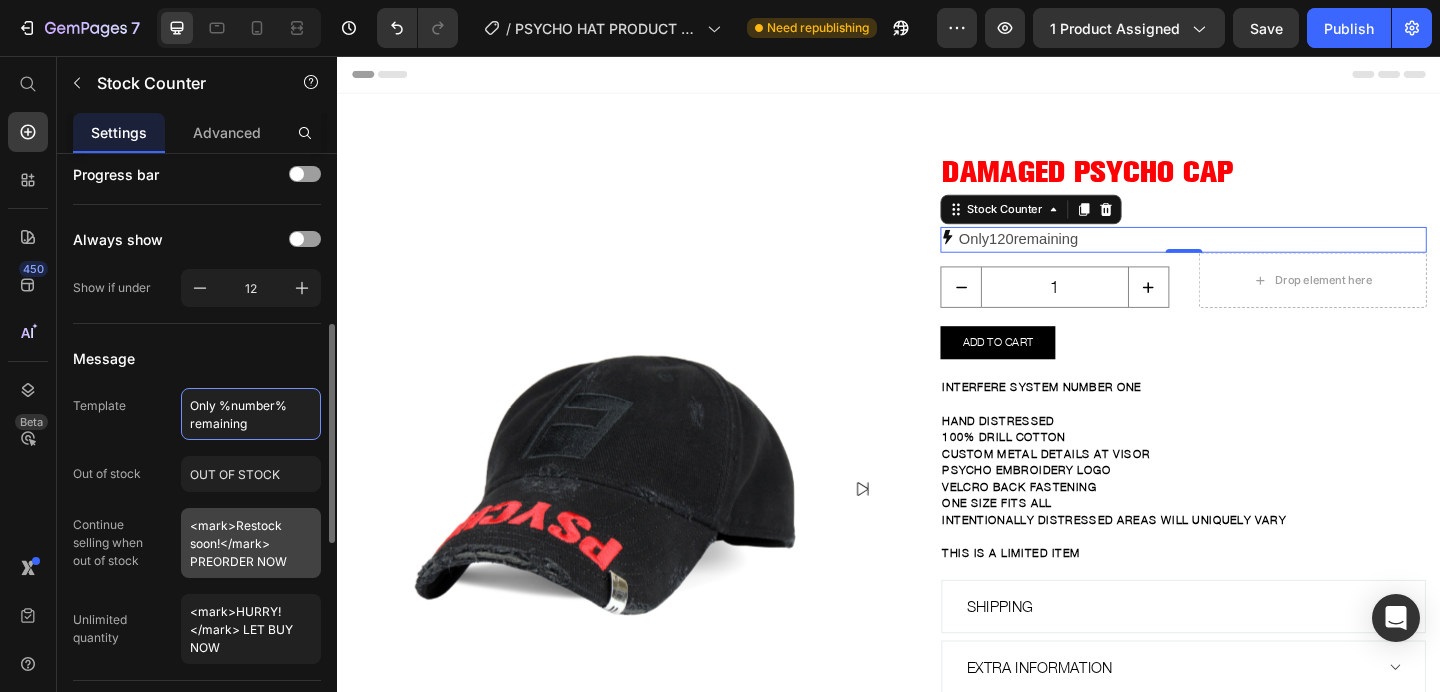 type on "Only %number% remaining" 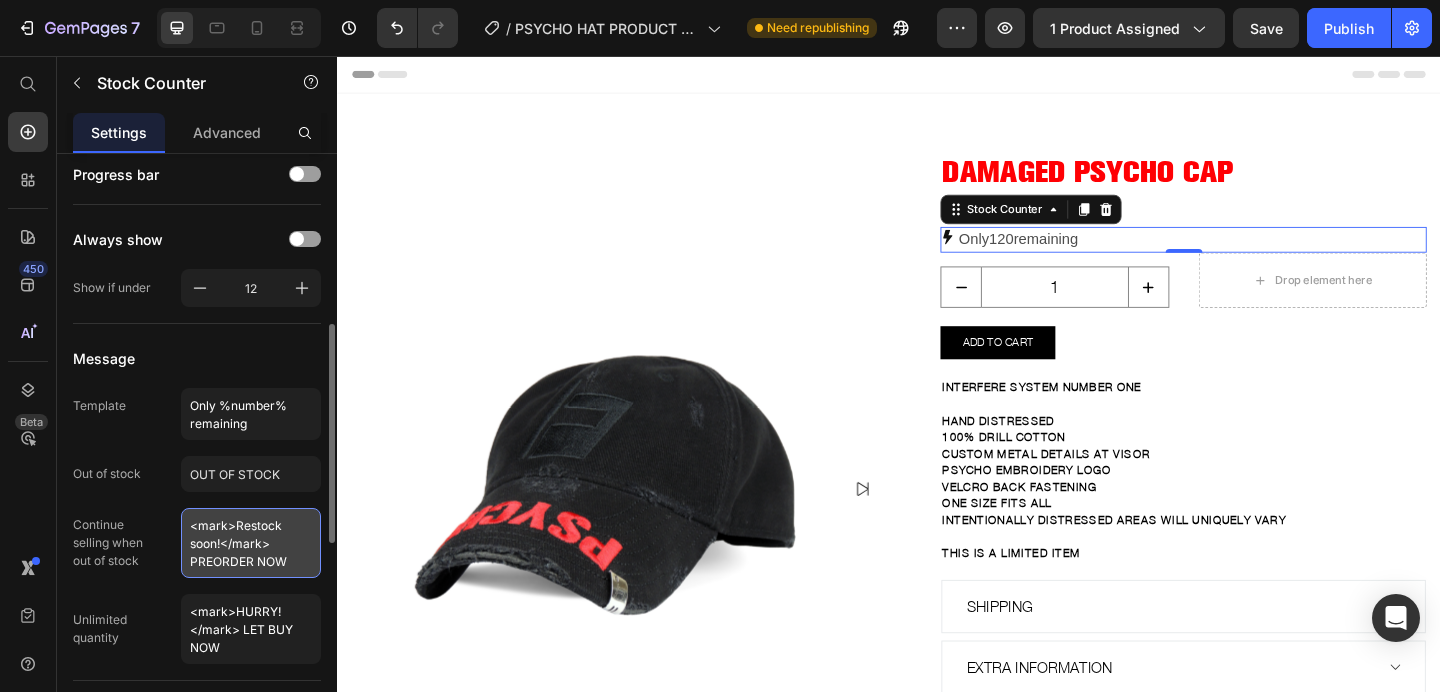 click on "<mark>Restock soon!</mark> PREORDER NOW" at bounding box center [251, 543] 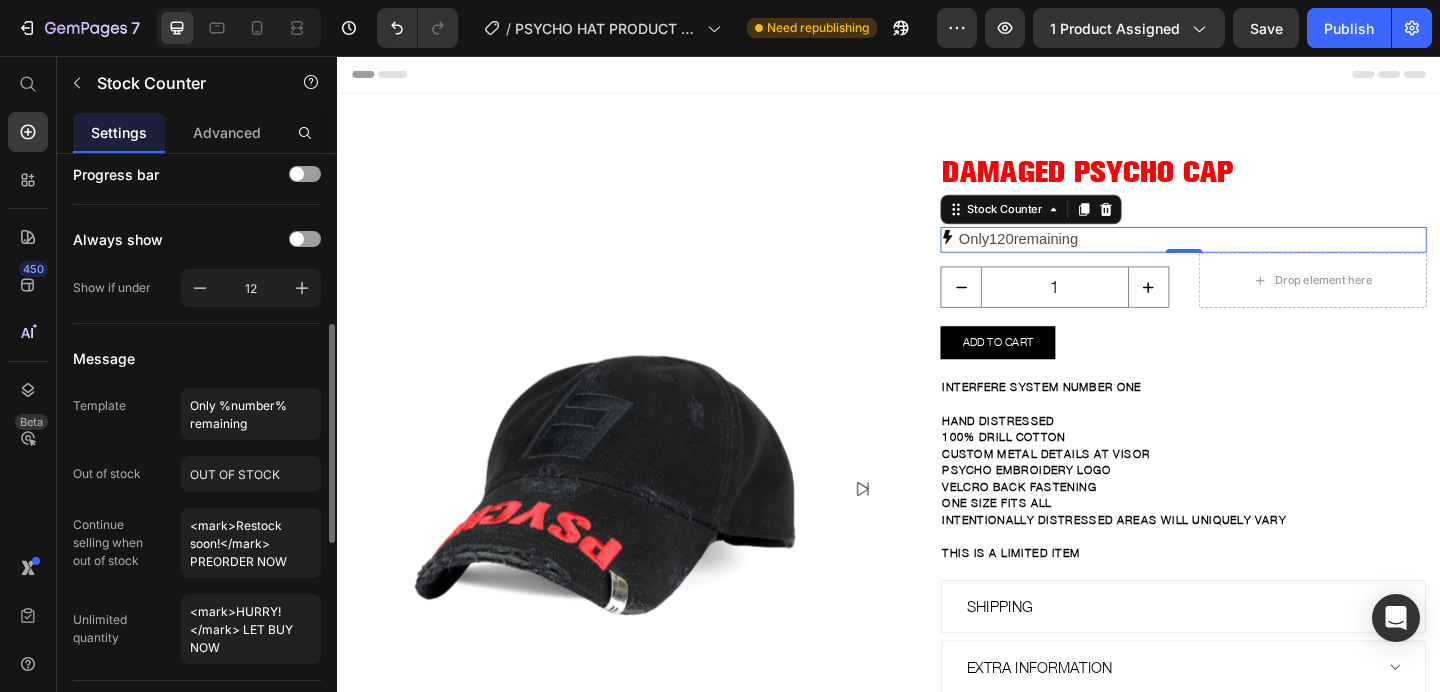 click on "Continue   selling when   out of stock <mark>Restock soon!</mark> PREORDER NOW" 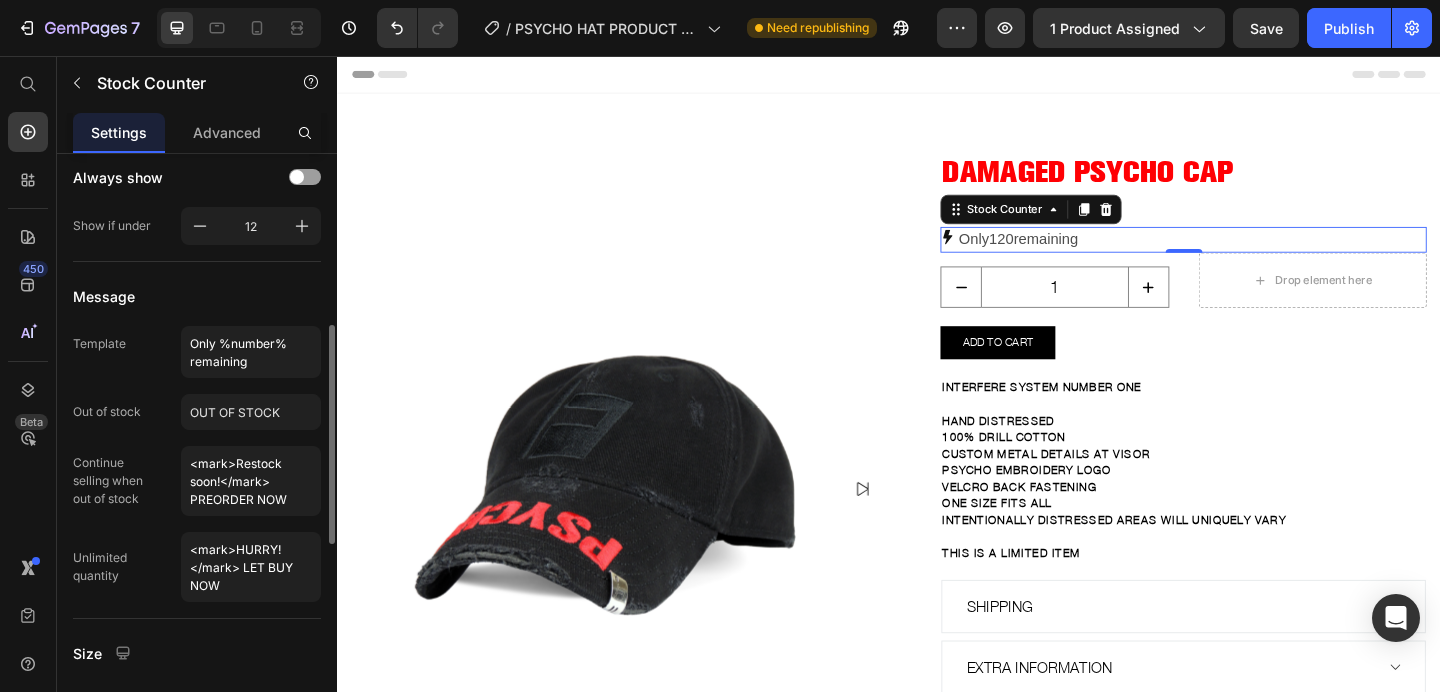 scroll, scrollTop: 524, scrollLeft: 0, axis: vertical 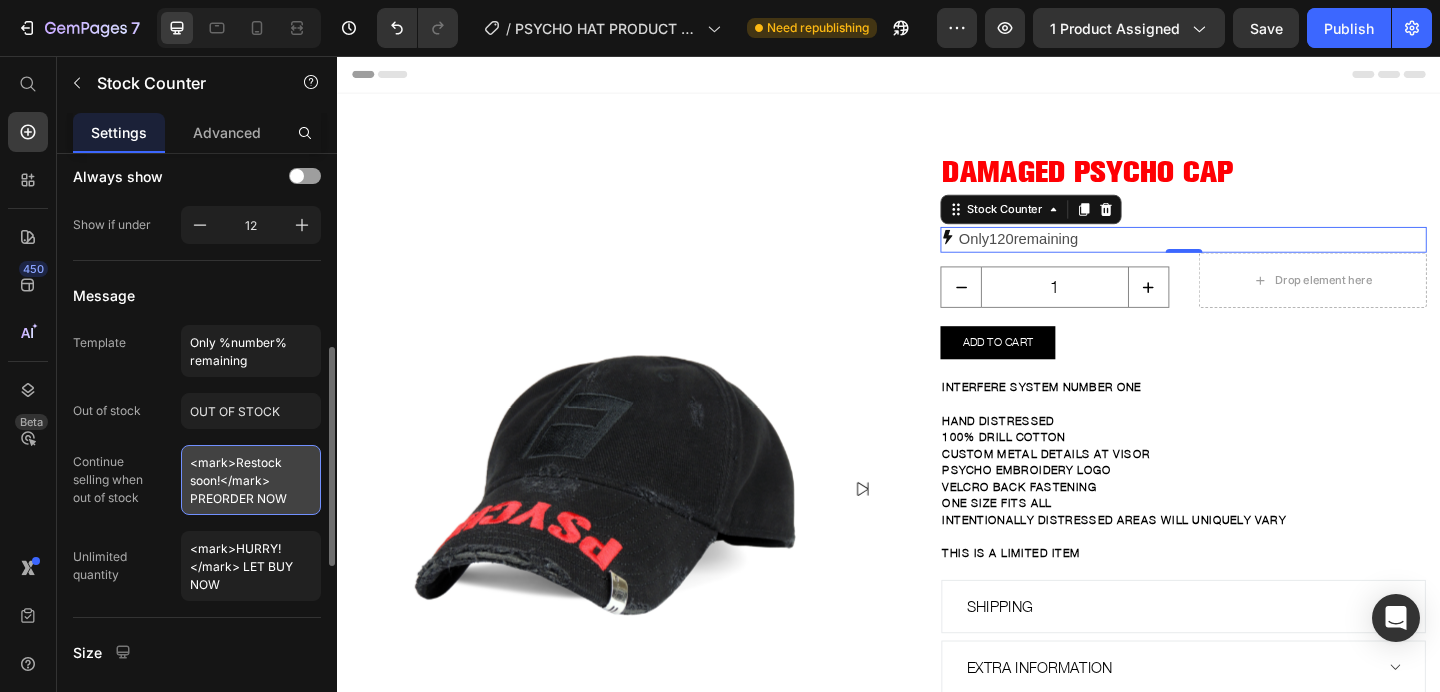 drag, startPoint x: 282, startPoint y: 482, endPoint x: 235, endPoint y: 459, distance: 52.3259 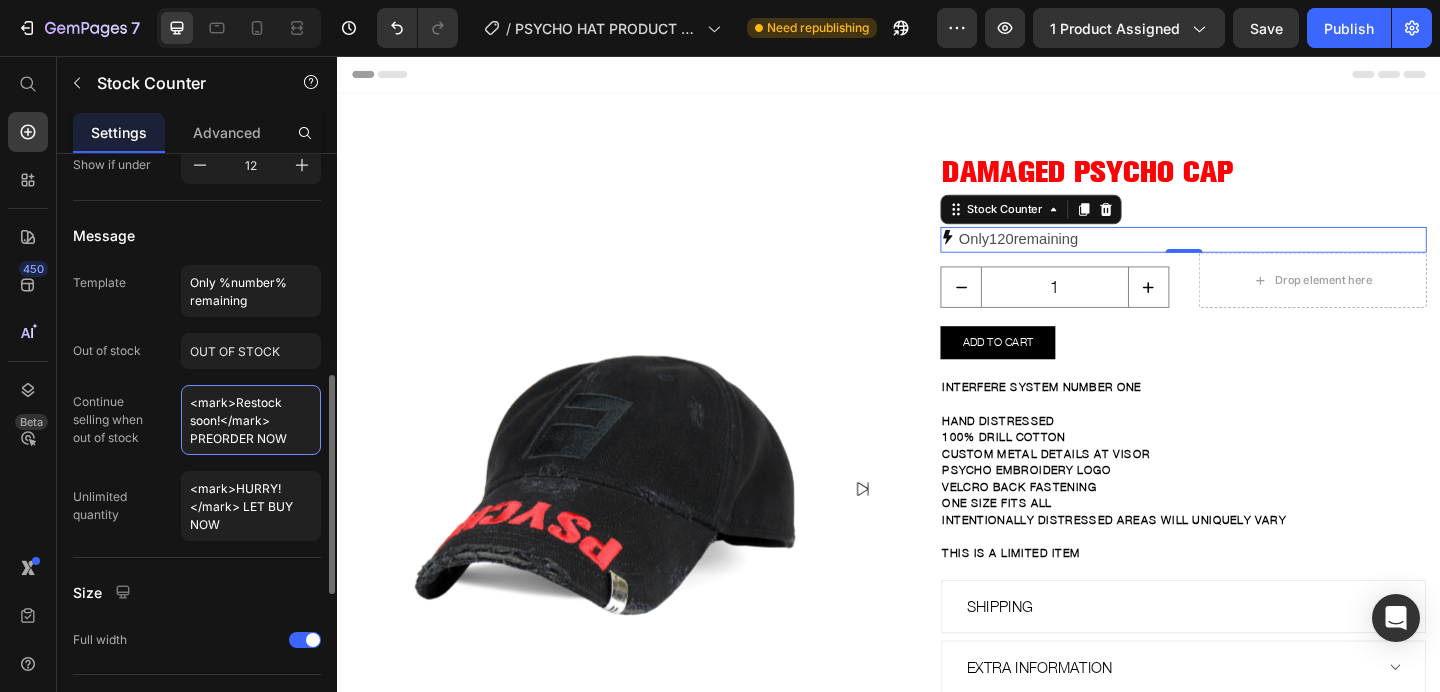 scroll, scrollTop: 591, scrollLeft: 0, axis: vertical 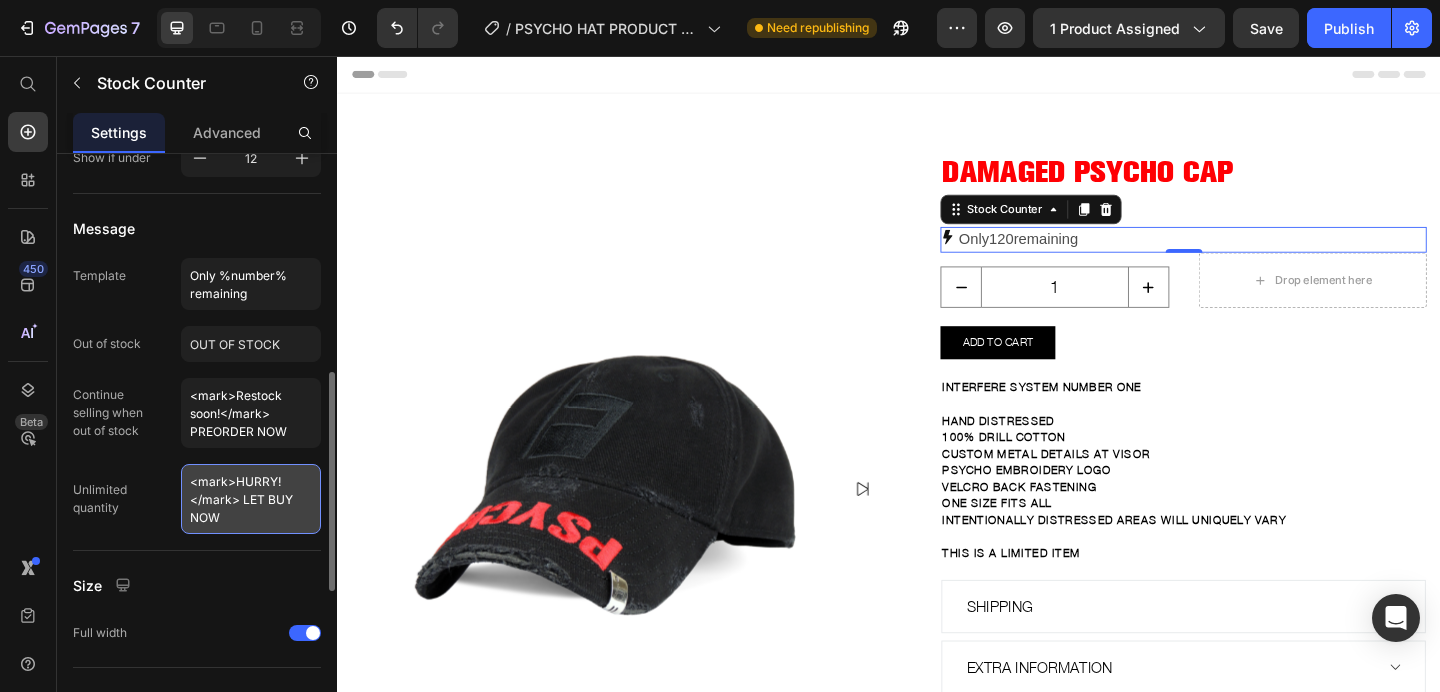 click on "<mark>HURRY!</mark> LET BUY NOW" at bounding box center [251, 499] 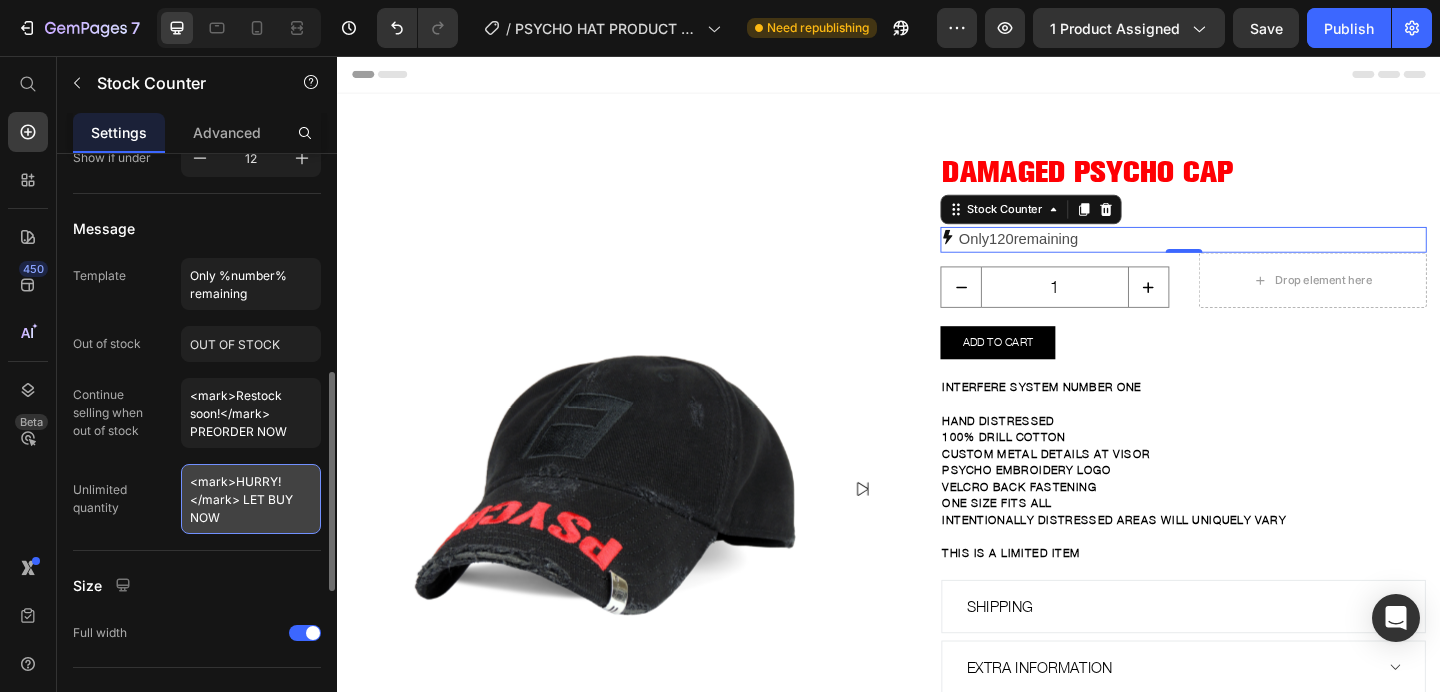 type on "=" 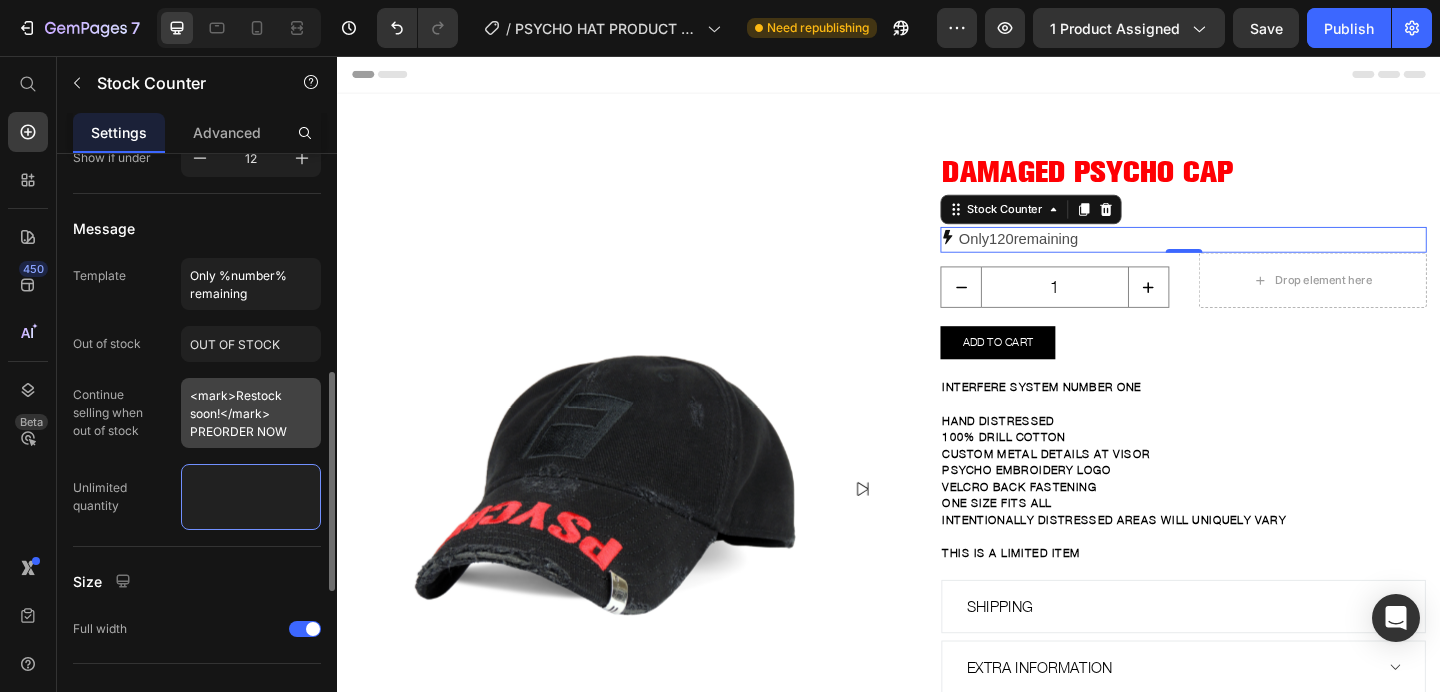 type 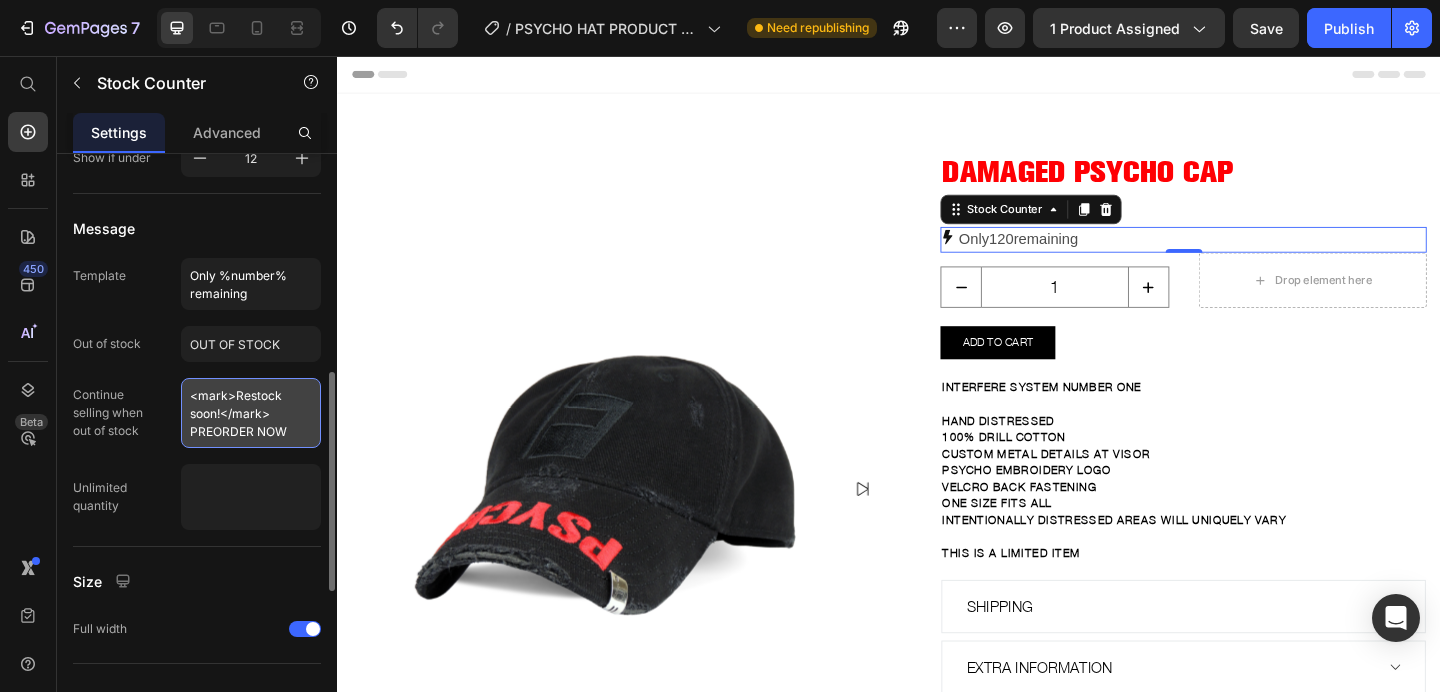 click on "<mark>Restock soon!</mark> PREORDER NOW" at bounding box center [251, 413] 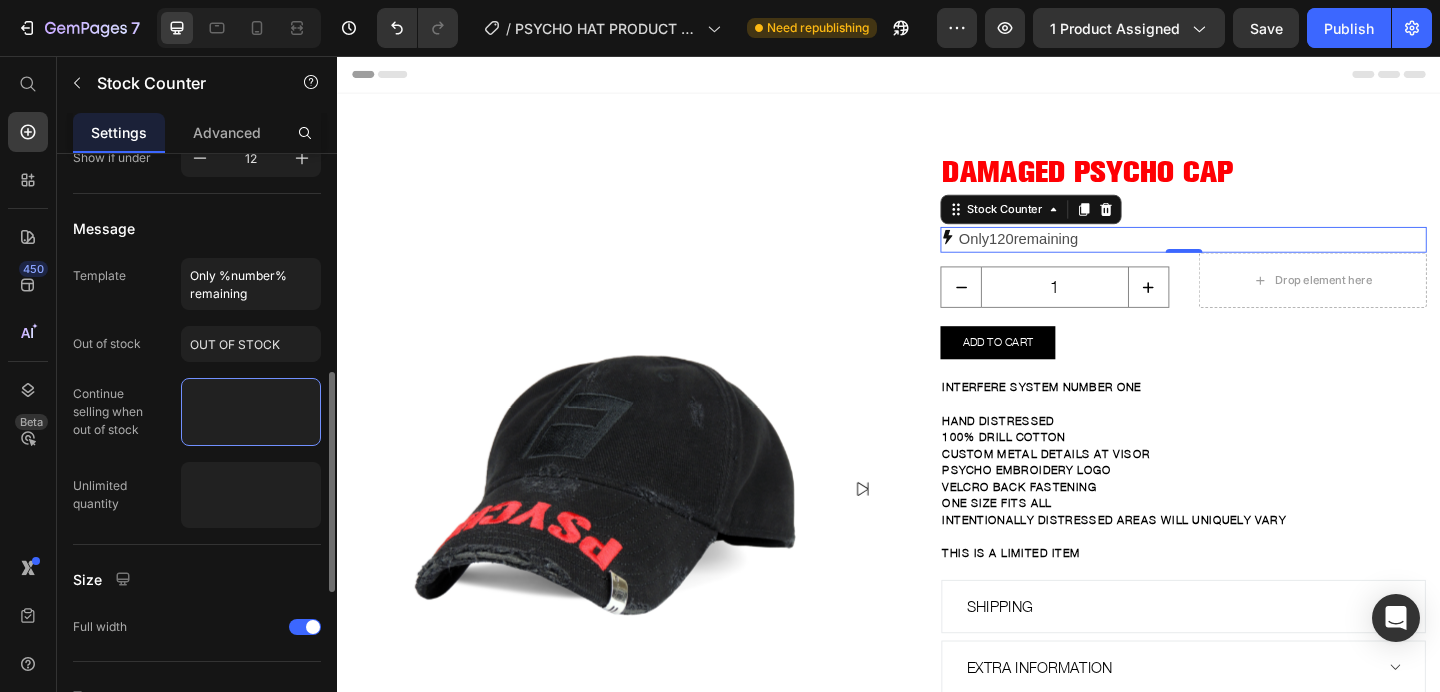 type 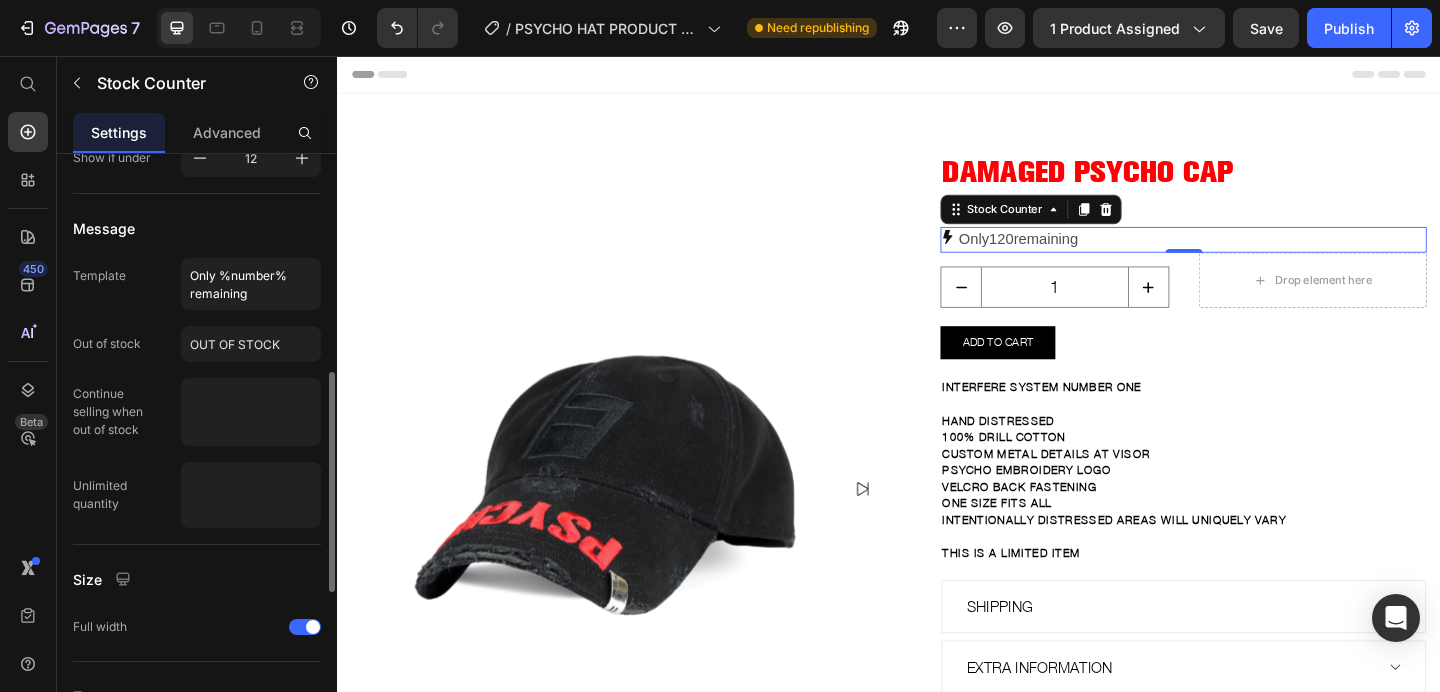 click on "Continue   selling when   out of stock" 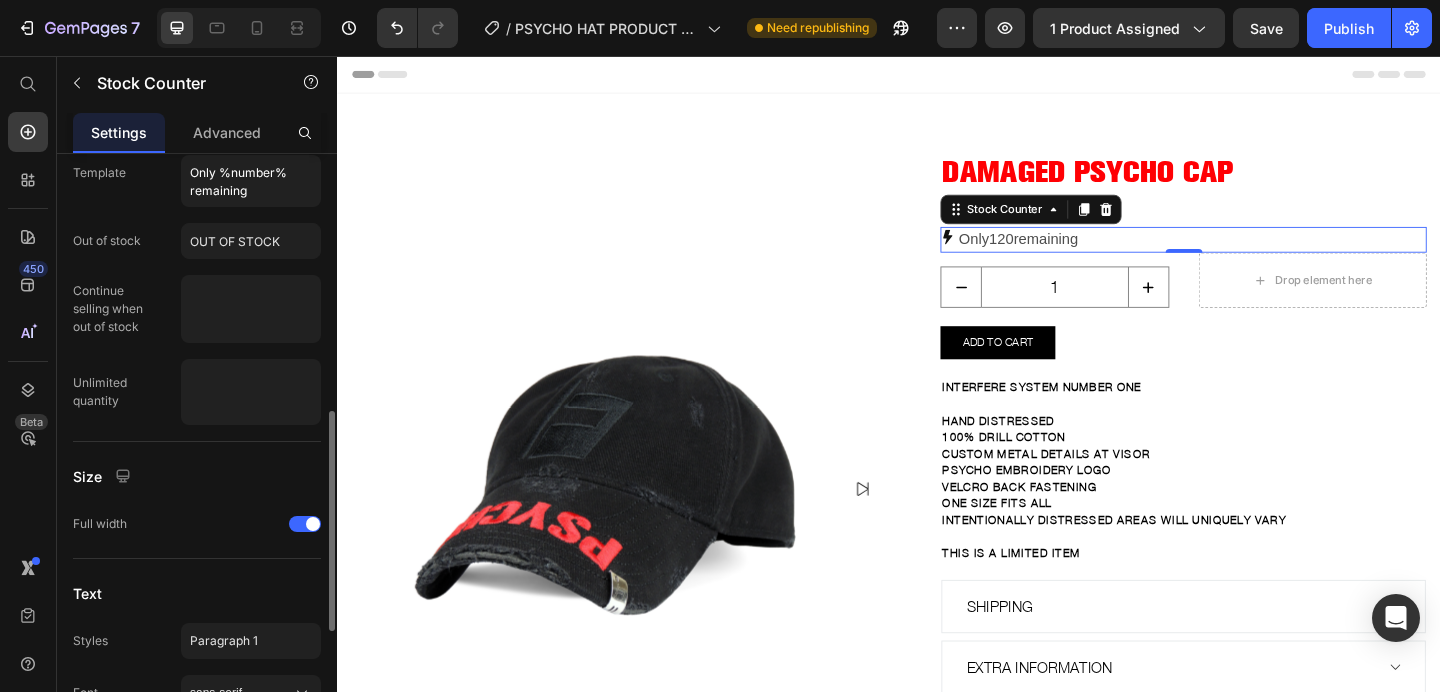 scroll, scrollTop: 699, scrollLeft: 0, axis: vertical 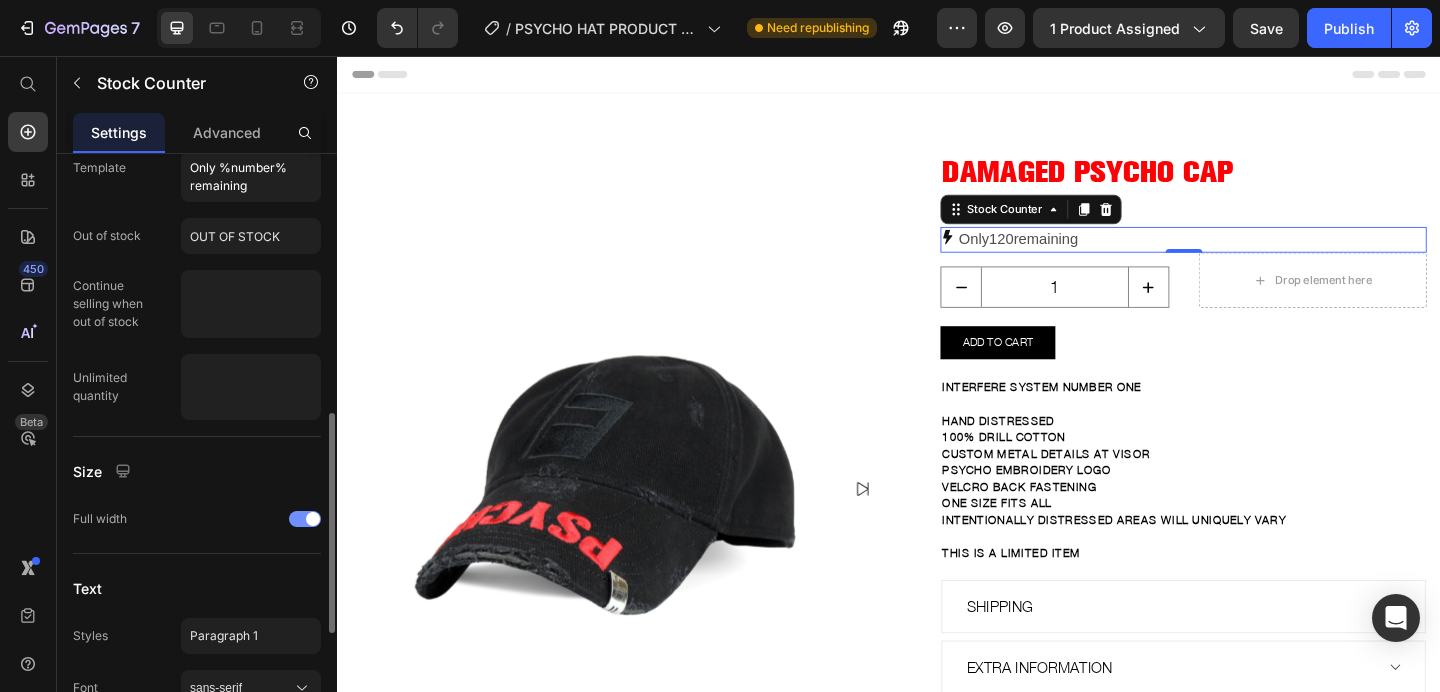 click at bounding box center [305, 519] 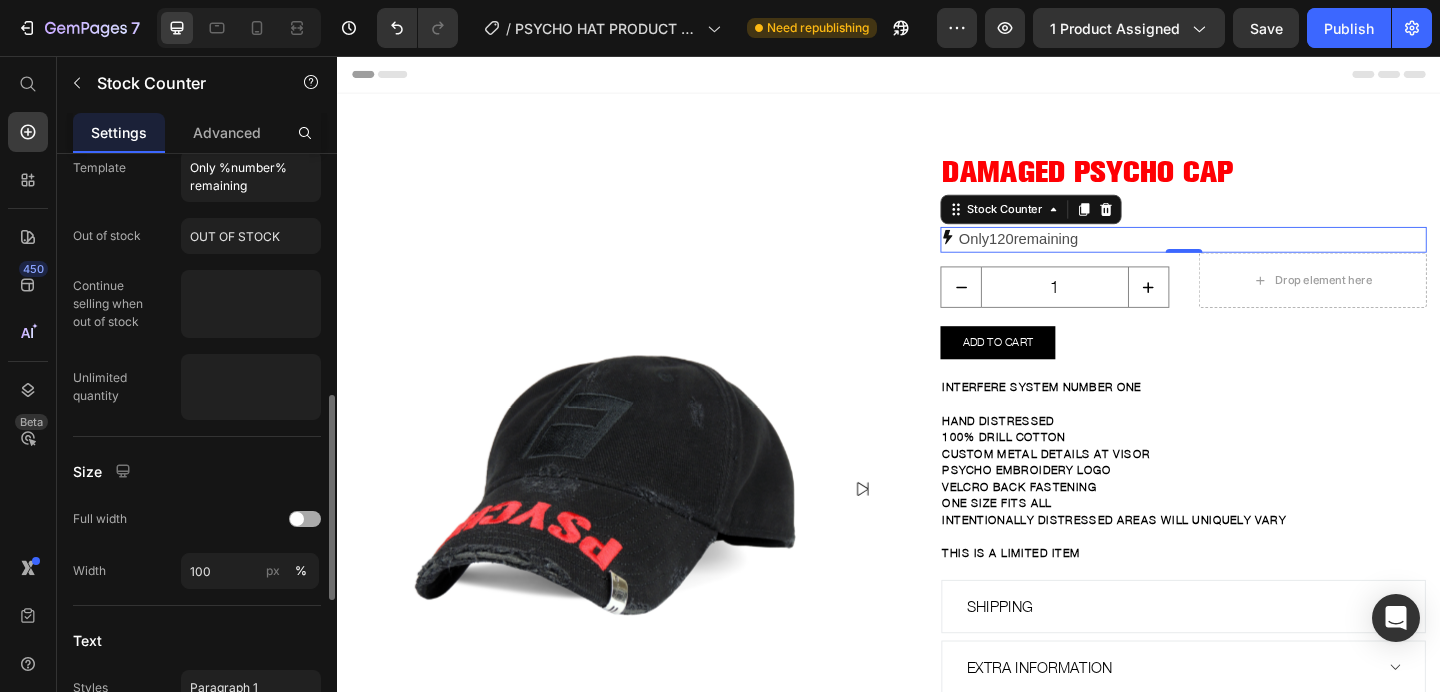 click at bounding box center (297, 519) 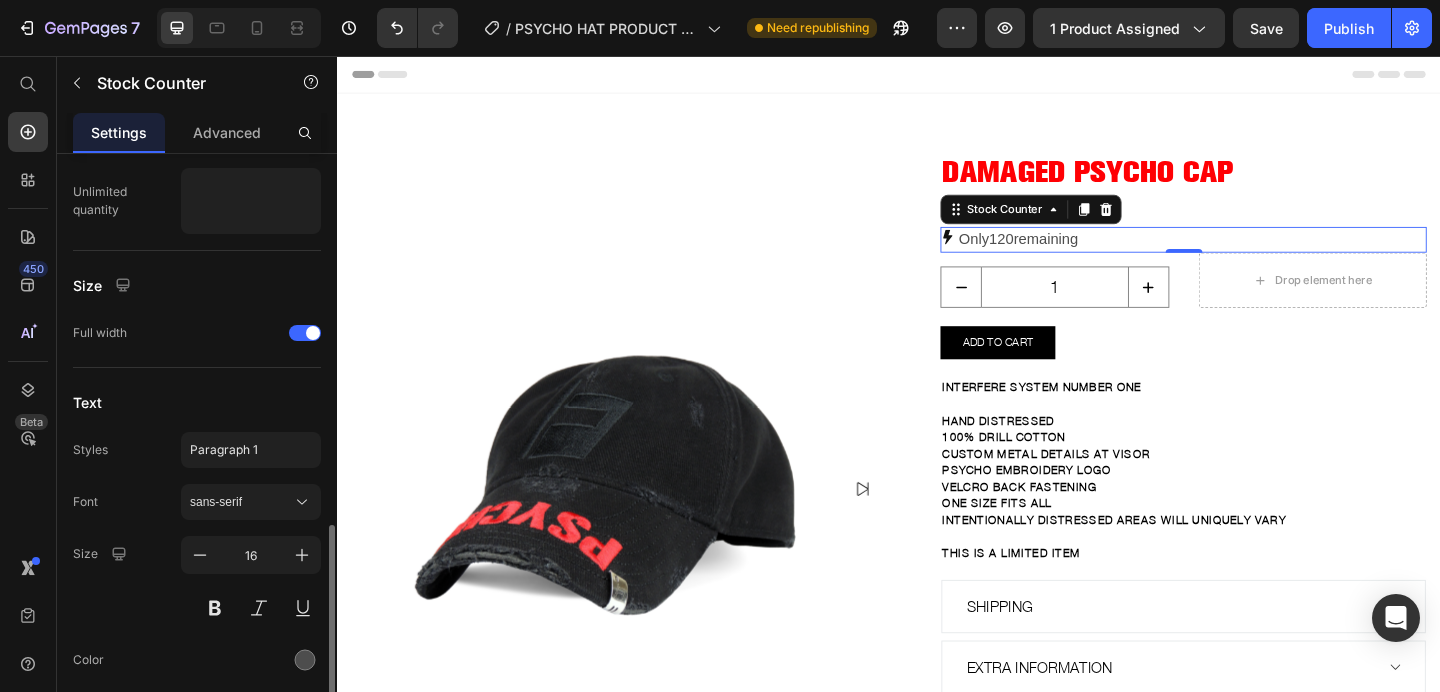 scroll, scrollTop: 918, scrollLeft: 0, axis: vertical 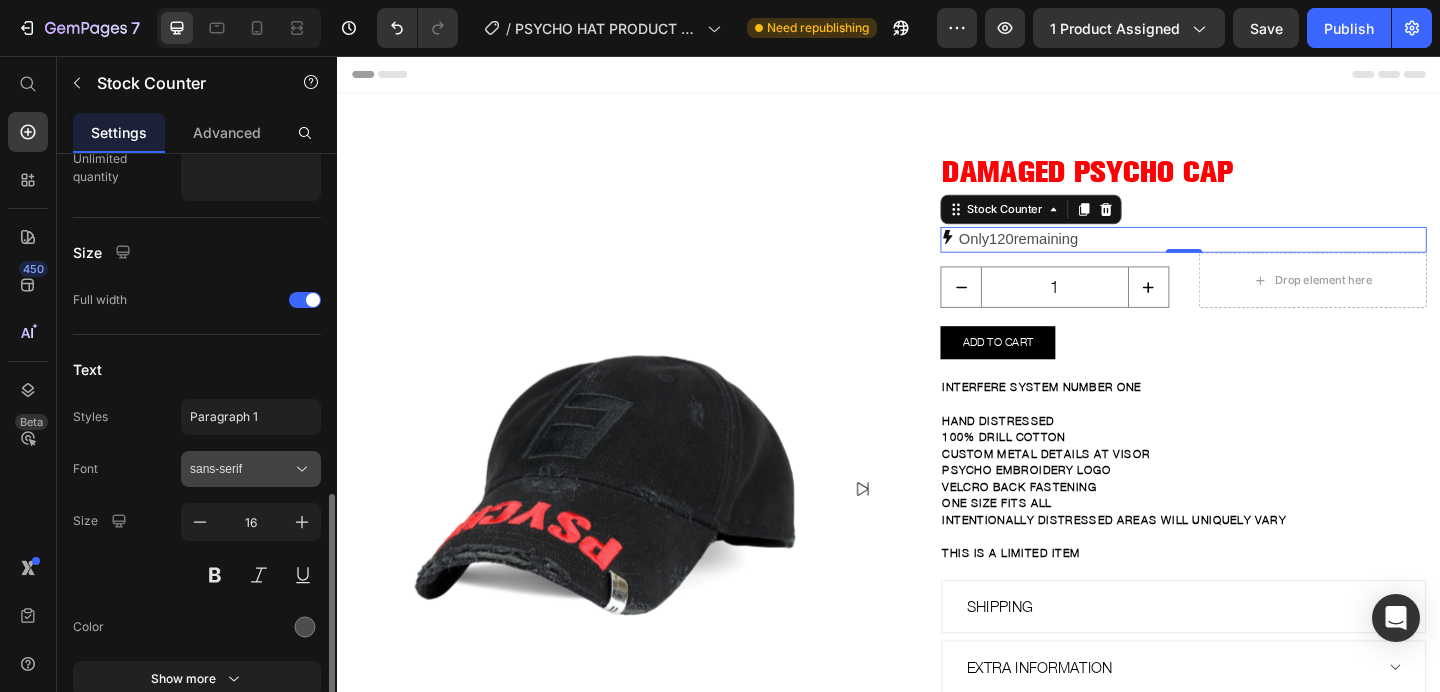 click on "sans-serif" at bounding box center (241, 469) 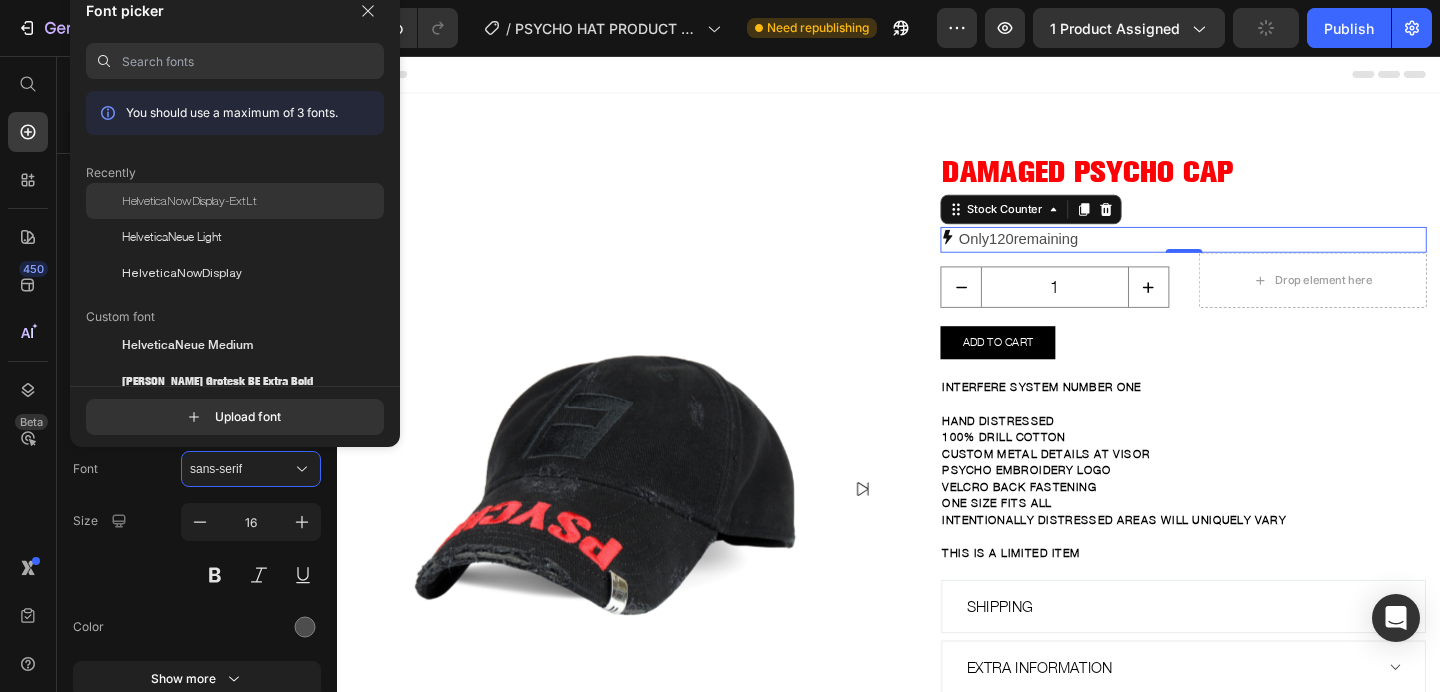 click on "HelveticaNowDisplay-ExtLt" at bounding box center [189, 201] 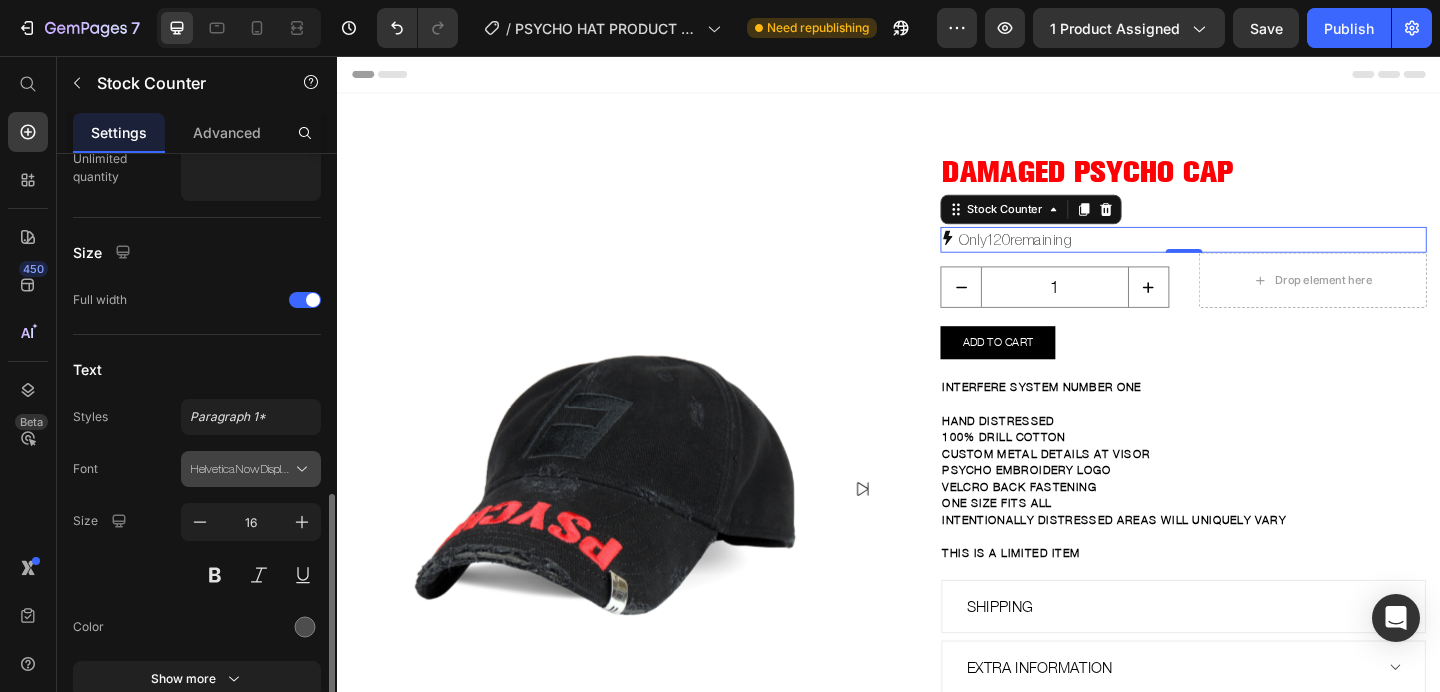 click on "HelveticaNowDisplay-ExtLt" at bounding box center [241, 469] 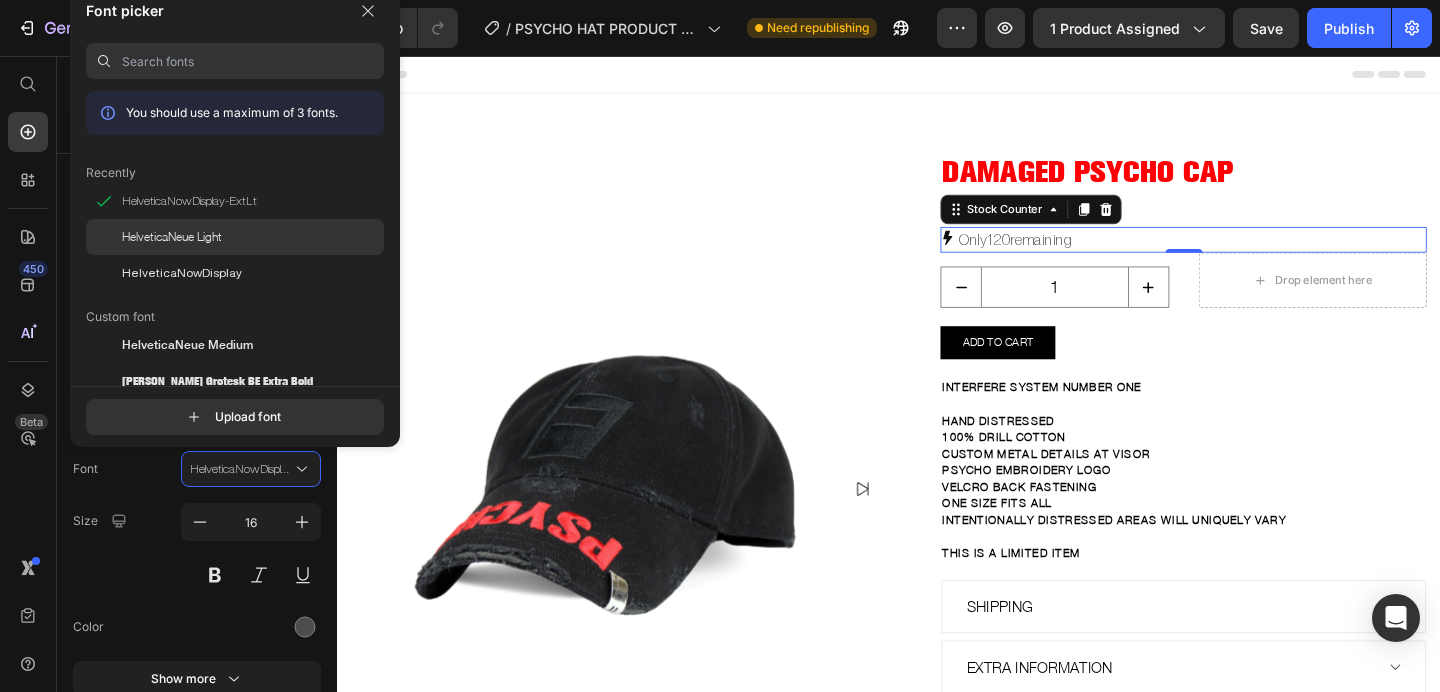 click on "HelveticaNeue Light" 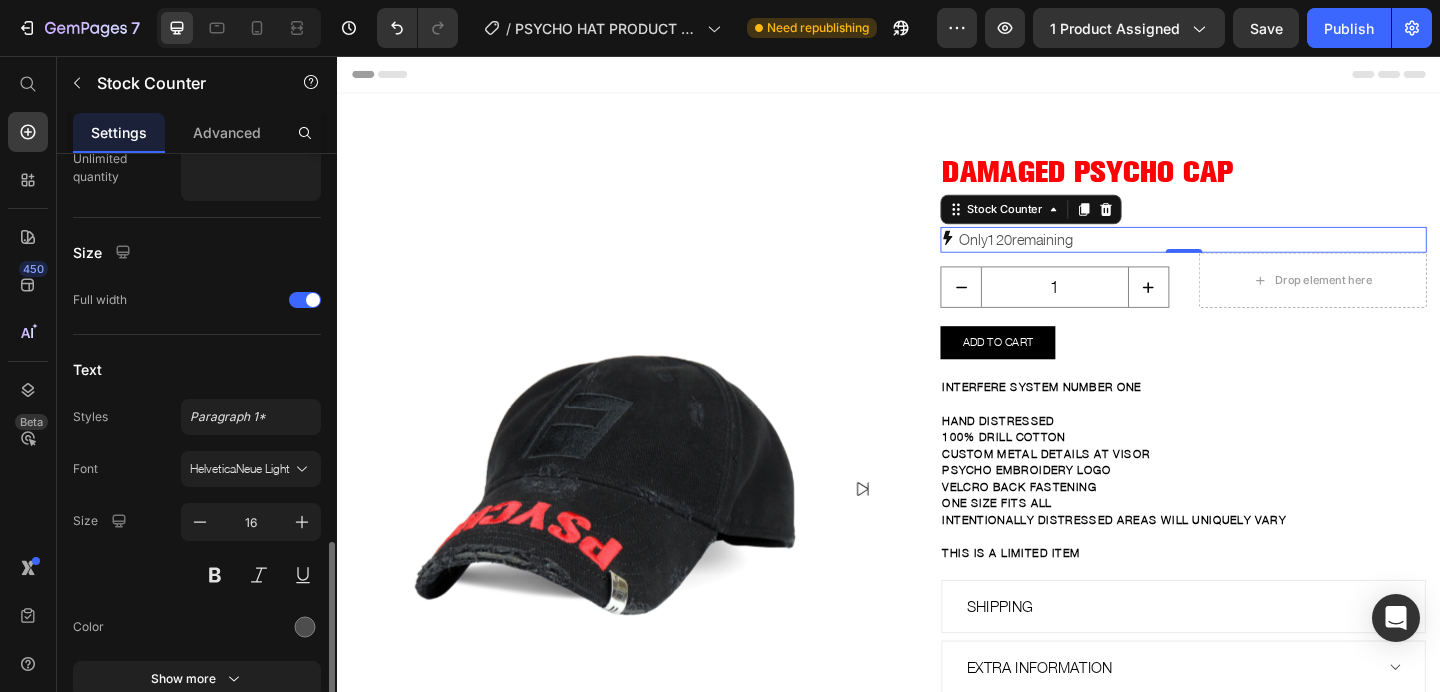 scroll, scrollTop: 1010, scrollLeft: 0, axis: vertical 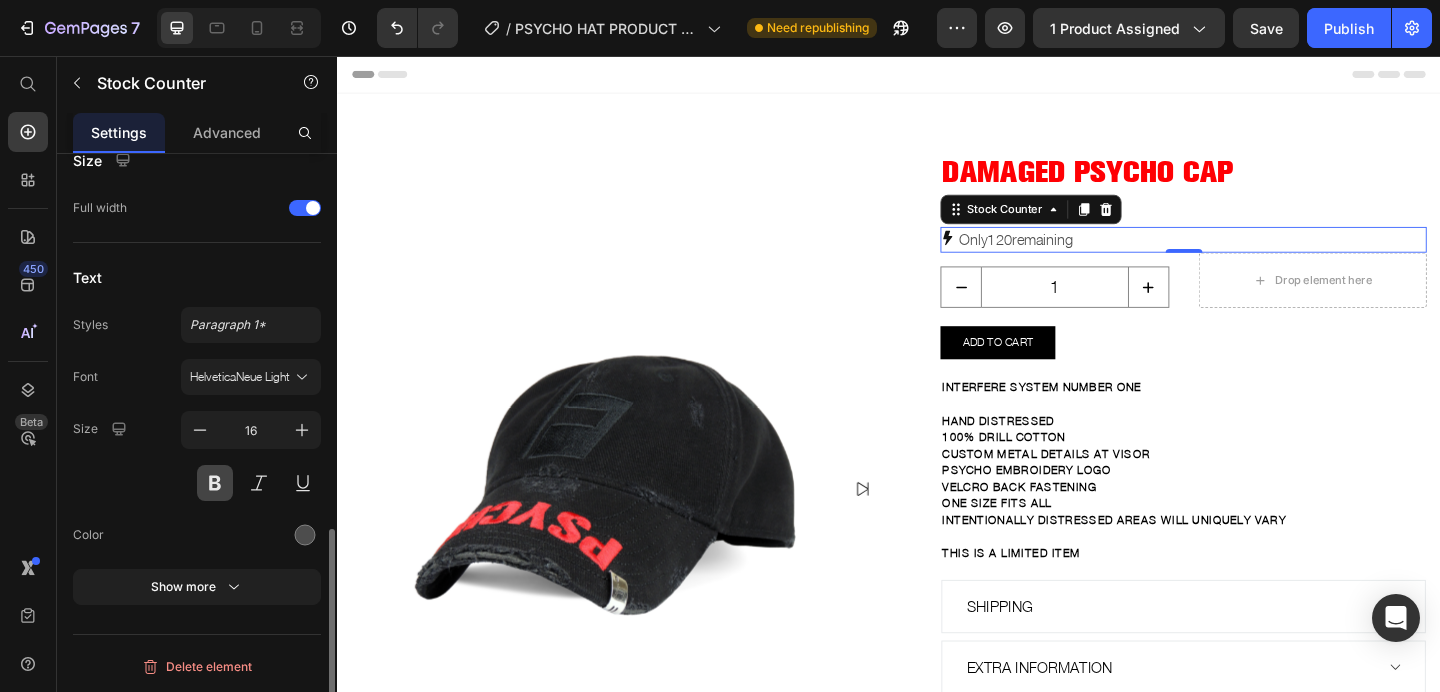 click at bounding box center (215, 483) 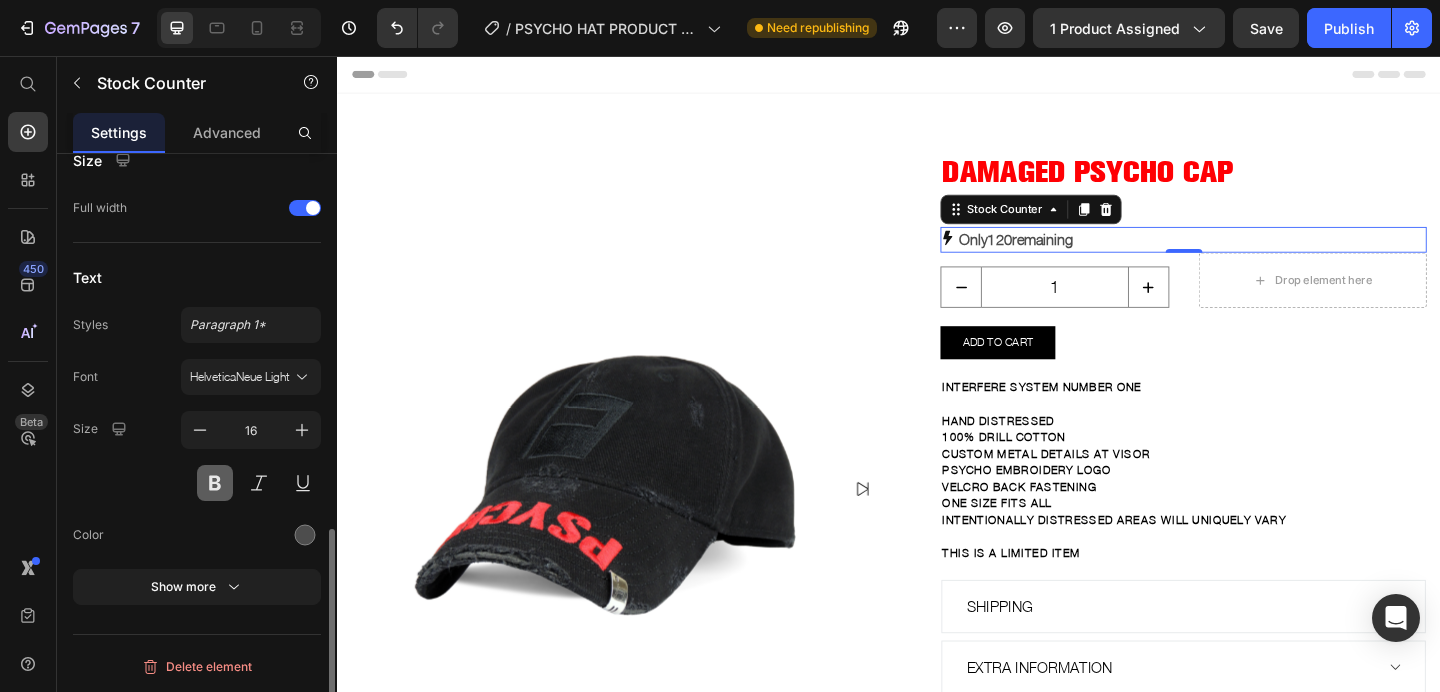 click at bounding box center [215, 483] 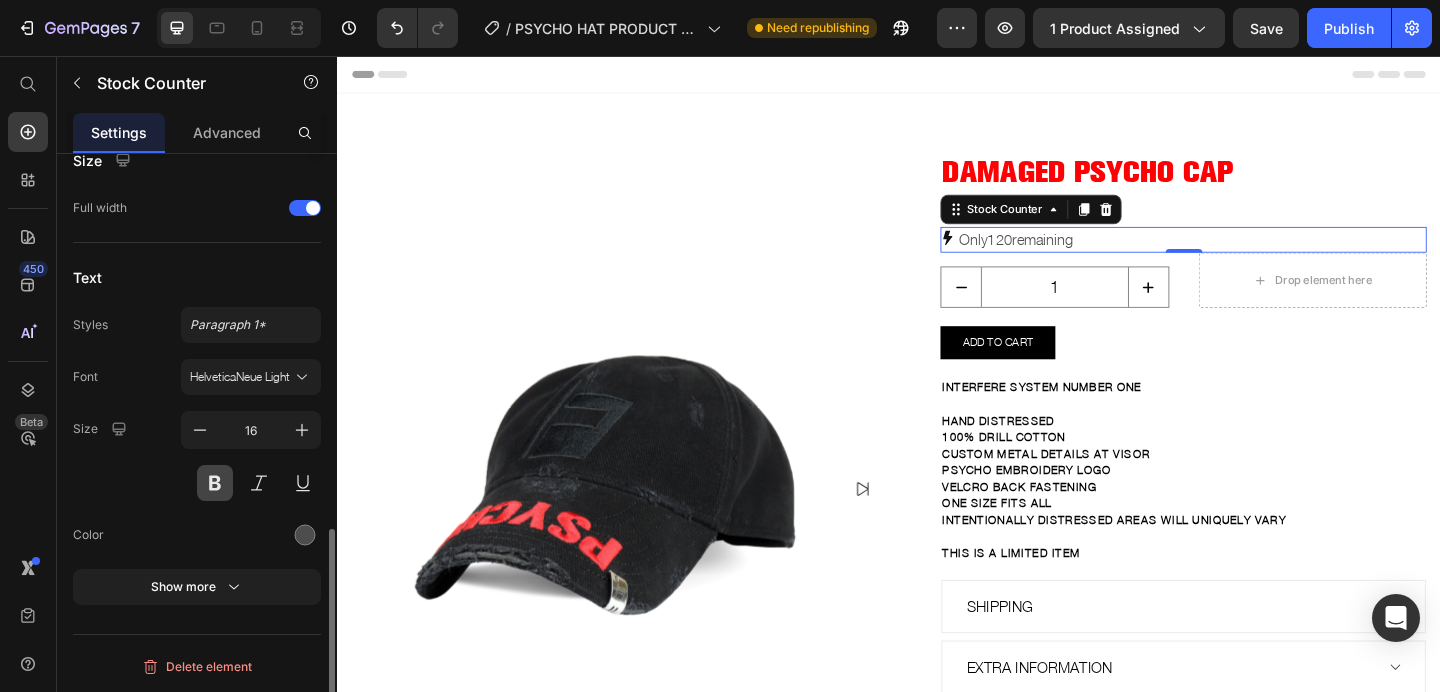 click at bounding box center (215, 483) 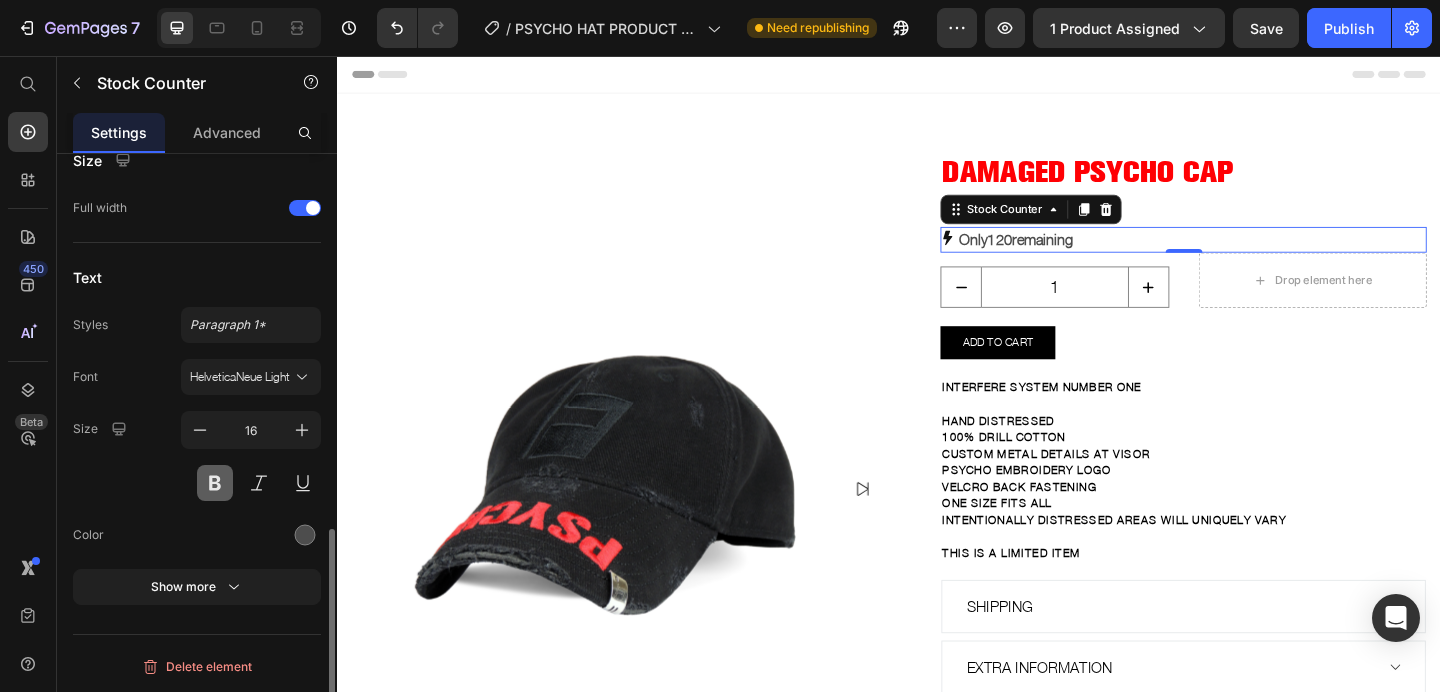 click at bounding box center [215, 483] 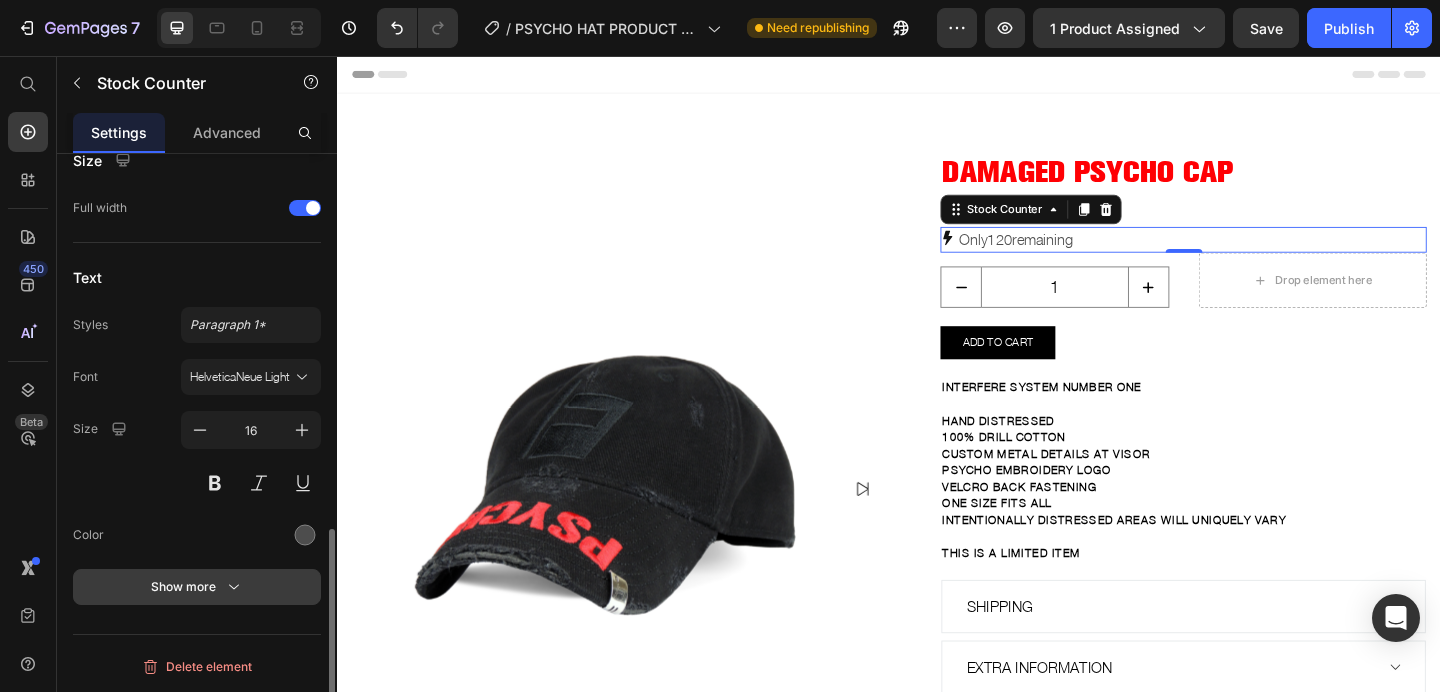 click on "Show more" at bounding box center [197, 587] 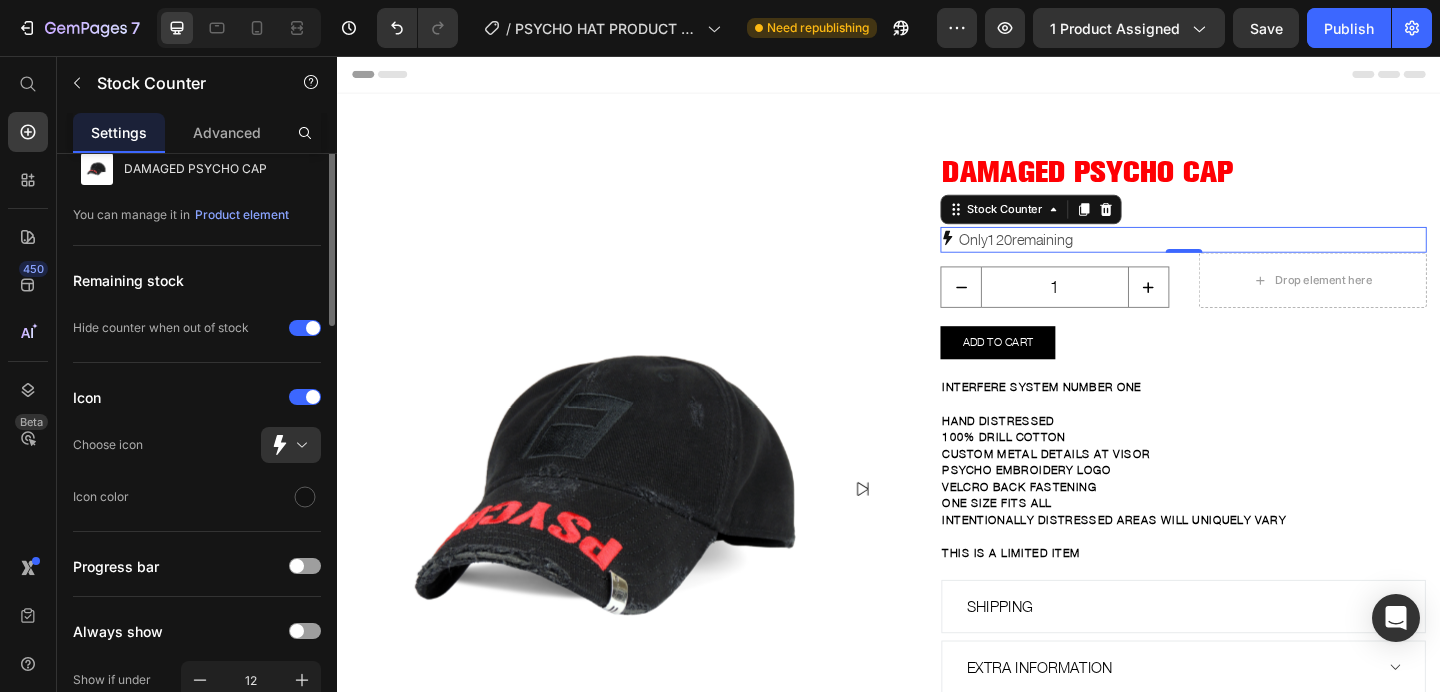 scroll, scrollTop: 9, scrollLeft: 0, axis: vertical 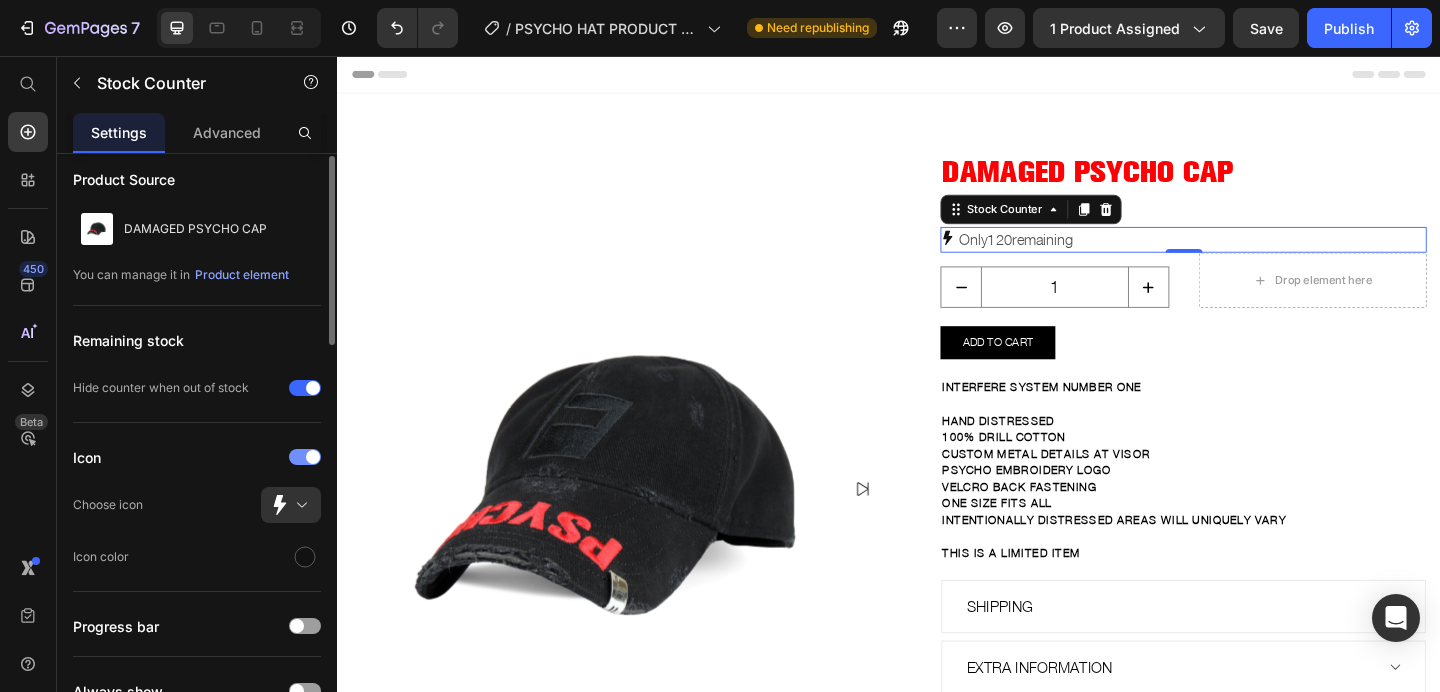 click at bounding box center (313, 457) 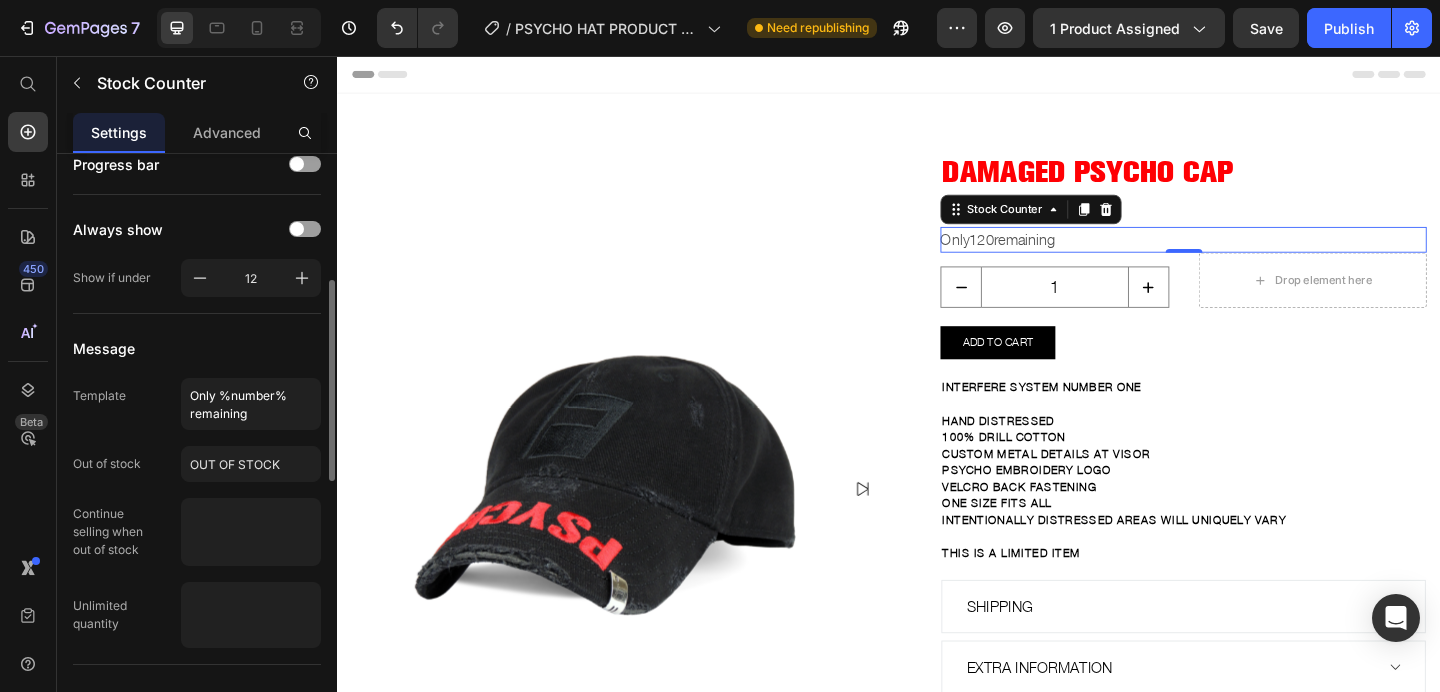 scroll, scrollTop: 369, scrollLeft: 0, axis: vertical 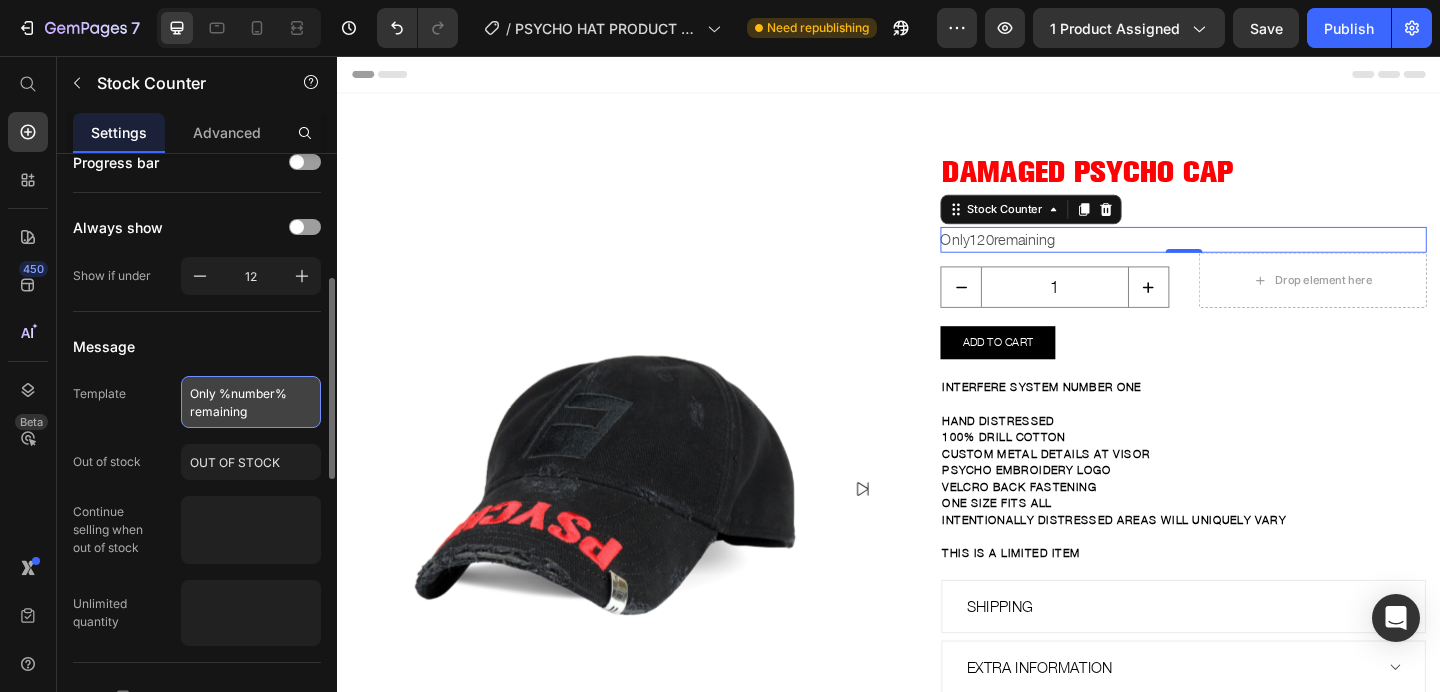 click on "Only %number% remaining" at bounding box center [251, 402] 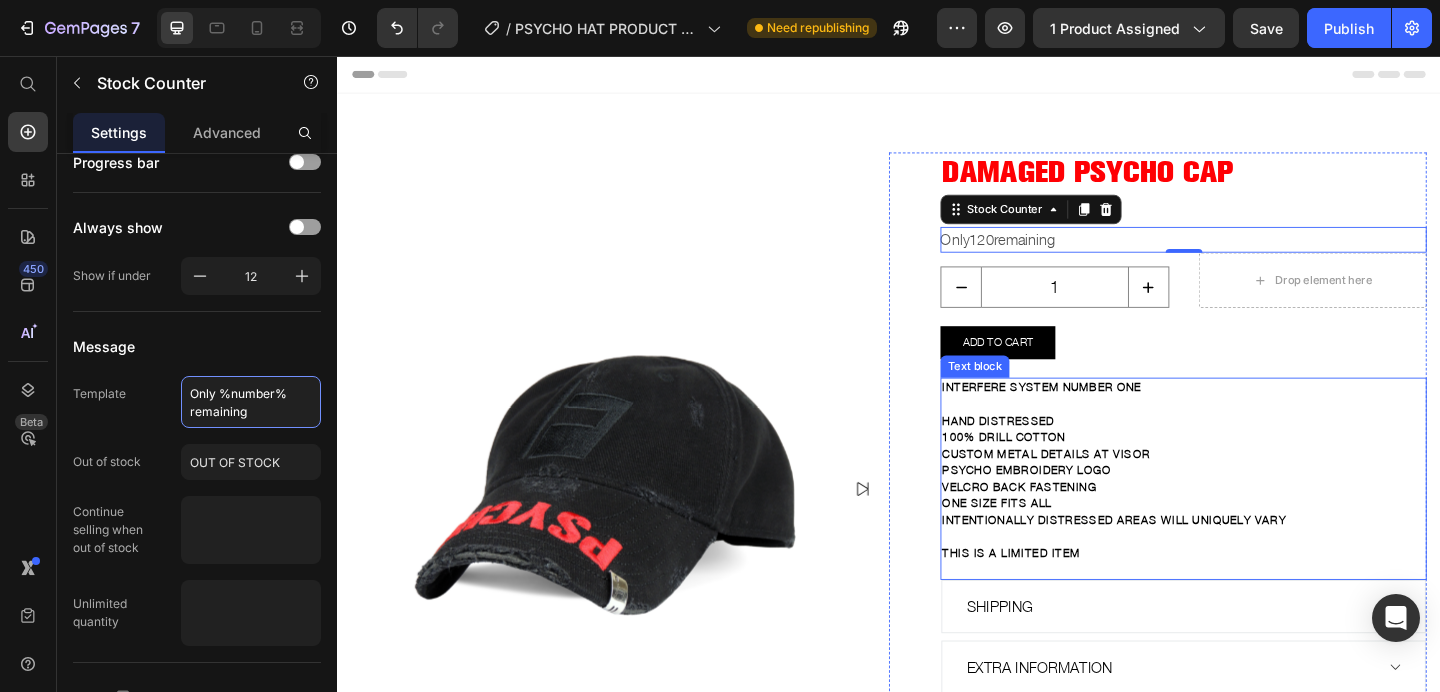 scroll, scrollTop: 178, scrollLeft: 0, axis: vertical 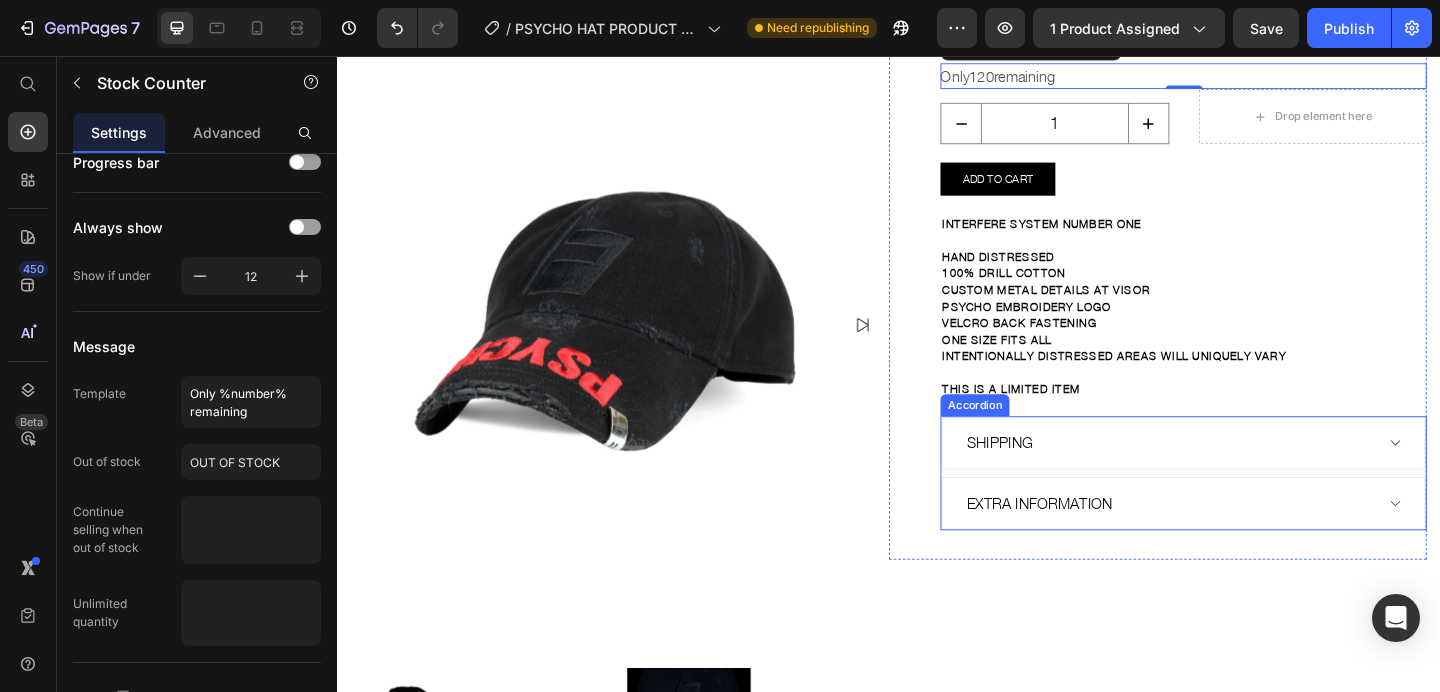 click on "EXTRA INFORMATION" at bounding box center [1101, 543] 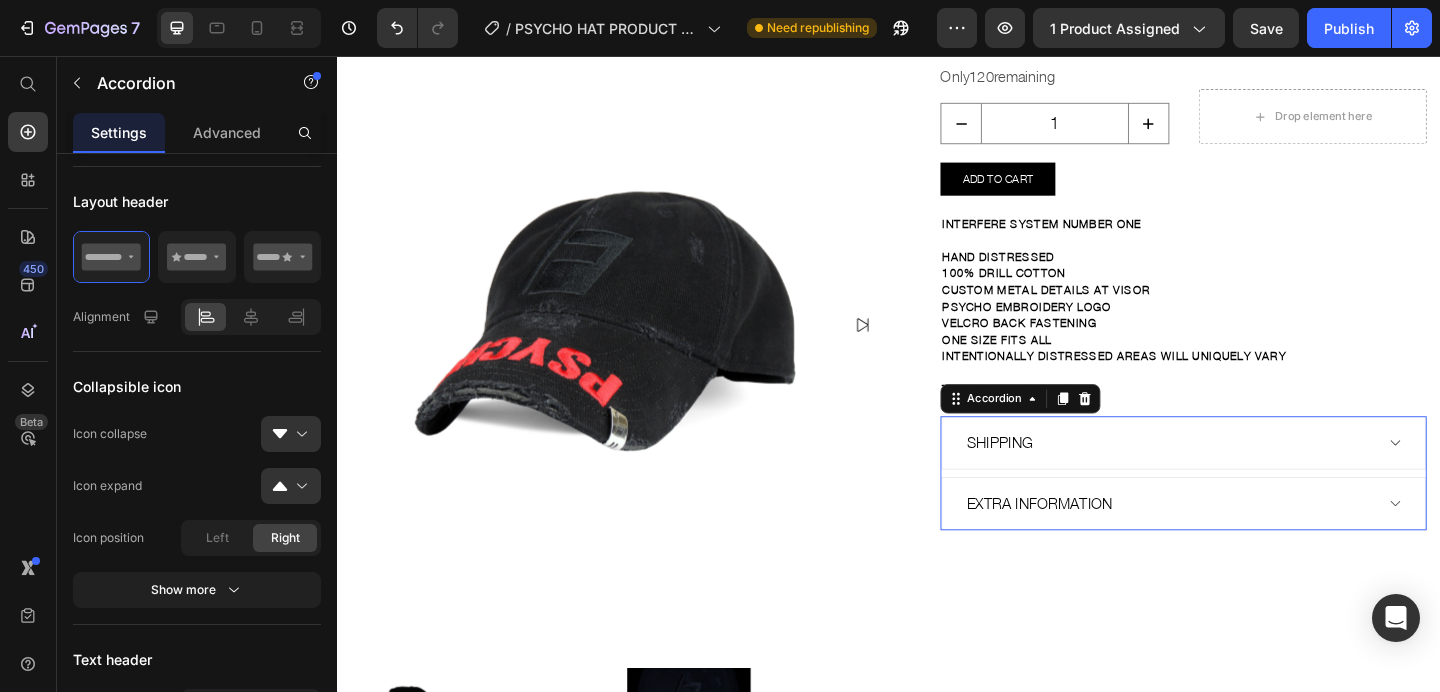 scroll, scrollTop: 0, scrollLeft: 0, axis: both 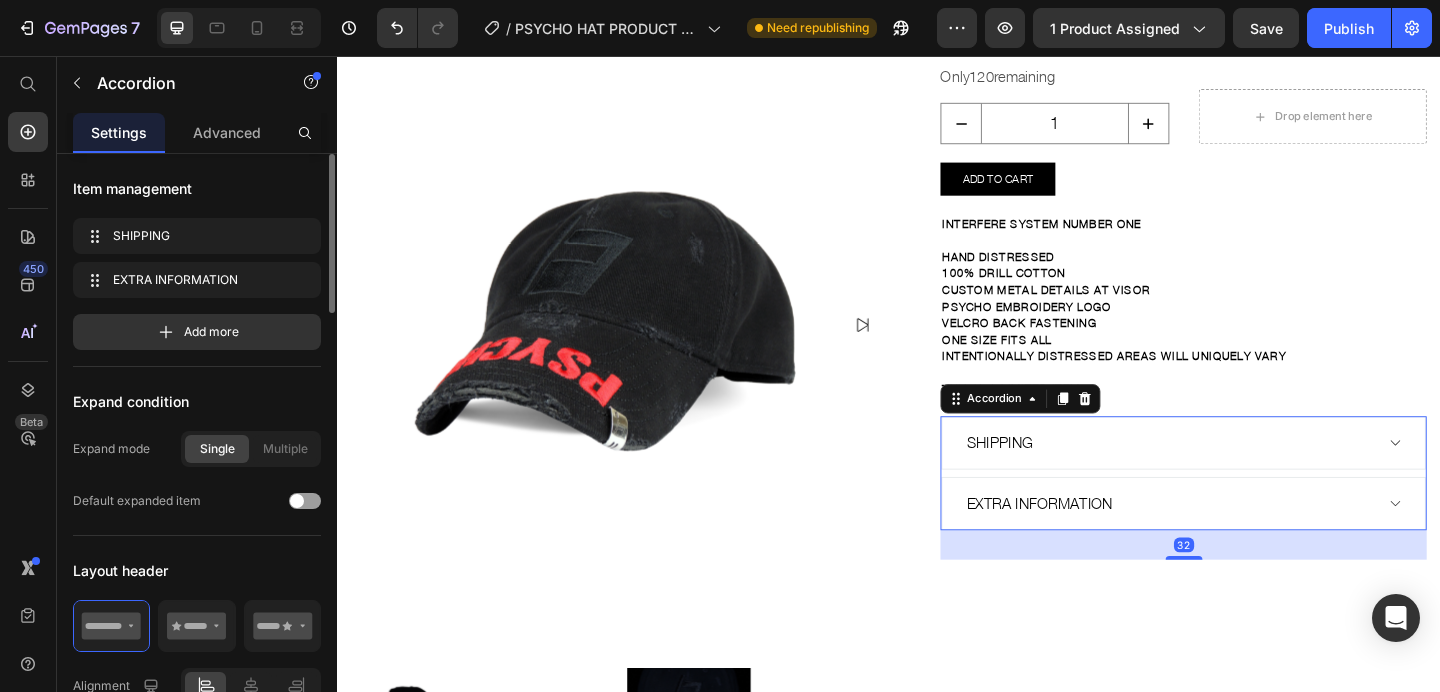 click on "EXTRA INFORMATION" at bounding box center [1241, 543] 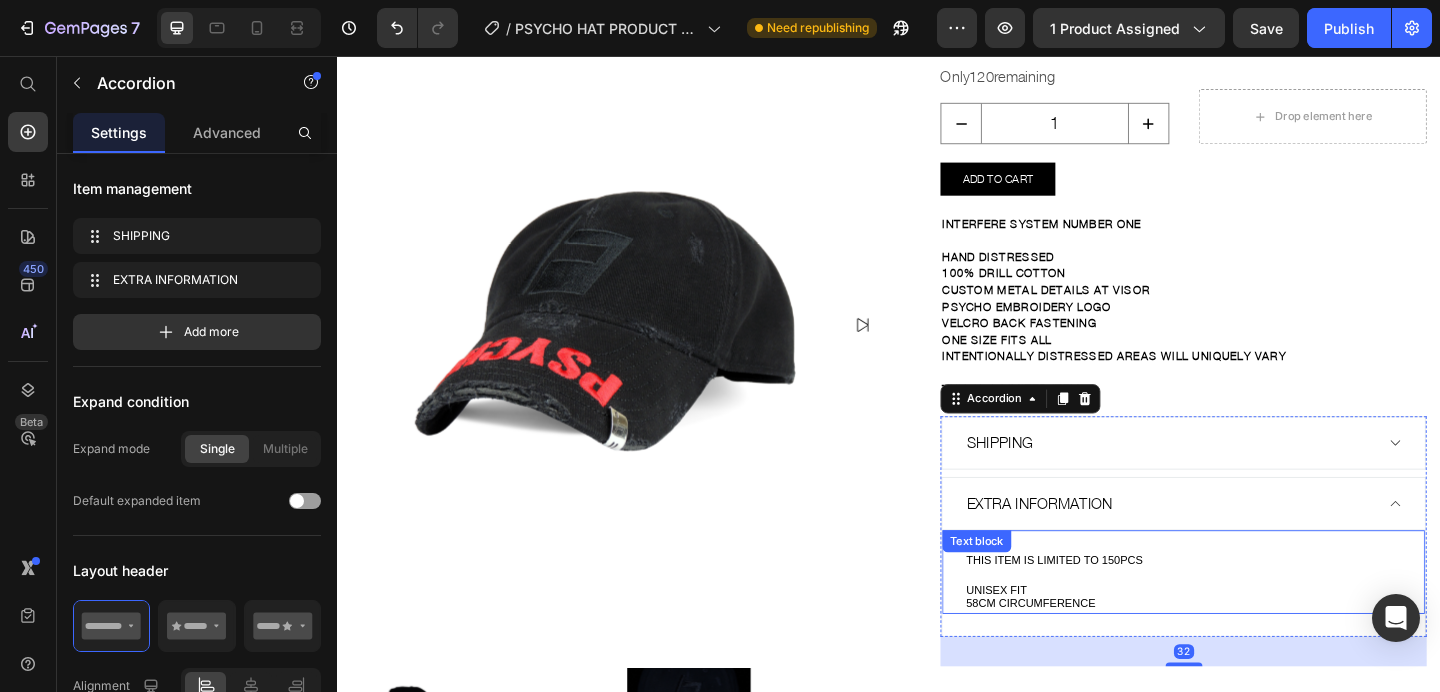 click on "THIS ITEM IS LIMITED TO 150PCS" at bounding box center (1117, 605) 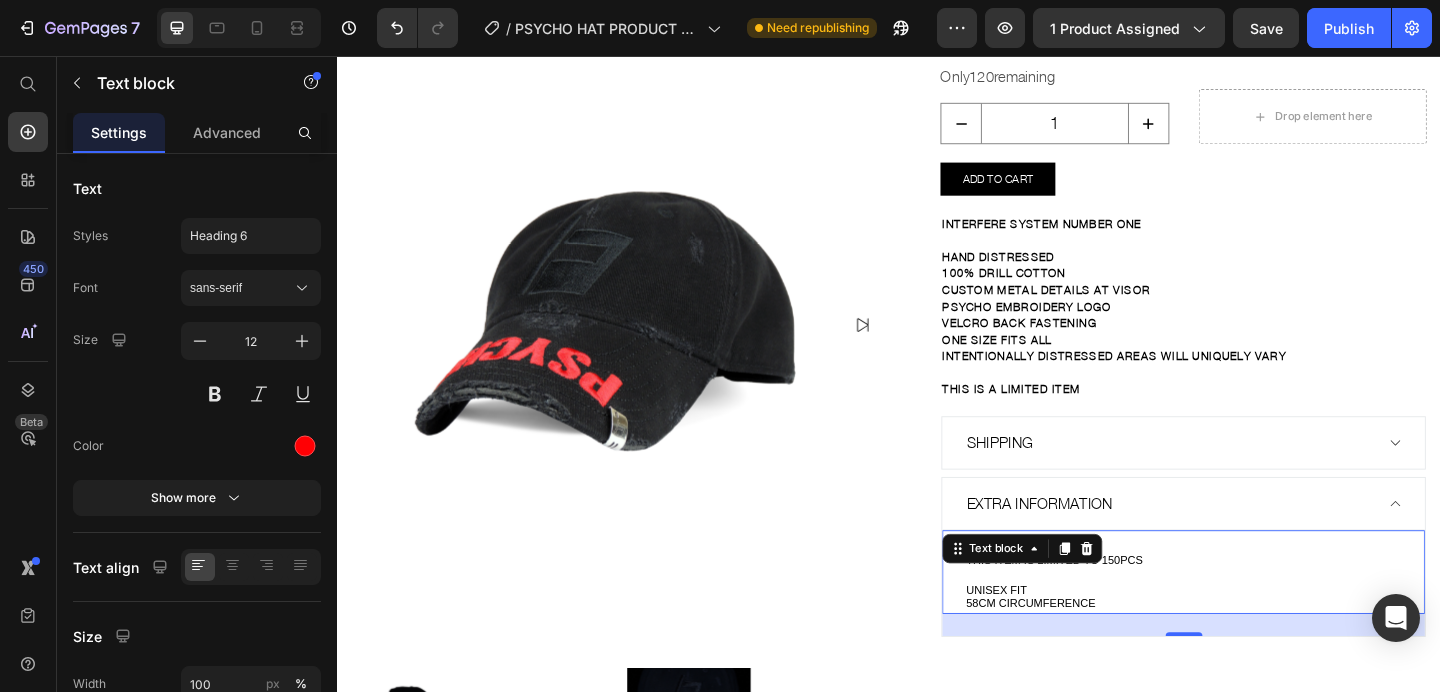 click on "THIS ITEM IS LIMITED TO 150PCS" at bounding box center [1117, 605] 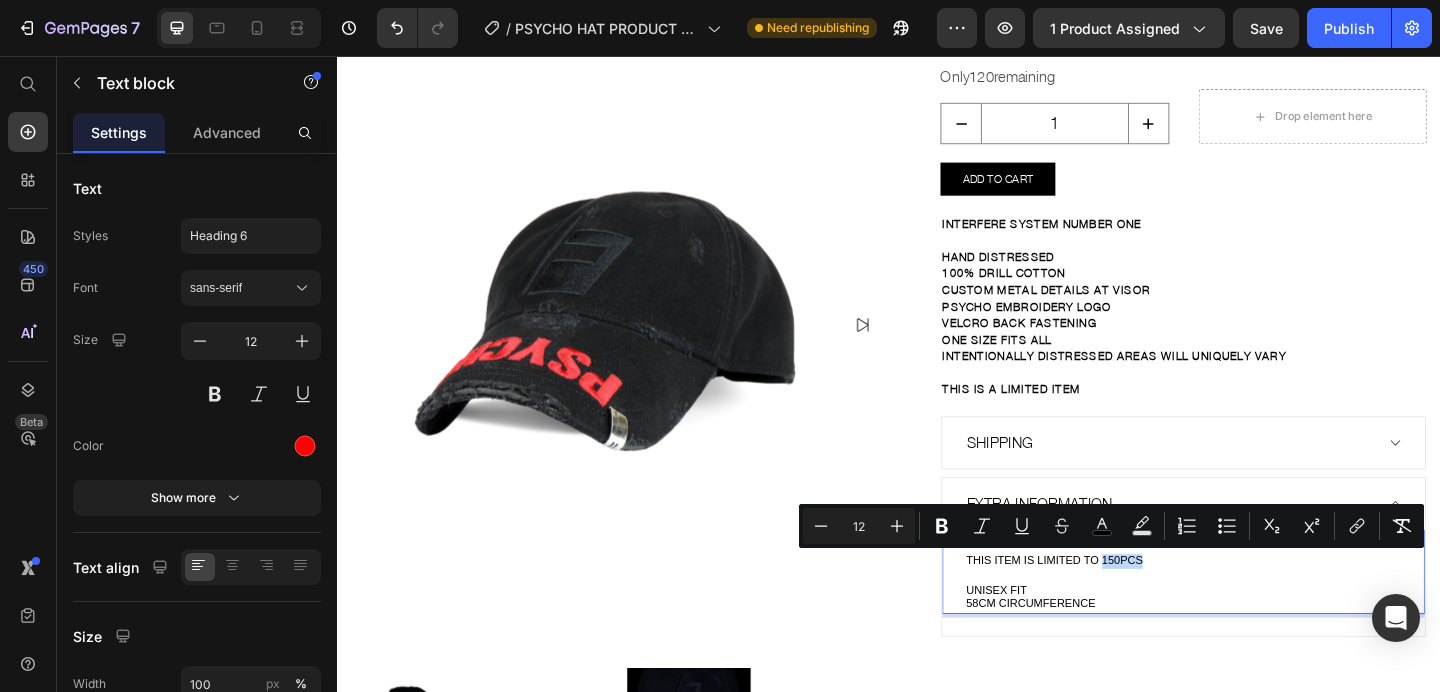 click on "THIS ITEM IS LIMITED TO 150PCS" at bounding box center [1257, 606] 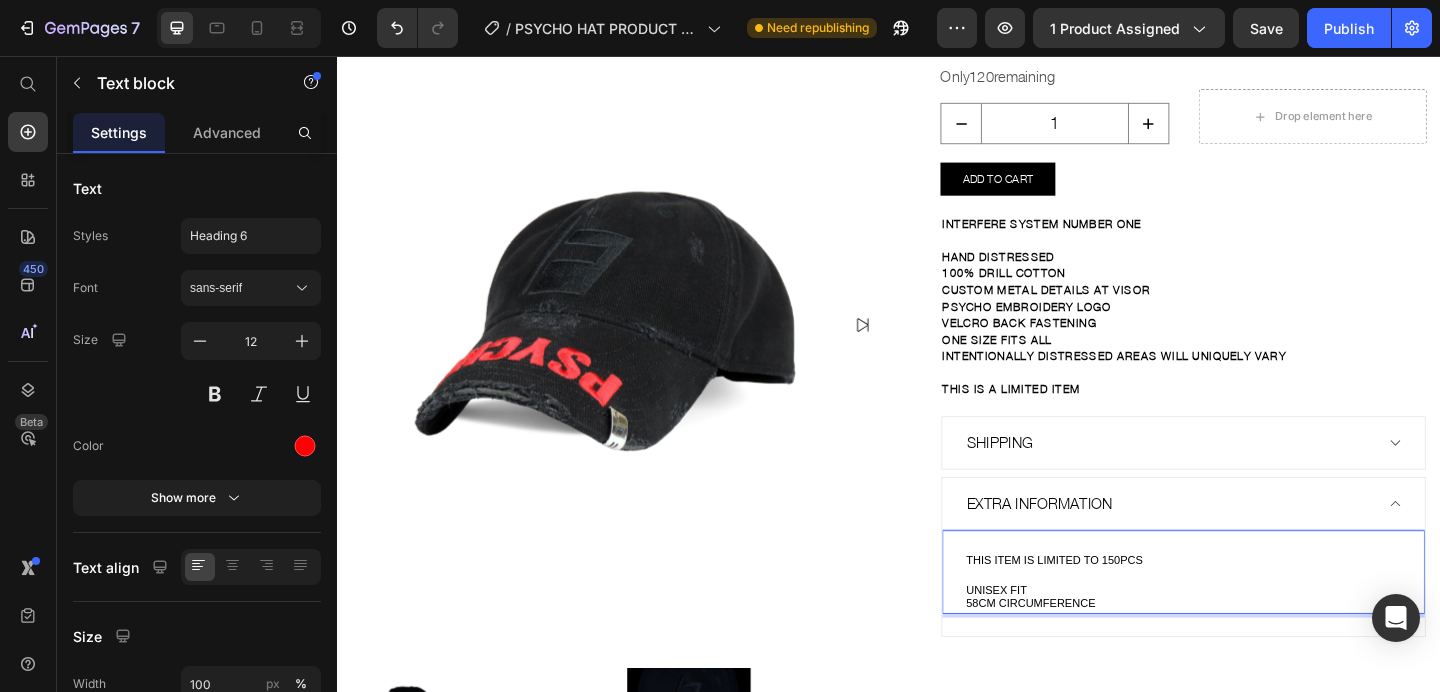 click on "THIS ITEM IS LIMITED TO 150PCS" at bounding box center [1117, 605] 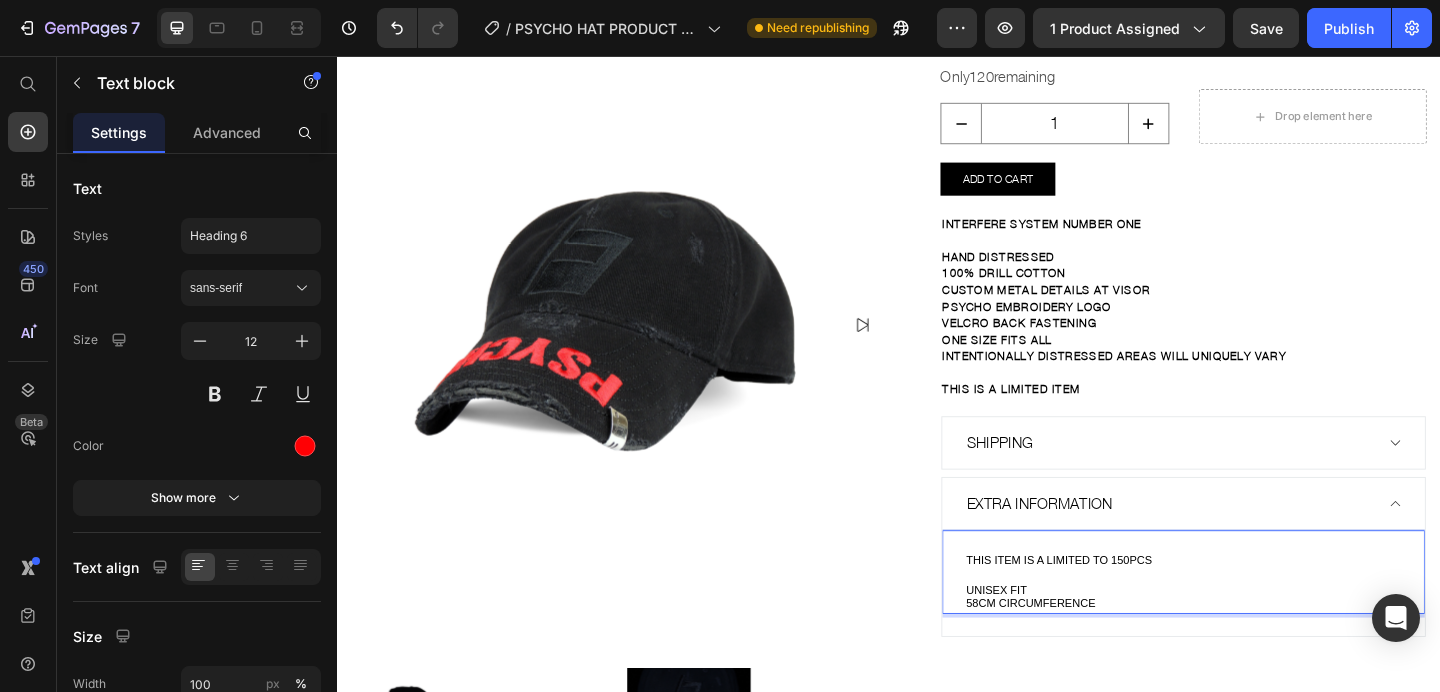 click on "THIS ITEM IS A LIMITED TO 150PCS" at bounding box center (1122, 605) 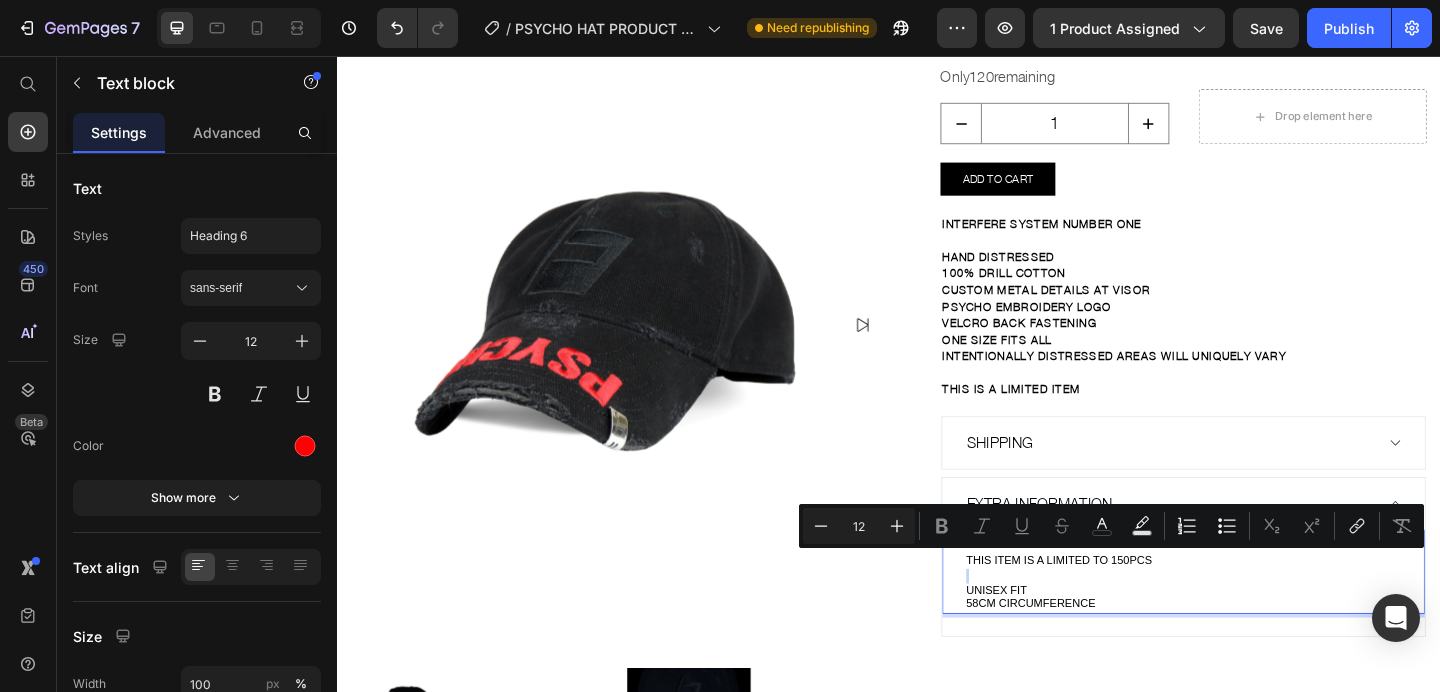 click on "THIS ITEM IS A LIMITED TO 150PCS" at bounding box center (1122, 605) 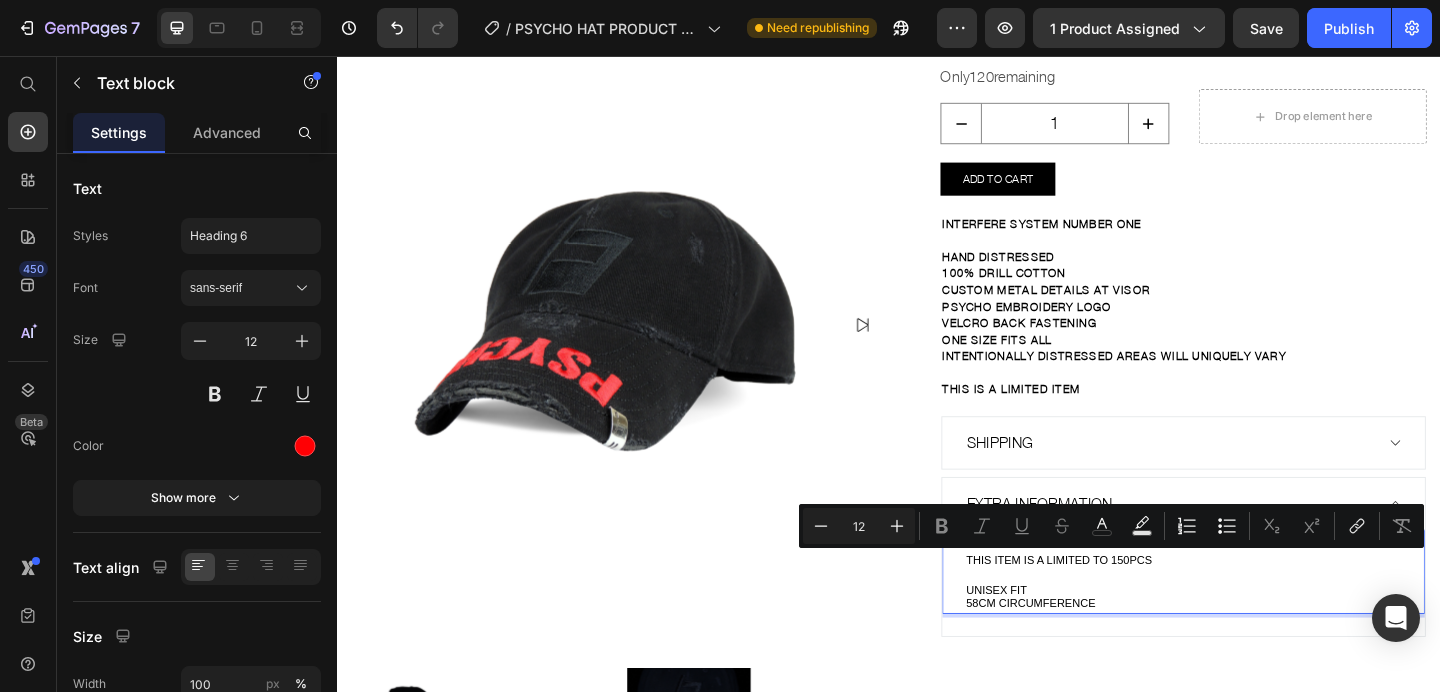 click on "THIS ITEM IS A LIMITED TO 150PCS" at bounding box center (1122, 605) 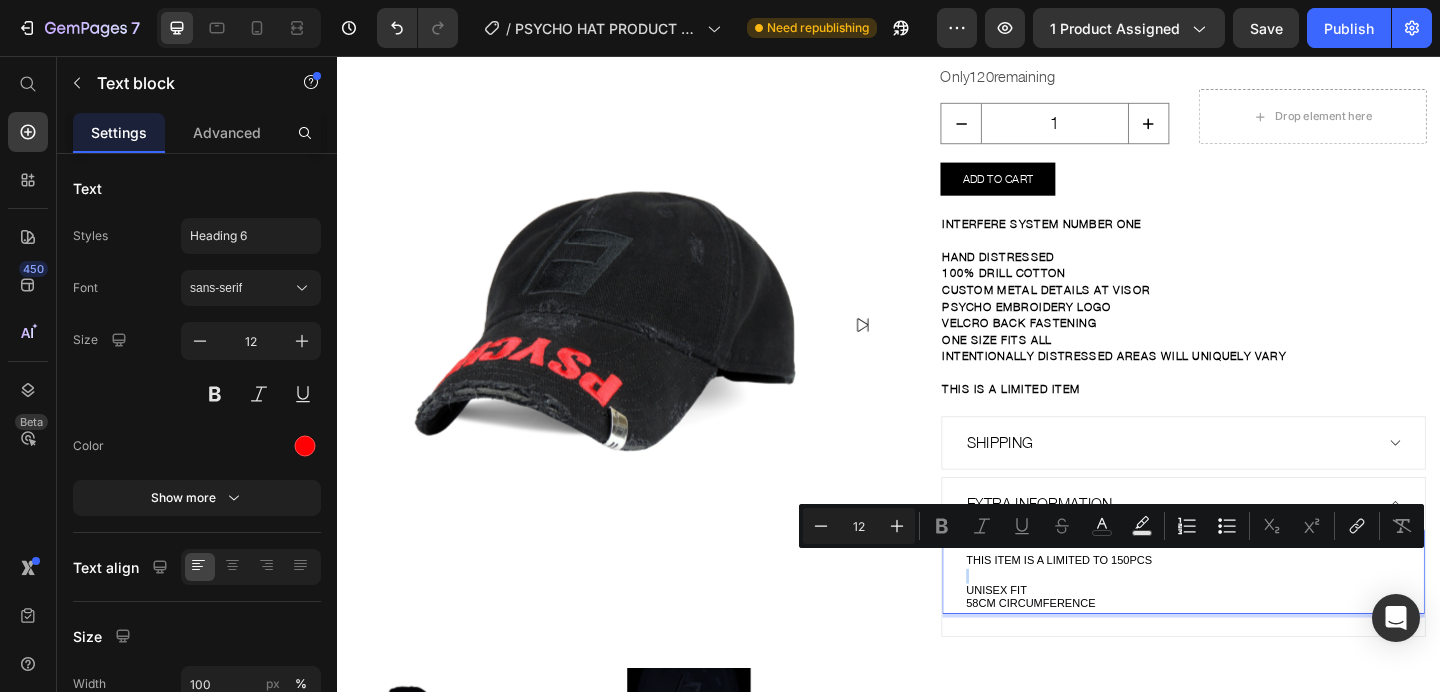 click on "THIS ITEM IS A LIMITED TO 150PCS" at bounding box center (1122, 605) 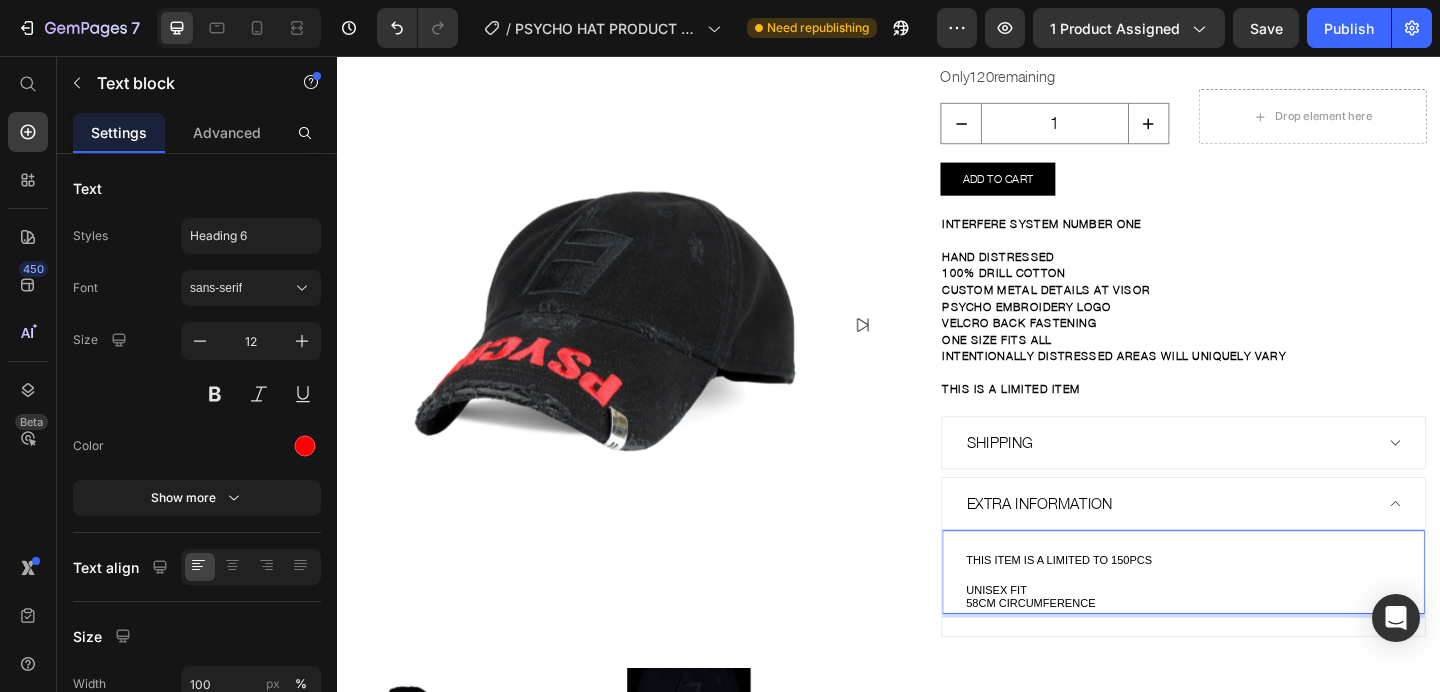 click on "THIS ITEM IS A LIMITED TO 150PCS" at bounding box center (1257, 606) 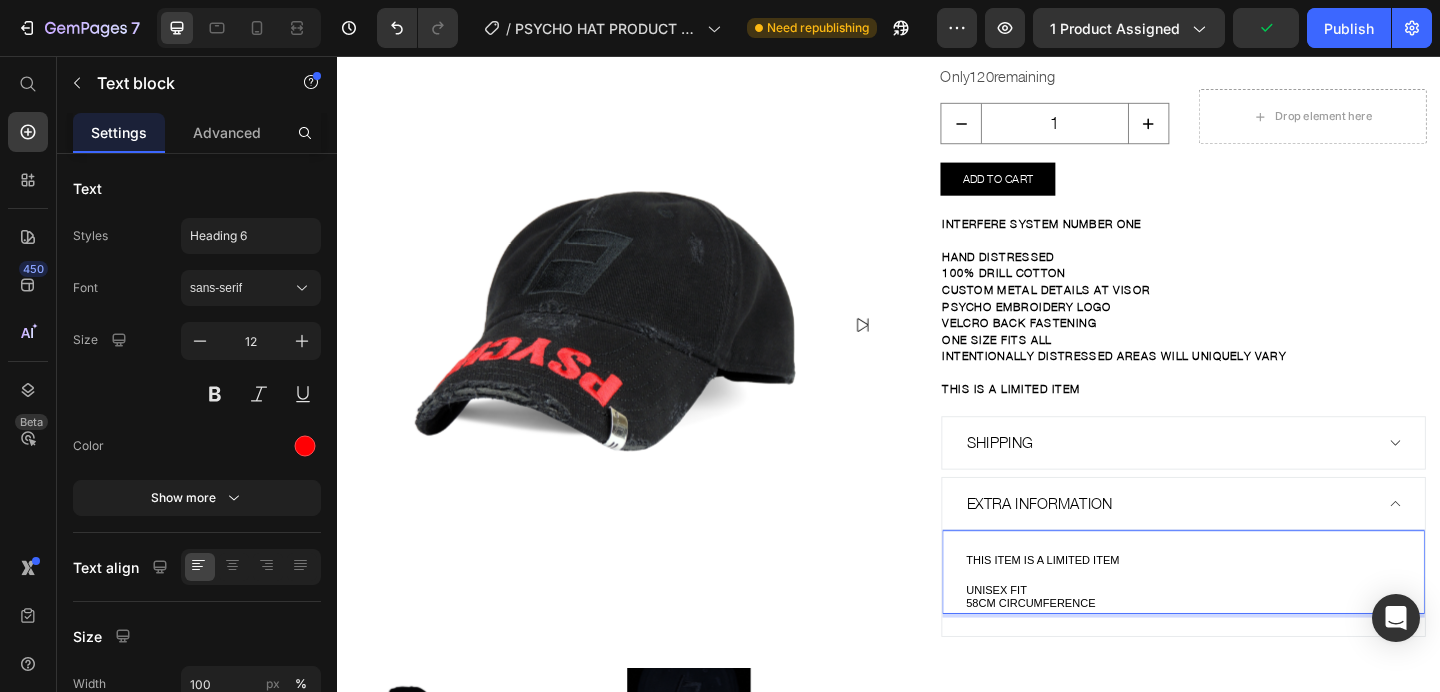 click on "THIS ITEM IS A LIMITED ITEM" at bounding box center [1104, 605] 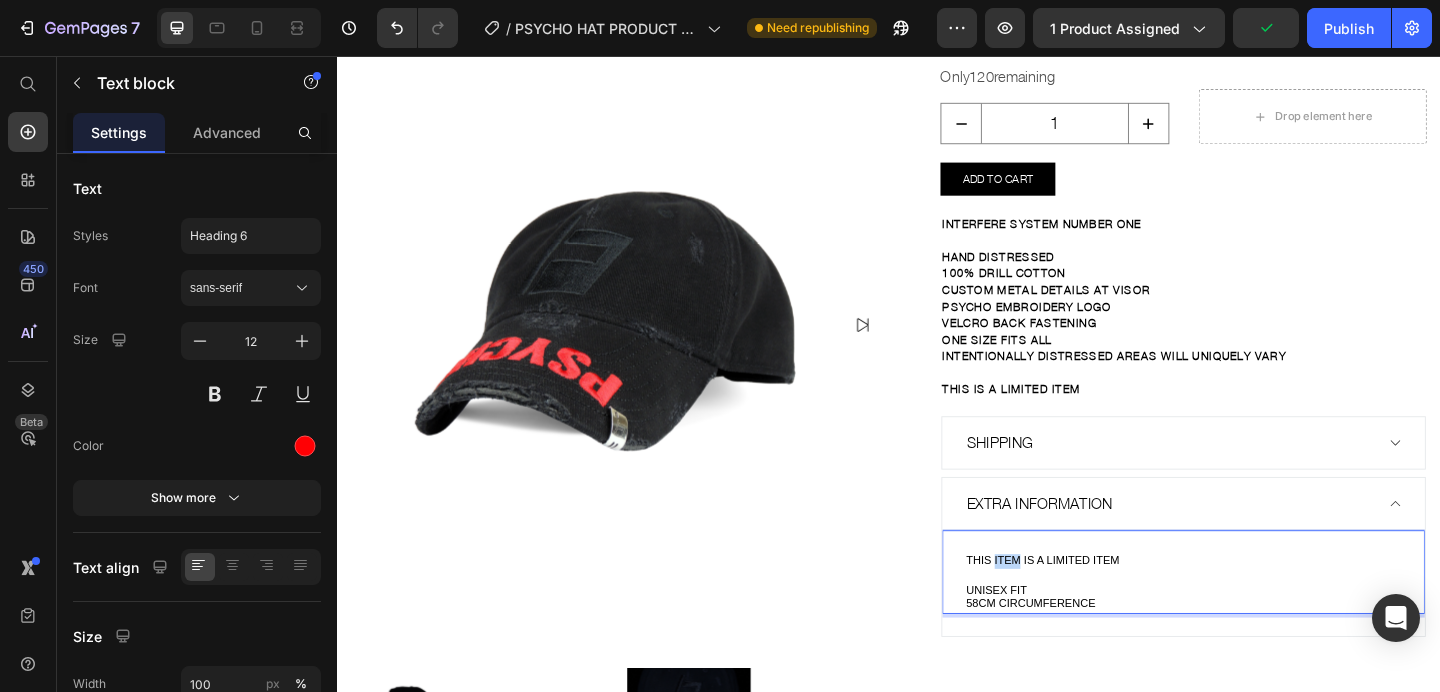 click on "THIS ITEM IS A LIMITED ITEM" at bounding box center (1104, 605) 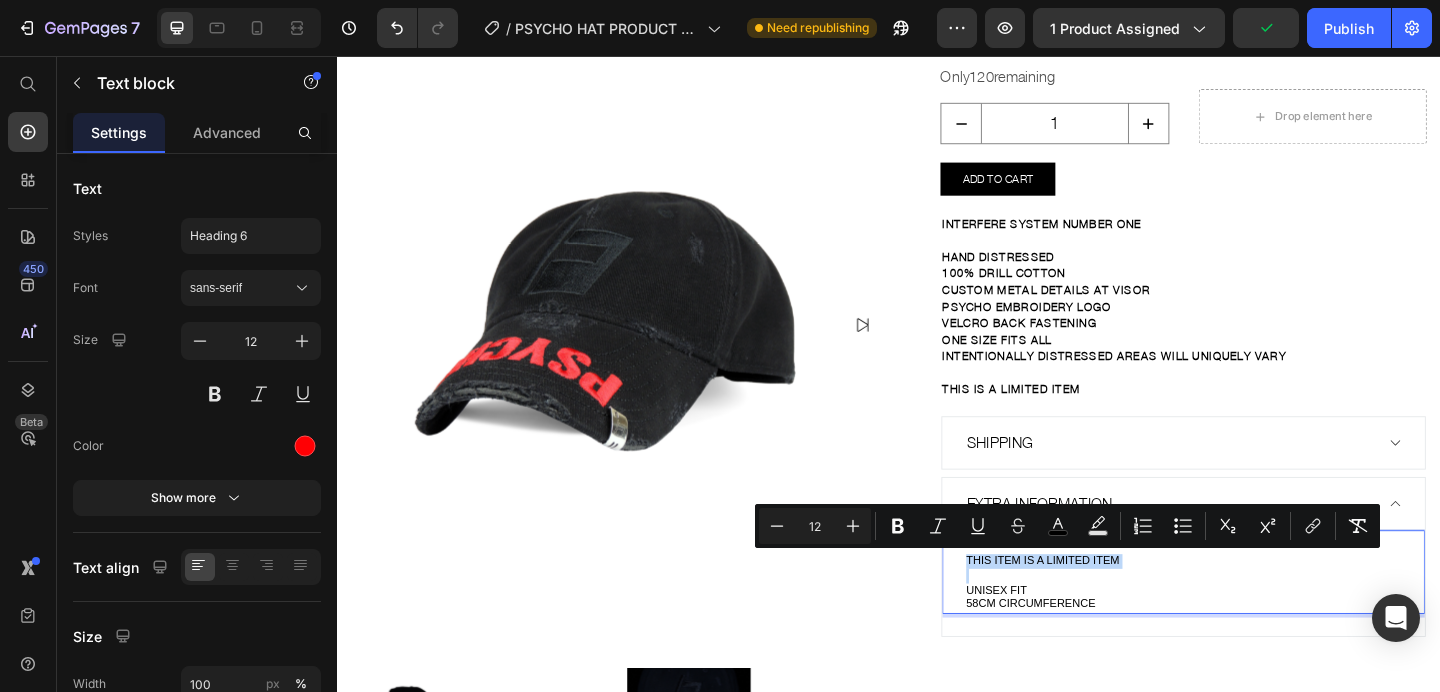 copy on "THIS ITEM IS A LIMITED ITEM" 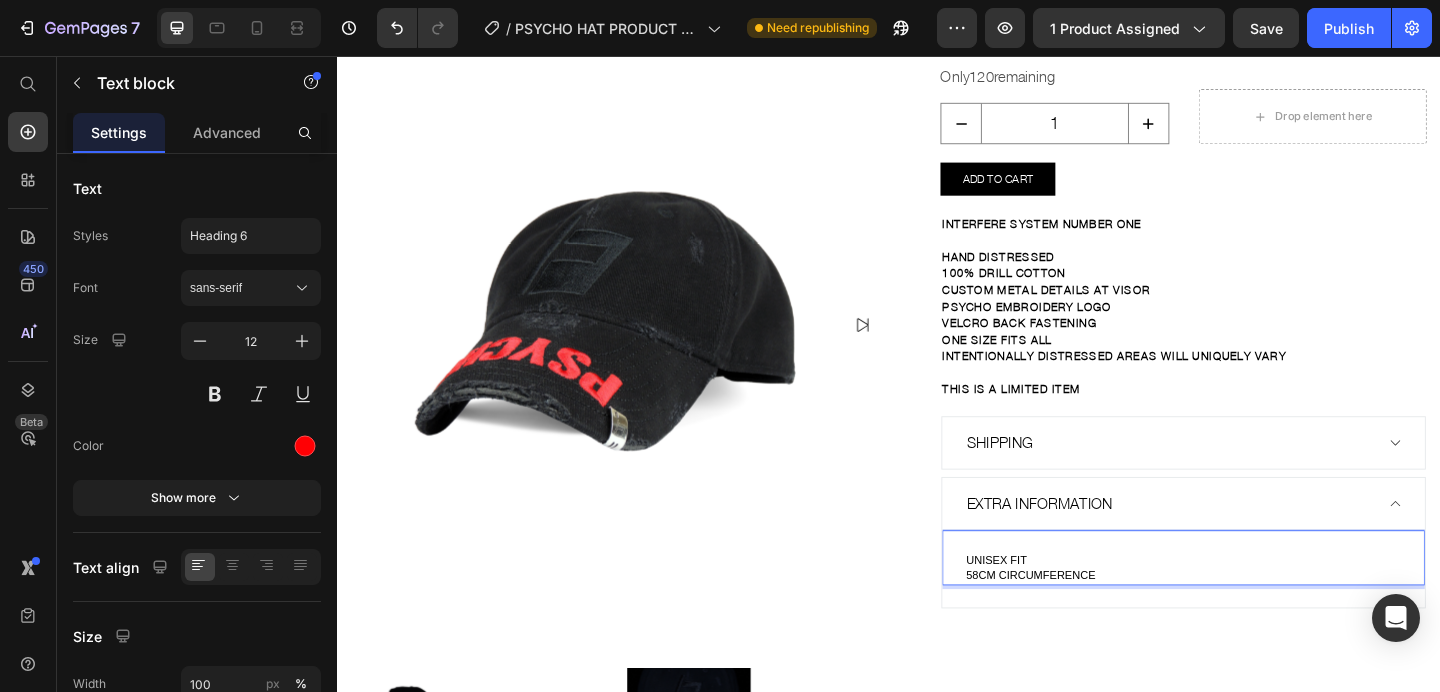 click on "58CM CIRCUMFERENCE" at bounding box center [1257, 622] 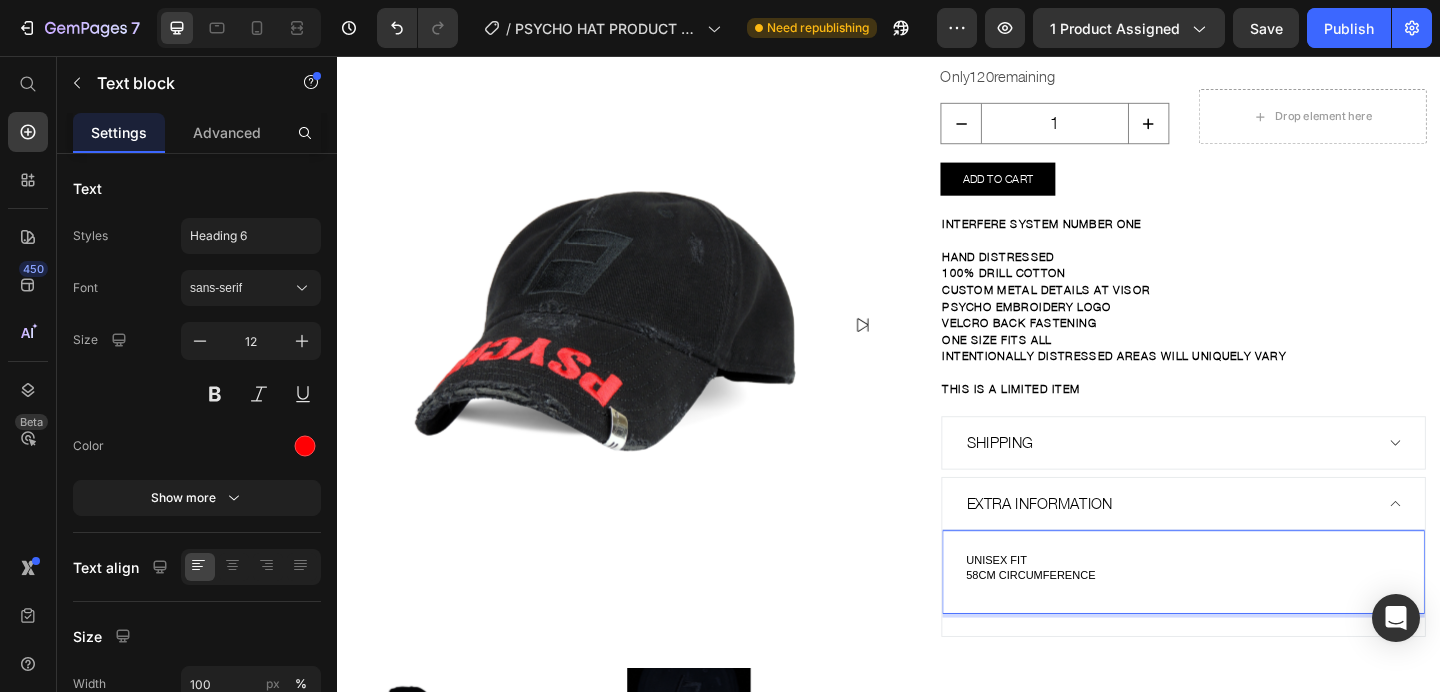 scroll, scrollTop: 4, scrollLeft: 0, axis: vertical 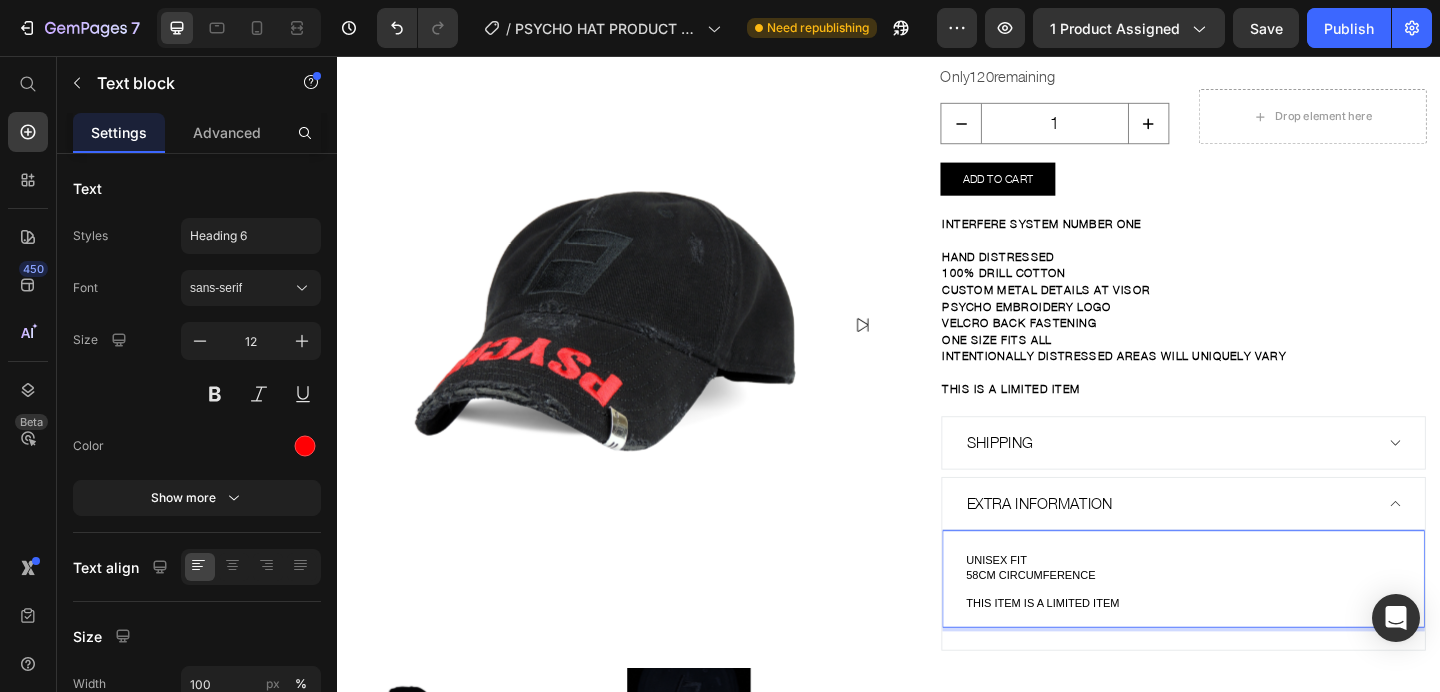 click at bounding box center [1257, 669] 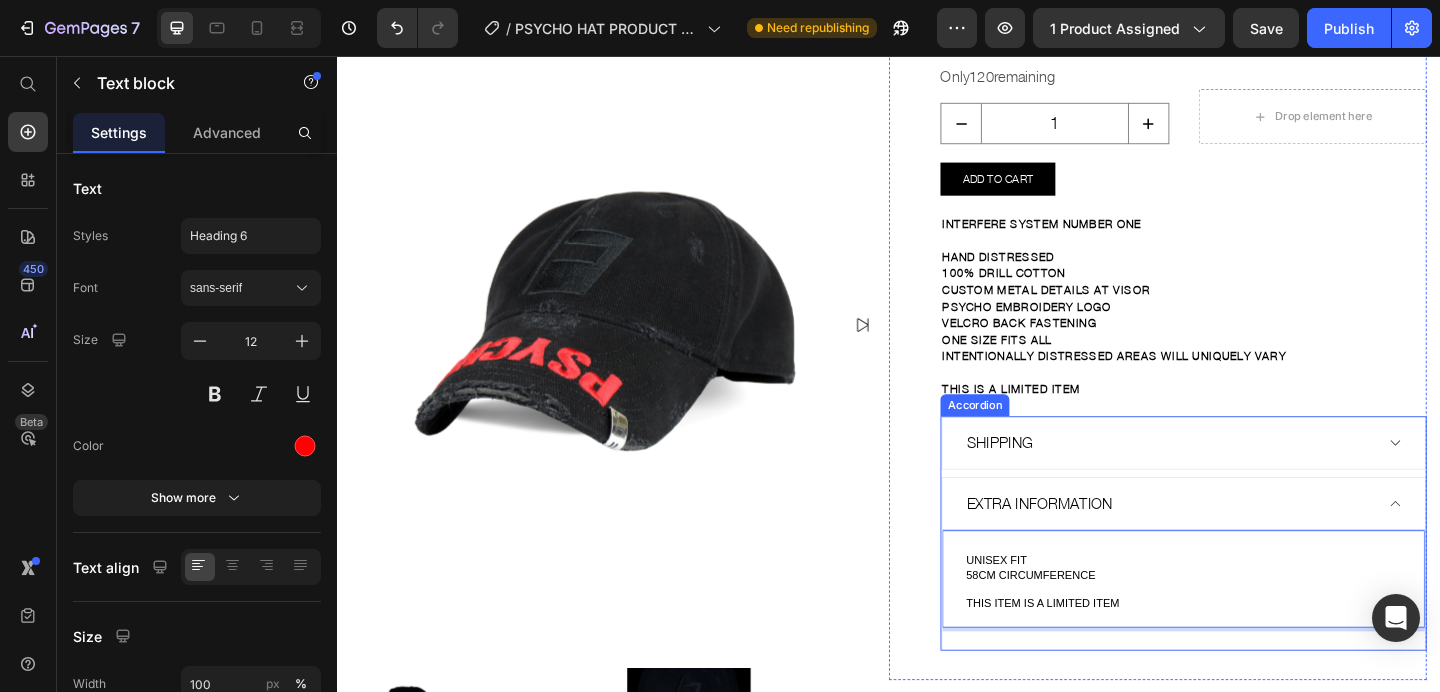 click on "EXTRA INFORMATION" at bounding box center (1241, 543) 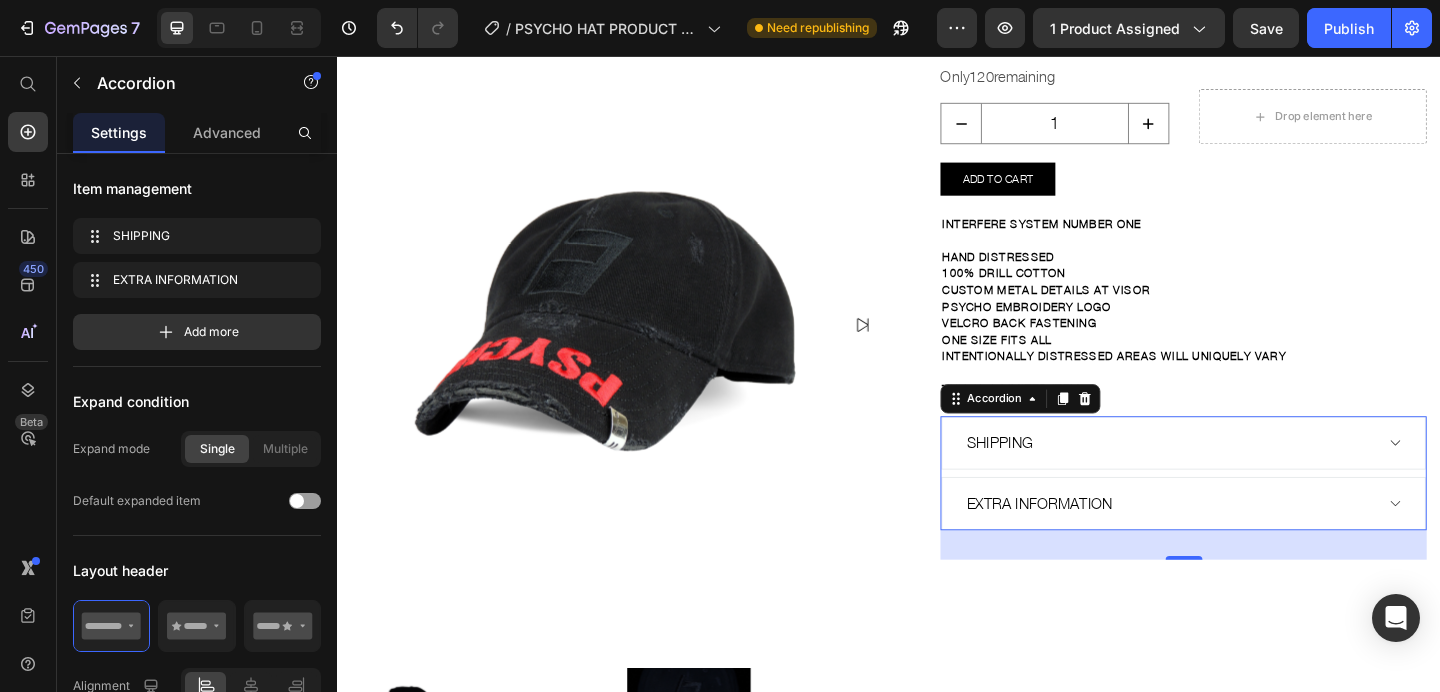scroll, scrollTop: 0, scrollLeft: 0, axis: both 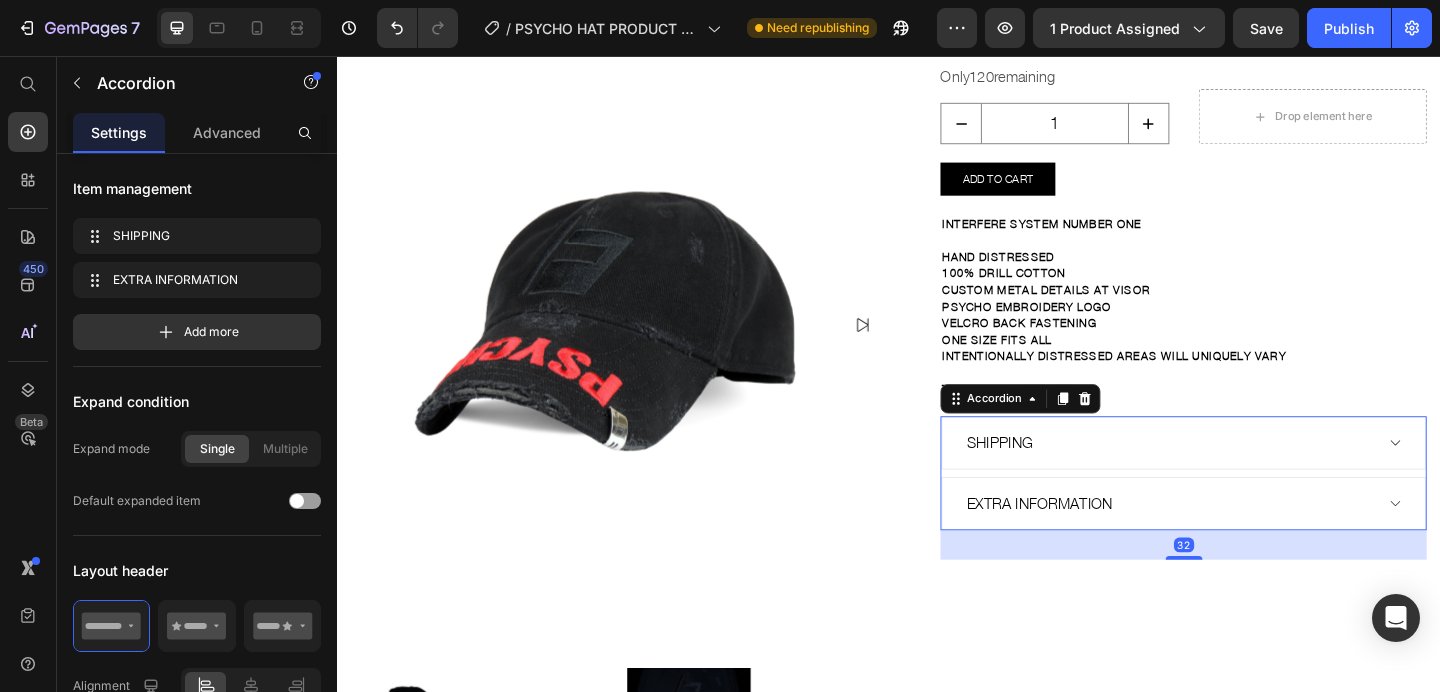 click on "SHIPPING" at bounding box center [1241, 477] 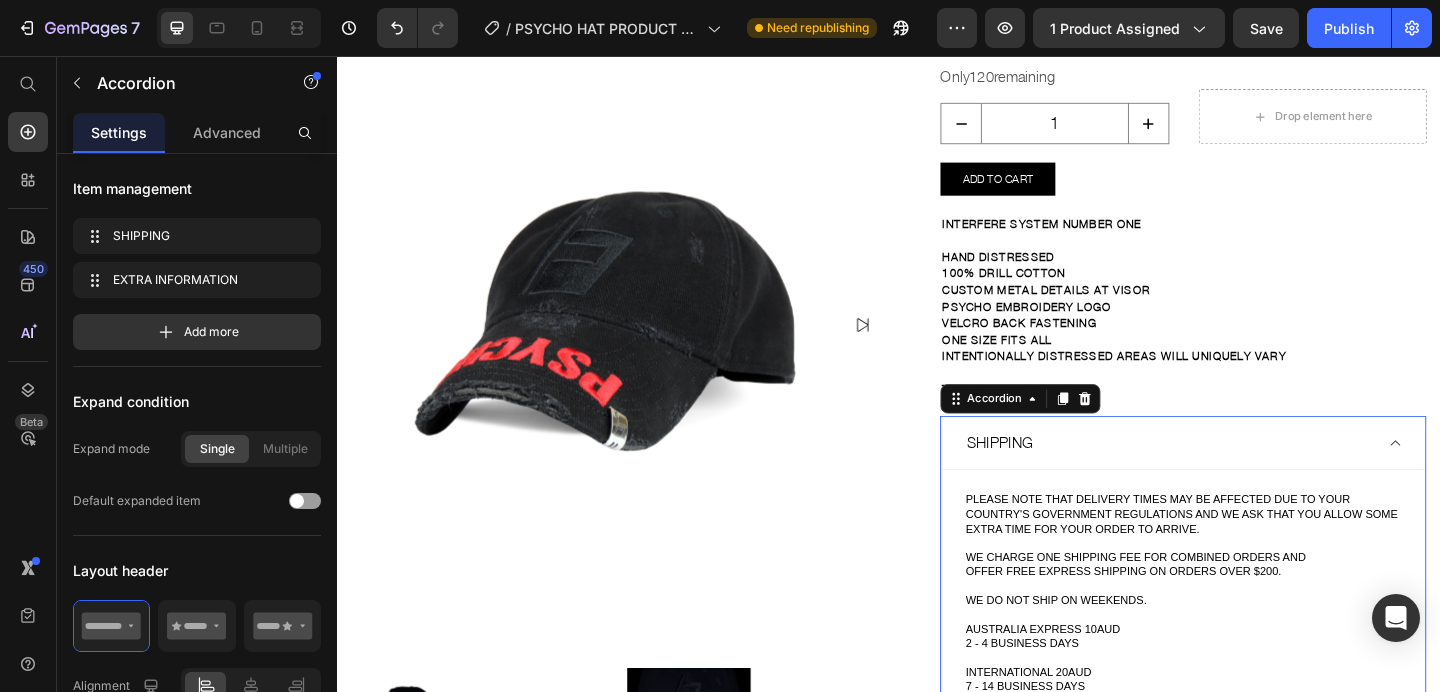 click on "SHIPPING" at bounding box center (1241, 477) 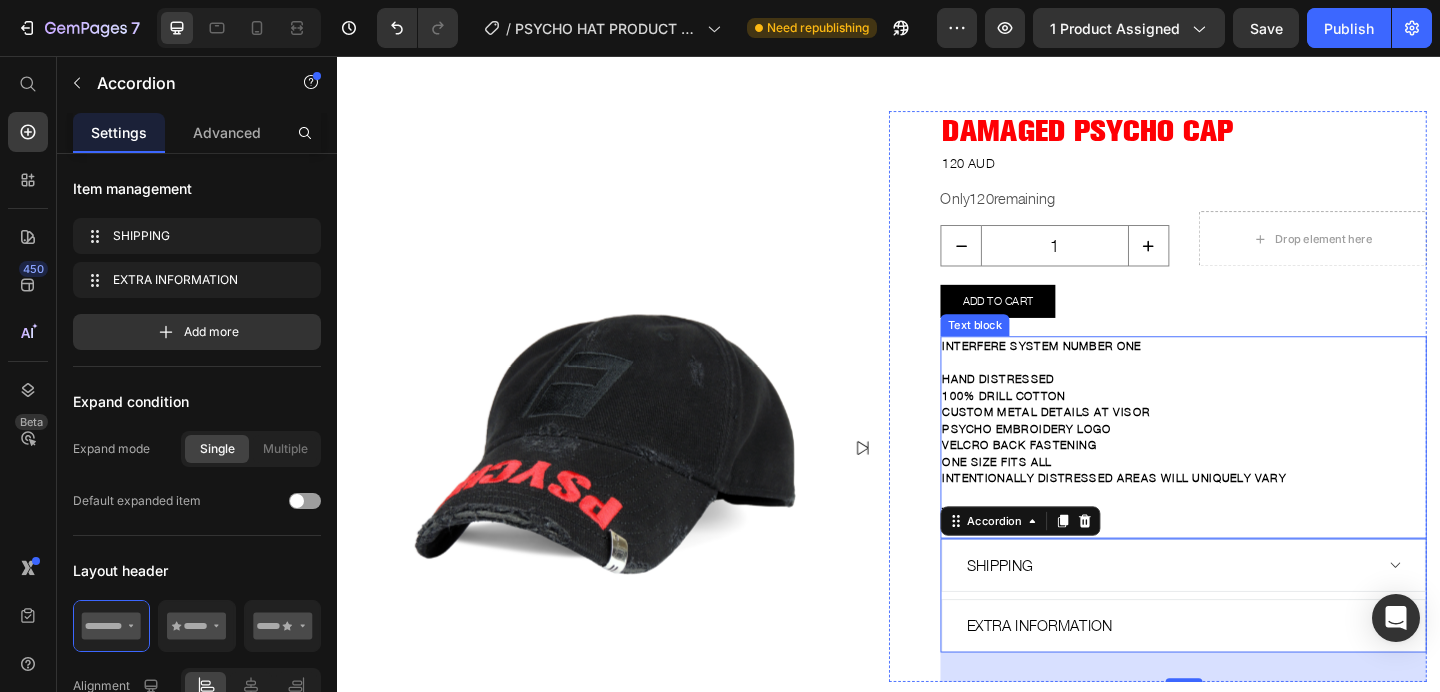 scroll, scrollTop: 0, scrollLeft: 0, axis: both 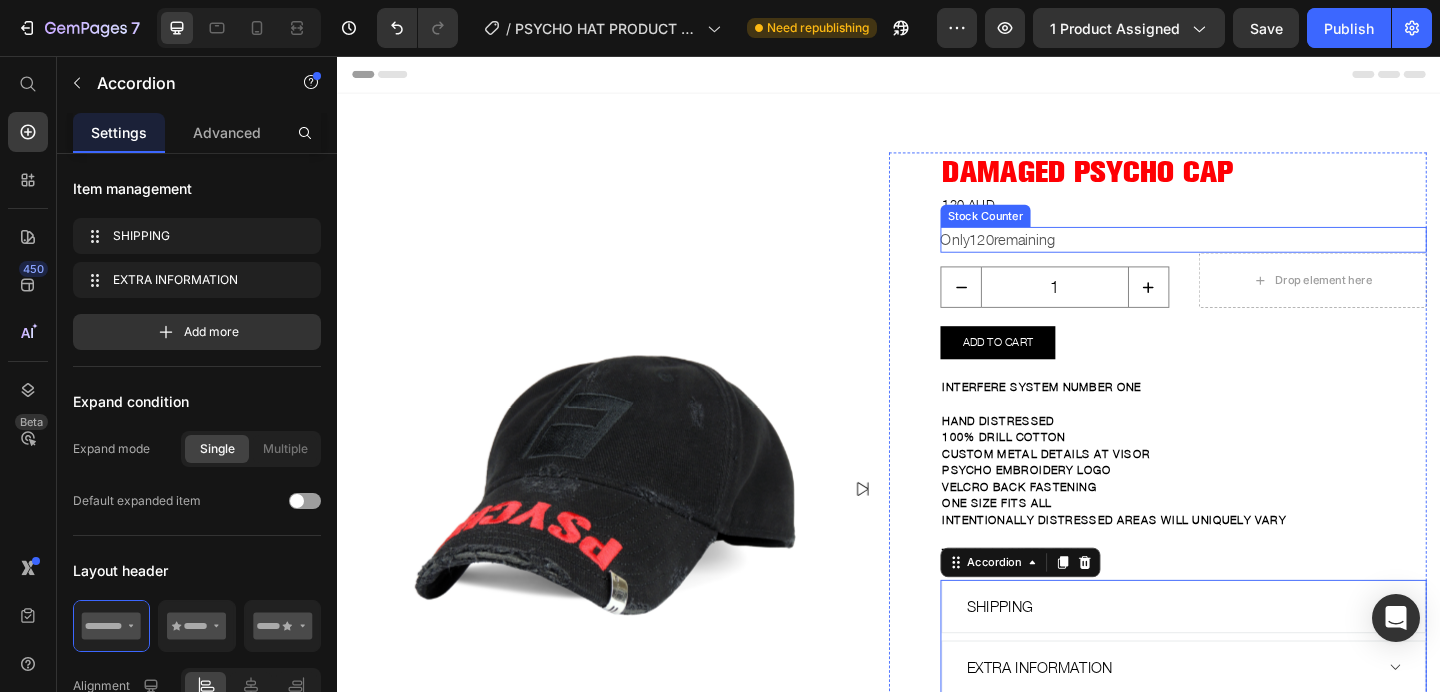 click on "Only  120  remaining" at bounding box center (1055, 256) 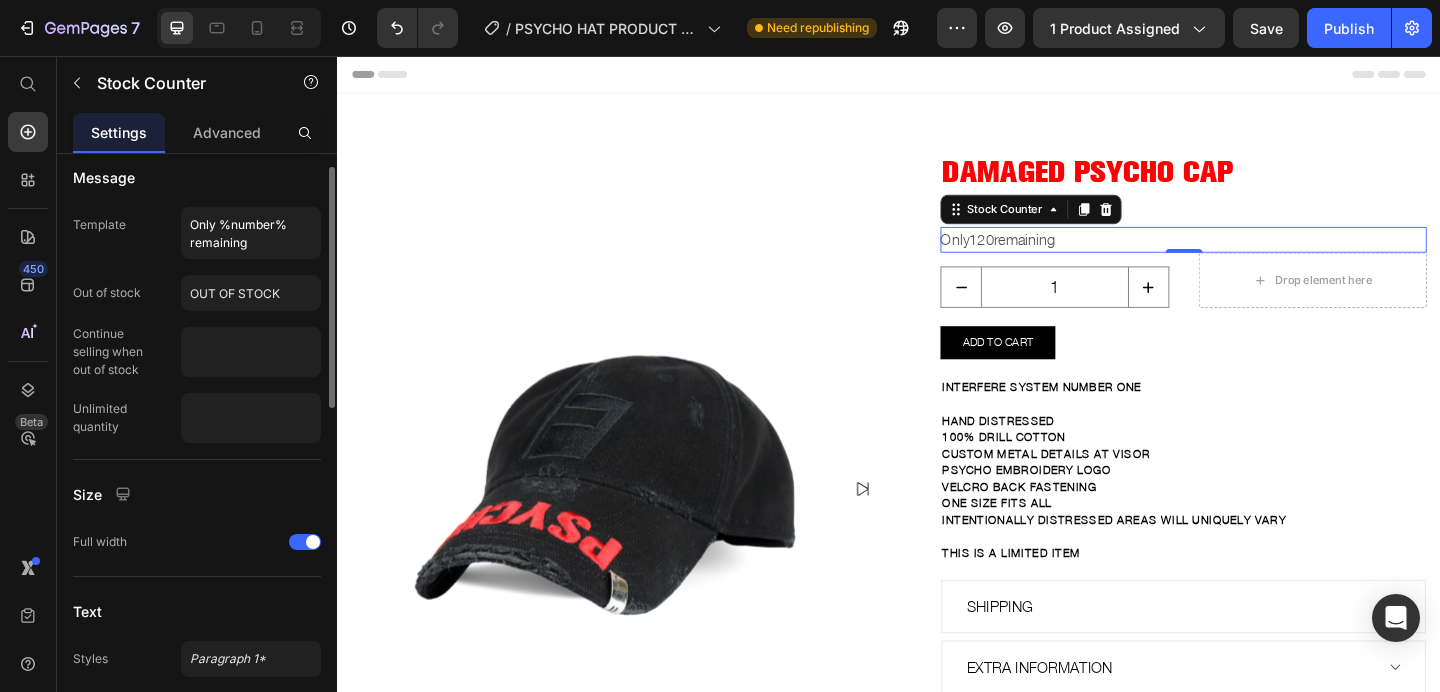 scroll, scrollTop: 350, scrollLeft: 0, axis: vertical 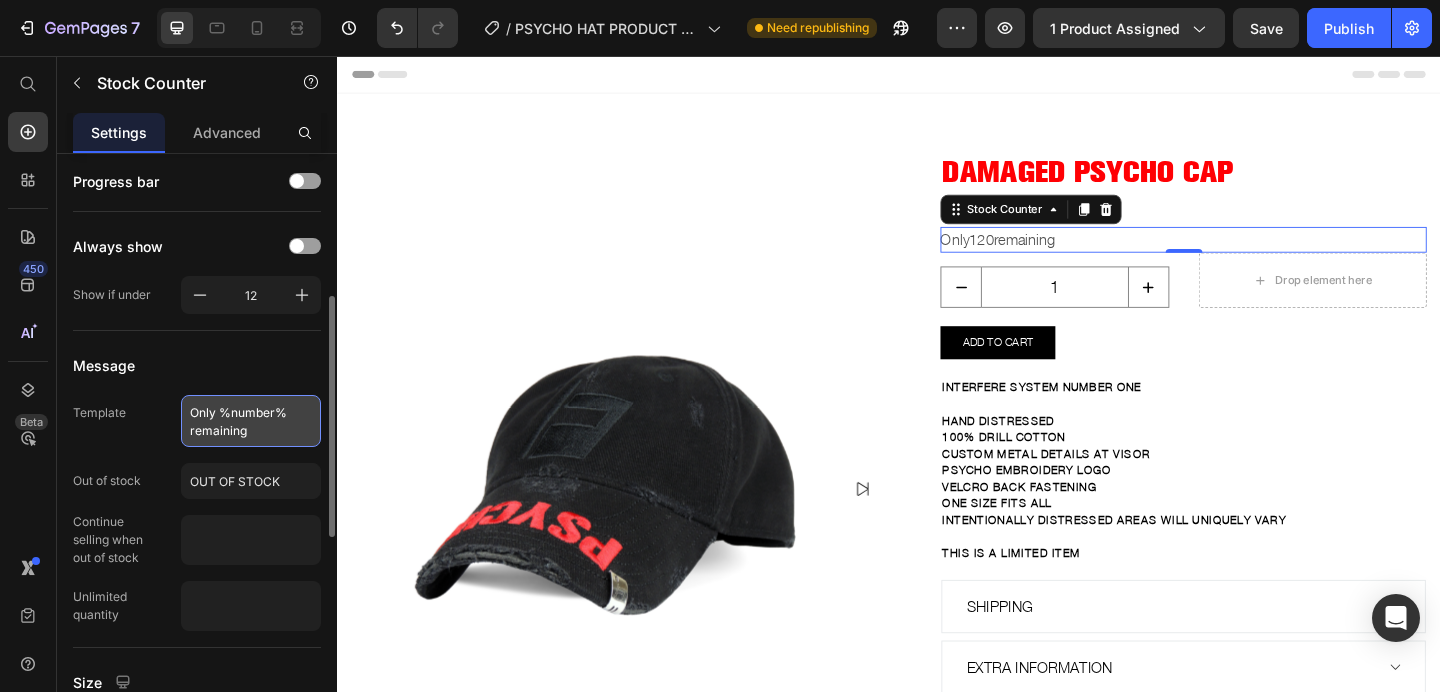 click on "Only %number% remaining" at bounding box center (251, 421) 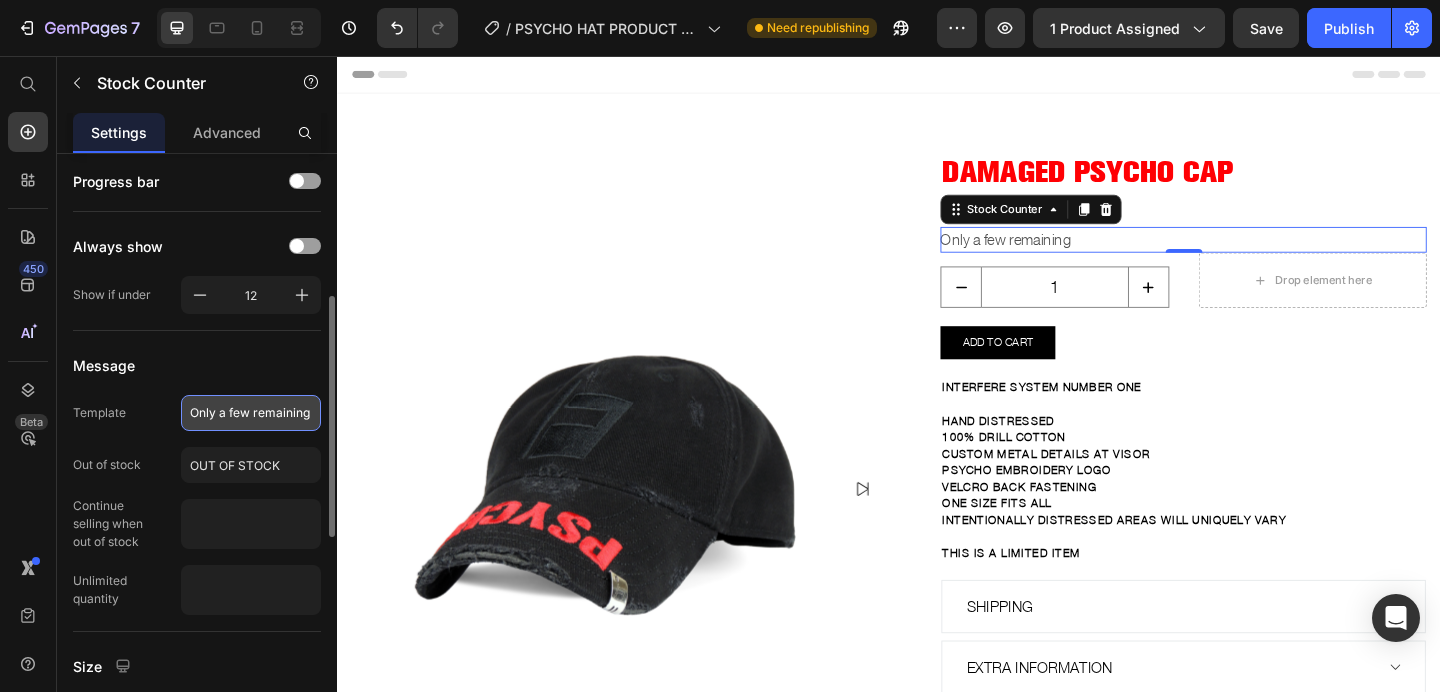 click on "Only a few remaining" at bounding box center [251, 413] 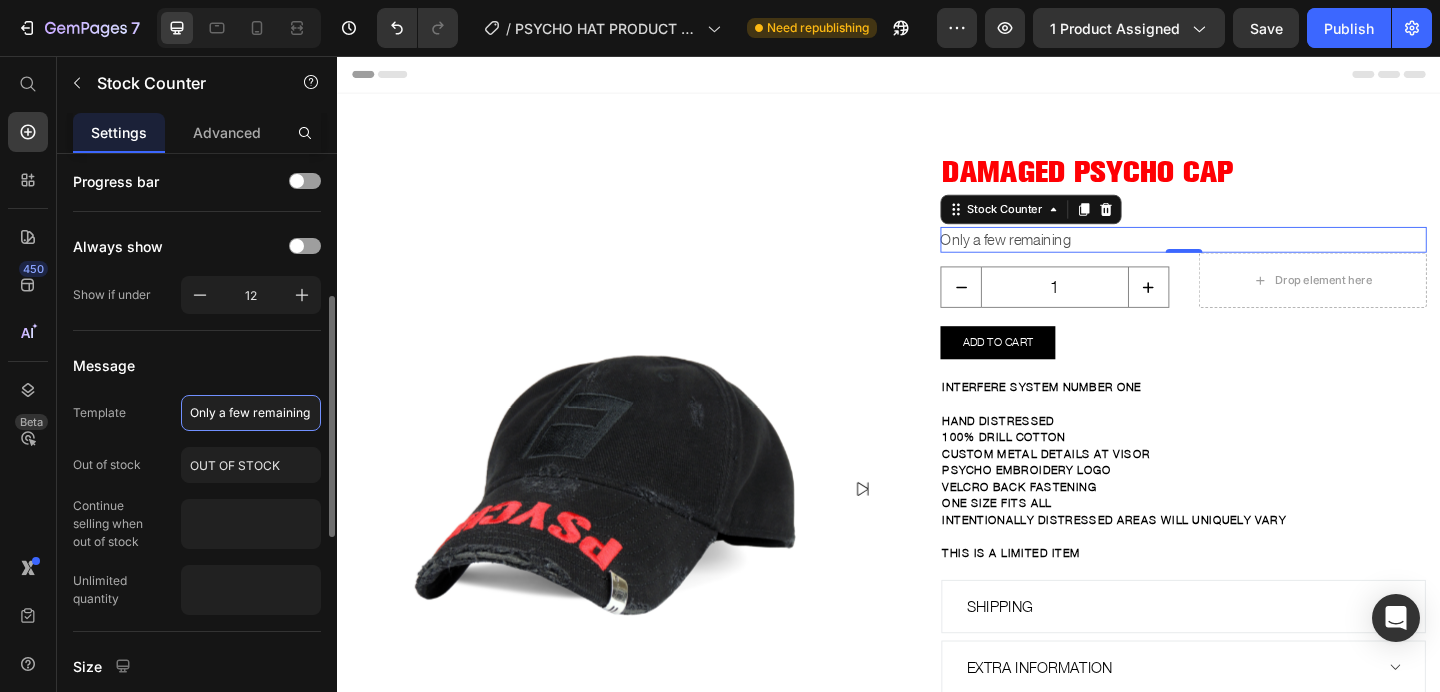 type on "Only a few remaining" 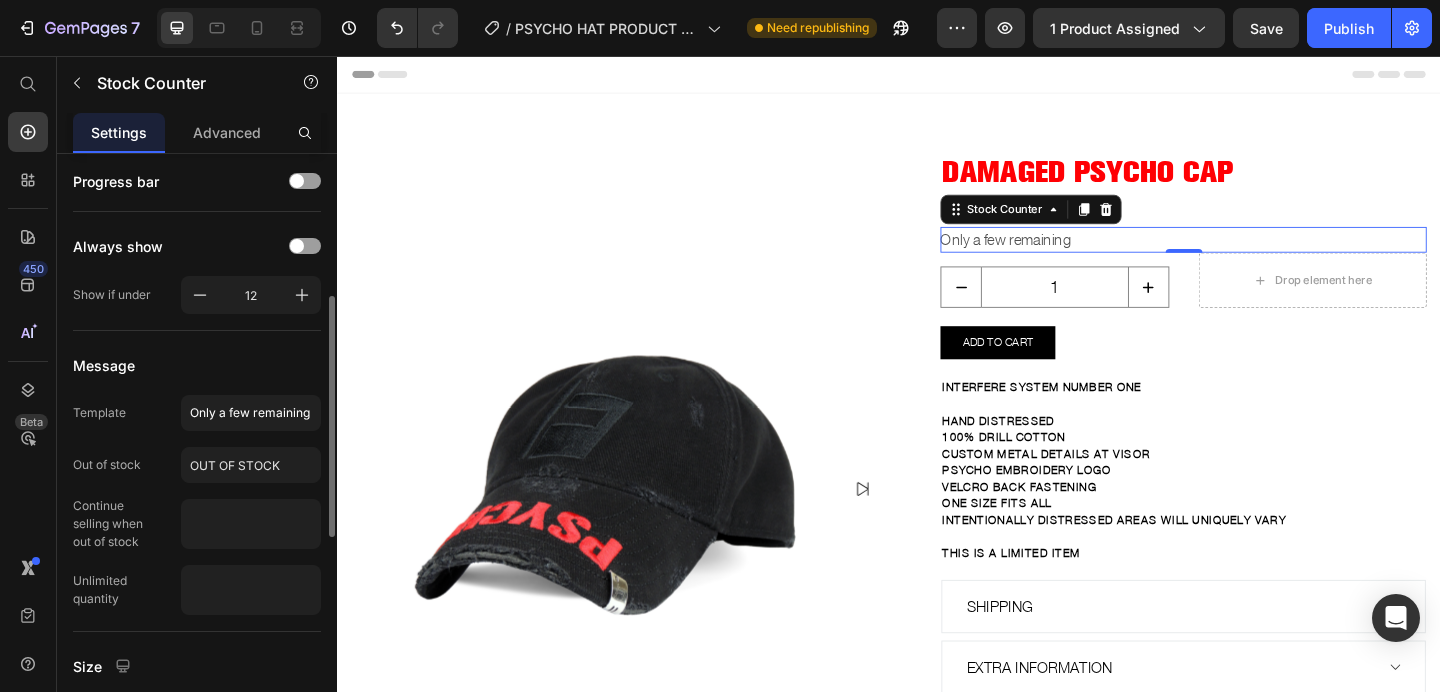 click on "Out of stock OUT OF STOCK" 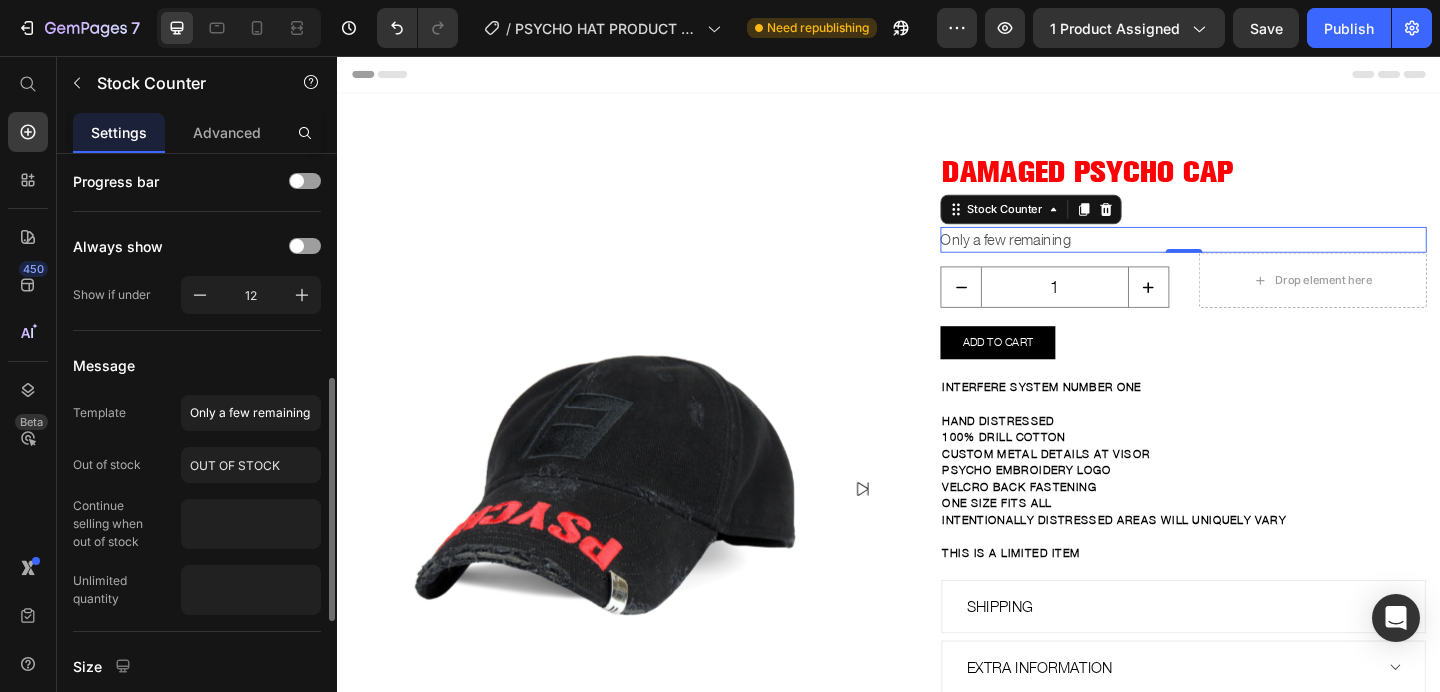 scroll, scrollTop: 821, scrollLeft: 0, axis: vertical 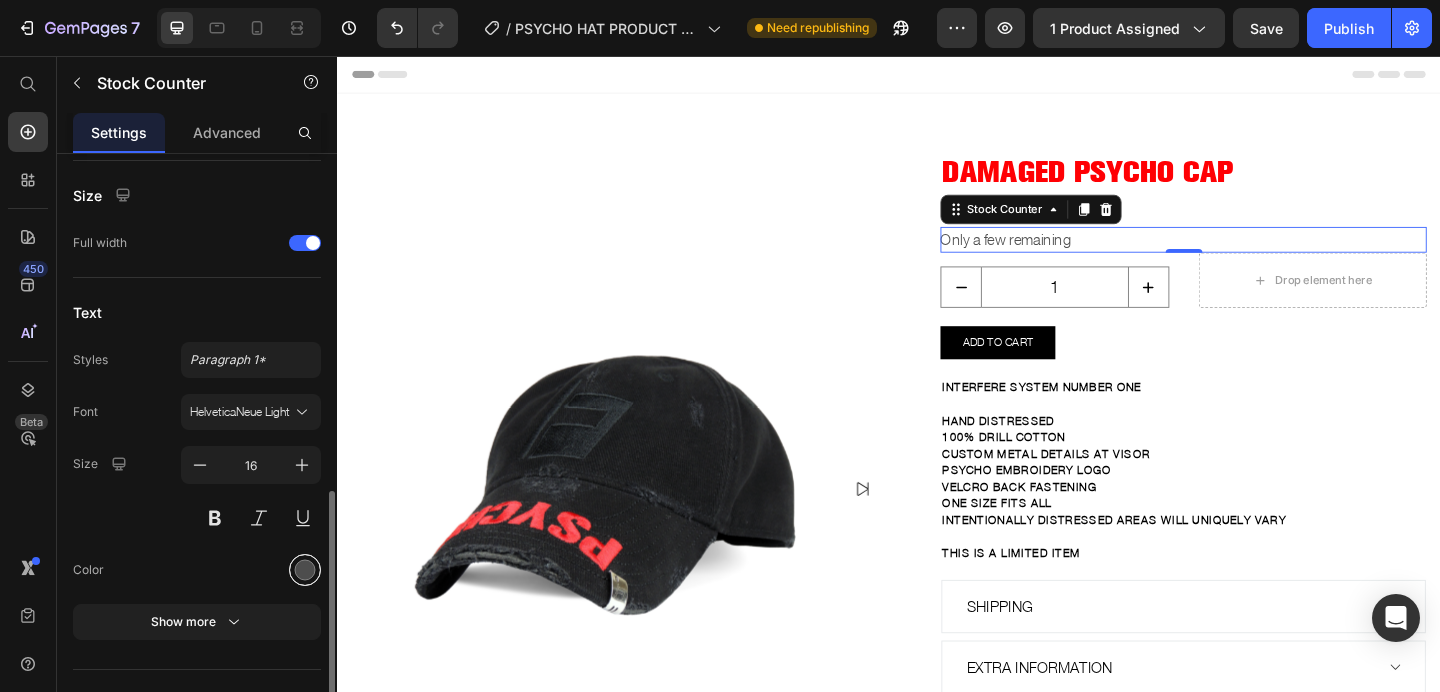 click at bounding box center [305, 570] 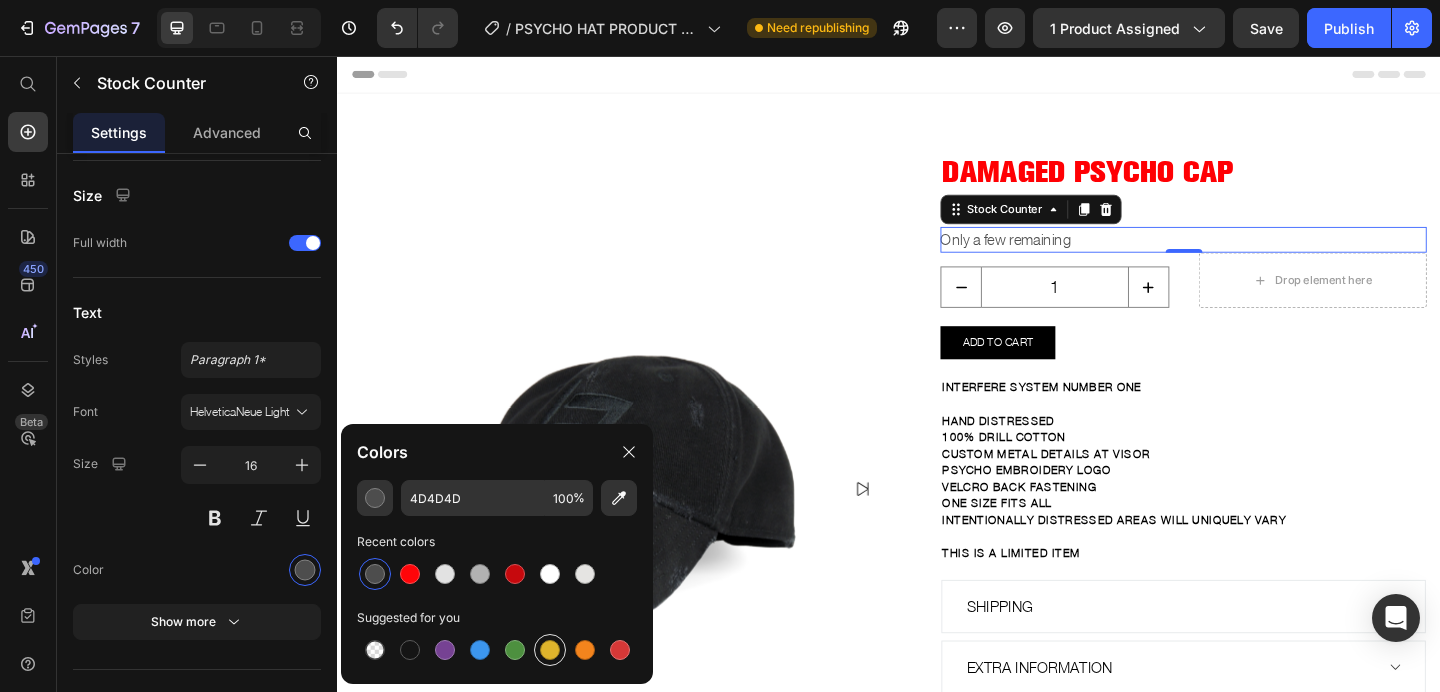 click at bounding box center (550, 650) 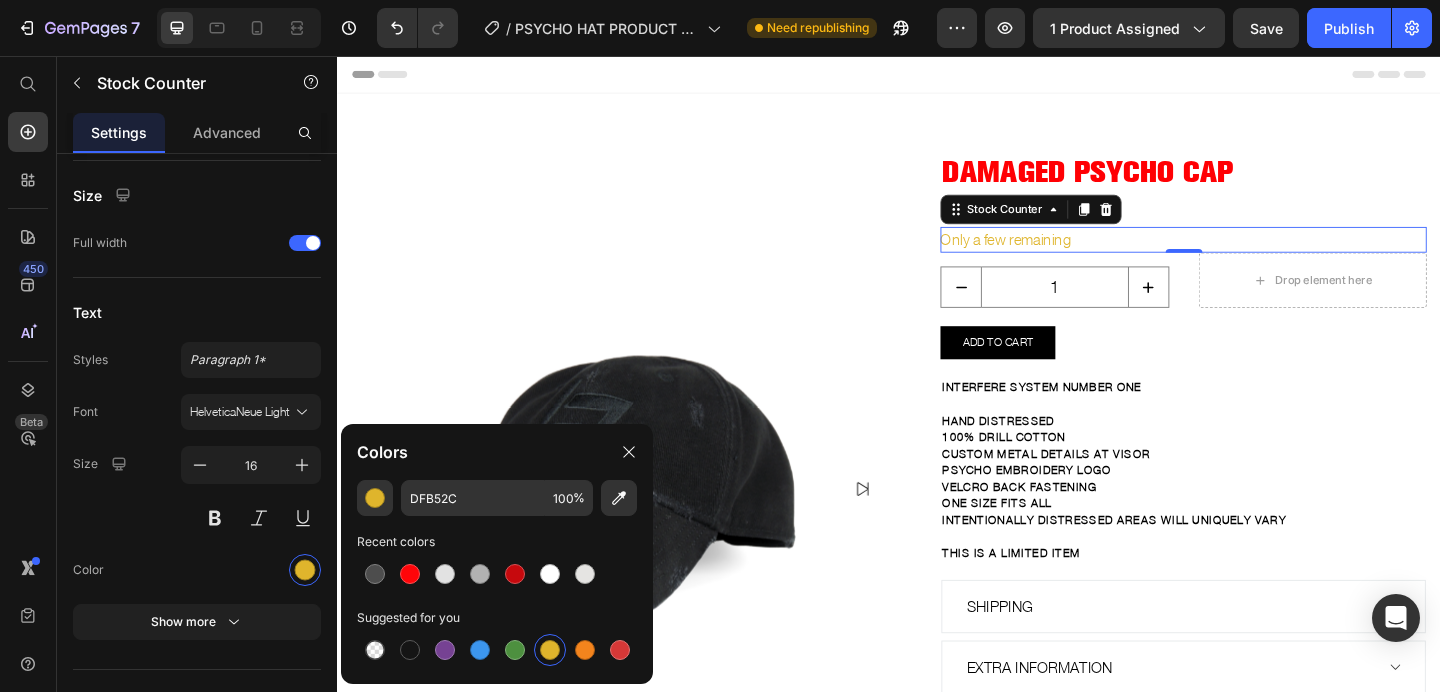 click at bounding box center (550, 650) 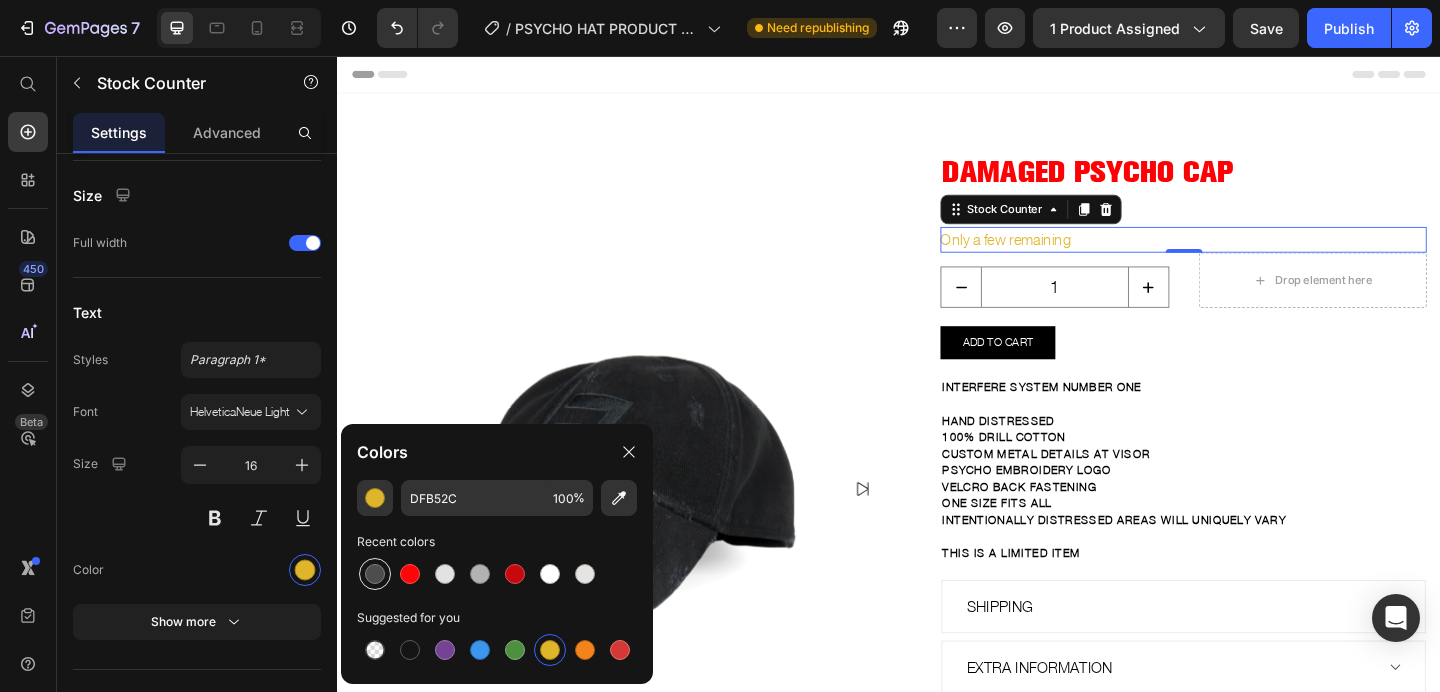 click at bounding box center [375, 574] 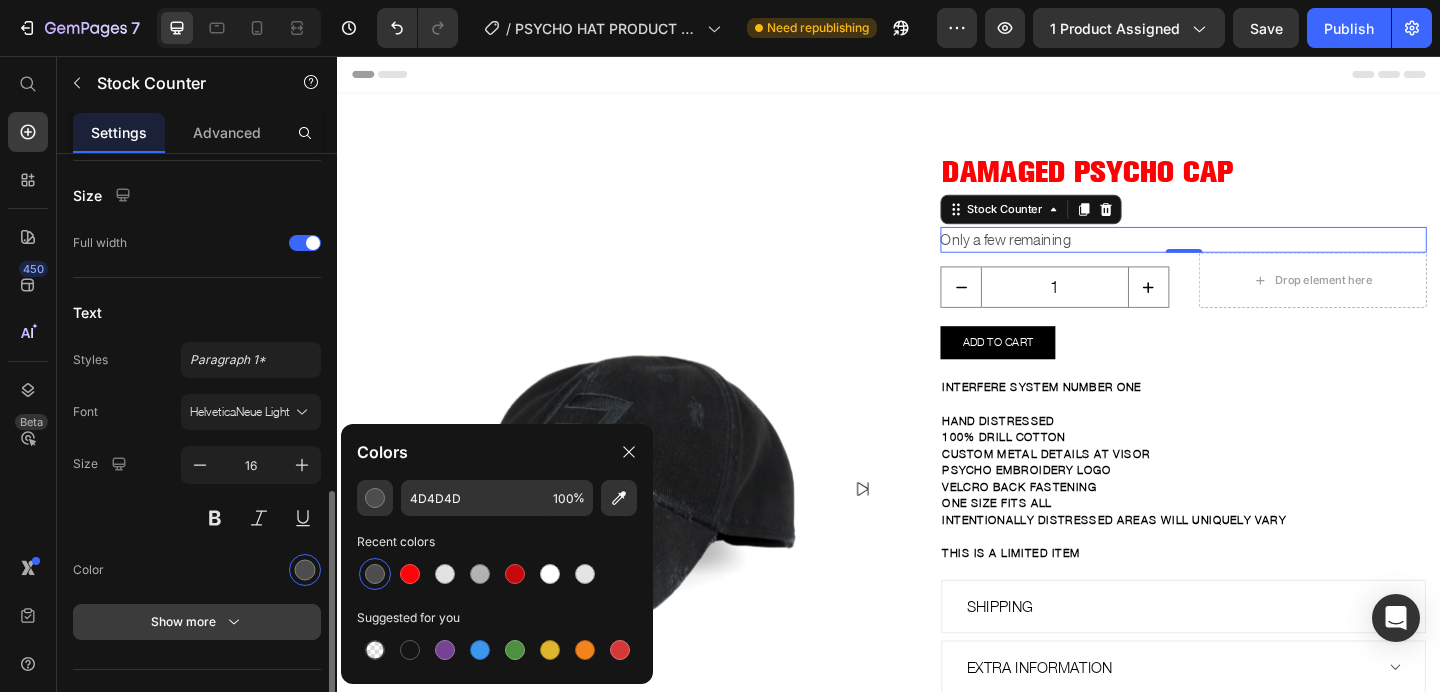 click on "Show more" at bounding box center (197, 622) 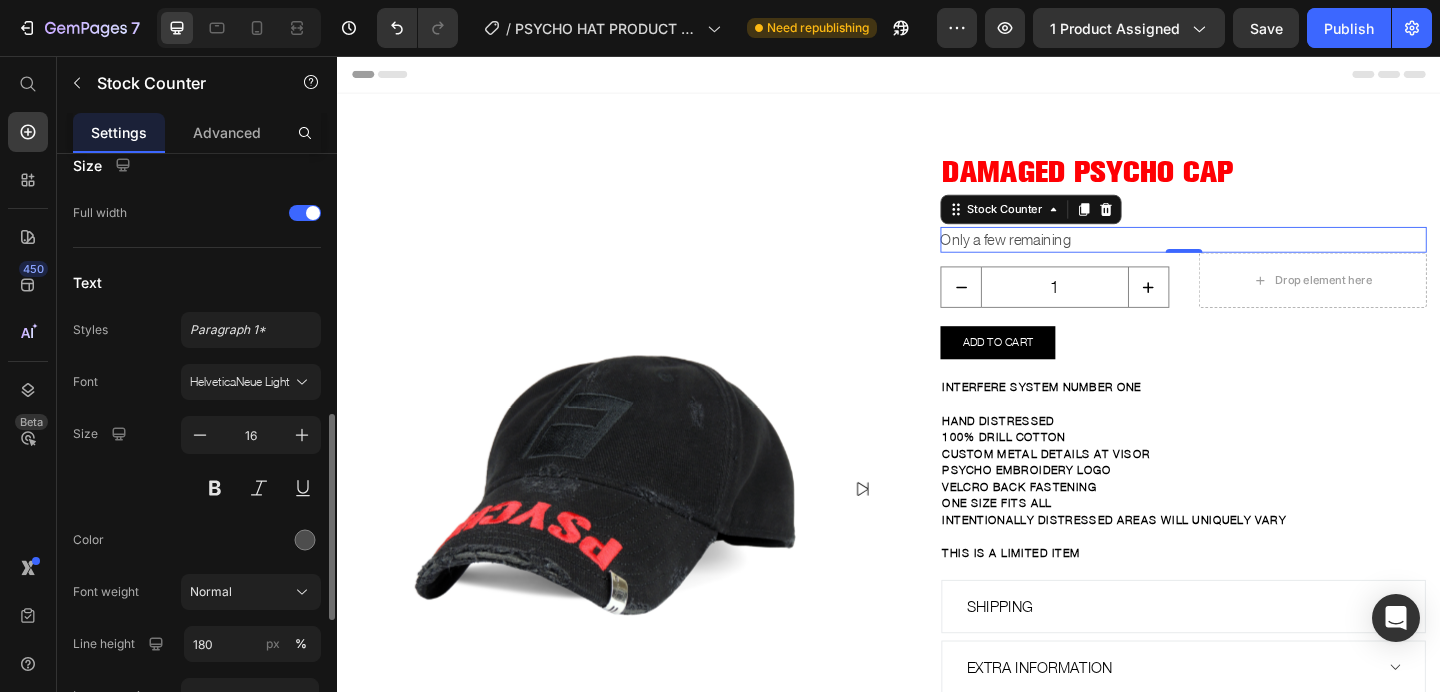 scroll, scrollTop: 970, scrollLeft: 0, axis: vertical 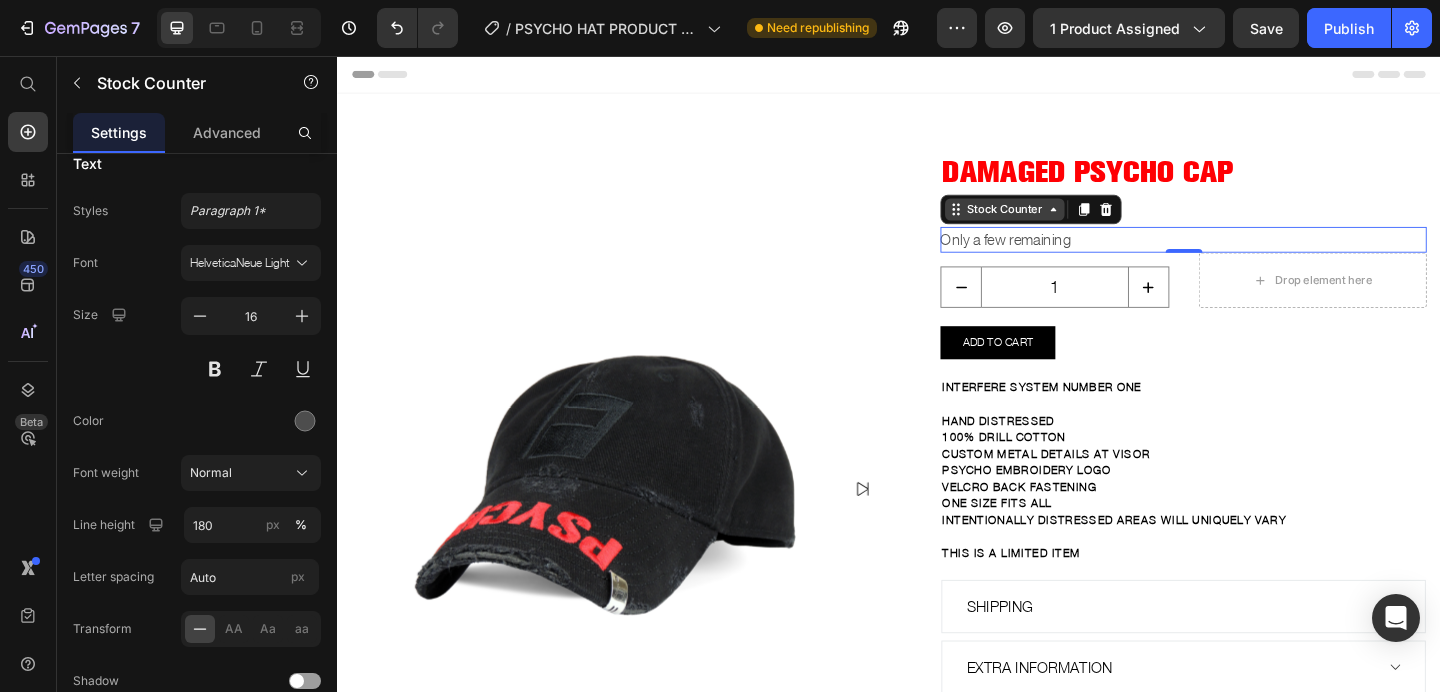 click on "Stock Counter" at bounding box center (1063, 223) 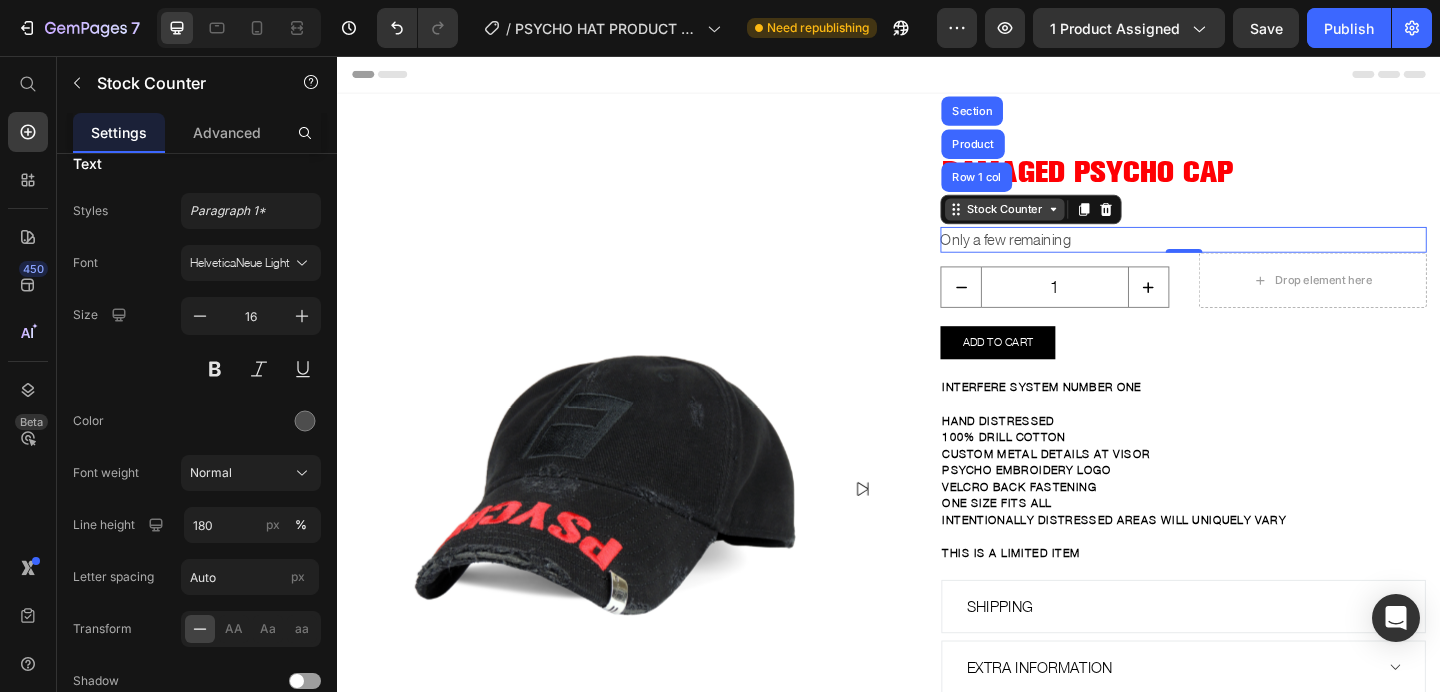 click on "Stock Counter" at bounding box center [1063, 223] 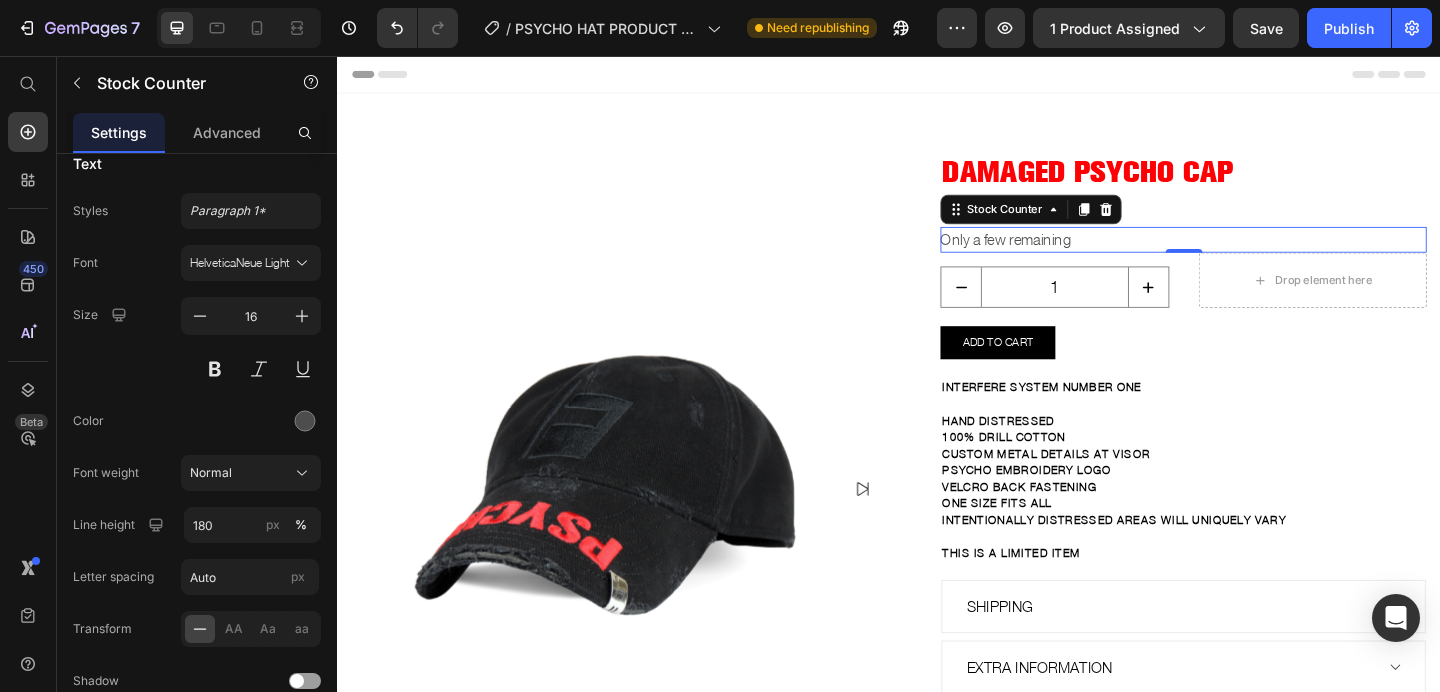 click on "Only a few remaining" at bounding box center (1064, 256) 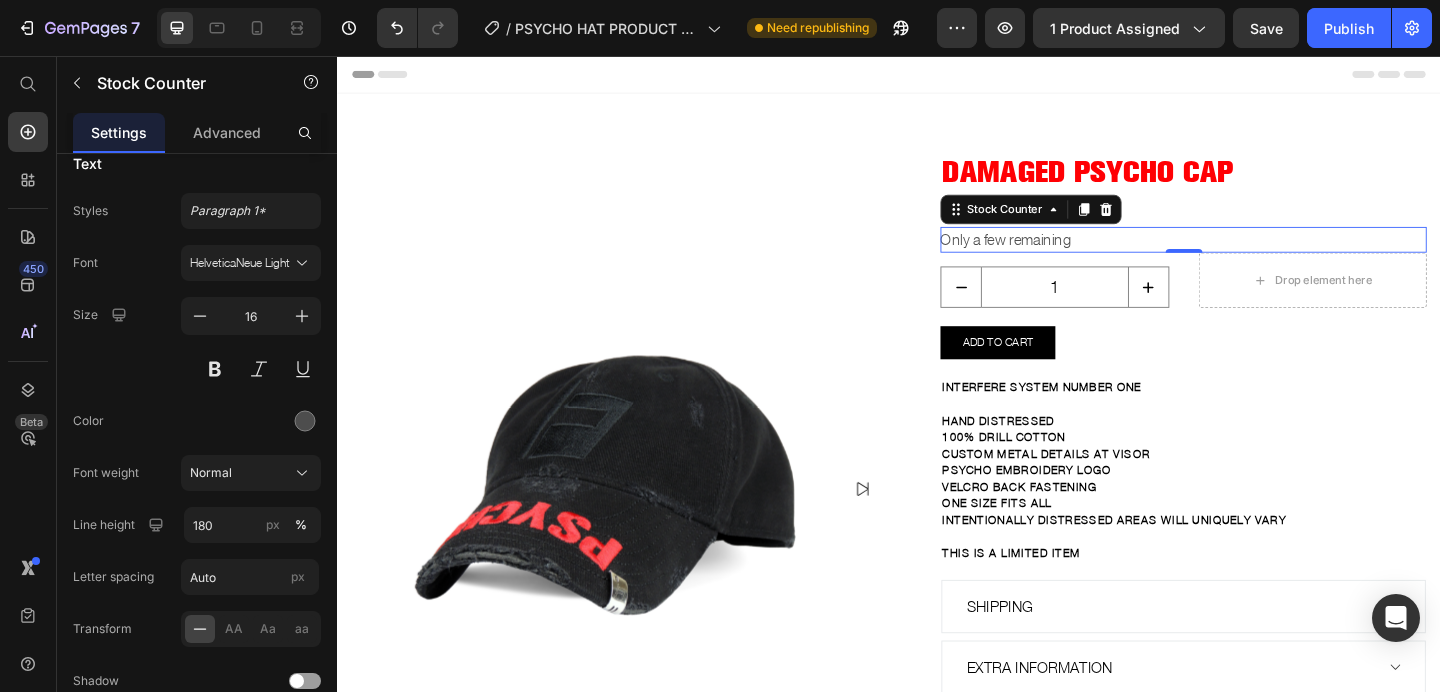 click on "Only a few remaining" at bounding box center (1064, 256) 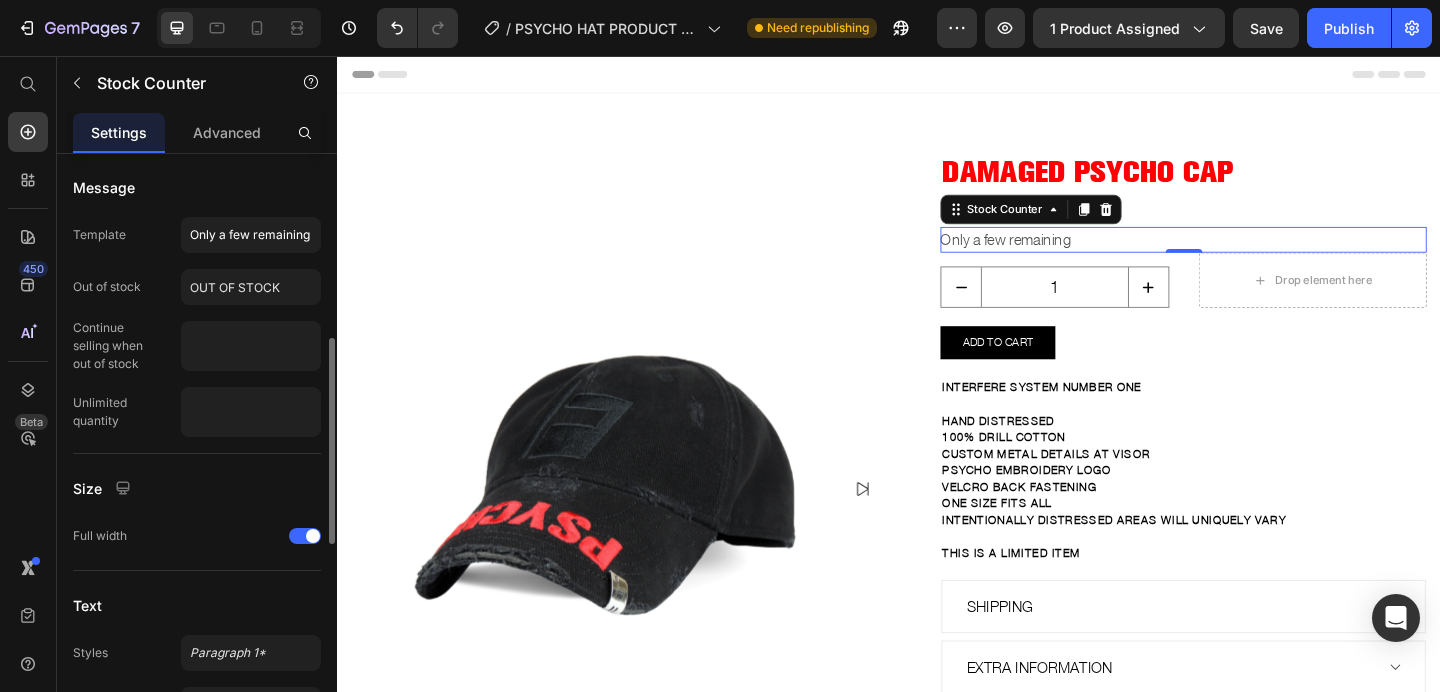 scroll, scrollTop: 524, scrollLeft: 0, axis: vertical 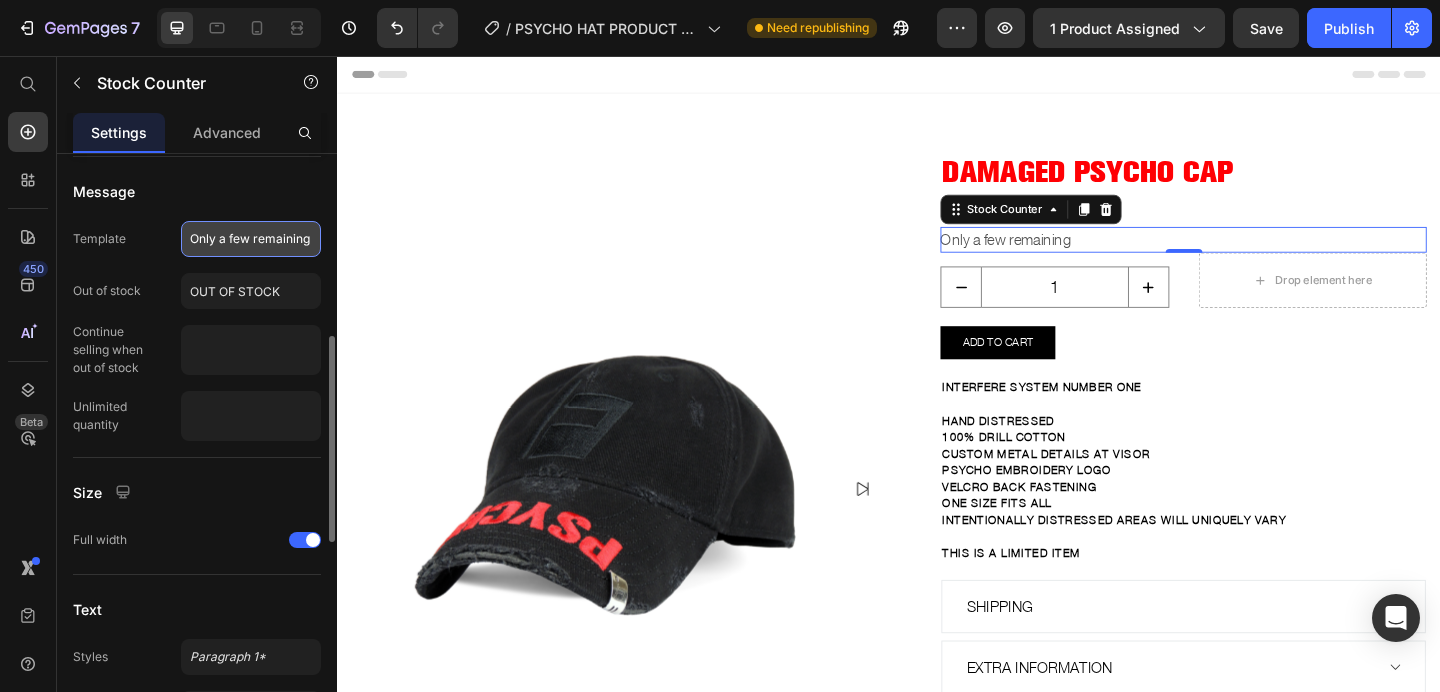 click on "Only a few remaining" at bounding box center [251, 239] 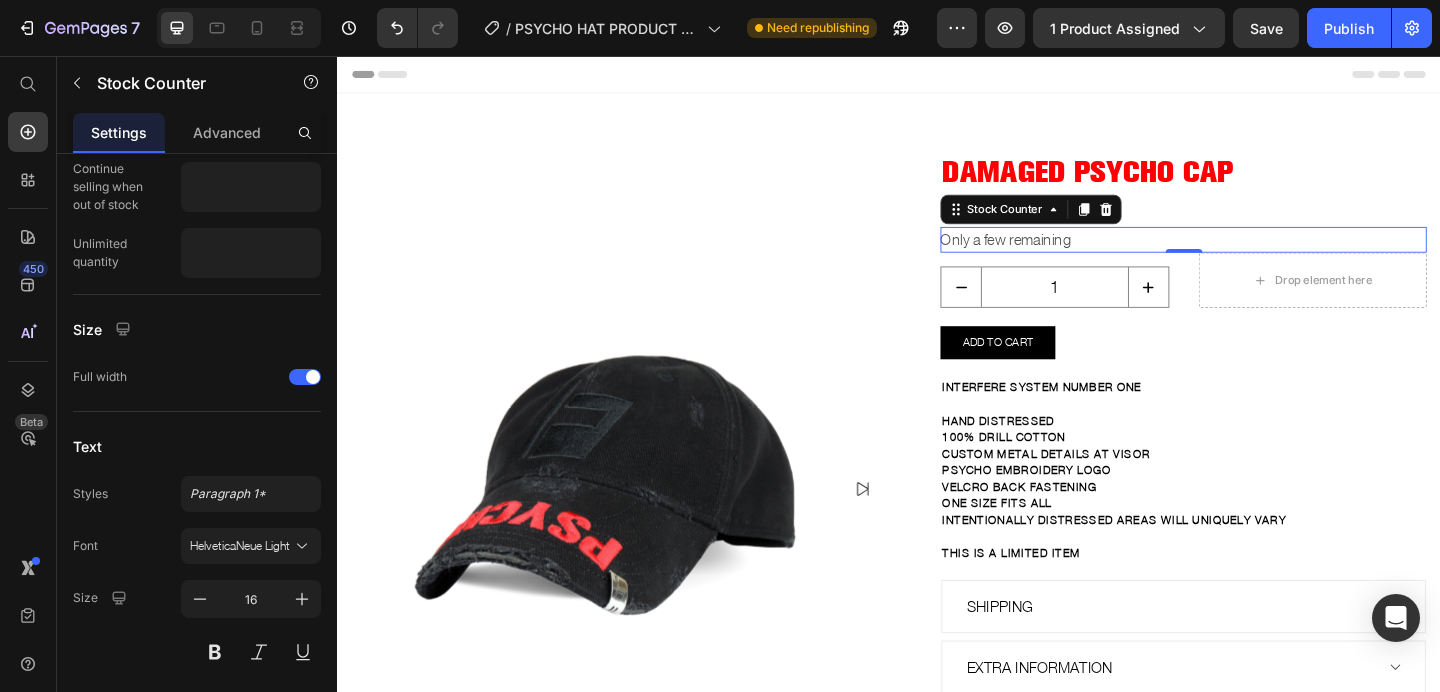scroll, scrollTop: 950, scrollLeft: 0, axis: vertical 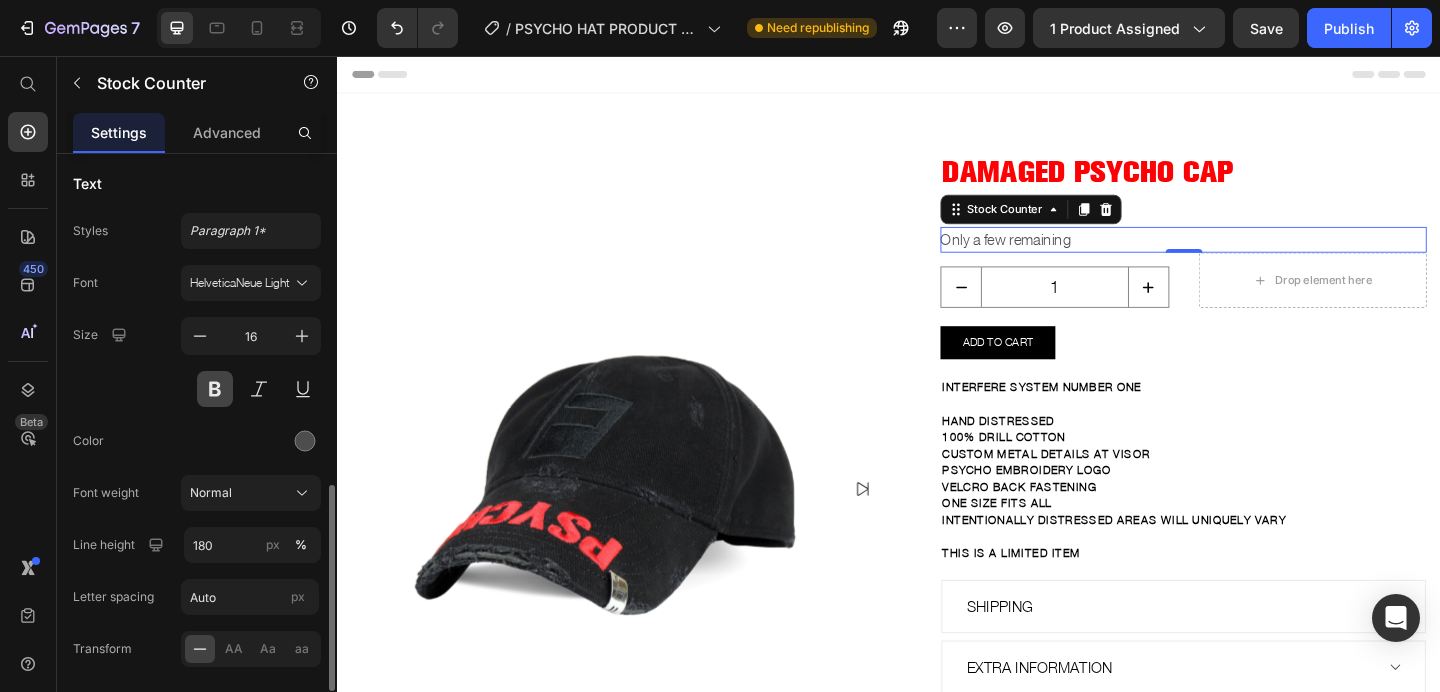 click at bounding box center (215, 389) 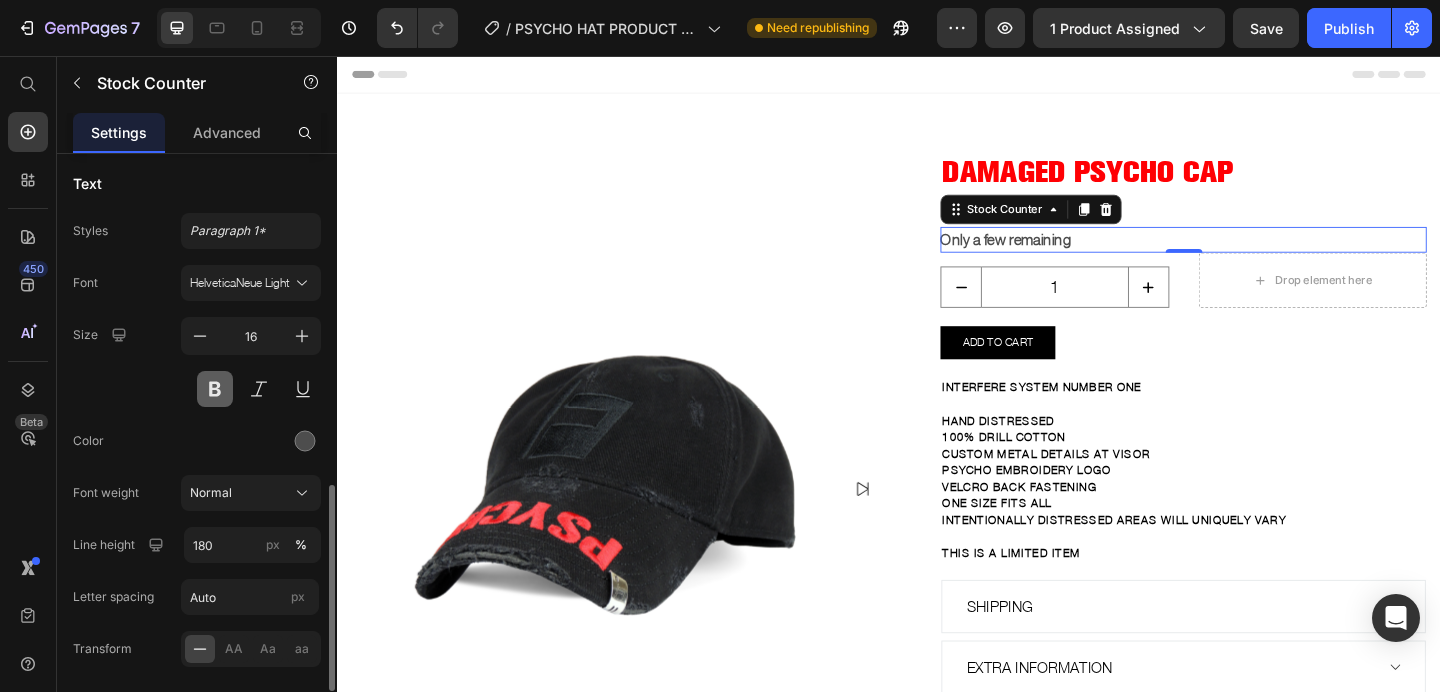 click at bounding box center [215, 389] 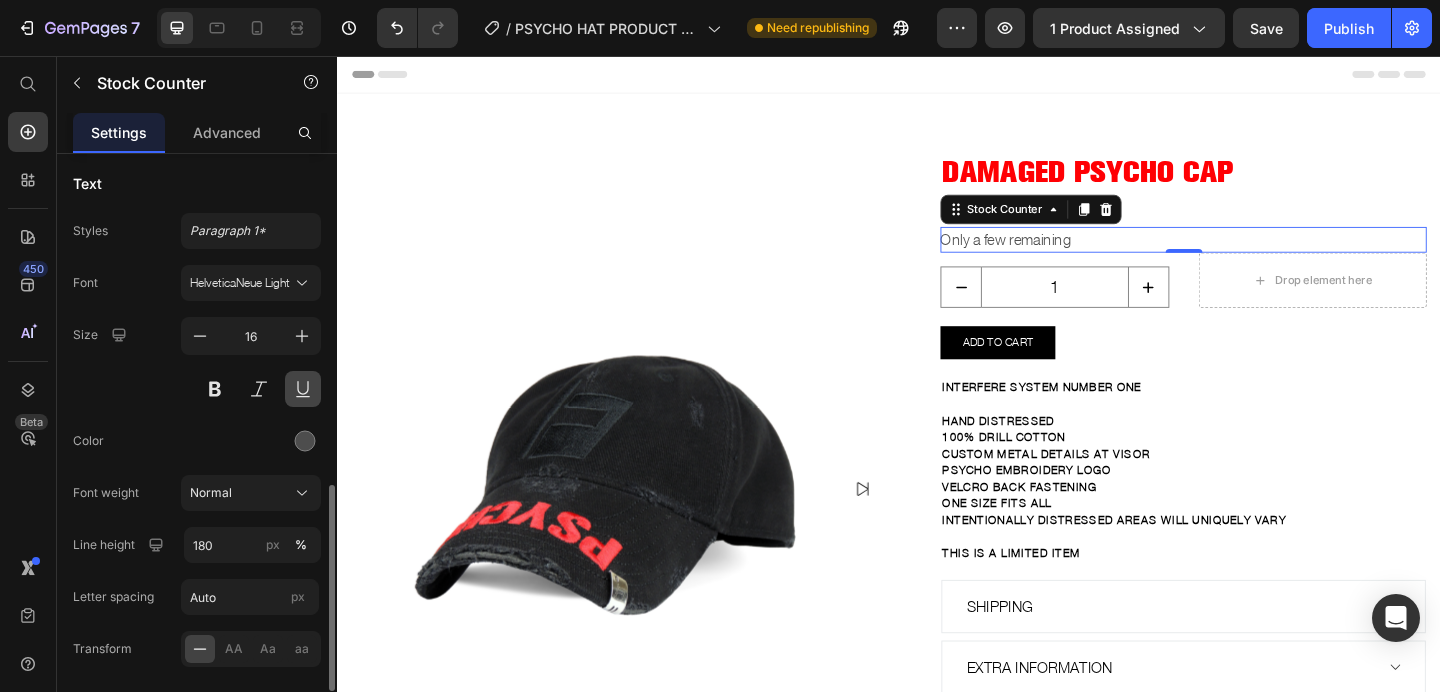 click at bounding box center (303, 389) 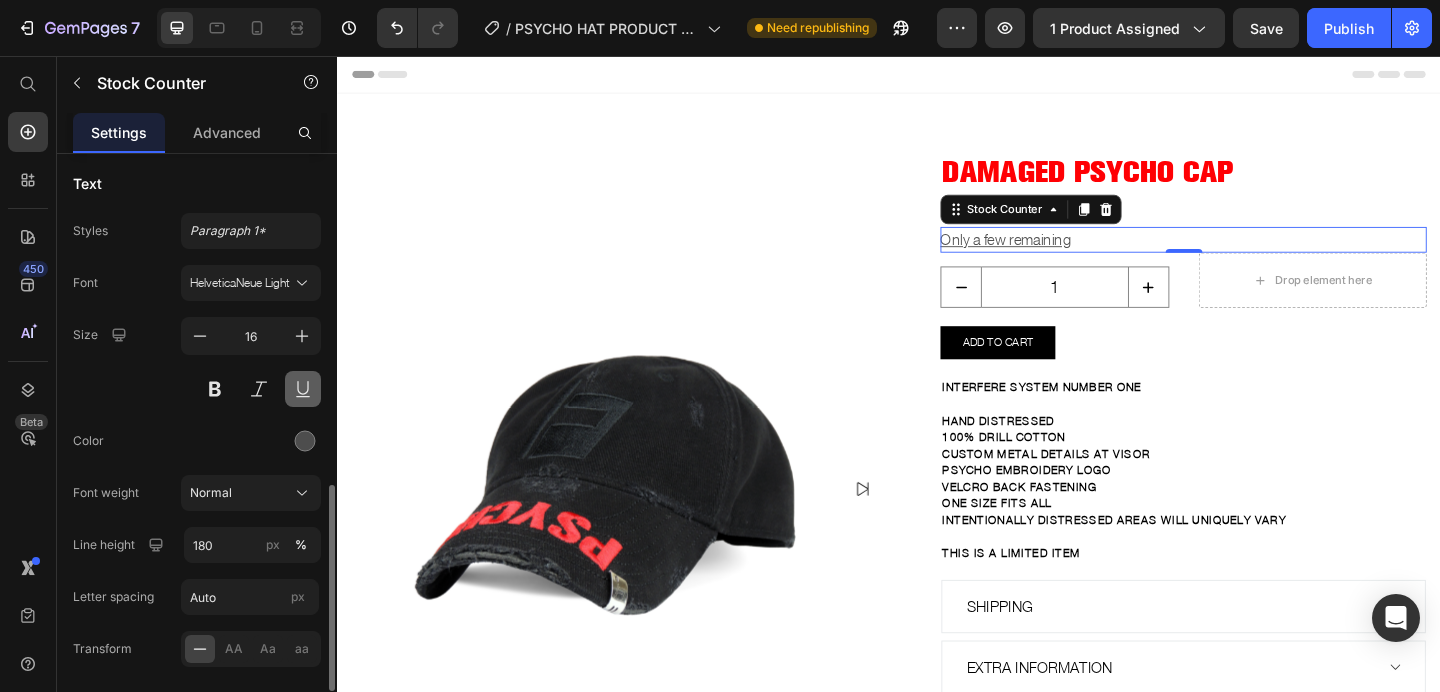 click at bounding box center (303, 389) 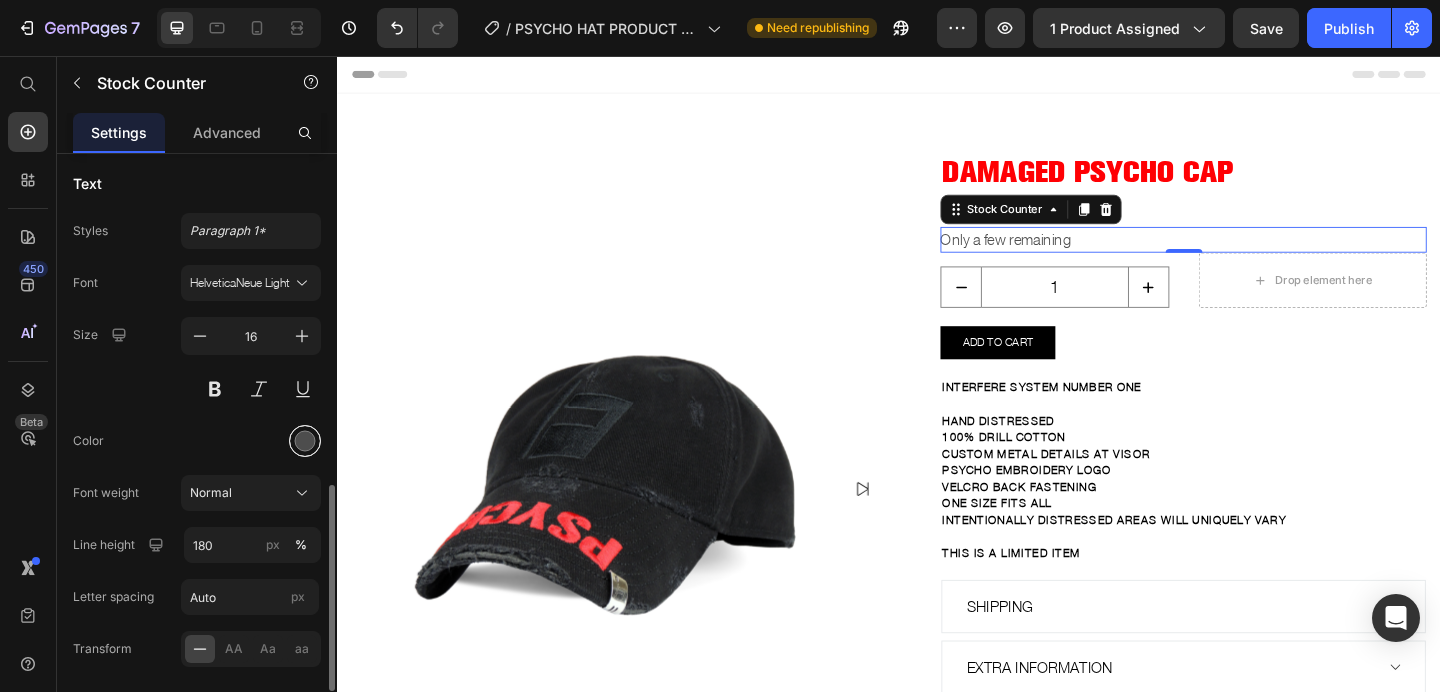 click at bounding box center [305, 441] 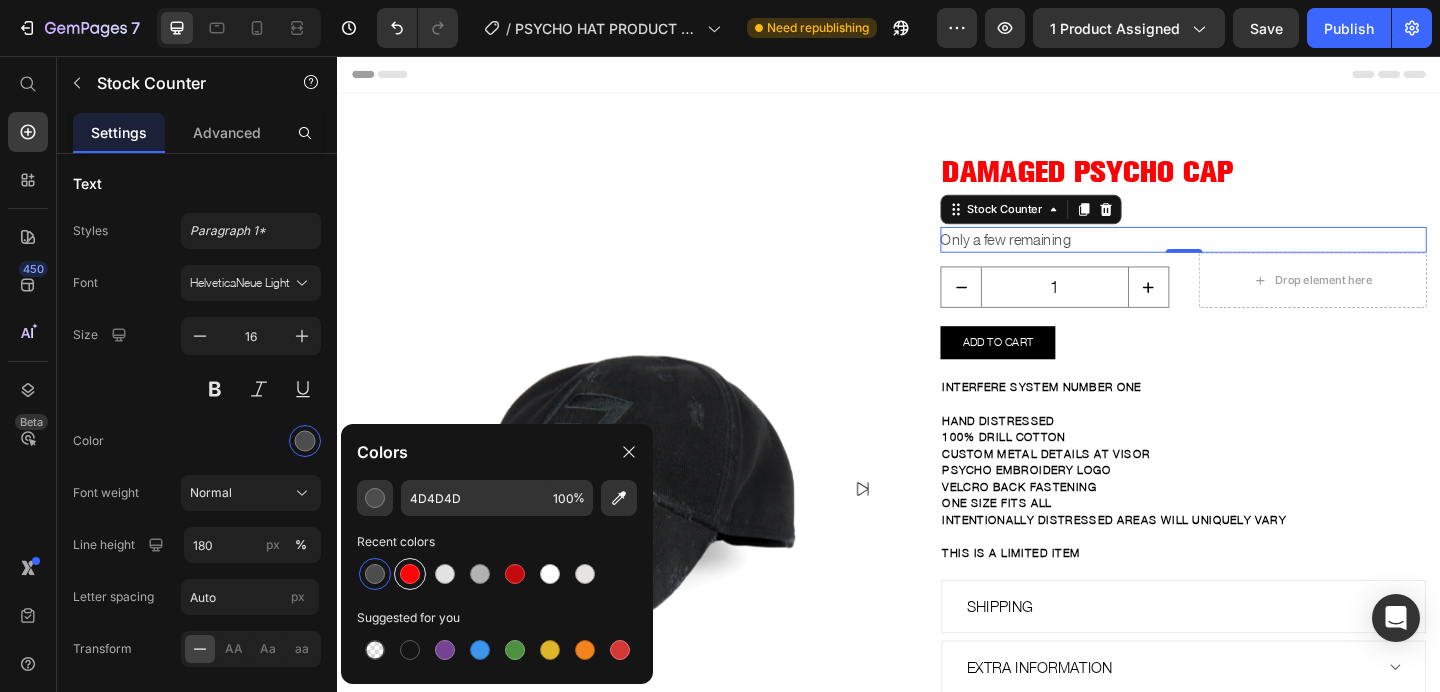 click at bounding box center [410, 574] 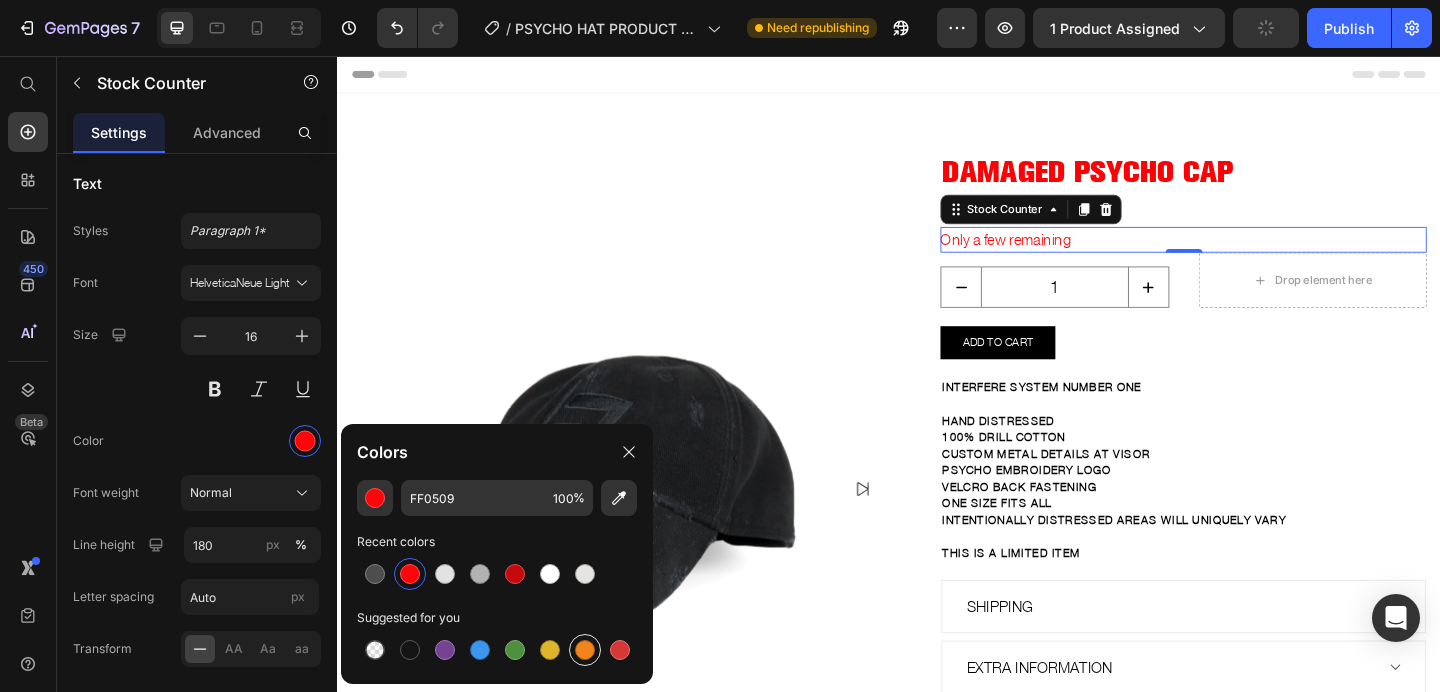 click at bounding box center (585, 650) 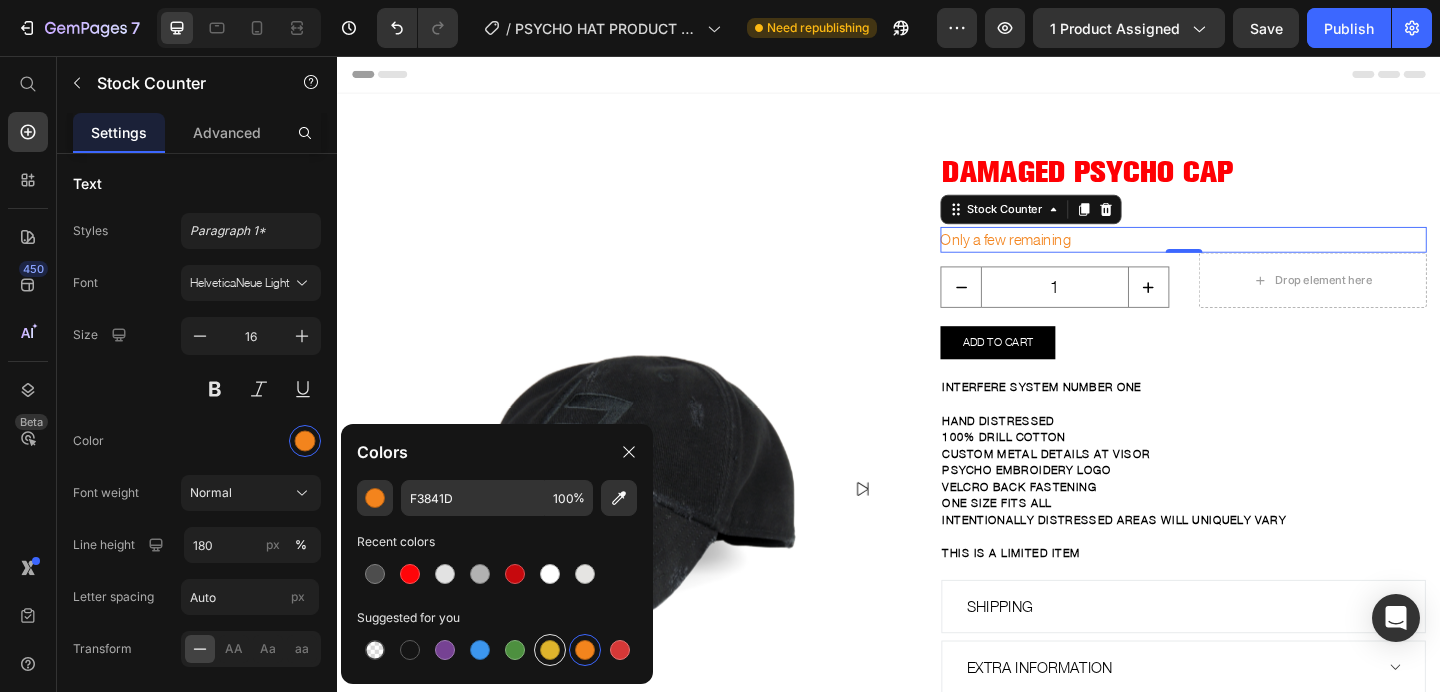 click at bounding box center [550, 650] 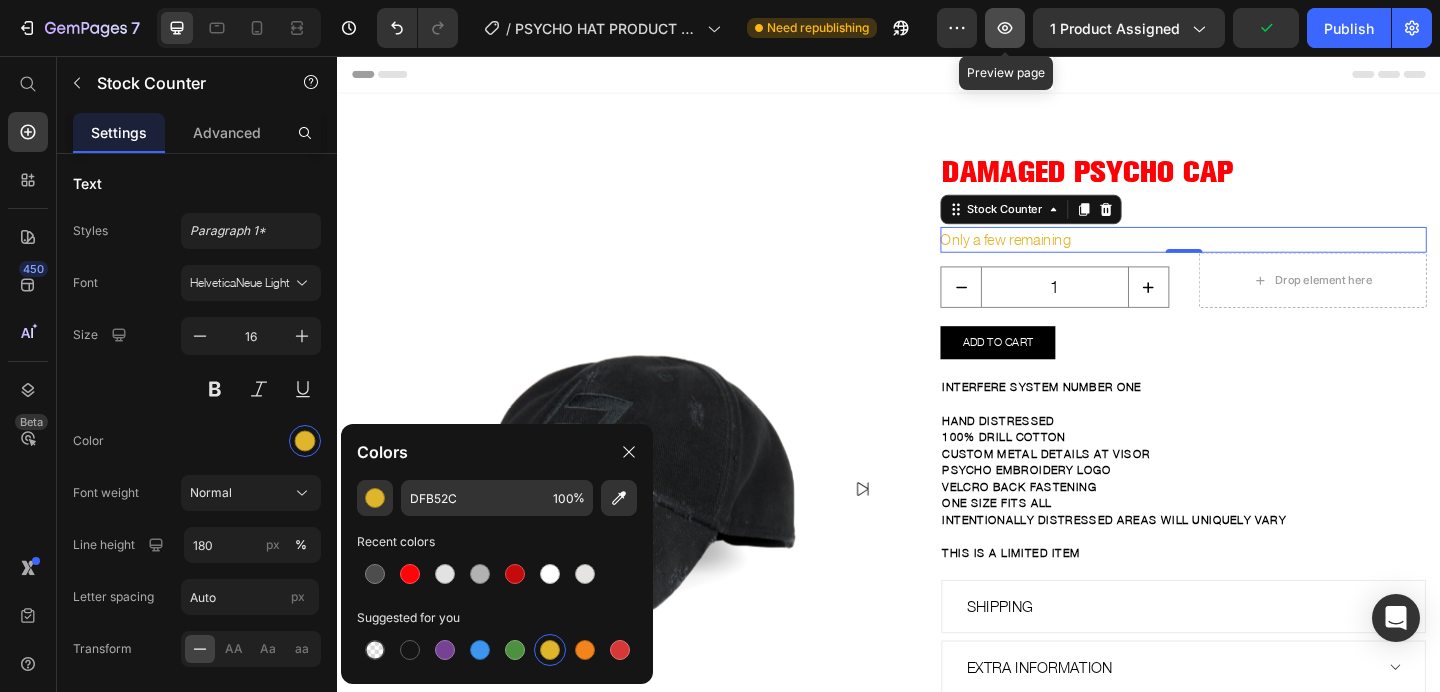 click 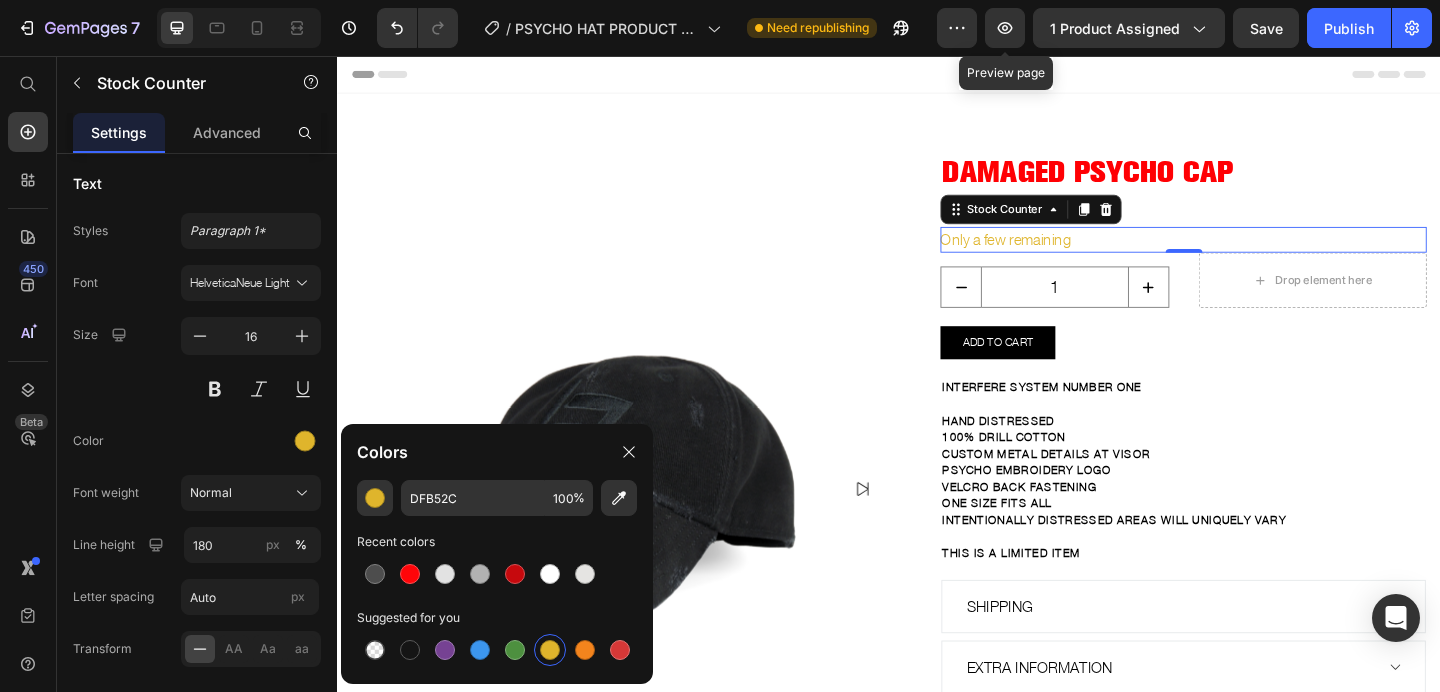 type 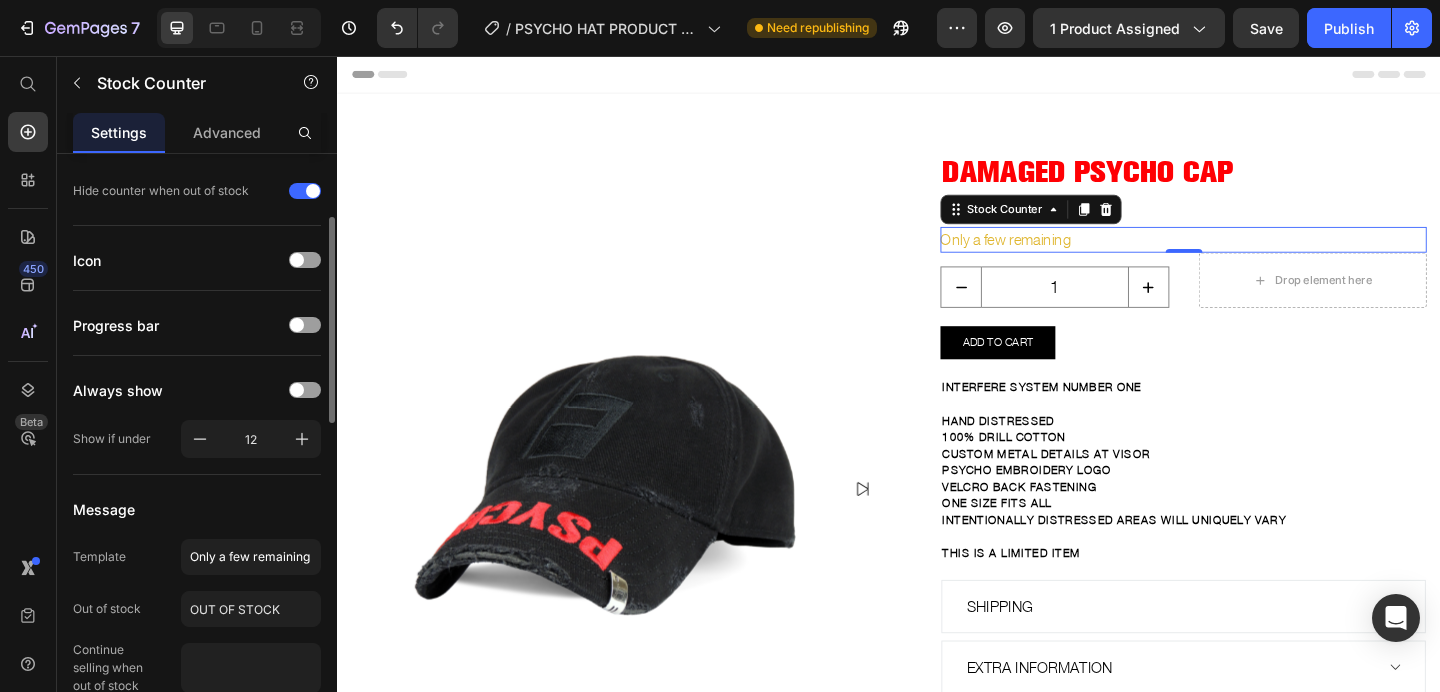 scroll, scrollTop: 199, scrollLeft: 0, axis: vertical 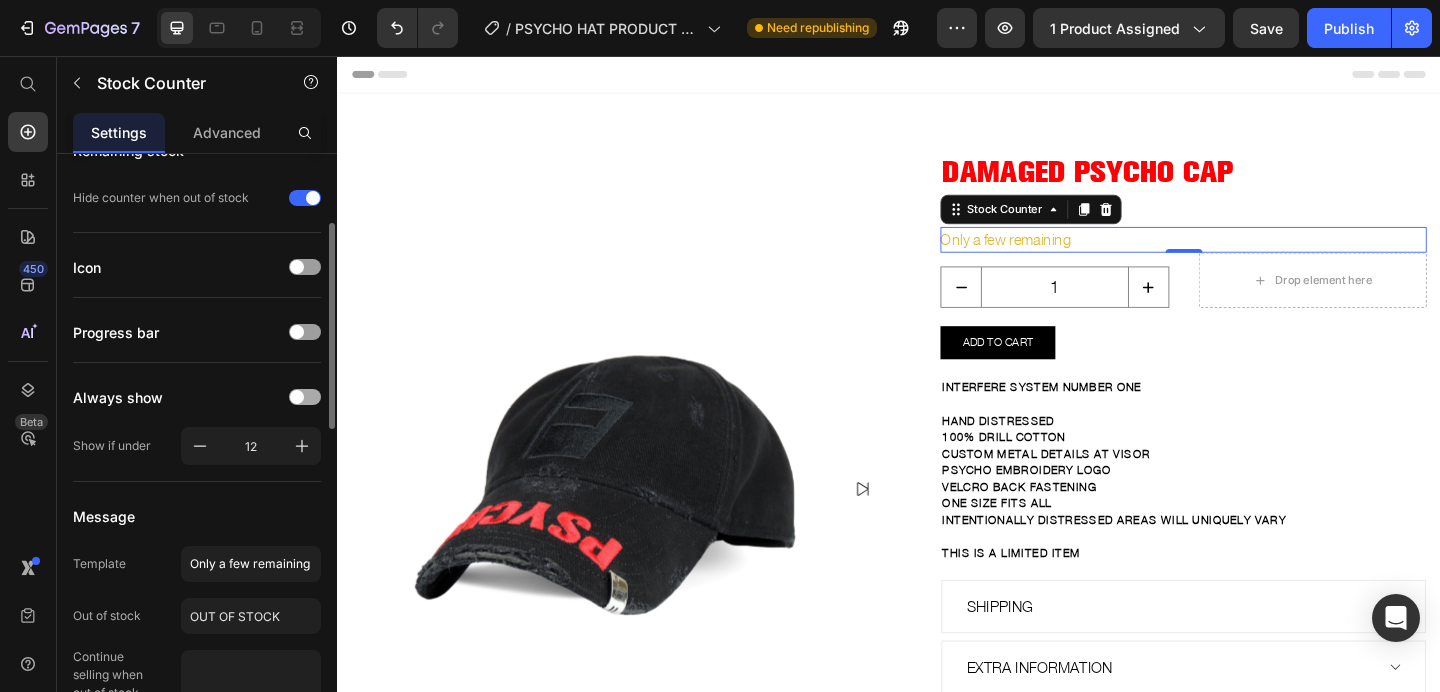 click at bounding box center (297, 397) 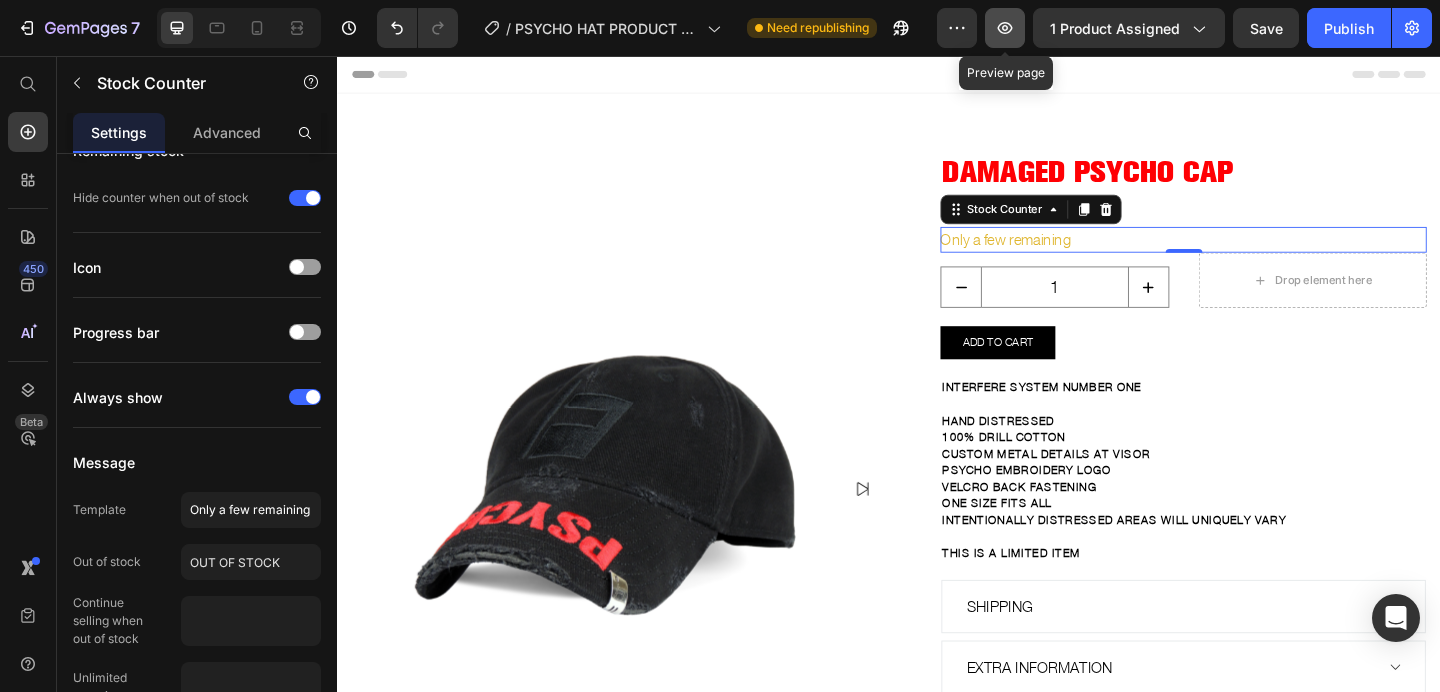 click 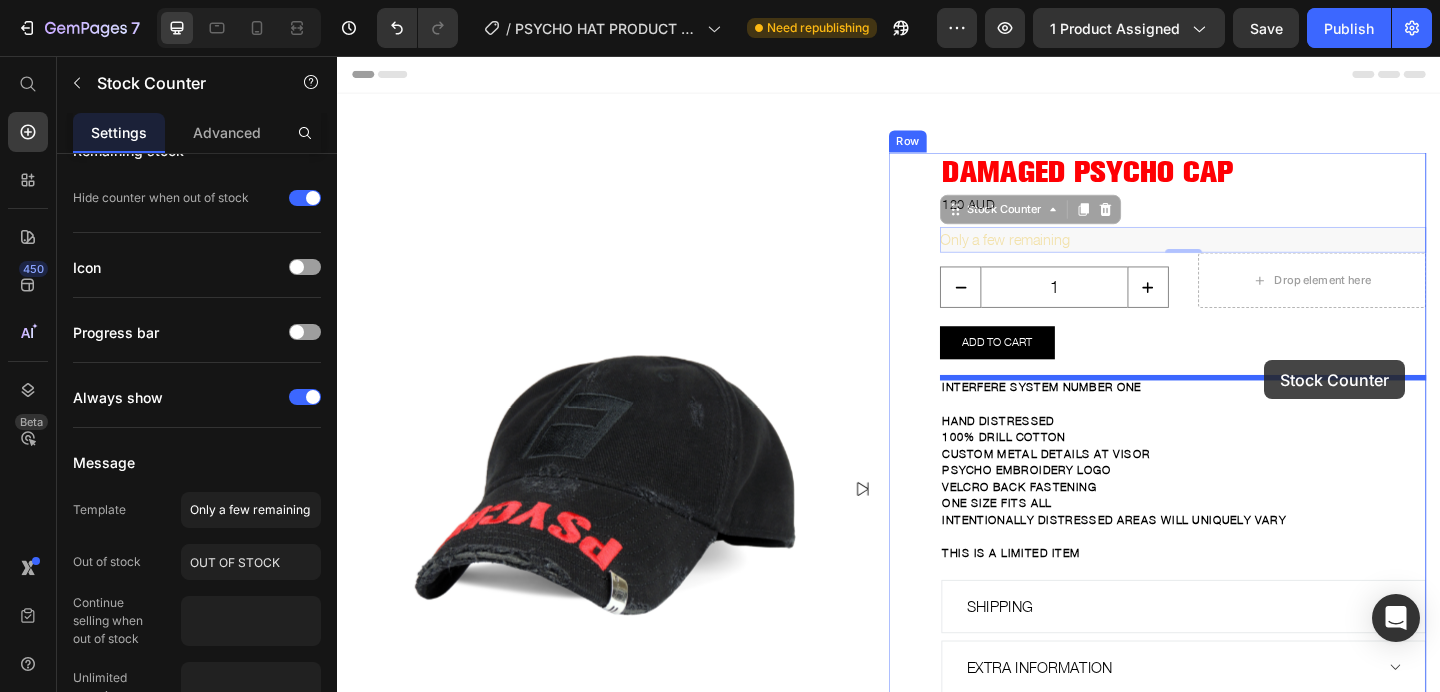 drag, startPoint x: 1195, startPoint y: 252, endPoint x: 1345, endPoint y: 387, distance: 201.80437 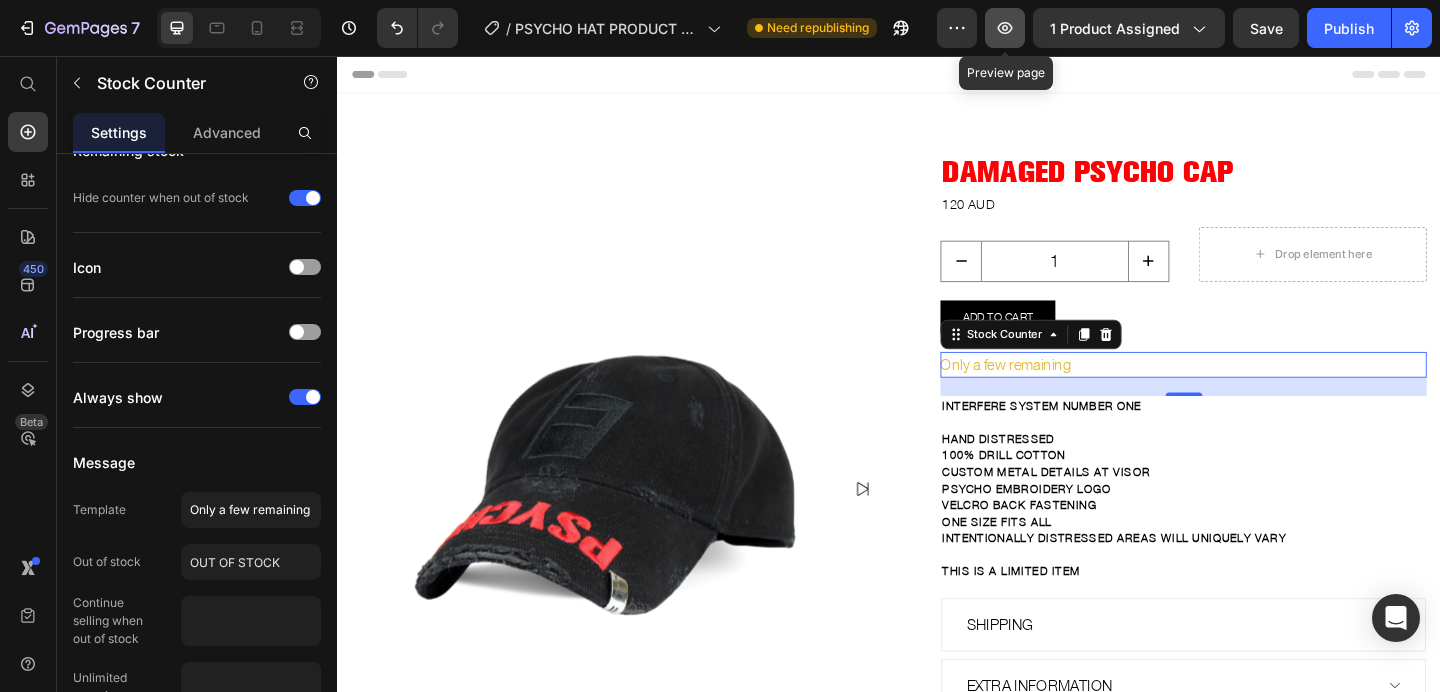 click 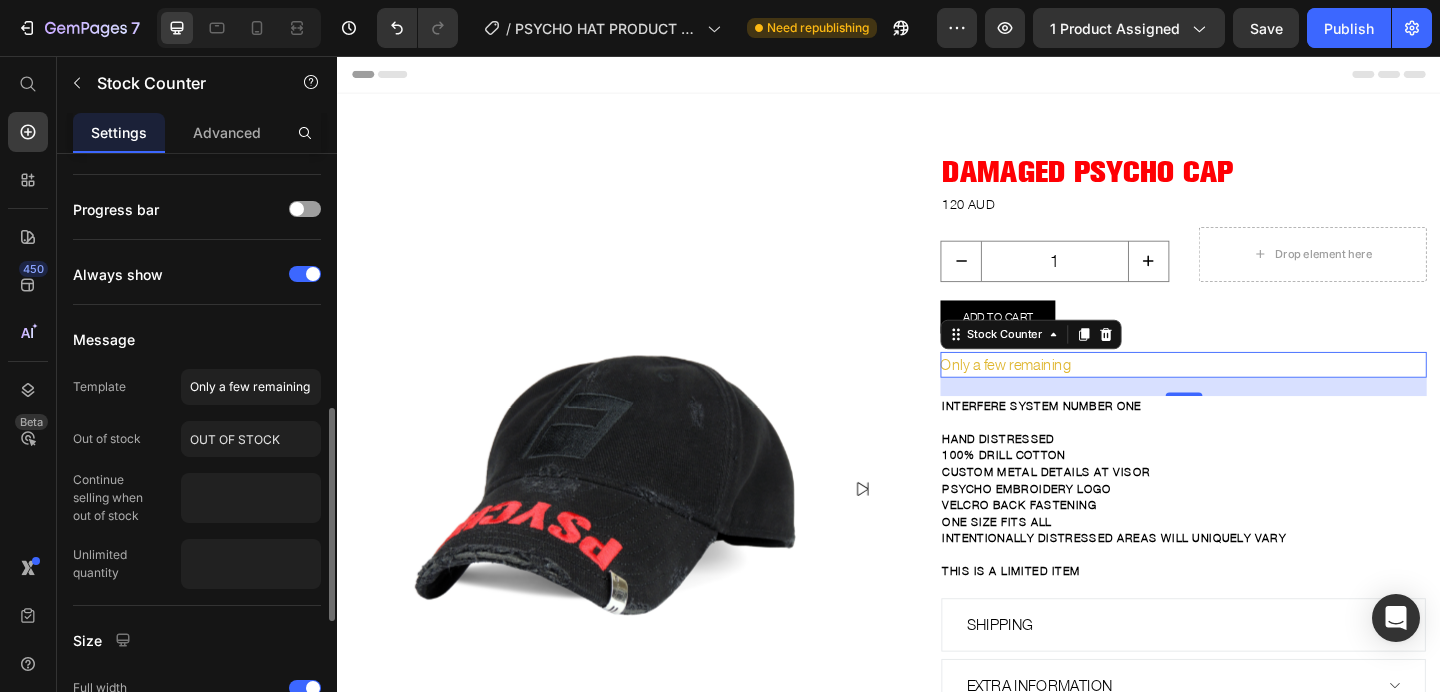 scroll, scrollTop: 457, scrollLeft: 0, axis: vertical 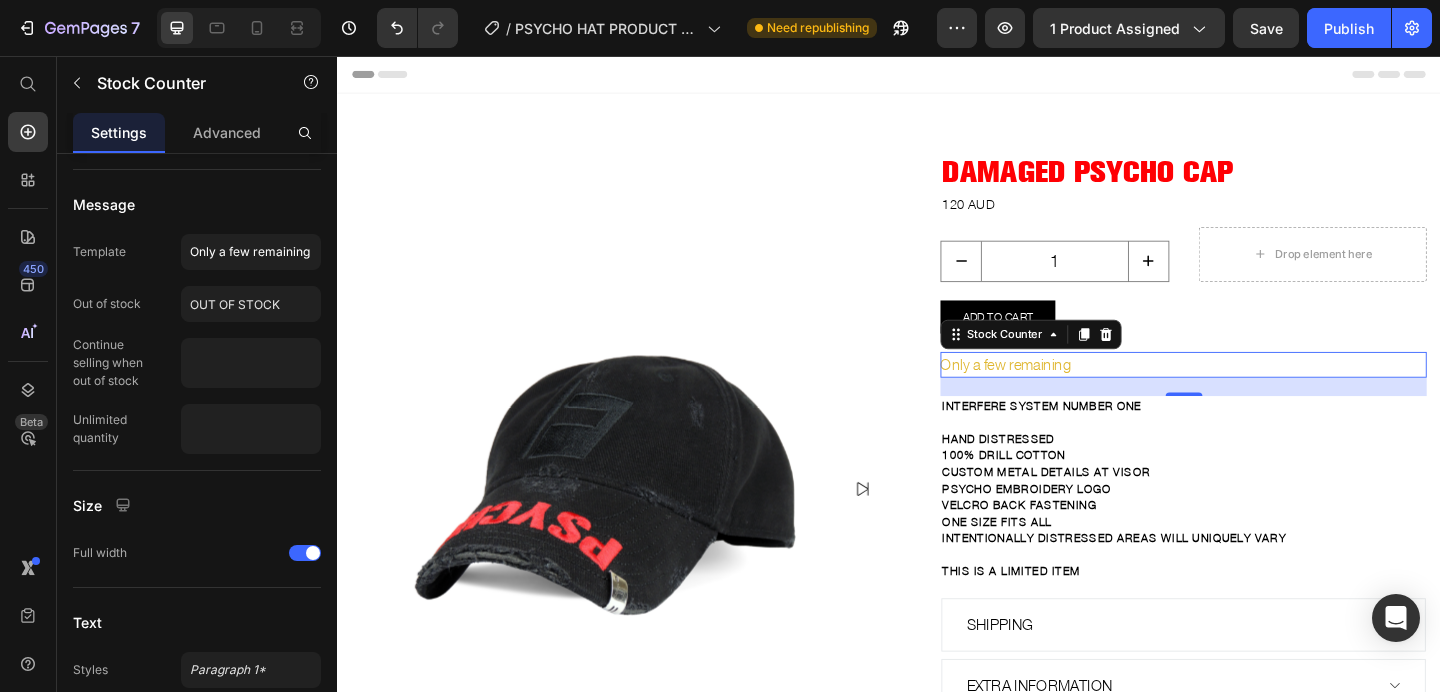 click on "Only a few remaining" at bounding box center (1064, 392) 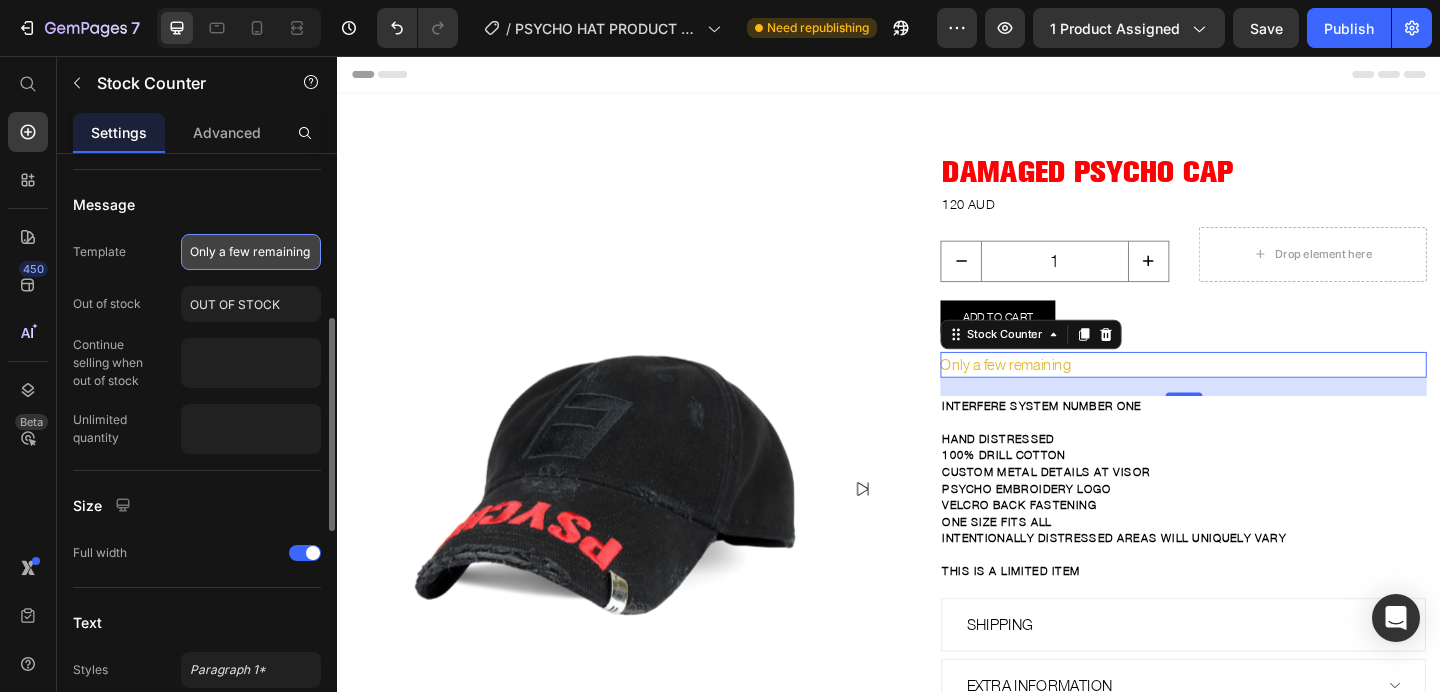 click on "Only a few remaining" at bounding box center (251, 252) 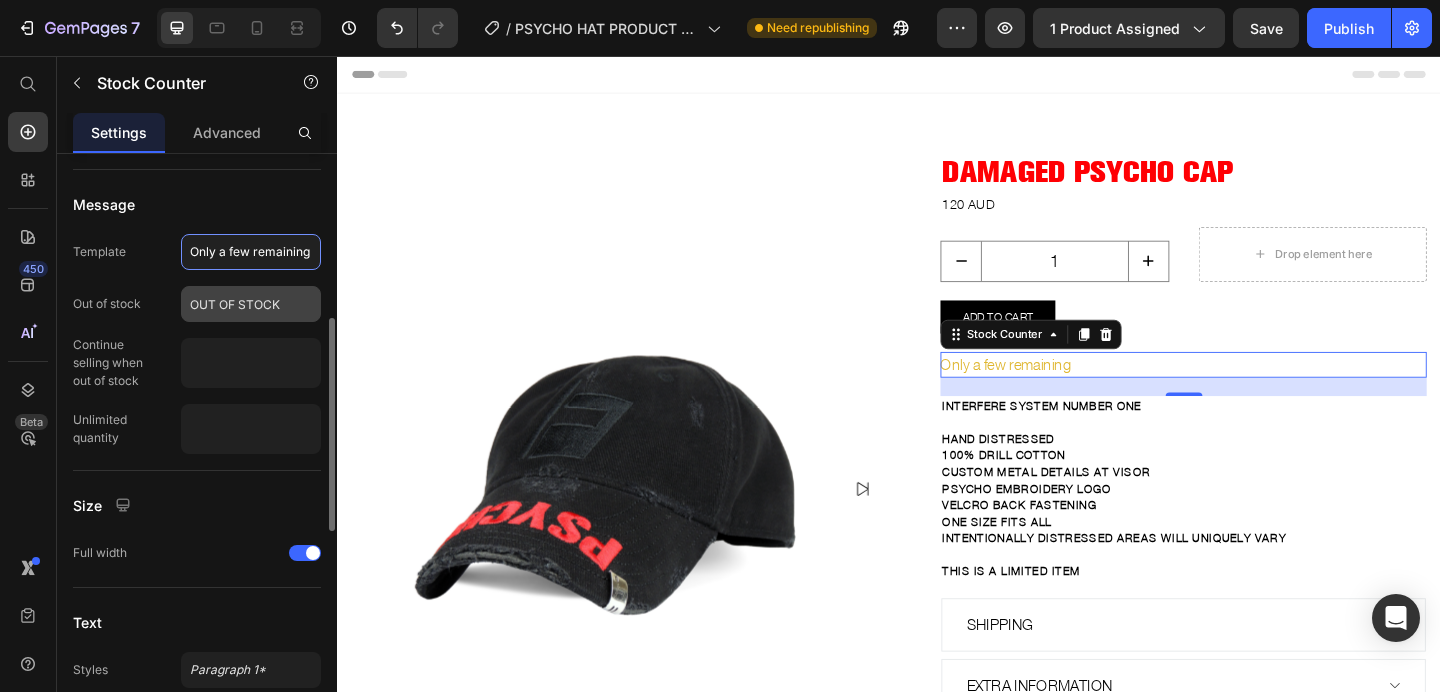type 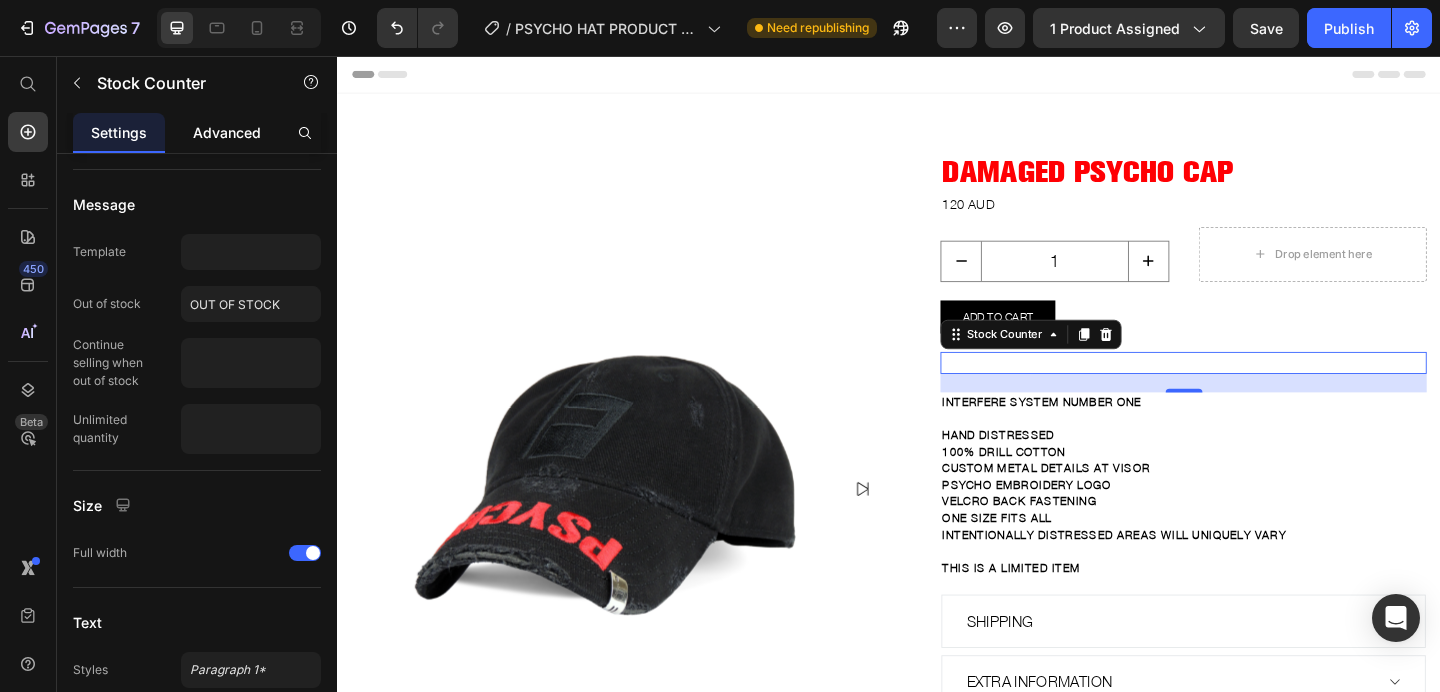 click on "Advanced" 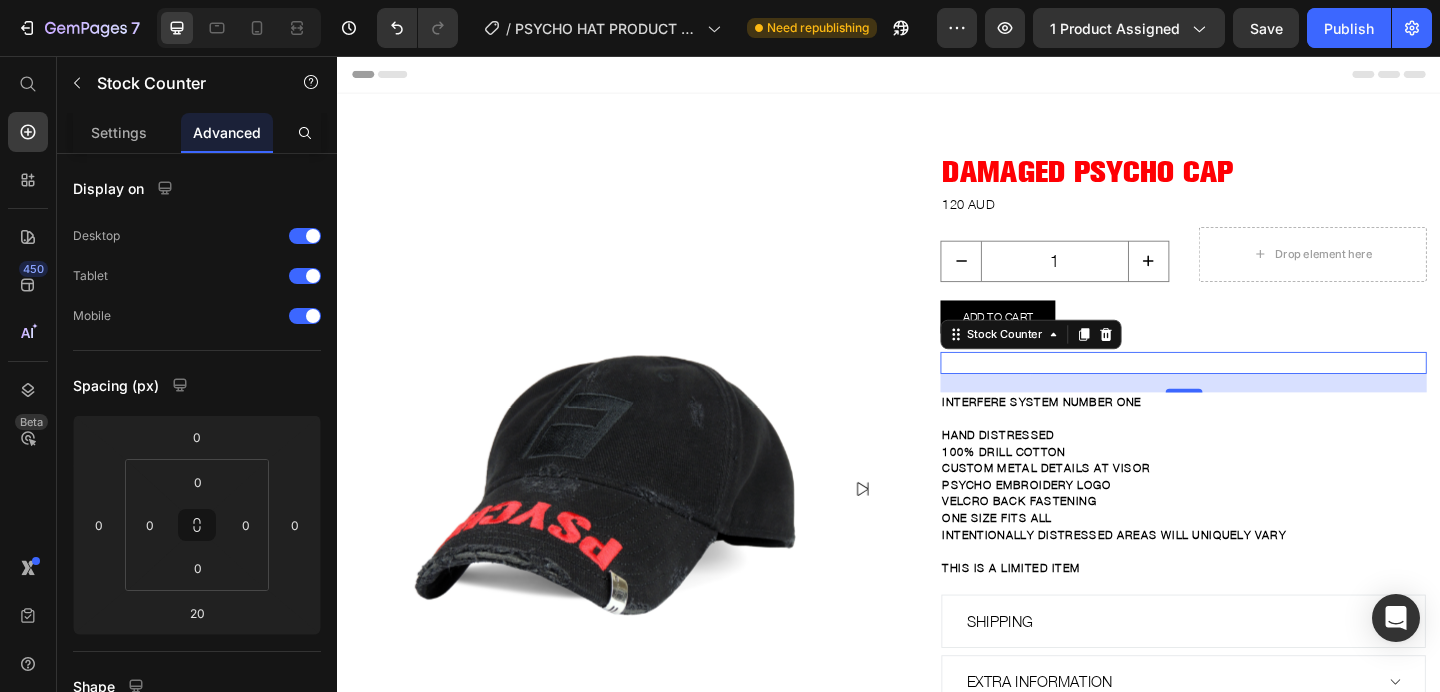 scroll, scrollTop: 674, scrollLeft: 0, axis: vertical 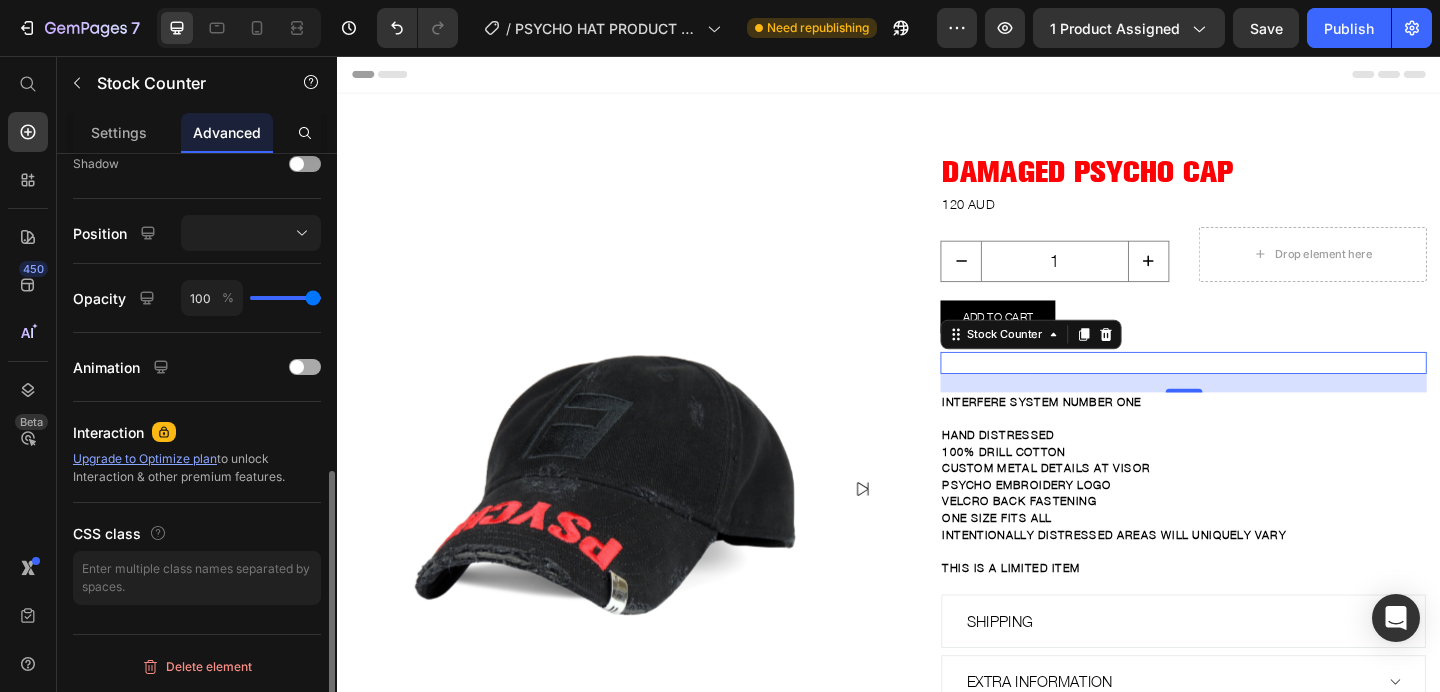 click at bounding box center (297, 367) 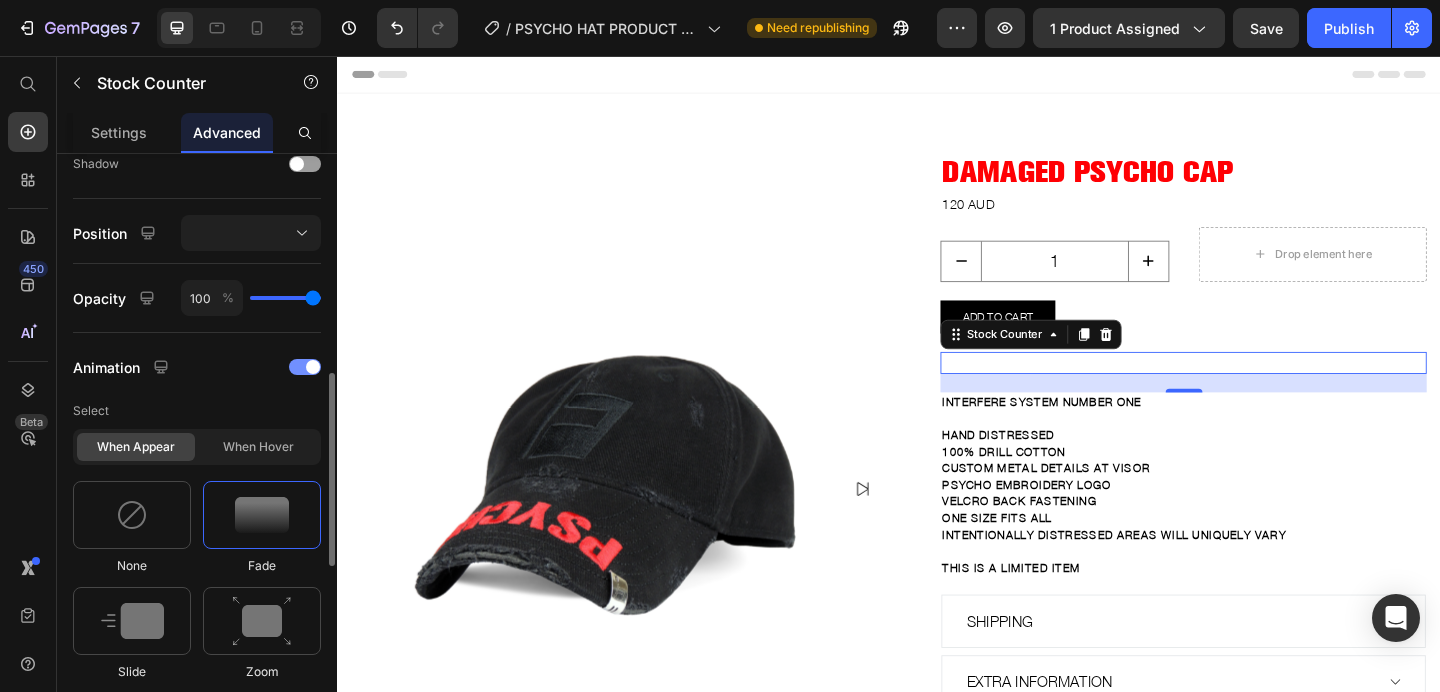 click at bounding box center [305, 367] 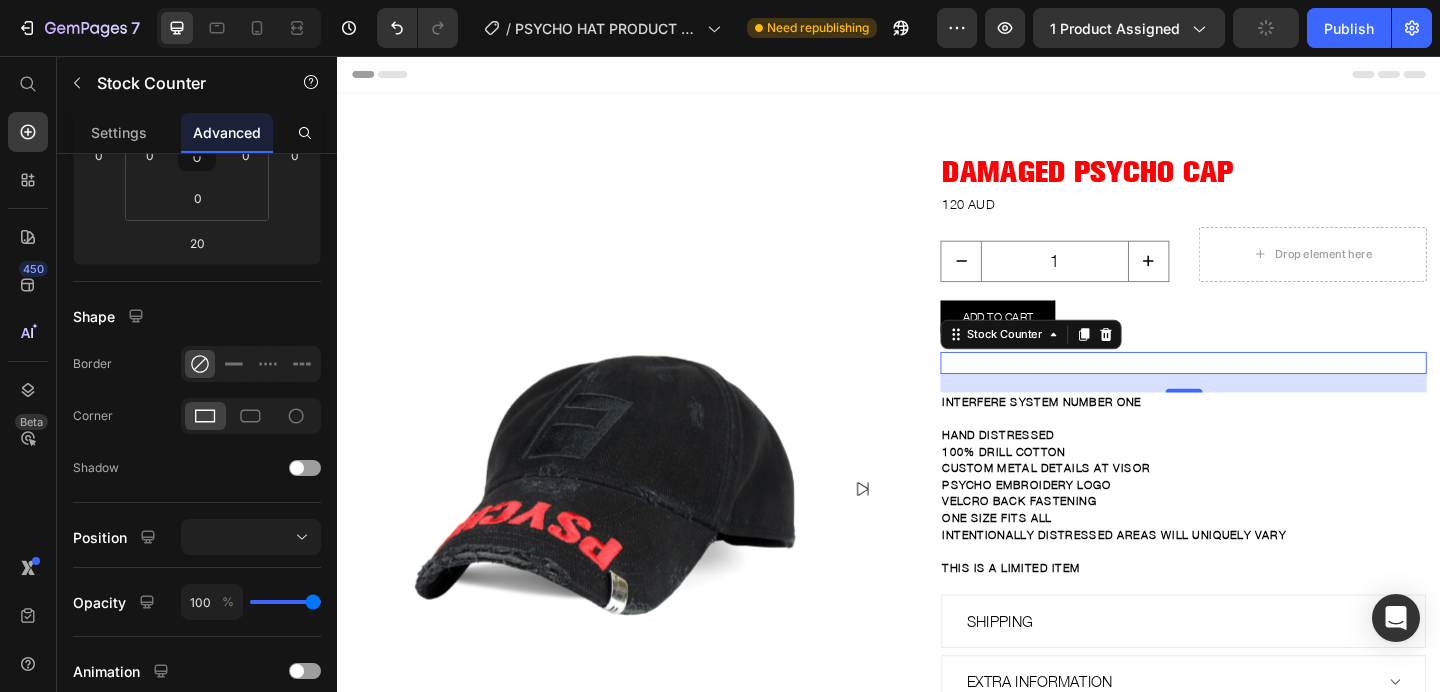 scroll, scrollTop: 0, scrollLeft: 0, axis: both 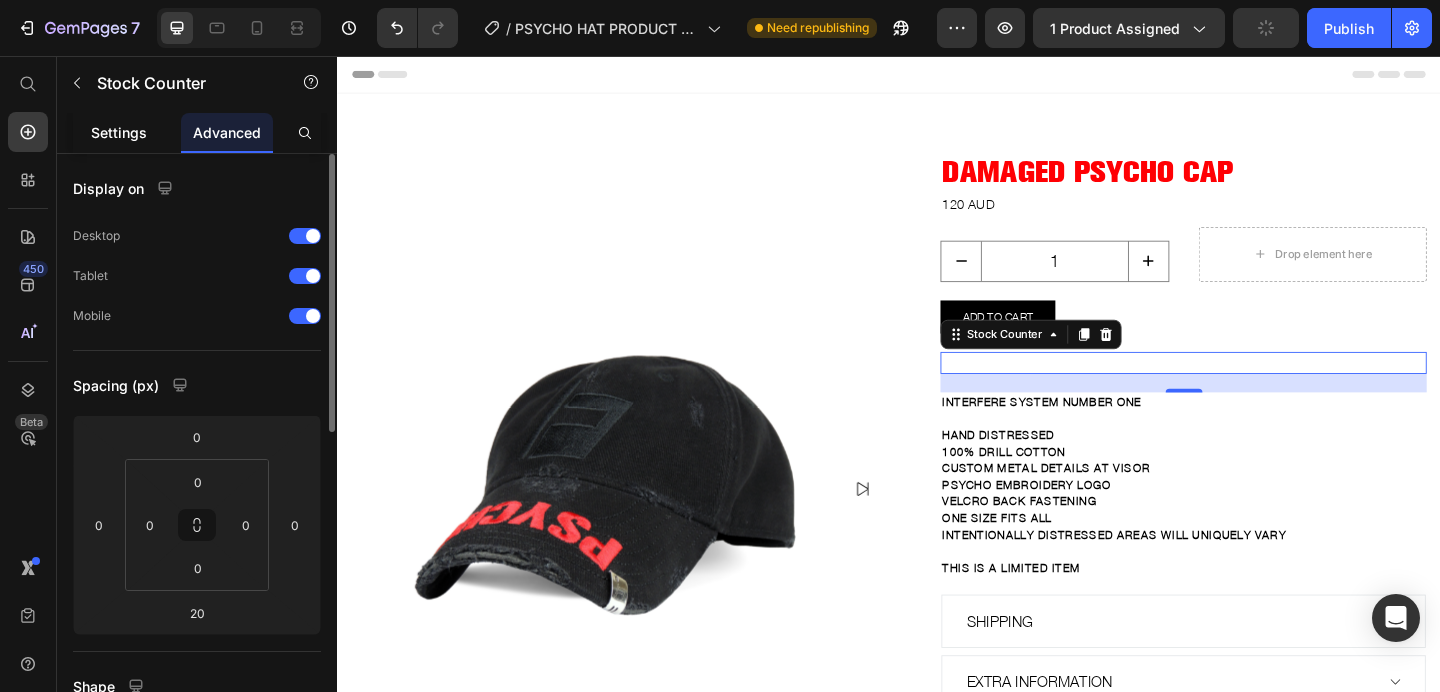 click on "Settings" at bounding box center (119, 132) 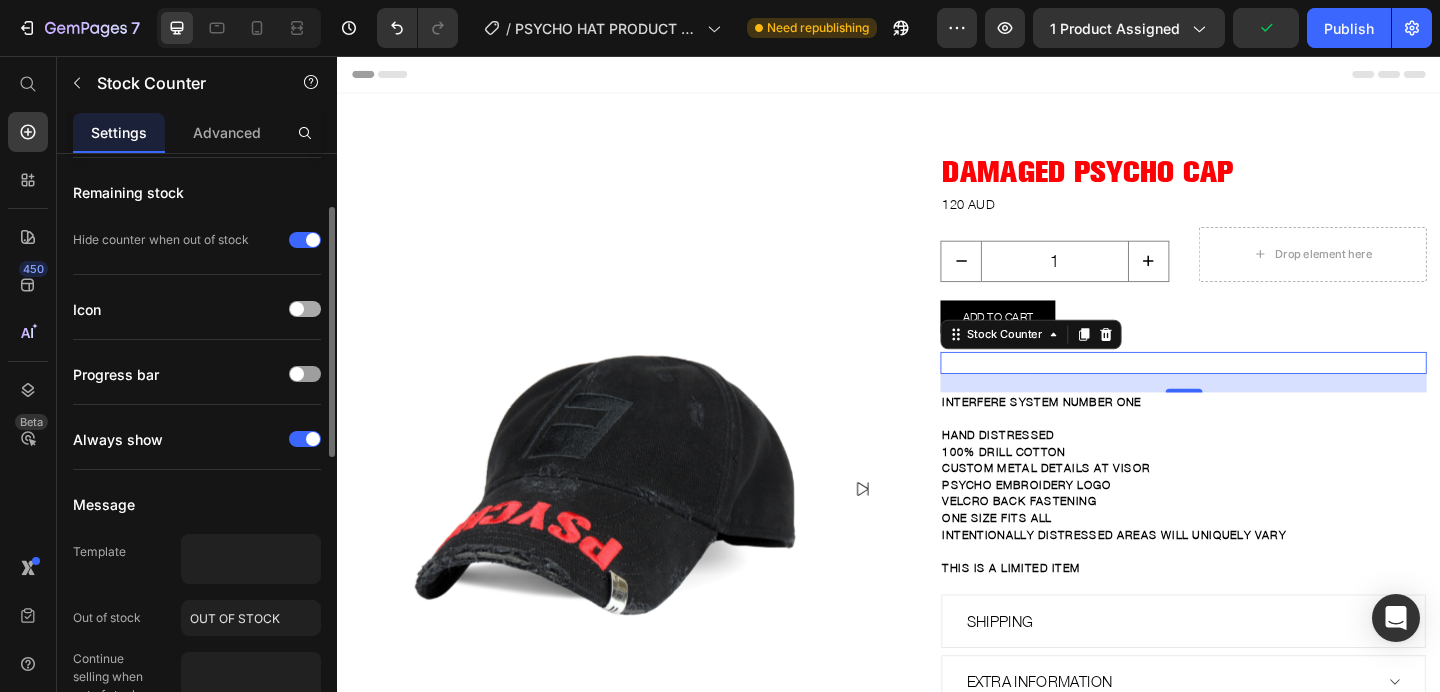 scroll, scrollTop: 158, scrollLeft: 0, axis: vertical 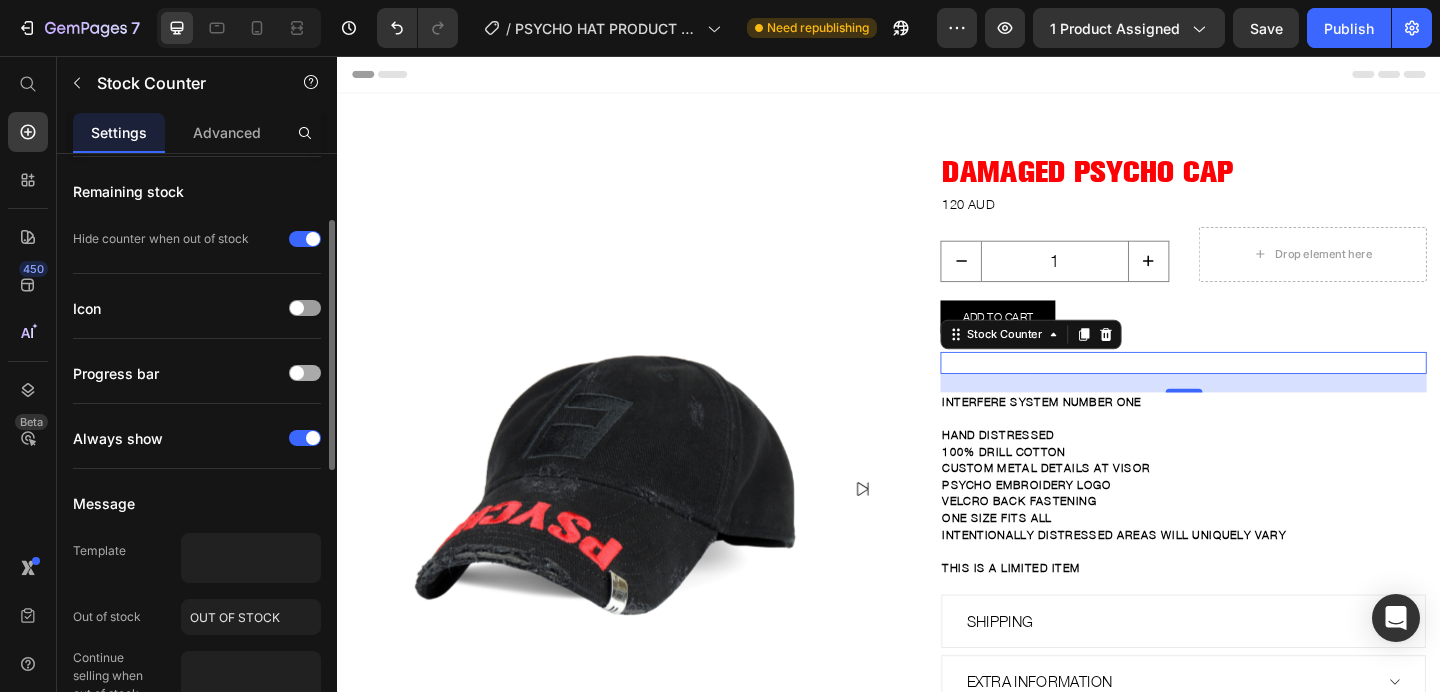click at bounding box center (297, 373) 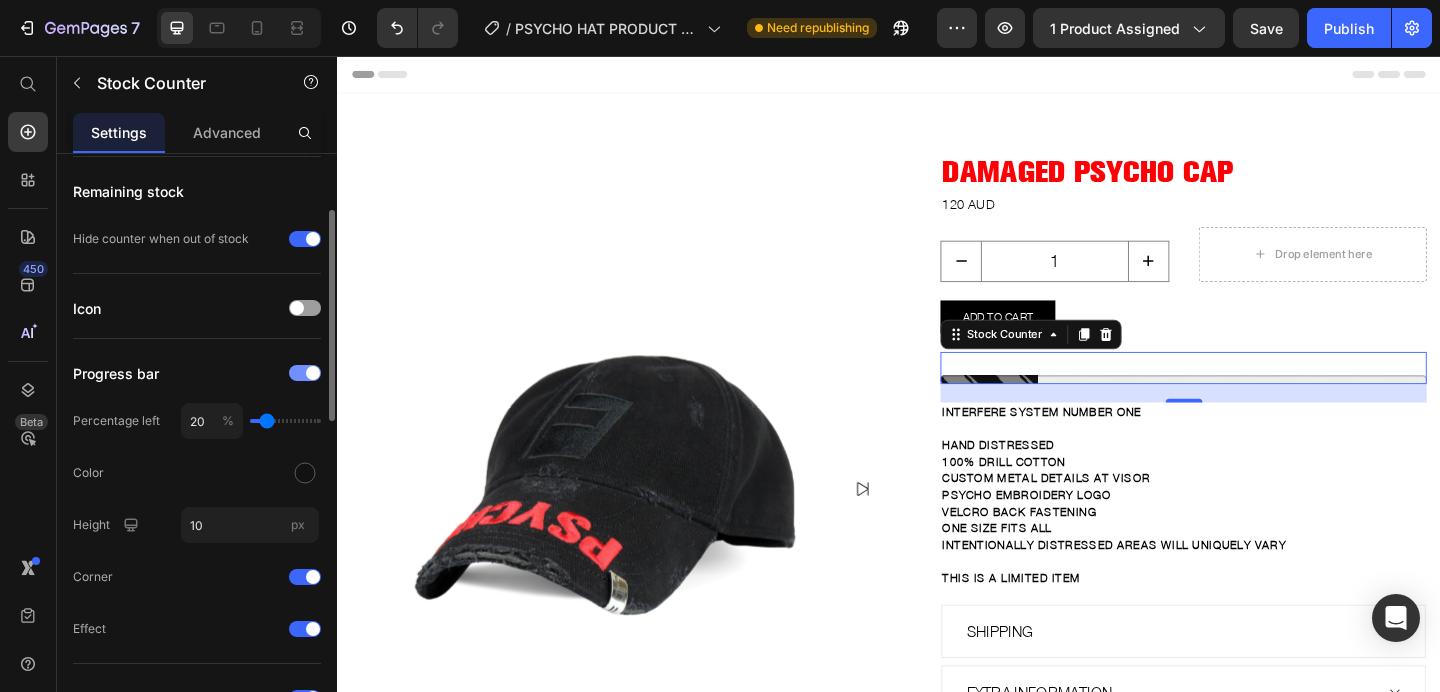click at bounding box center (305, 373) 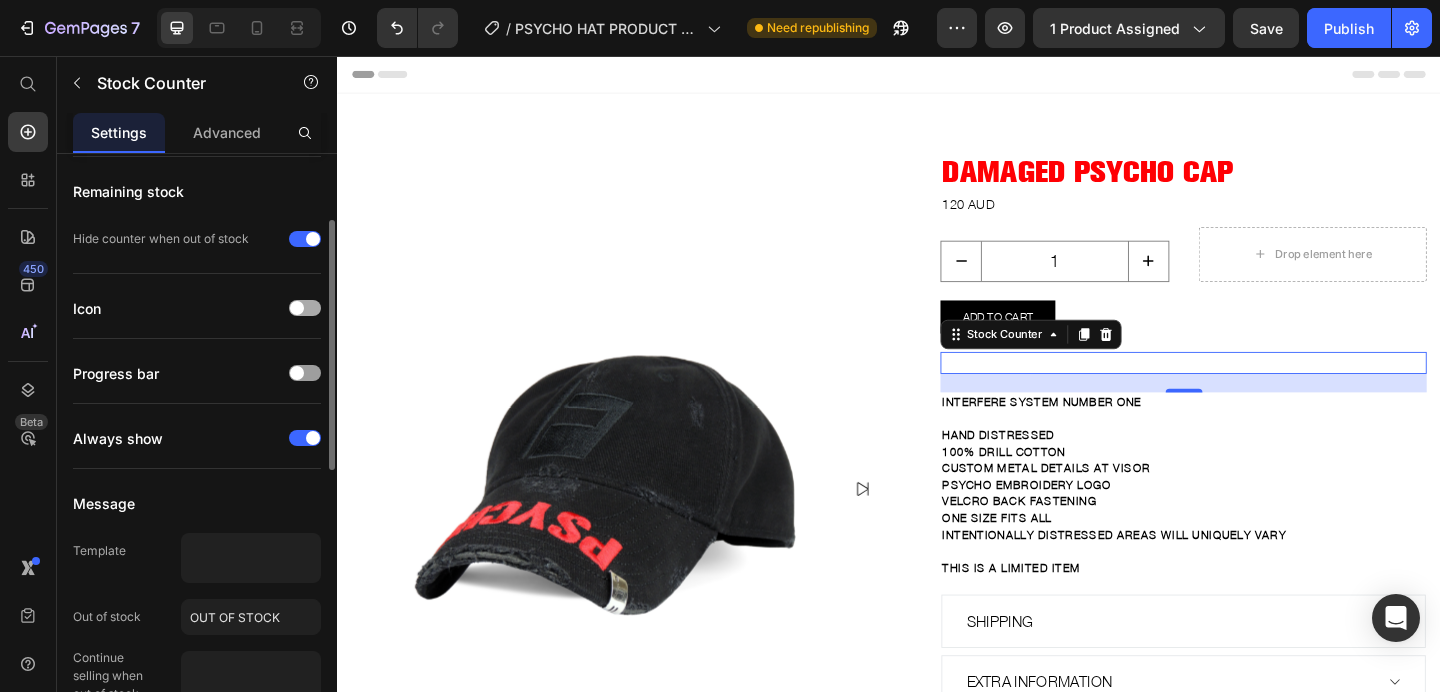 click at bounding box center (305, 308) 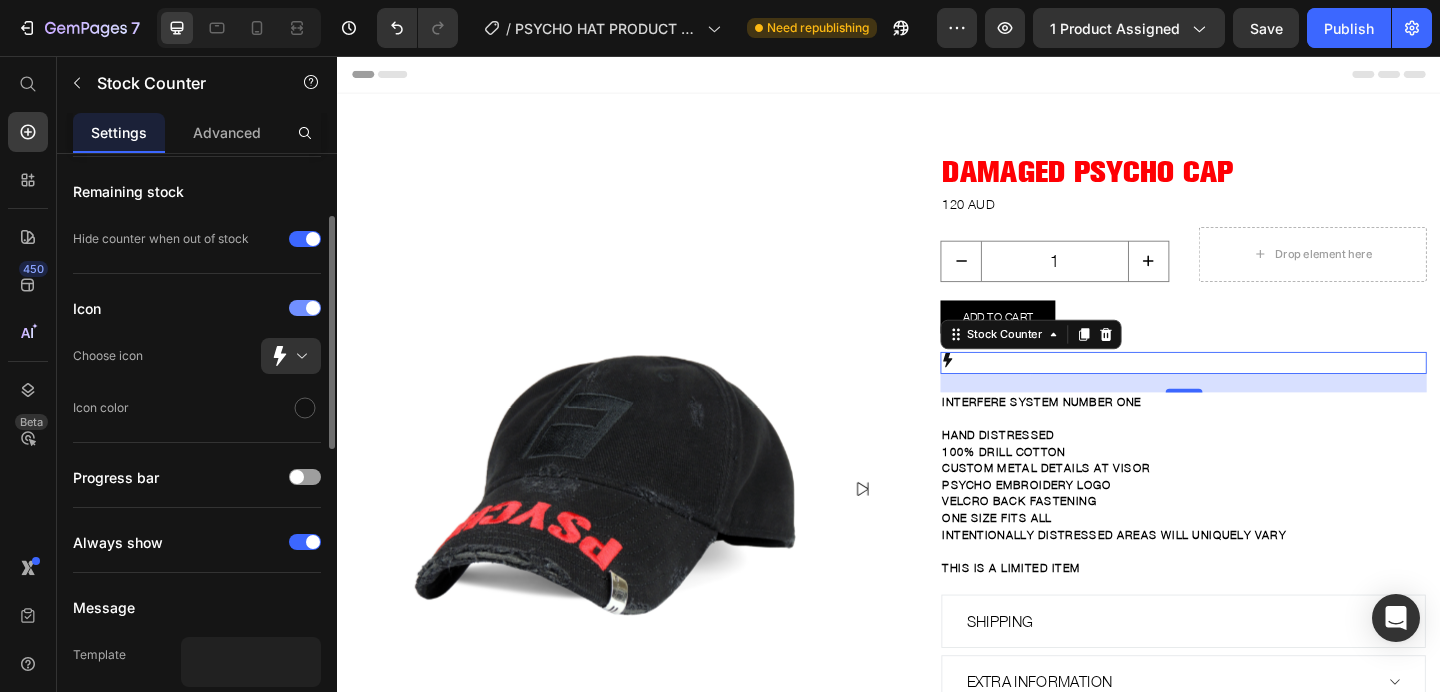 click at bounding box center [305, 308] 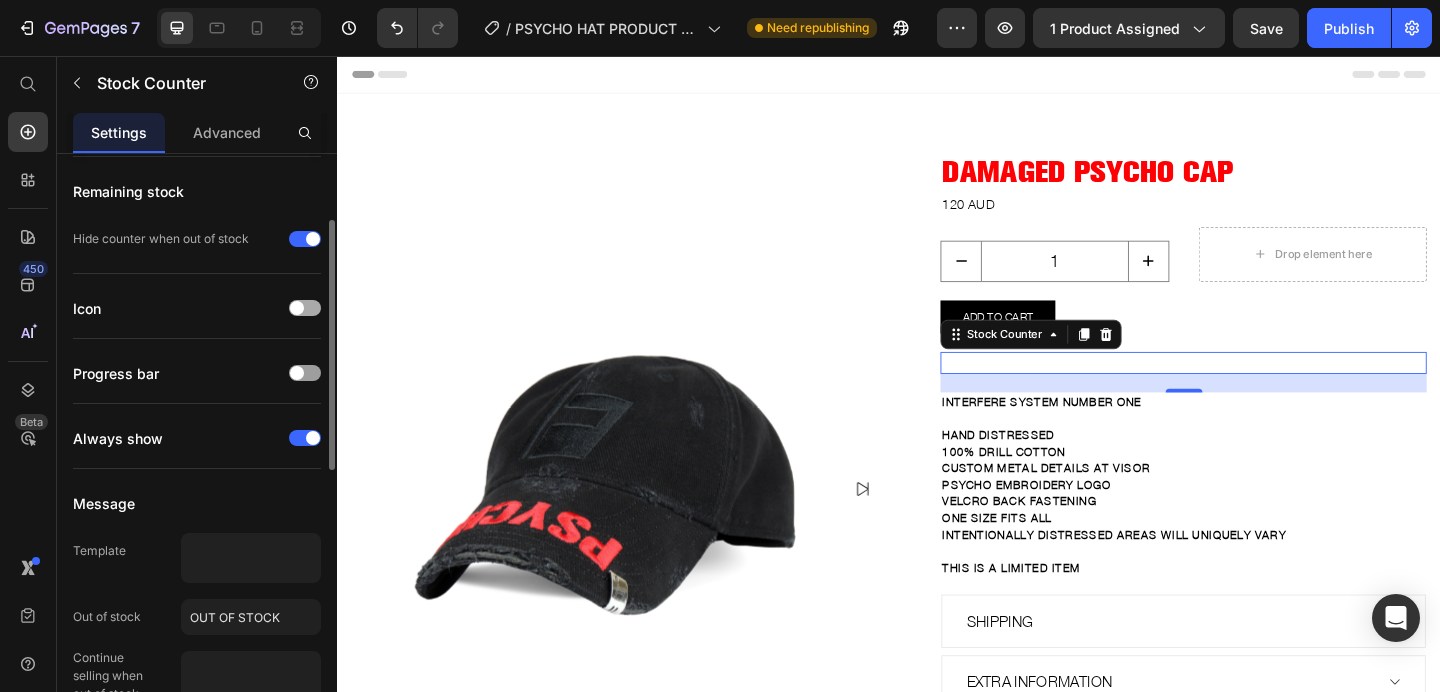 click at bounding box center (305, 308) 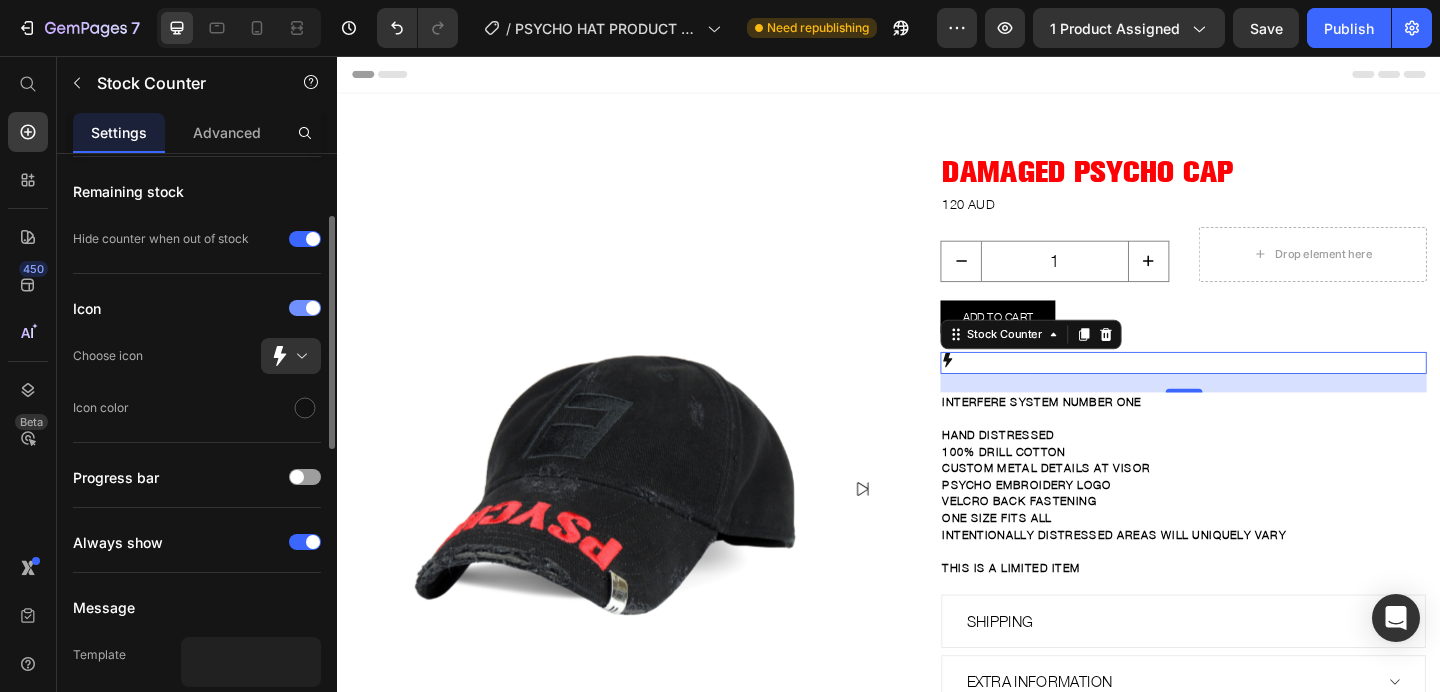 click at bounding box center (305, 308) 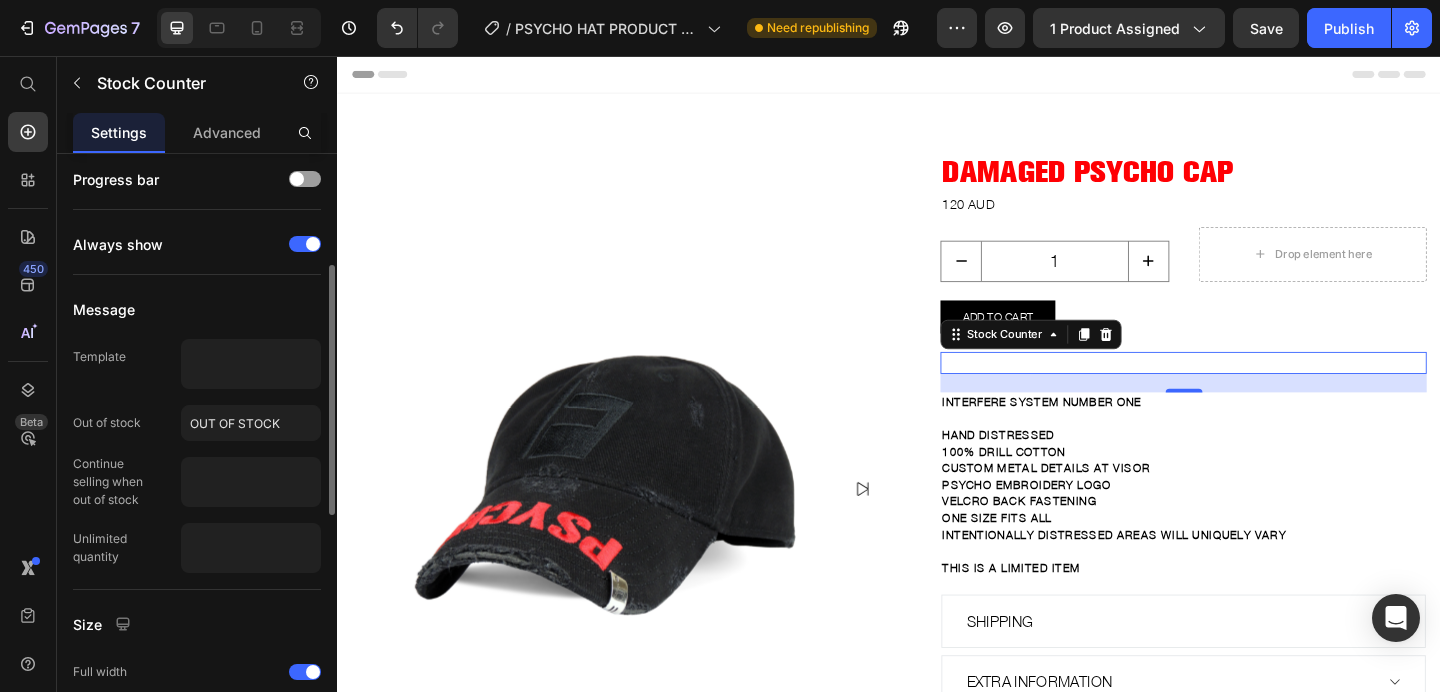 scroll, scrollTop: 356, scrollLeft: 0, axis: vertical 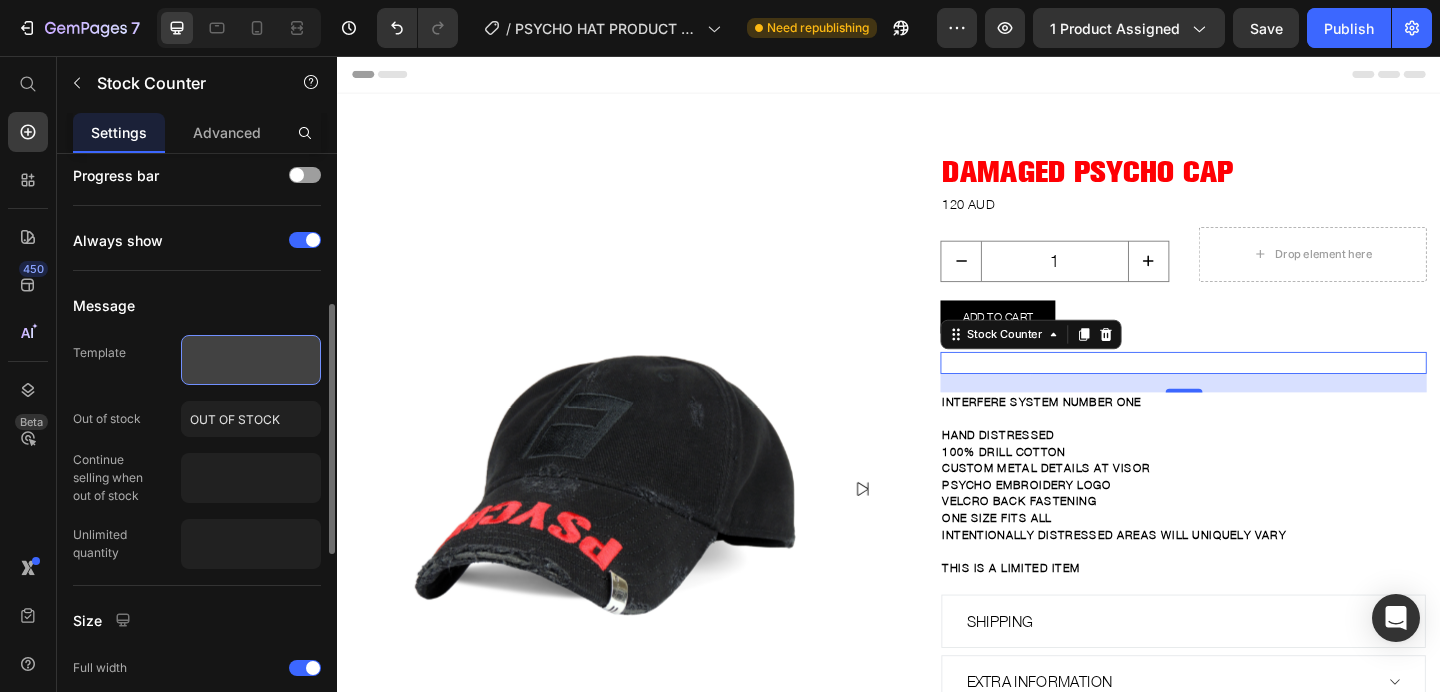 click at bounding box center (251, 360) 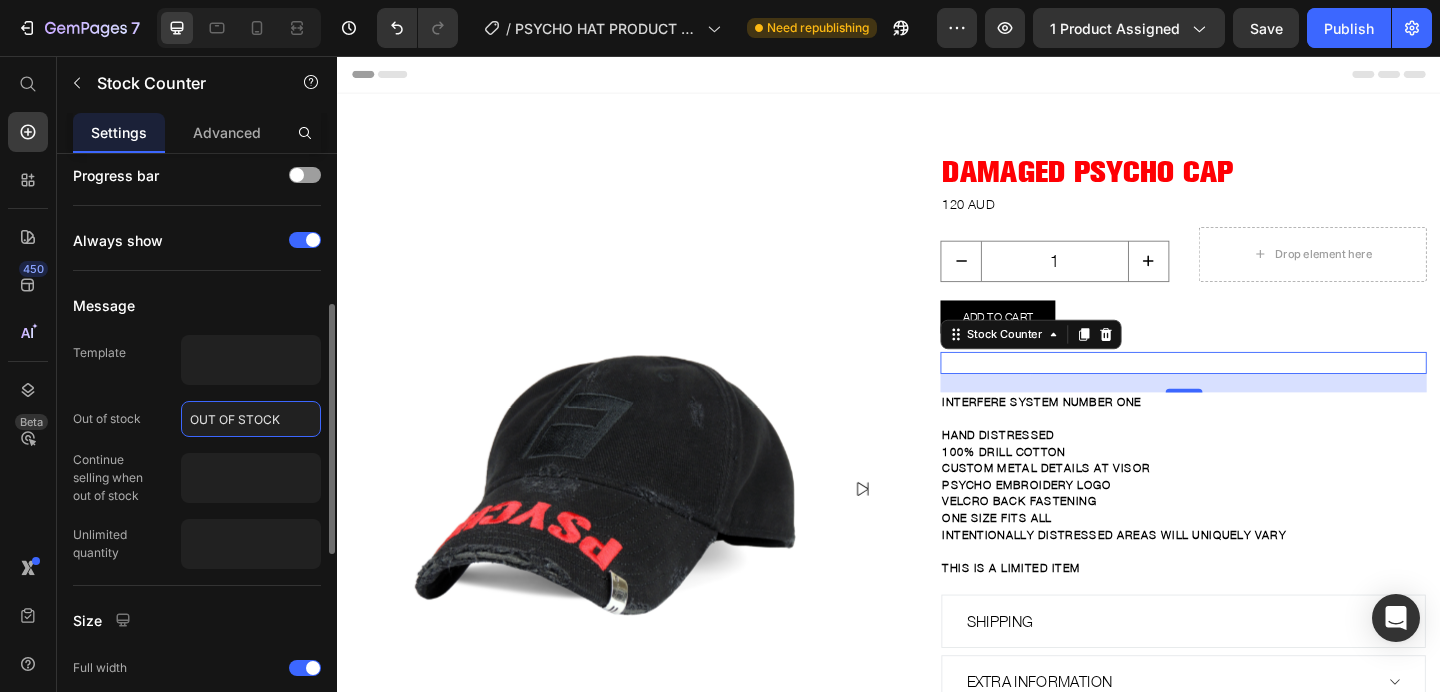 click on "OUT OF STOCK" 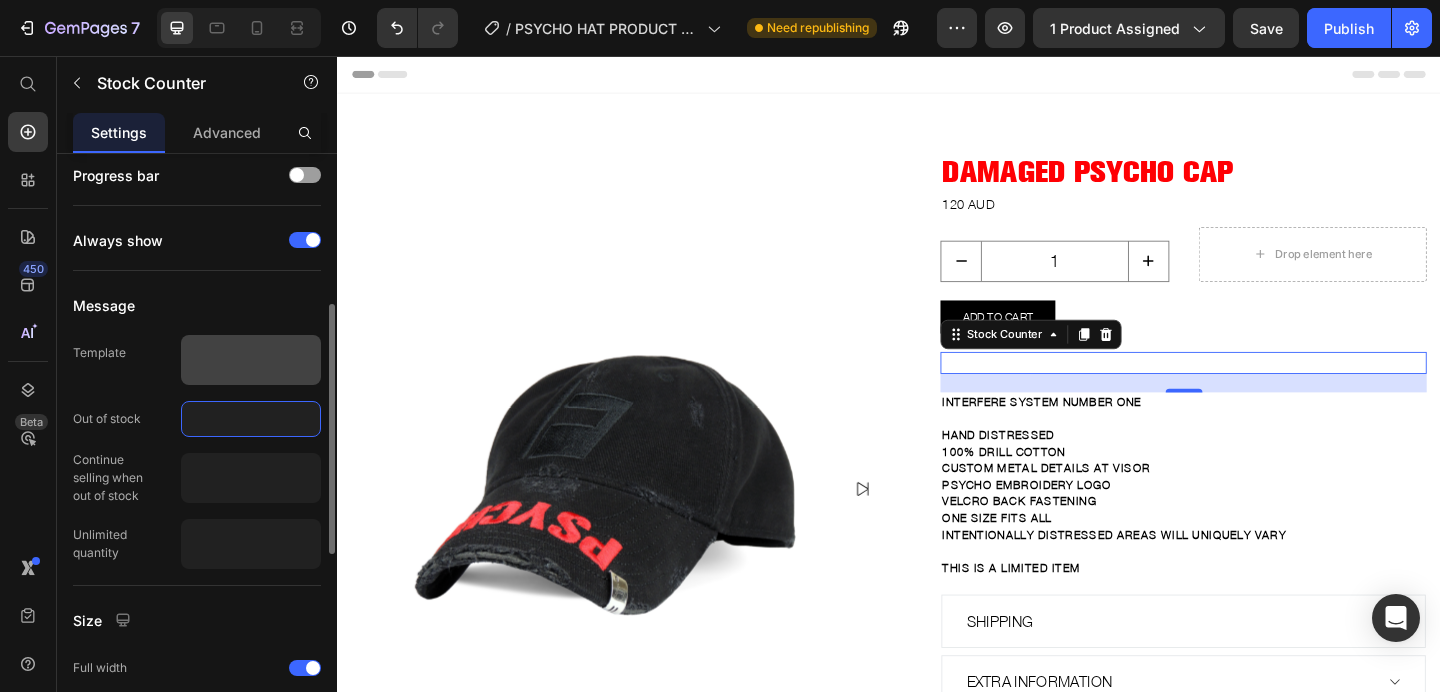 type 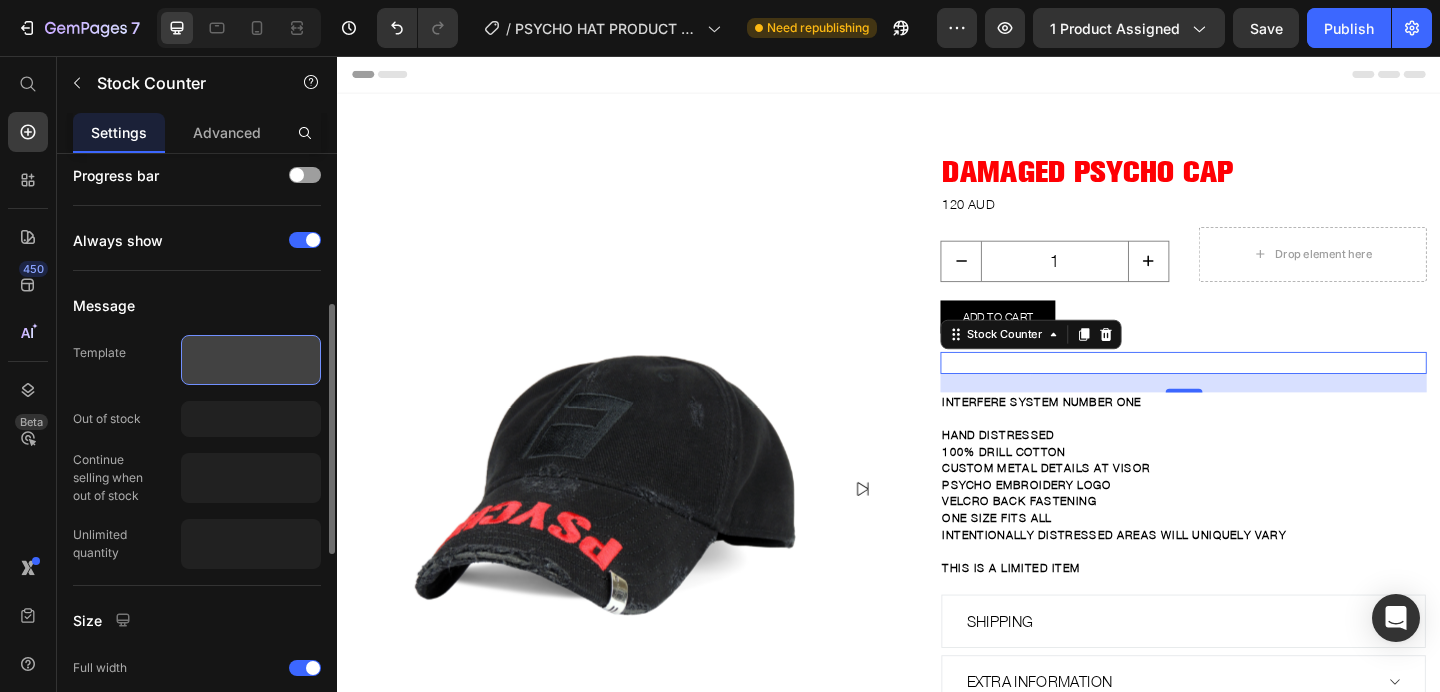 click at bounding box center [251, 360] 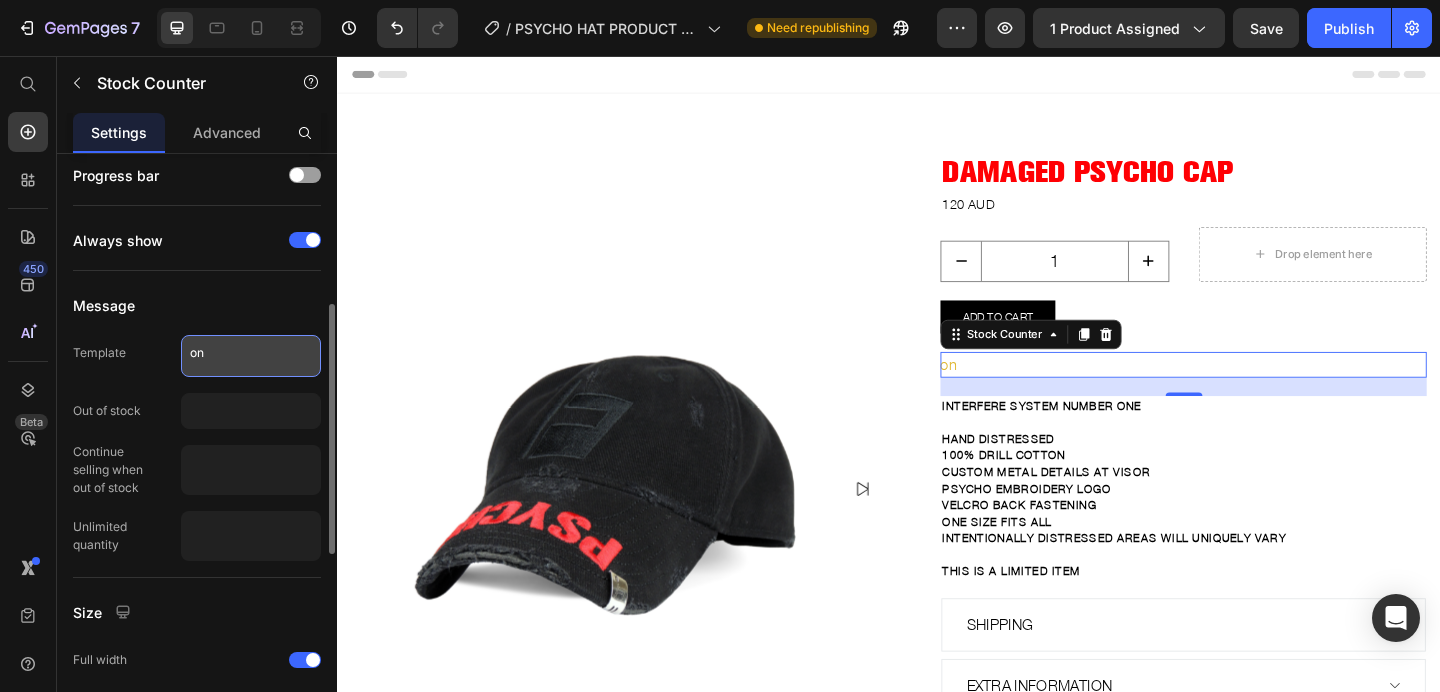 type on "o" 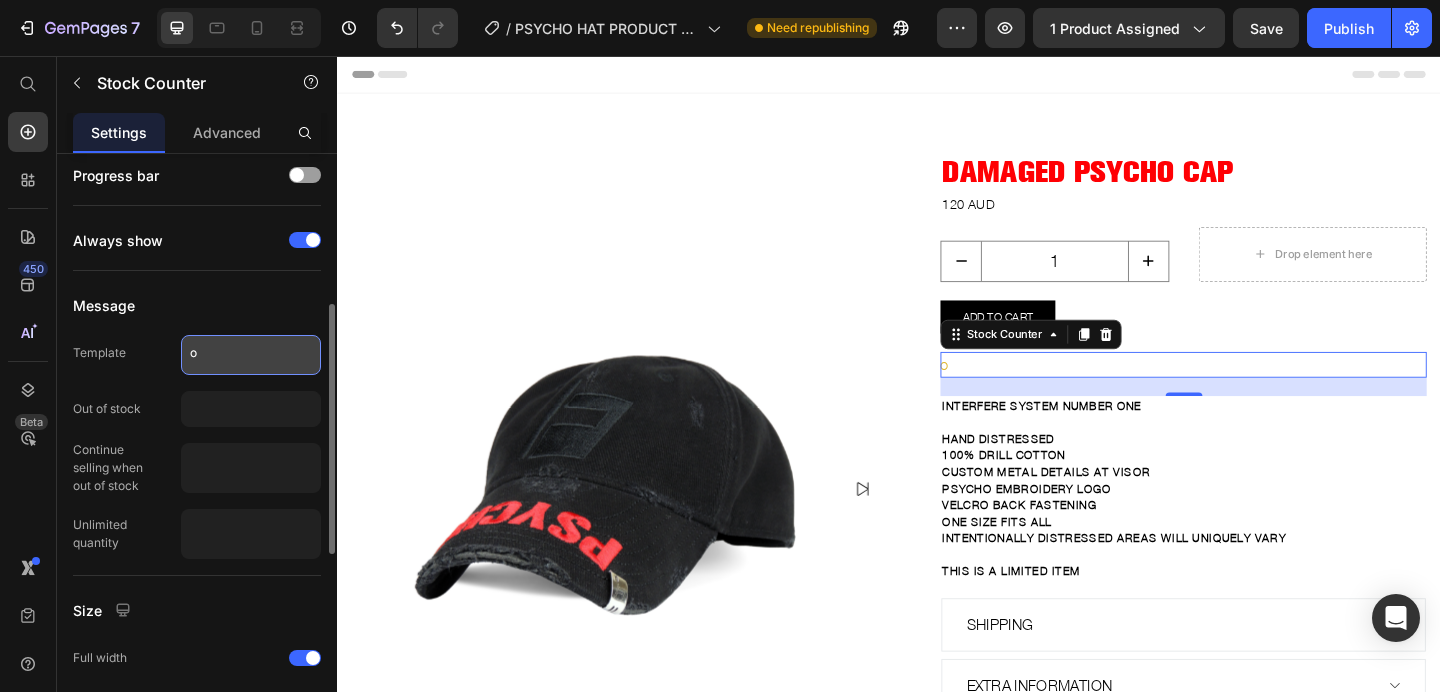 type 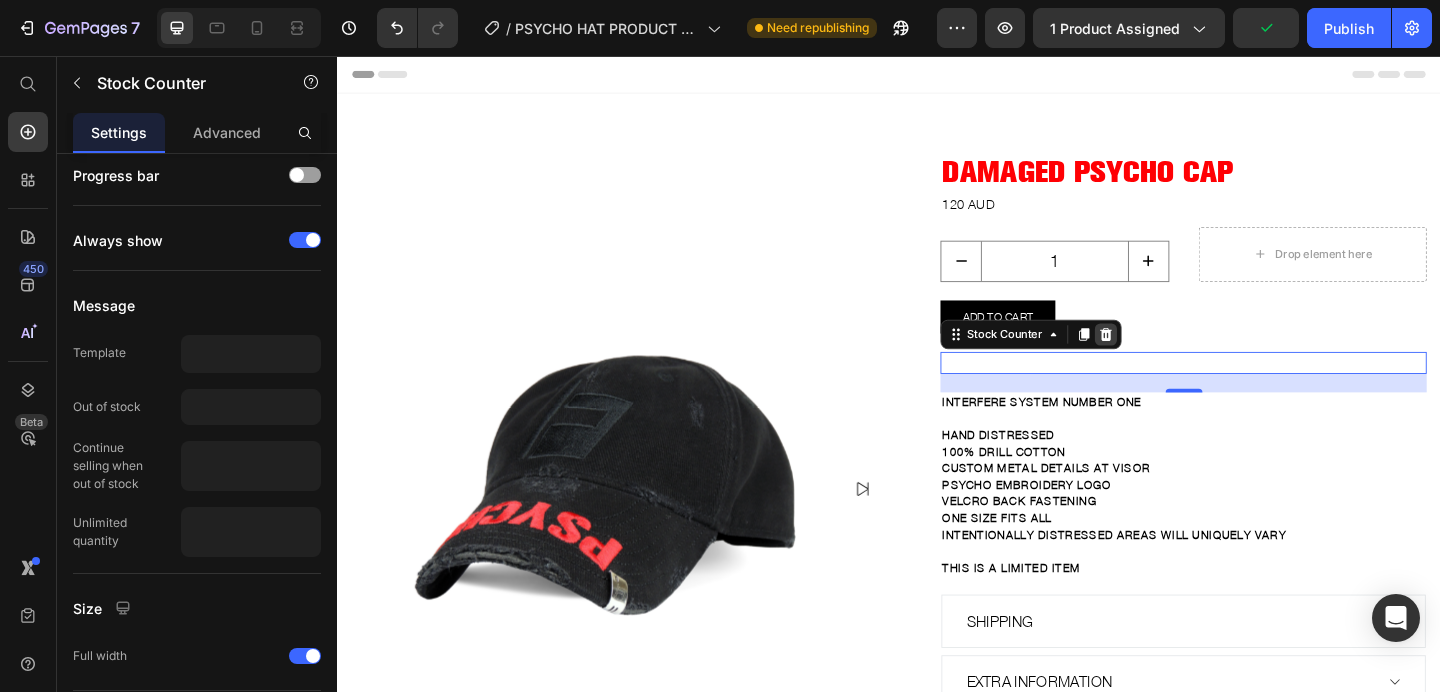 click 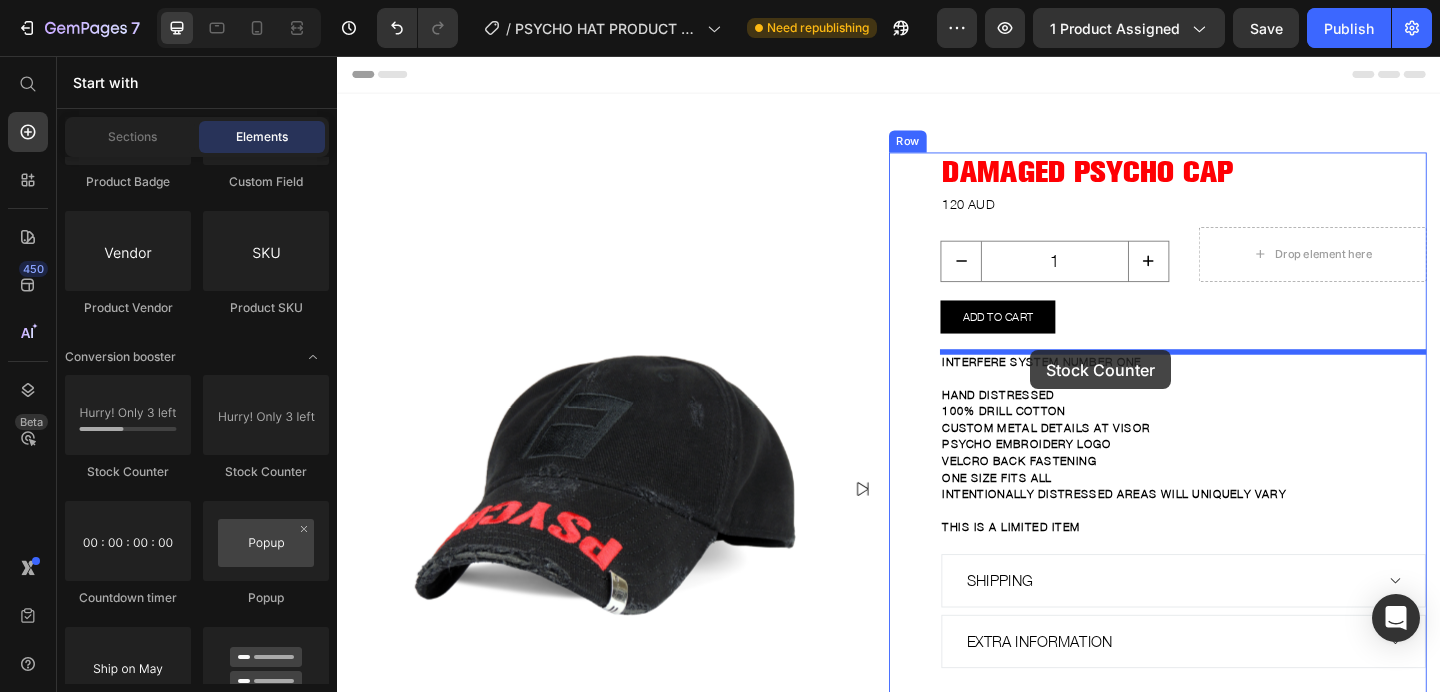 drag, startPoint x: 610, startPoint y: 476, endPoint x: 1091, endPoint y: 376, distance: 491.28506 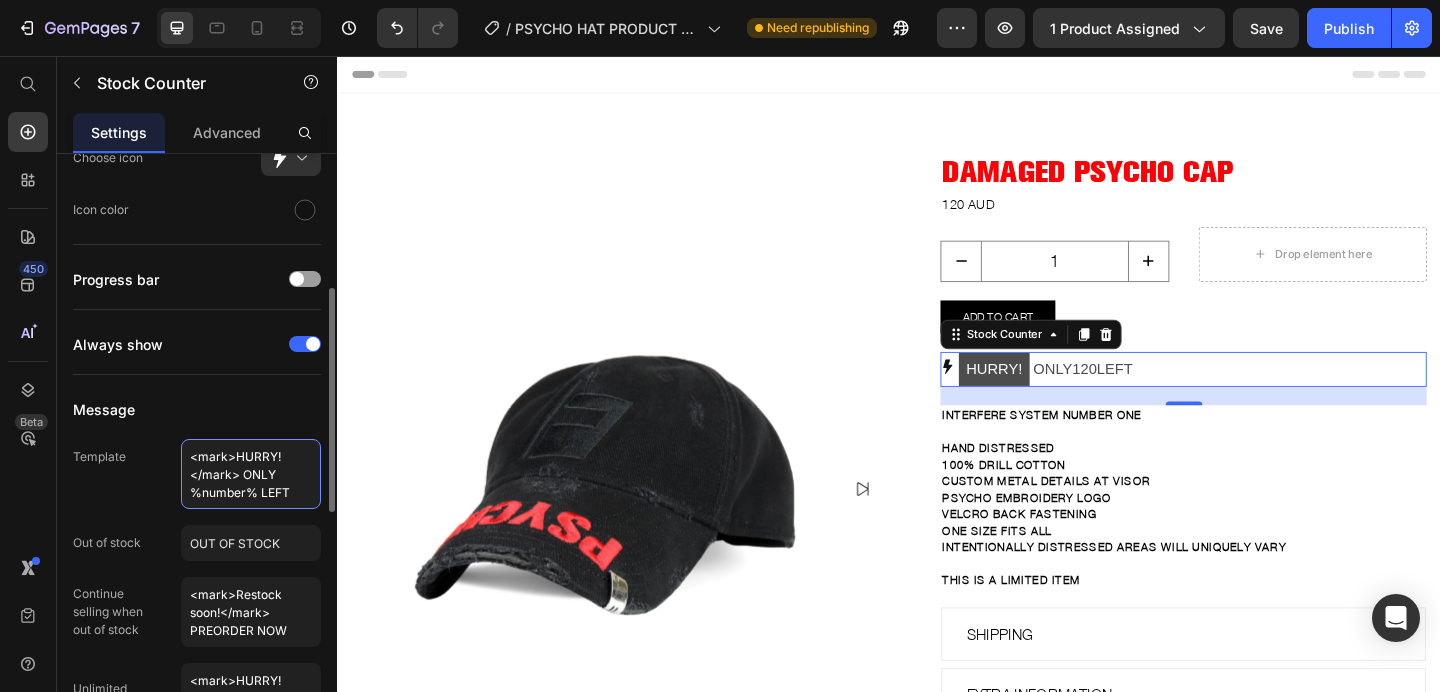 drag, startPoint x: 283, startPoint y: 479, endPoint x: 167, endPoint y: 456, distance: 118.258194 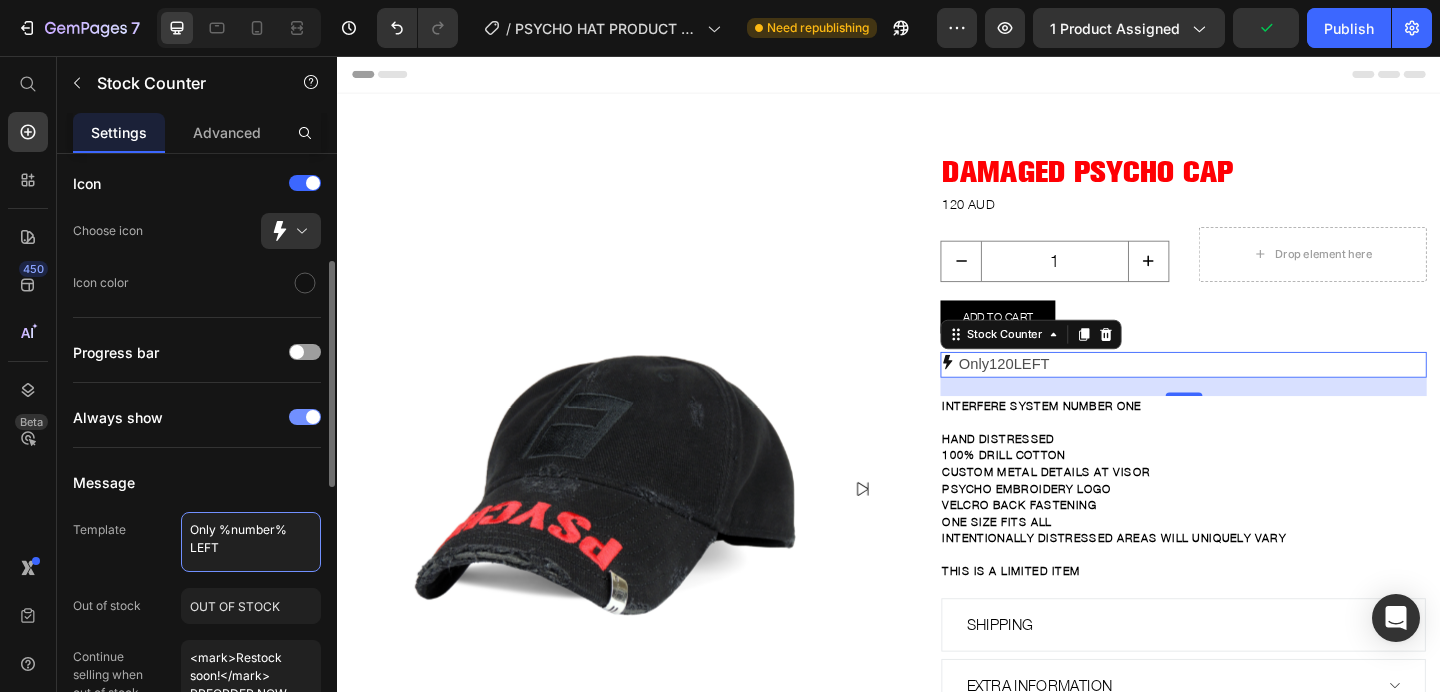 scroll, scrollTop: 270, scrollLeft: 0, axis: vertical 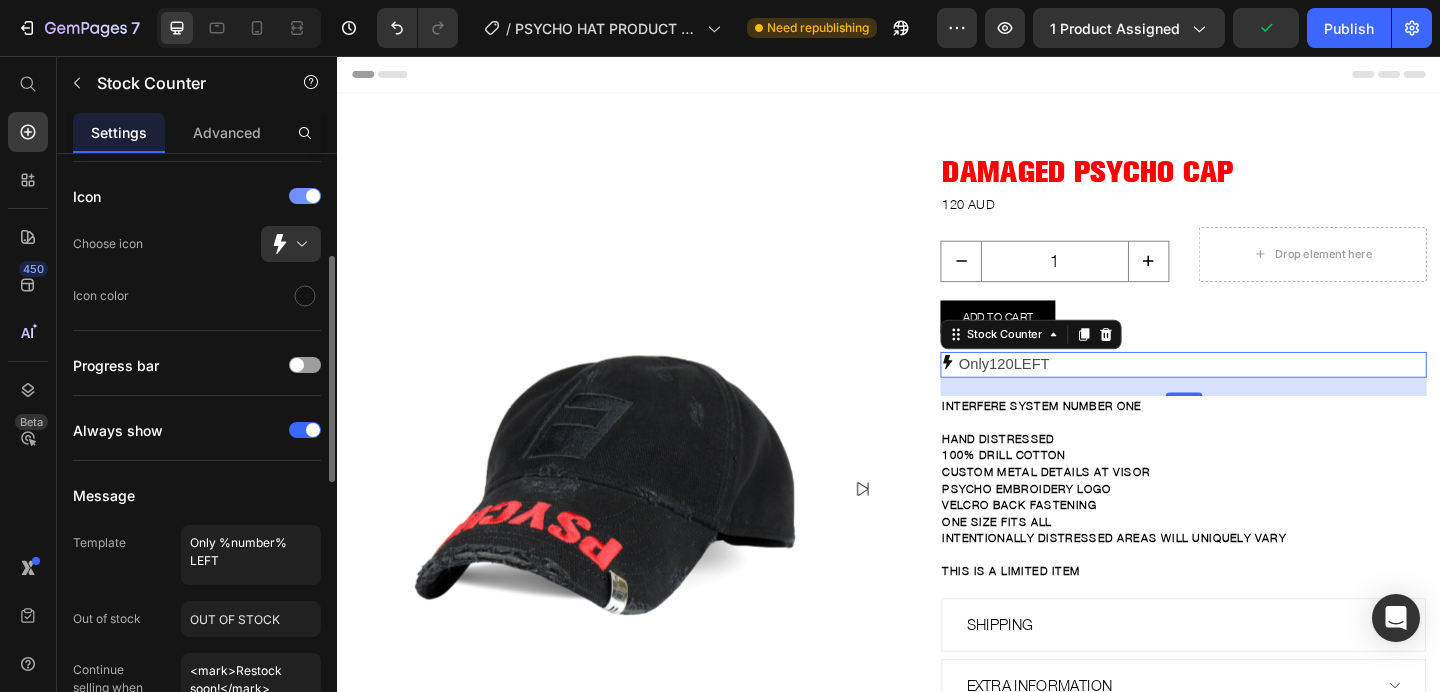 click at bounding box center [313, 196] 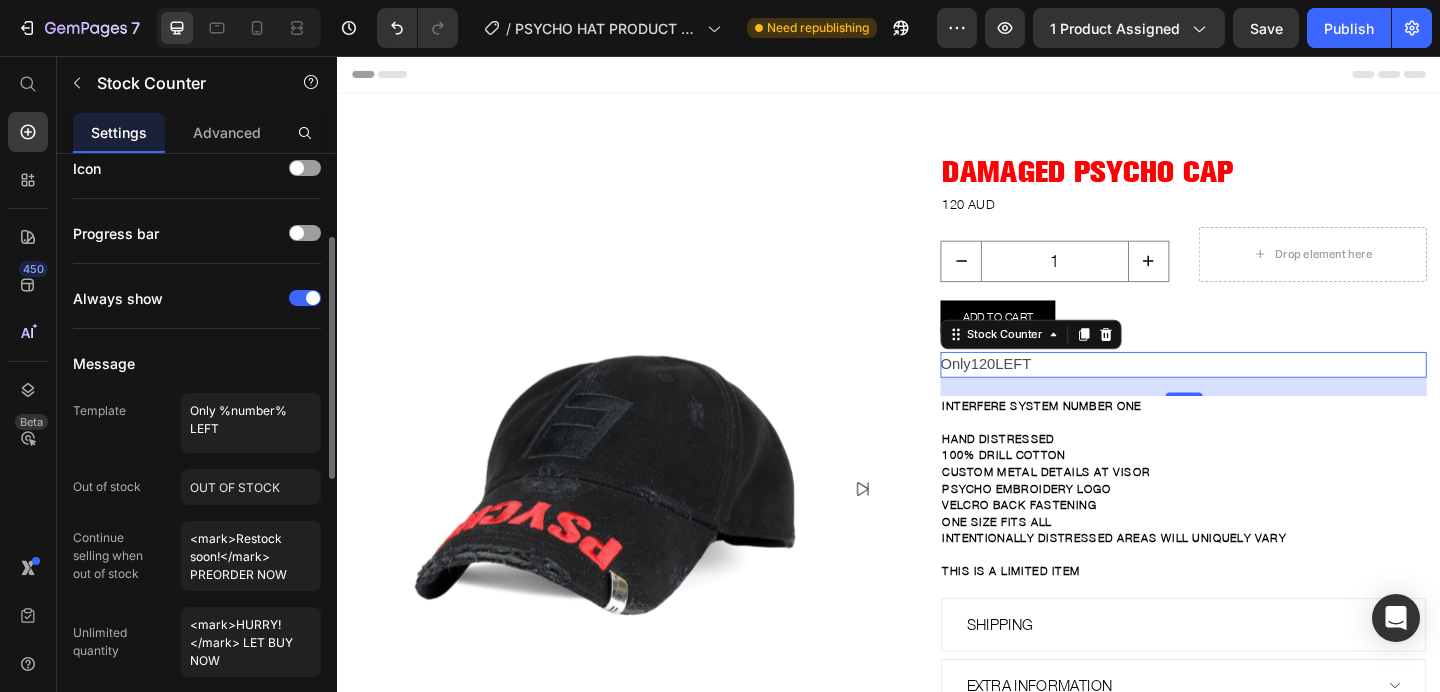 scroll, scrollTop: 319, scrollLeft: 0, axis: vertical 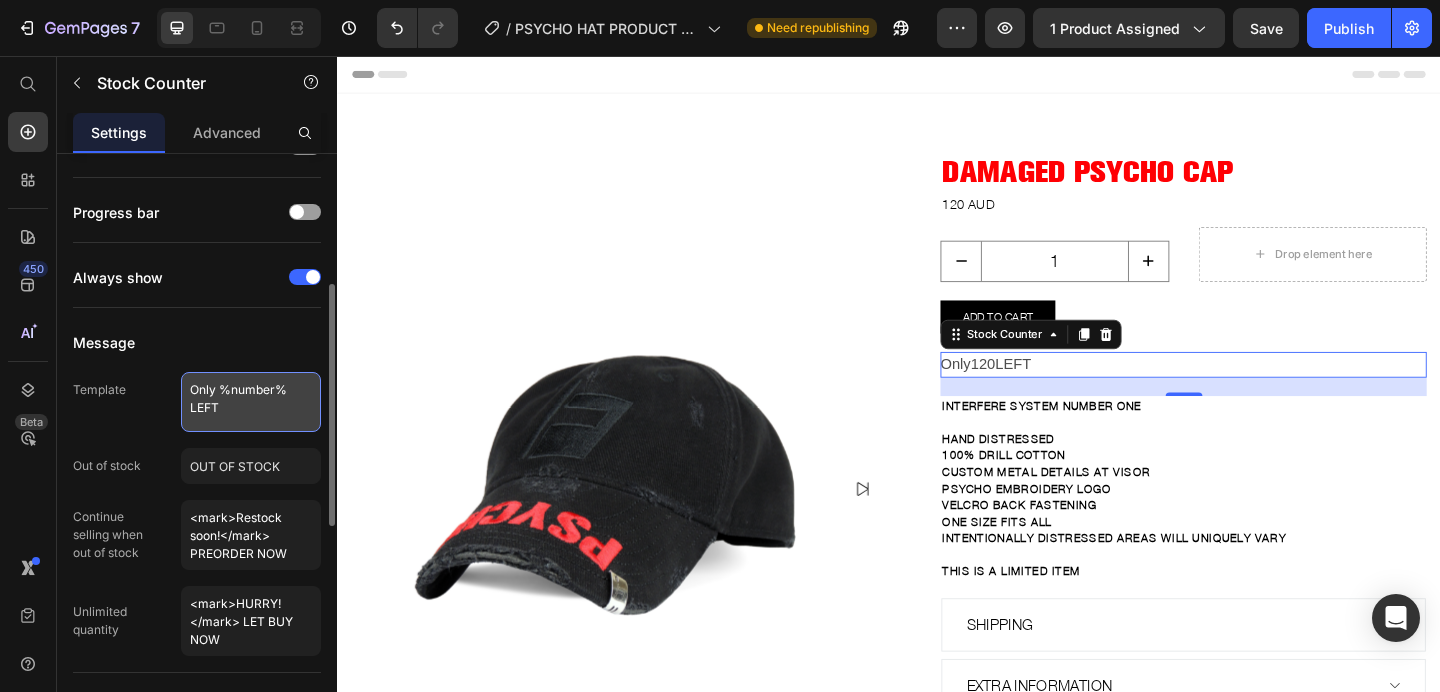 click on "Only %number% LEFT" at bounding box center [251, 402] 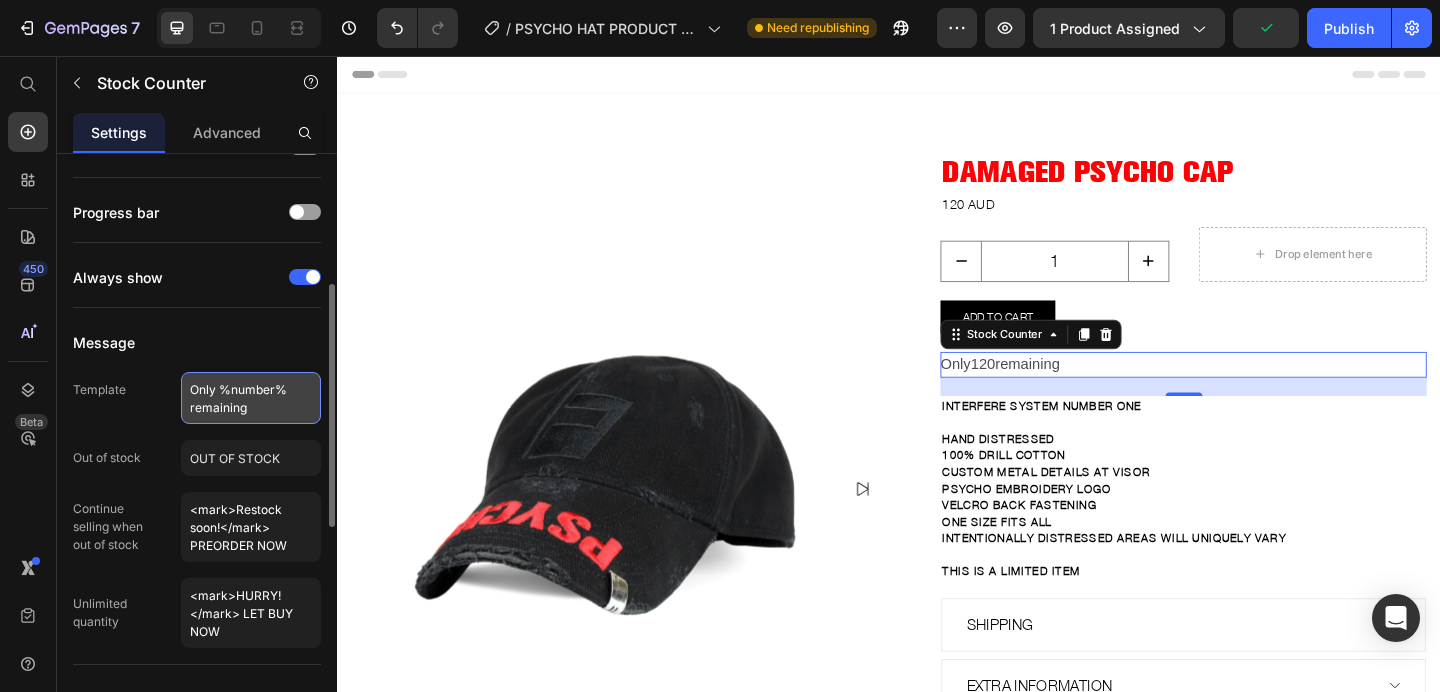click on "Only %number% remaining" at bounding box center [251, 398] 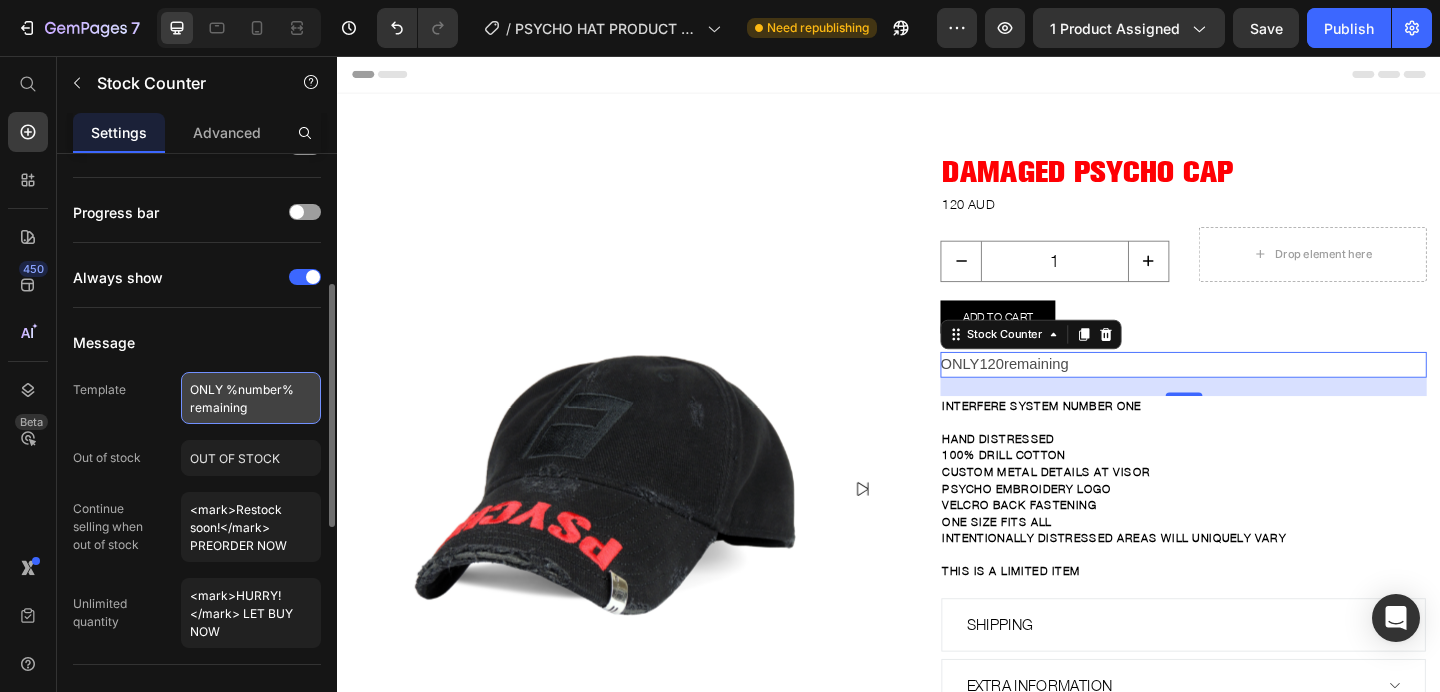 click on "ONLY %number% remaining" at bounding box center [251, 398] 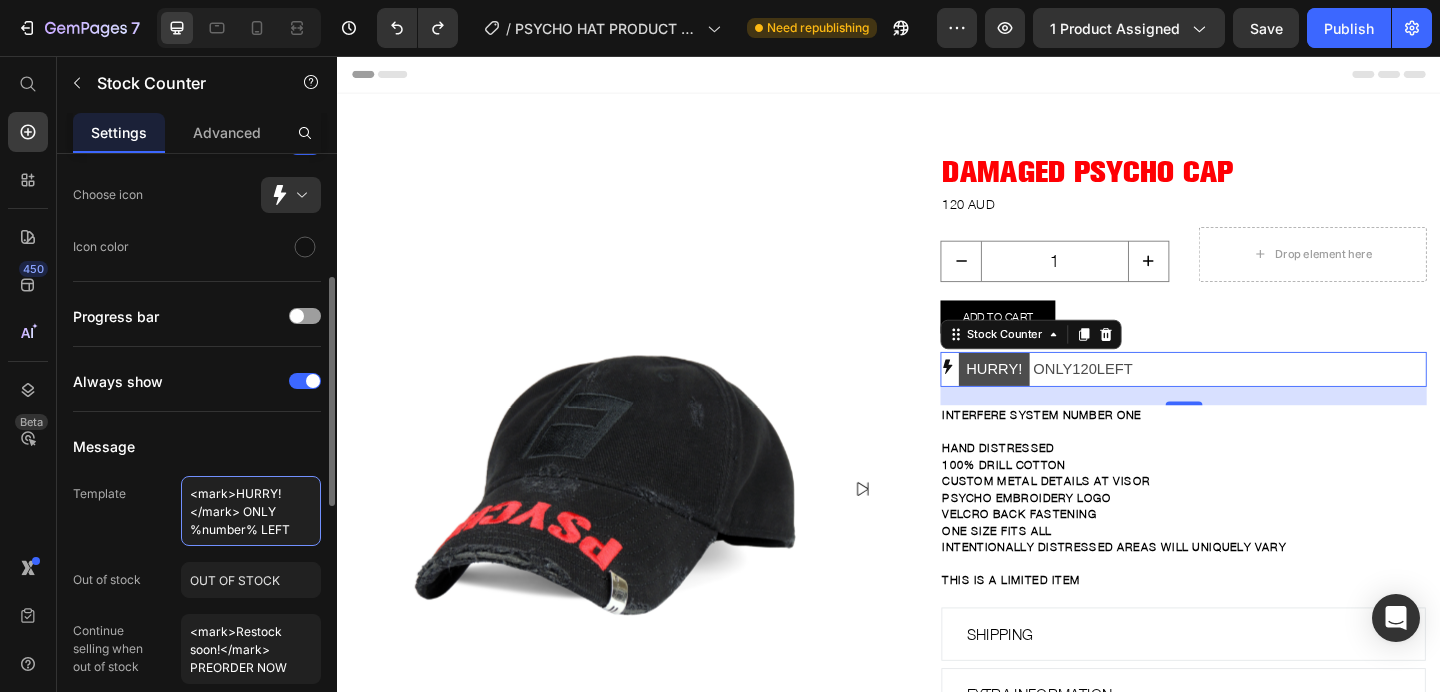 drag, startPoint x: 286, startPoint y: 519, endPoint x: 188, endPoint y: 462, distance: 113.37107 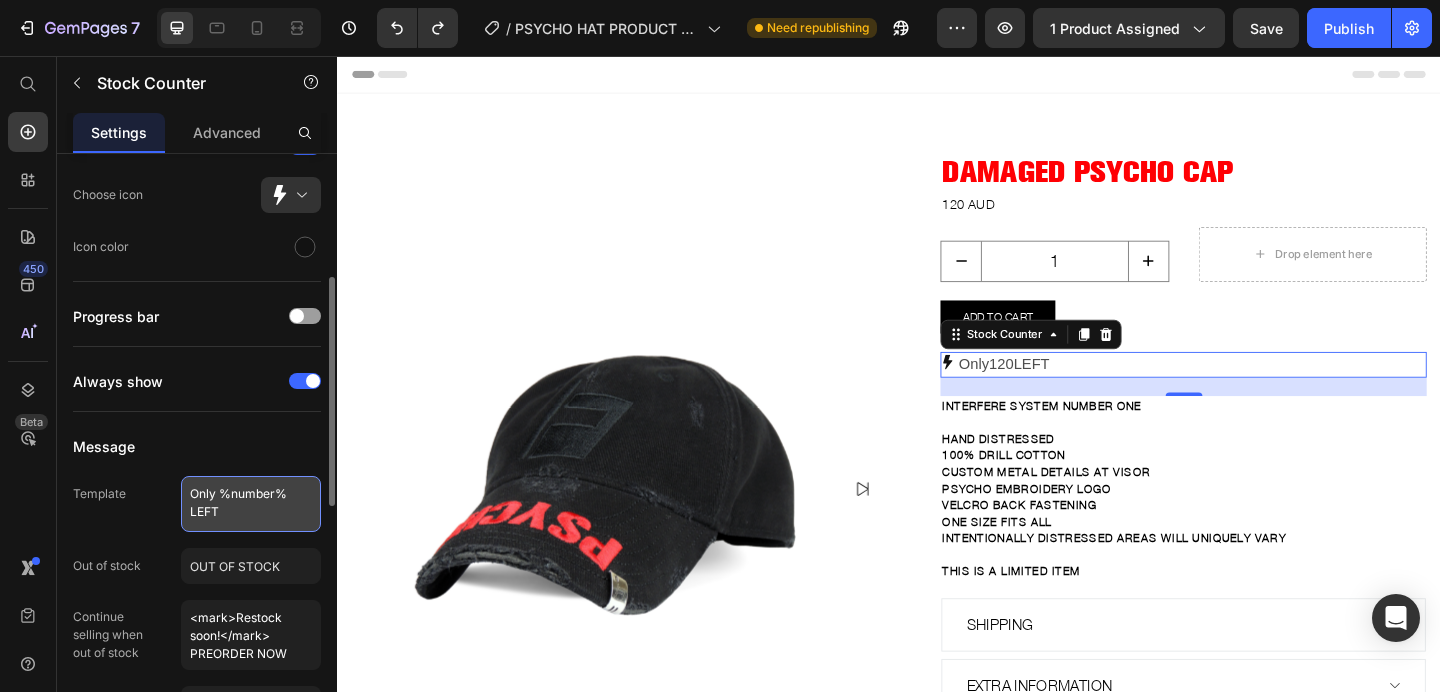 click on "Only %number% LEFT" at bounding box center (251, 504) 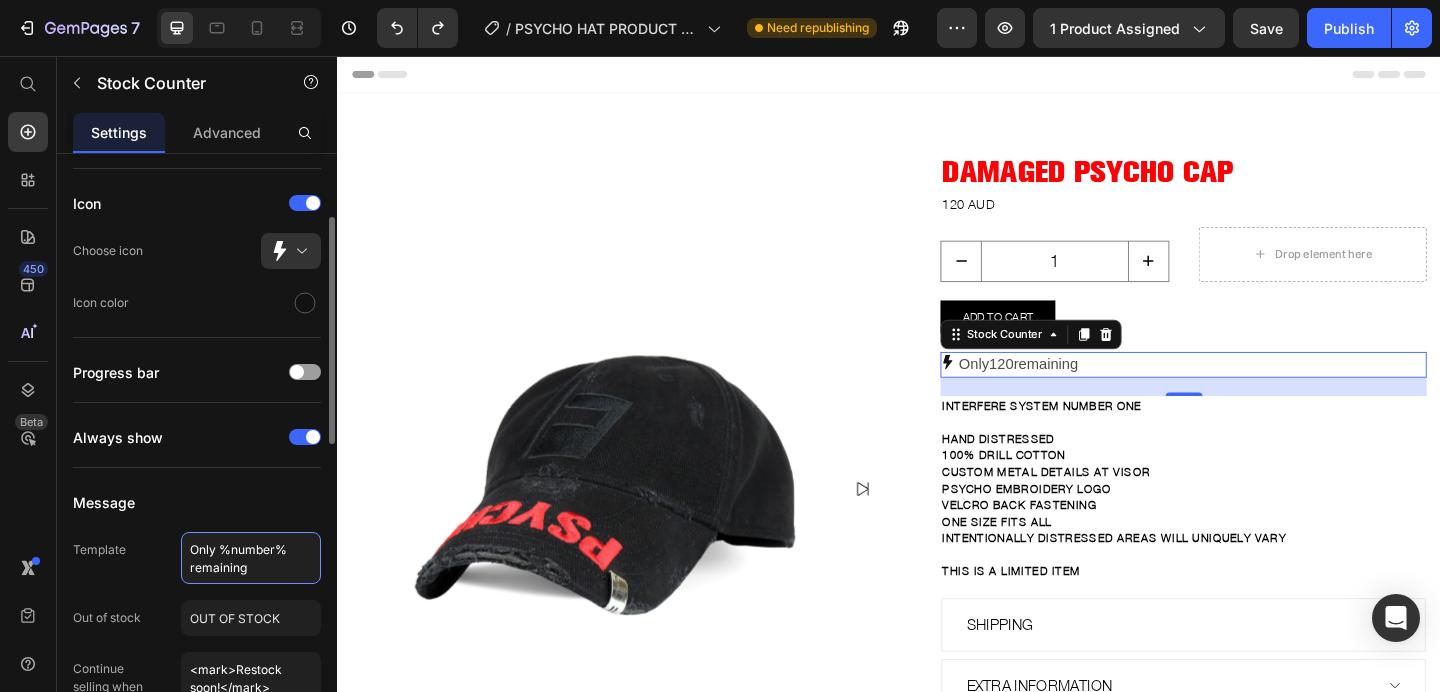 scroll, scrollTop: 236, scrollLeft: 0, axis: vertical 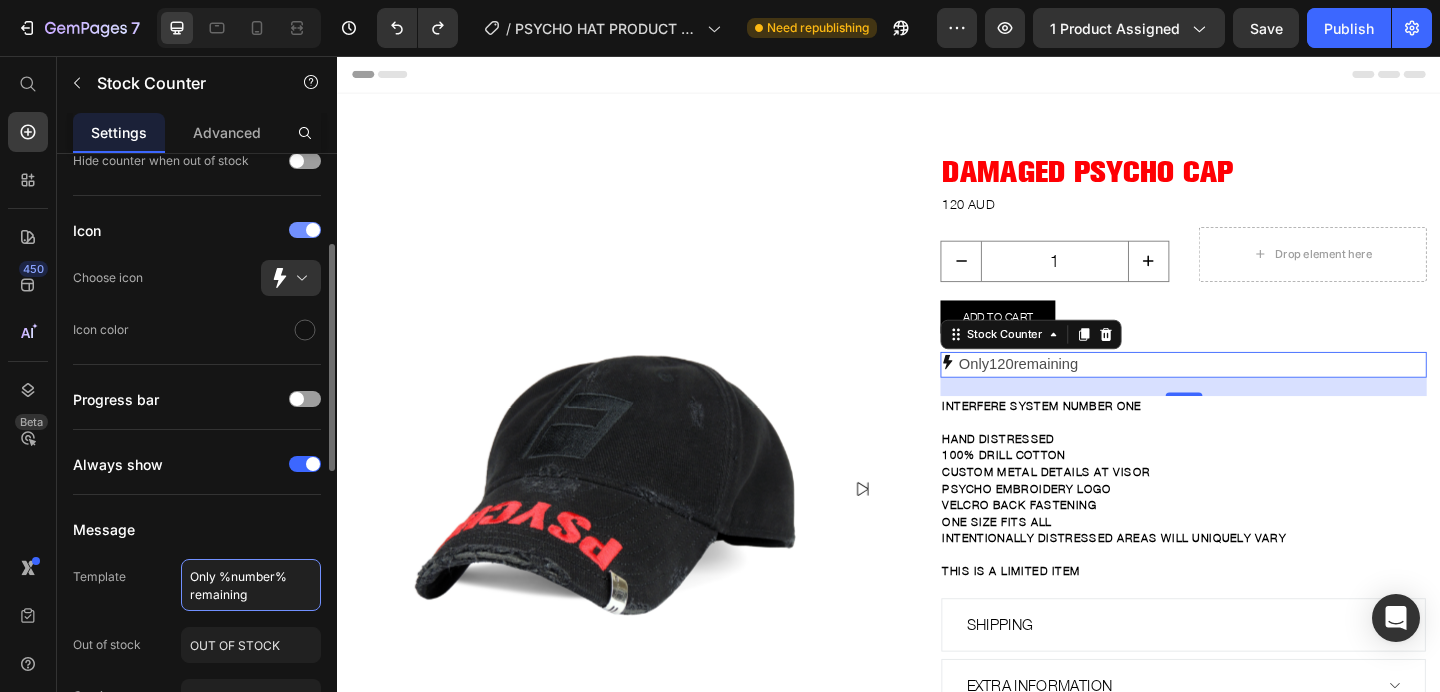 type on "Only %number% remaining" 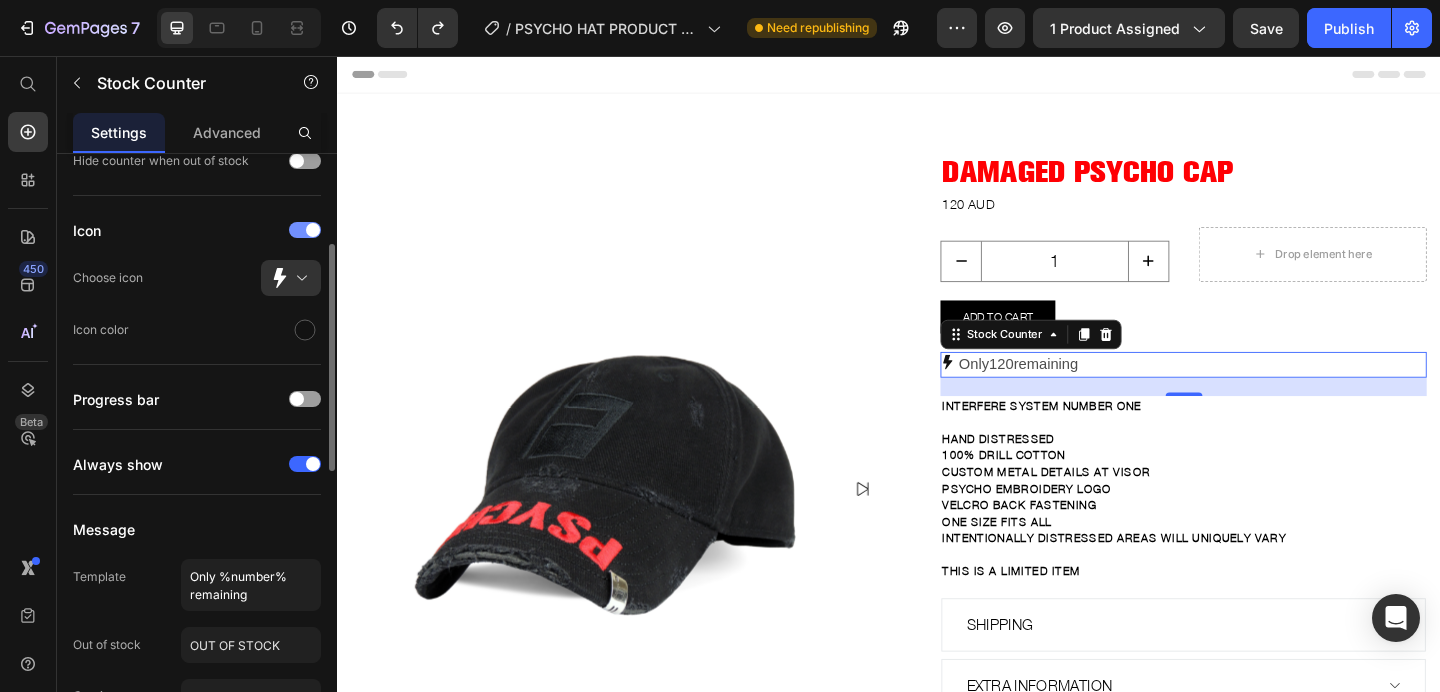 click on "Icon" 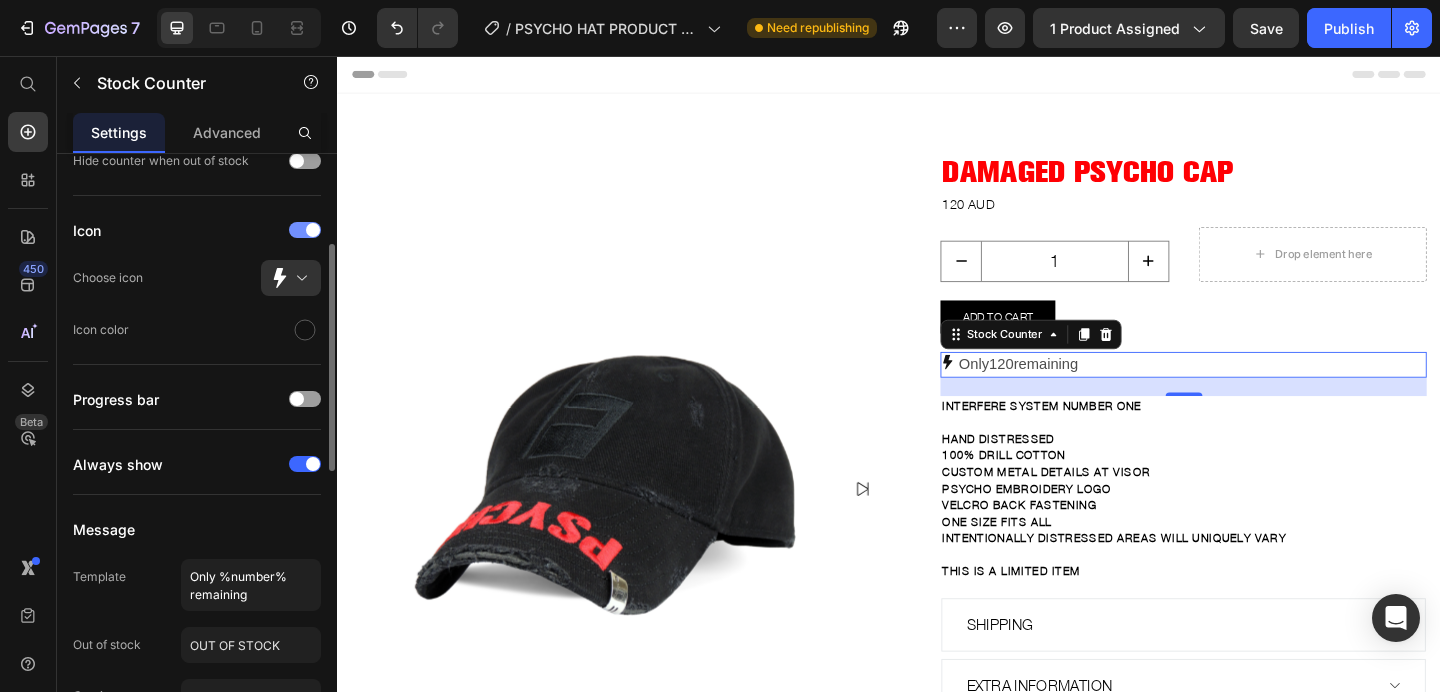 click at bounding box center [313, 230] 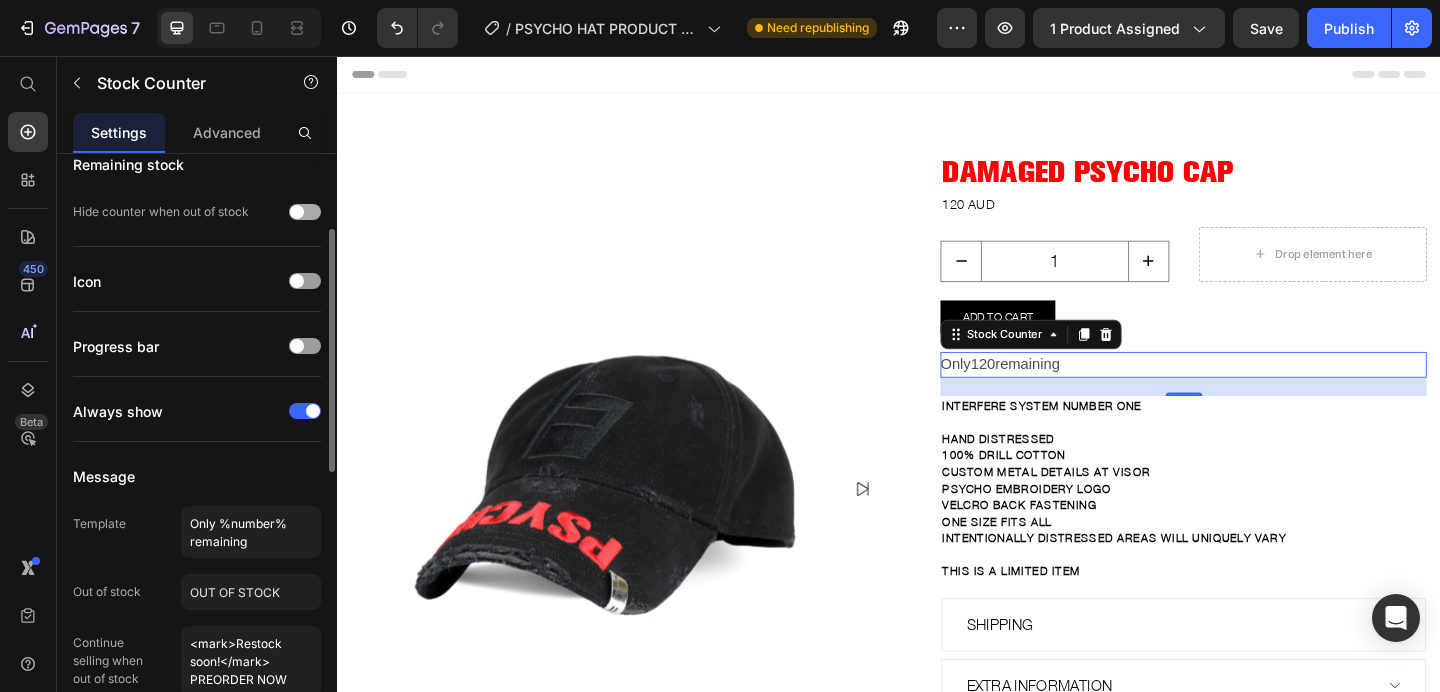 click at bounding box center [305, 212] 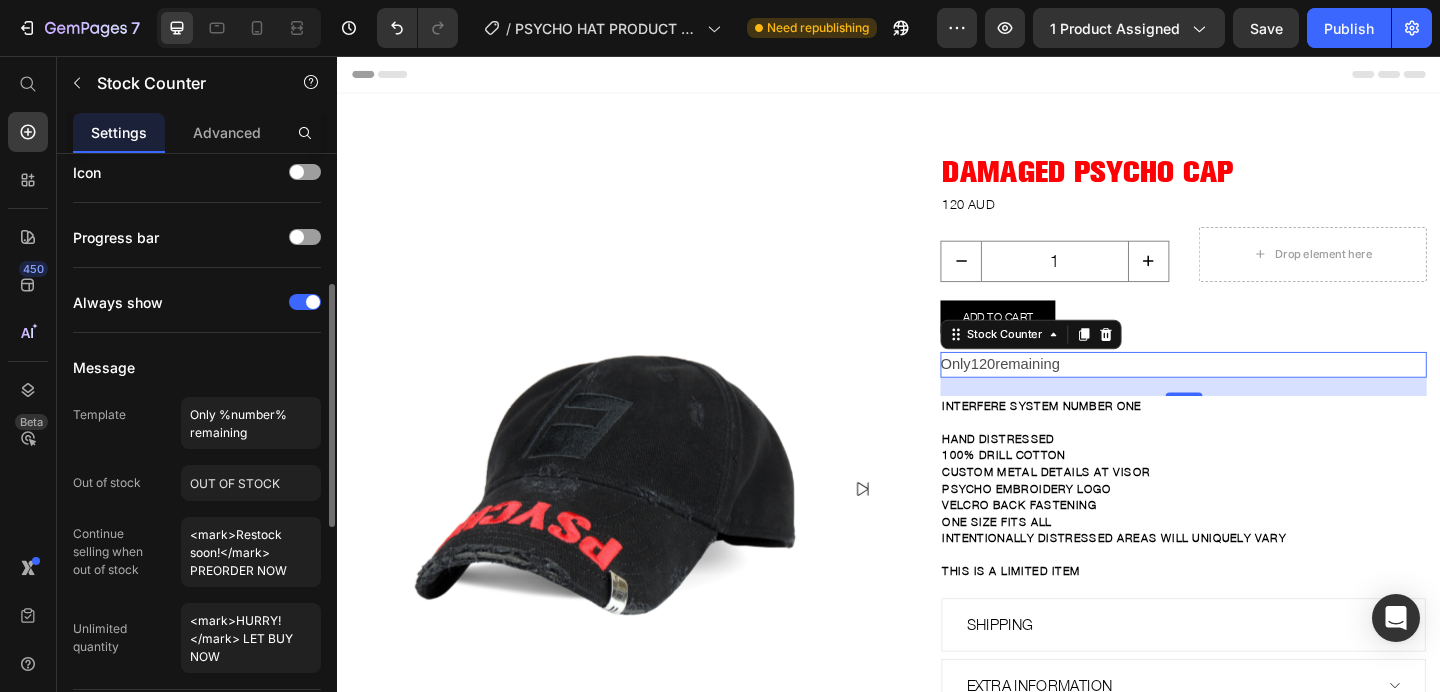 scroll, scrollTop: 494, scrollLeft: 0, axis: vertical 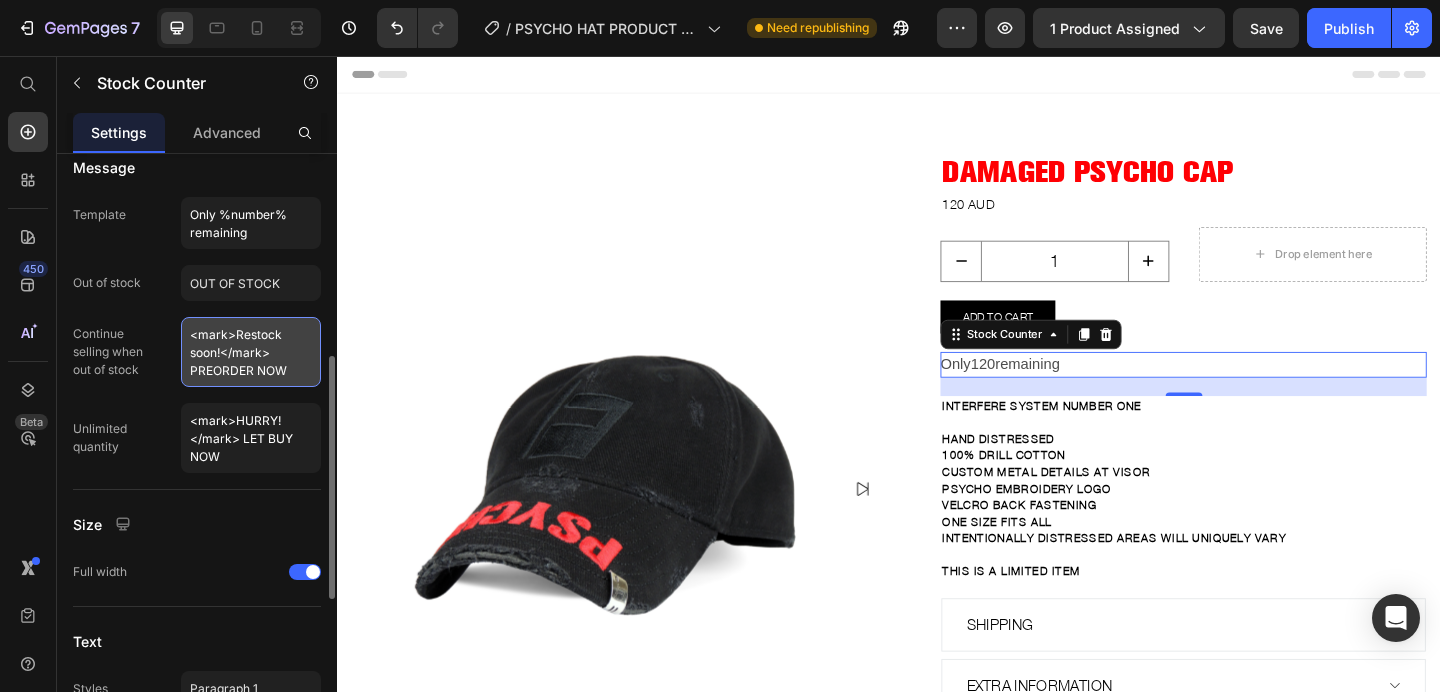click on "<mark>Restock soon!</mark> PREORDER NOW" at bounding box center (251, 352) 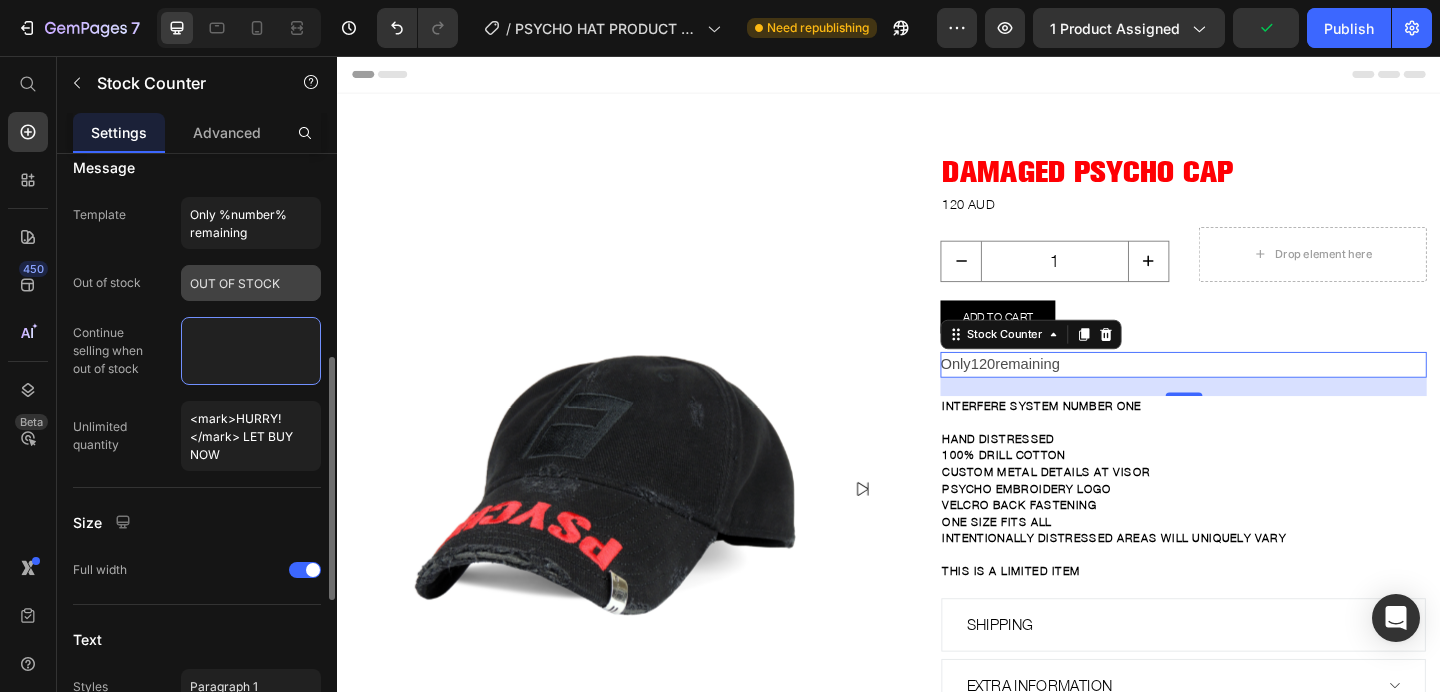 type 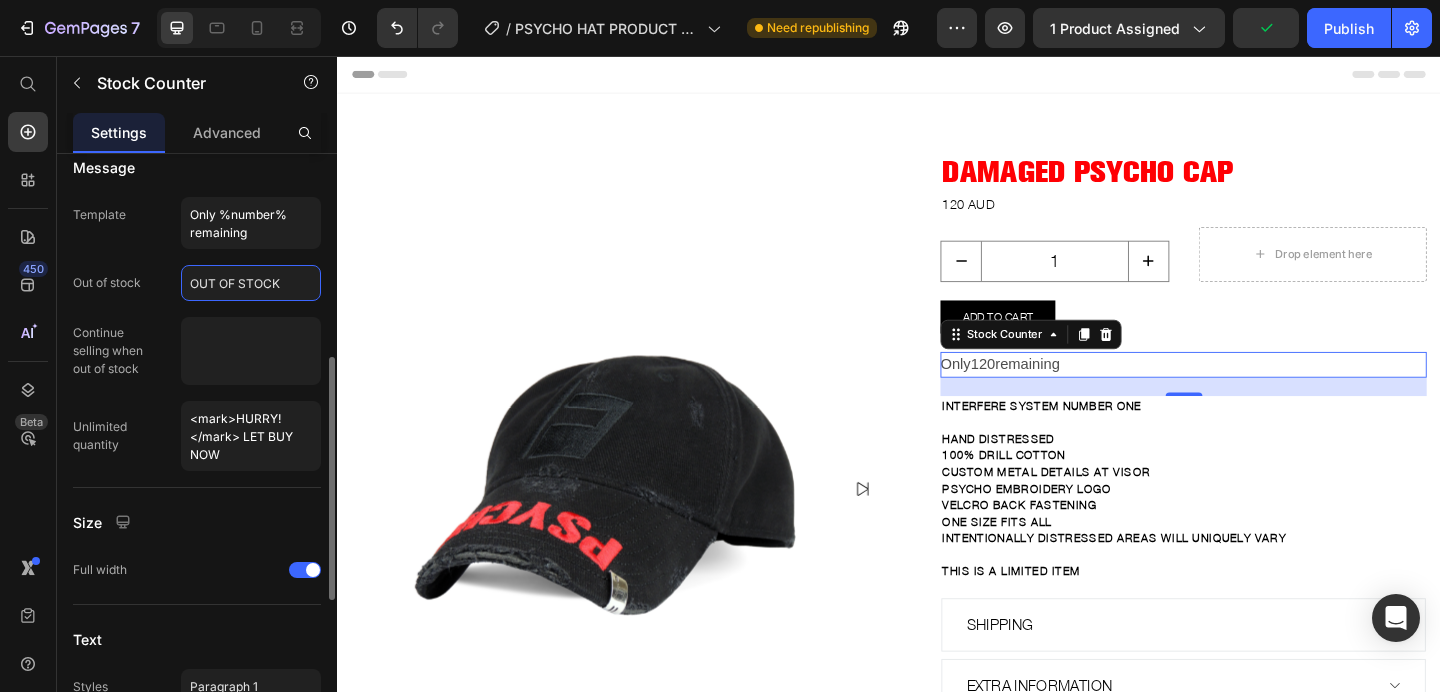 click on "OUT OF STOCK" 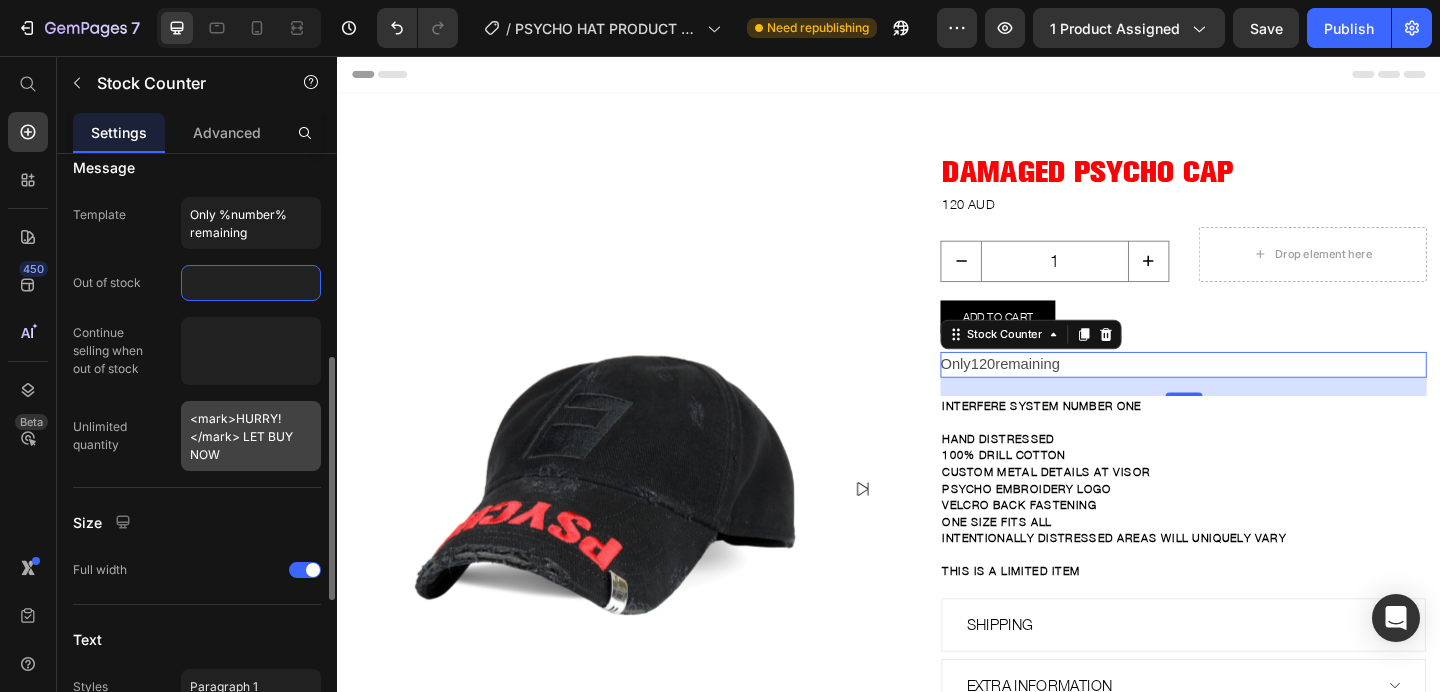 type 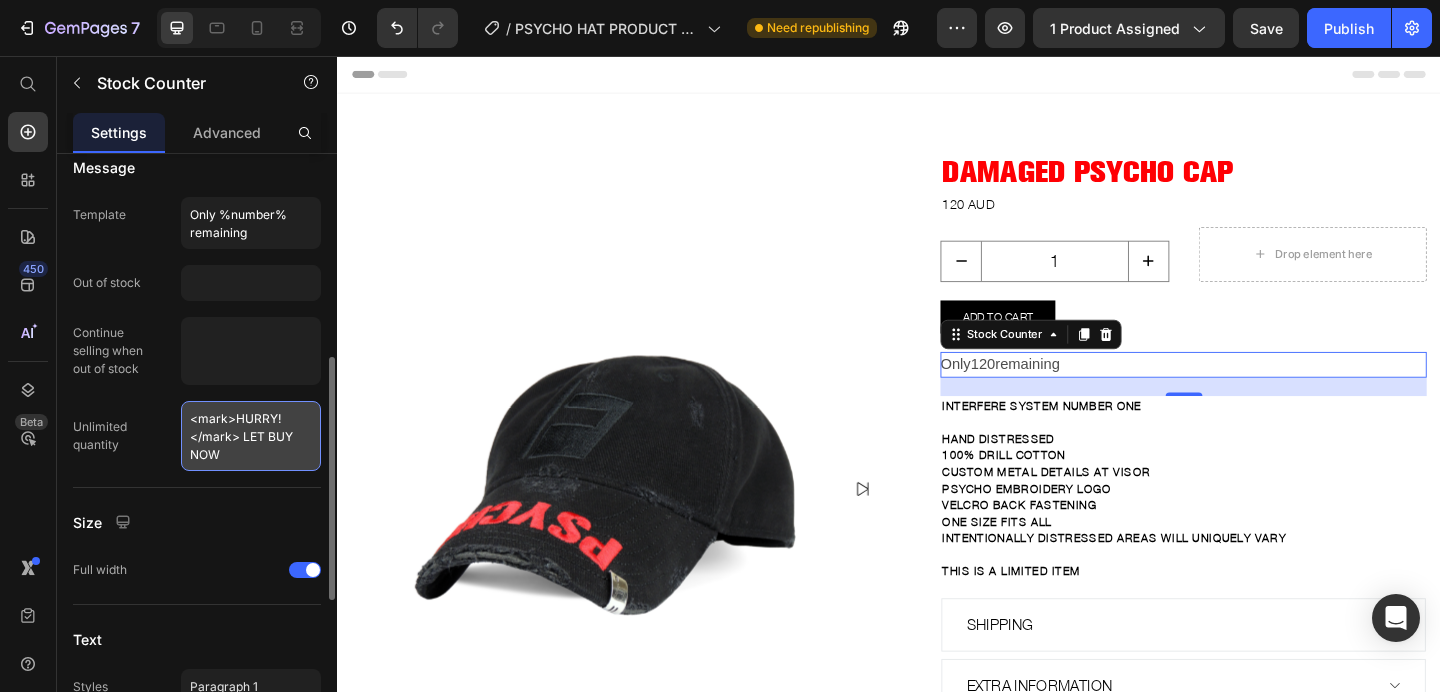 click on "<mark>HURRY!</mark> LET BUY NOW" at bounding box center [251, 436] 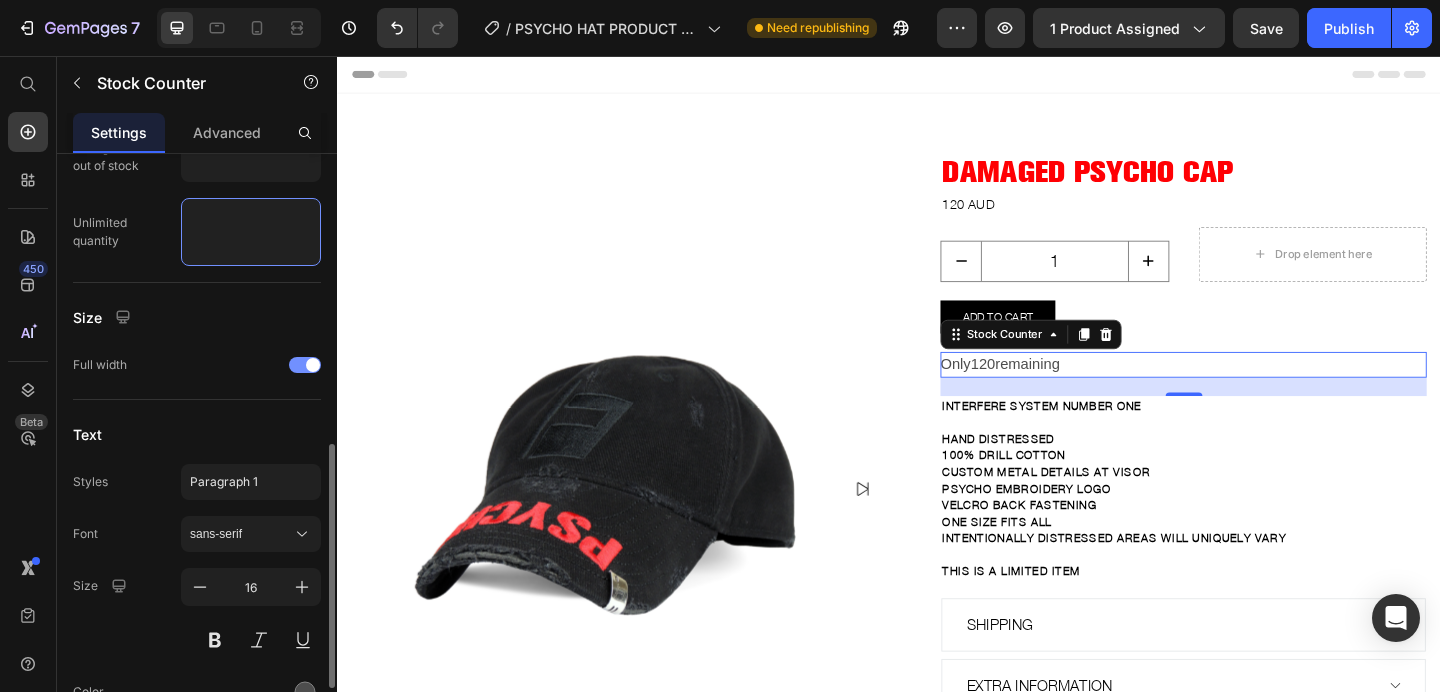 scroll, scrollTop: 700, scrollLeft: 0, axis: vertical 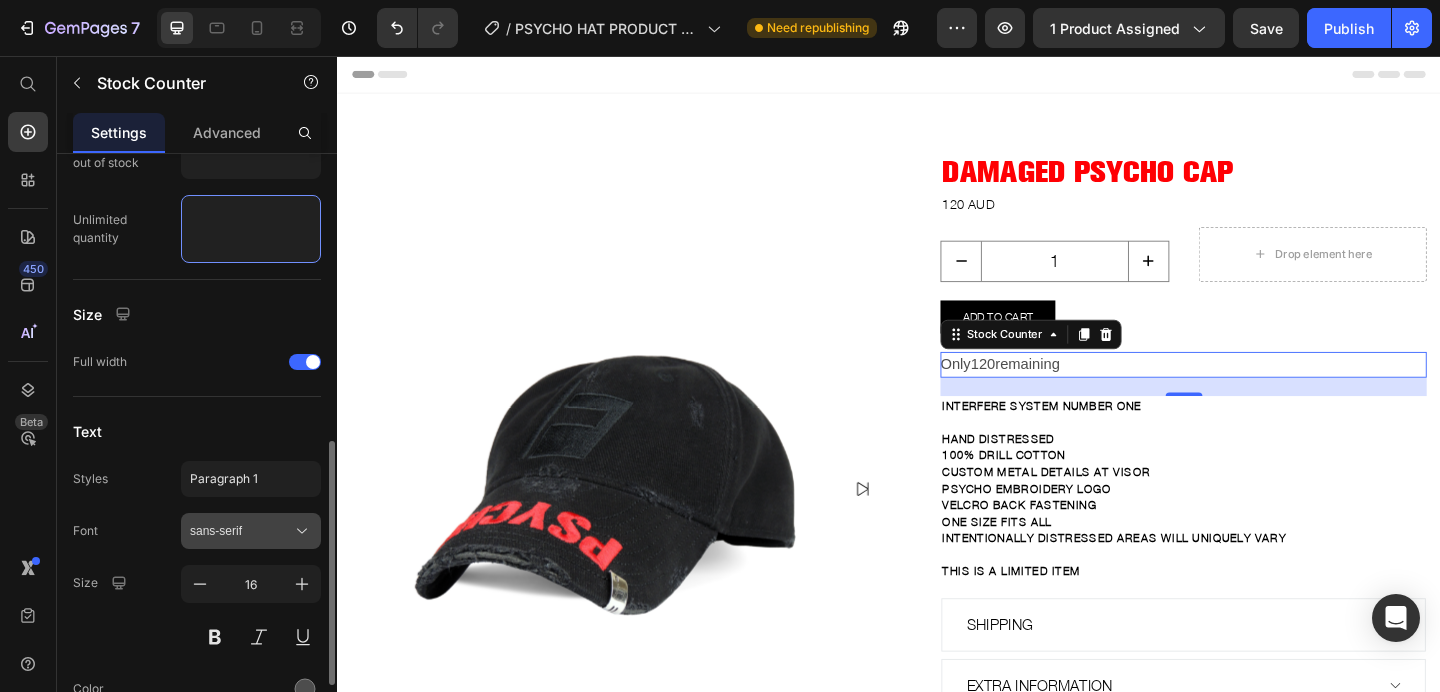 type 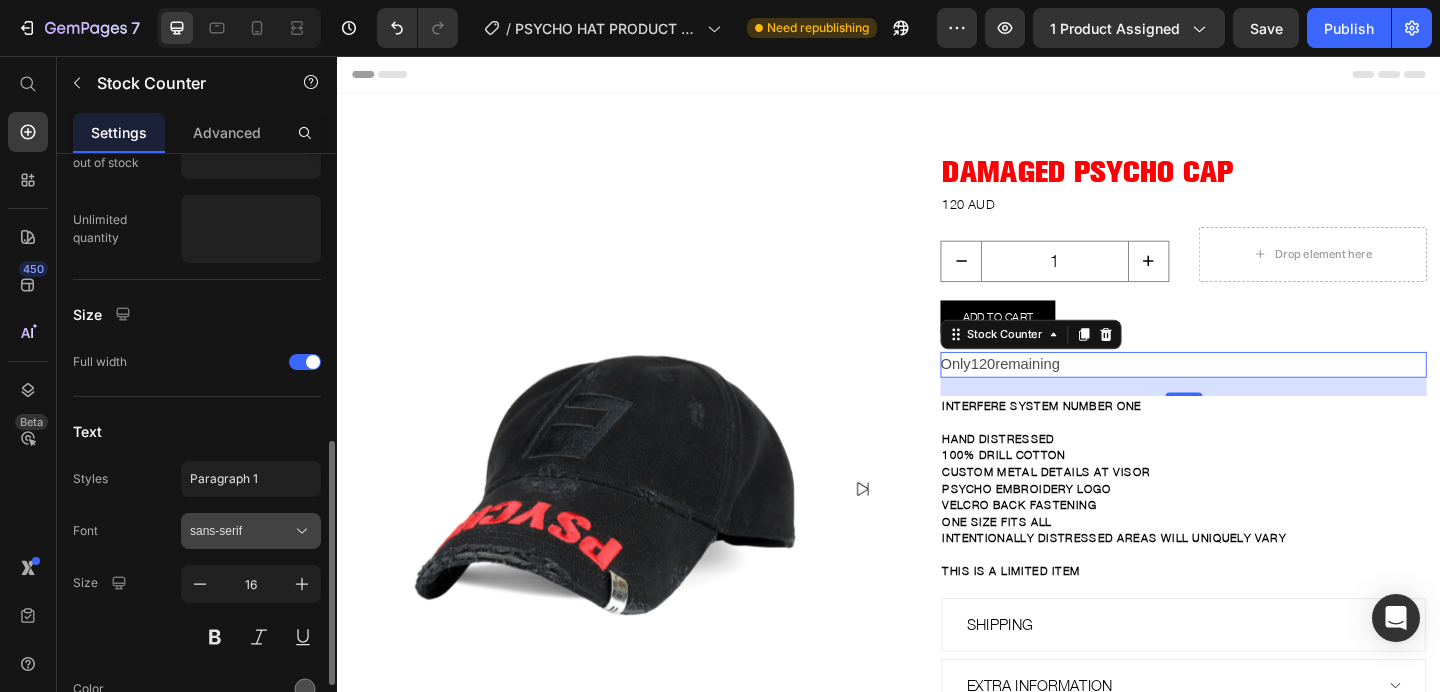 click on "sans-serif" at bounding box center (241, 531) 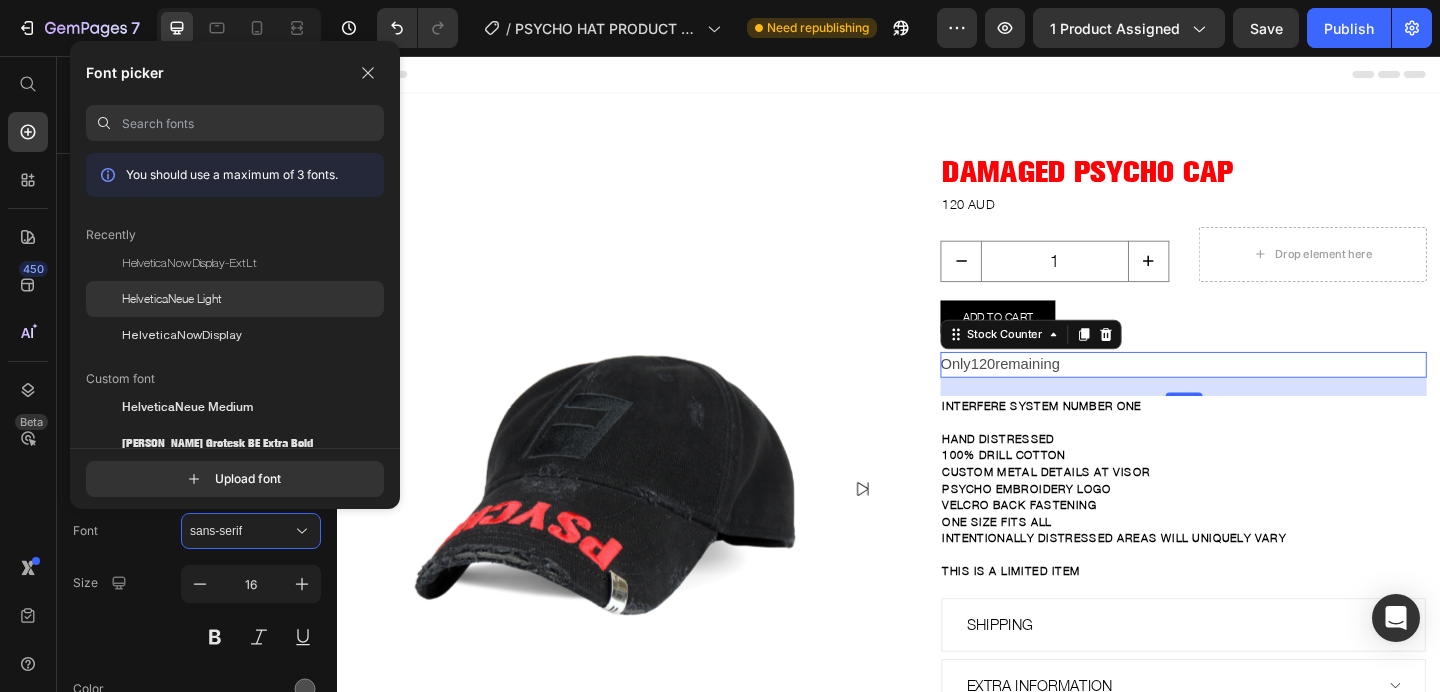 click on "HelveticaNeue Light" 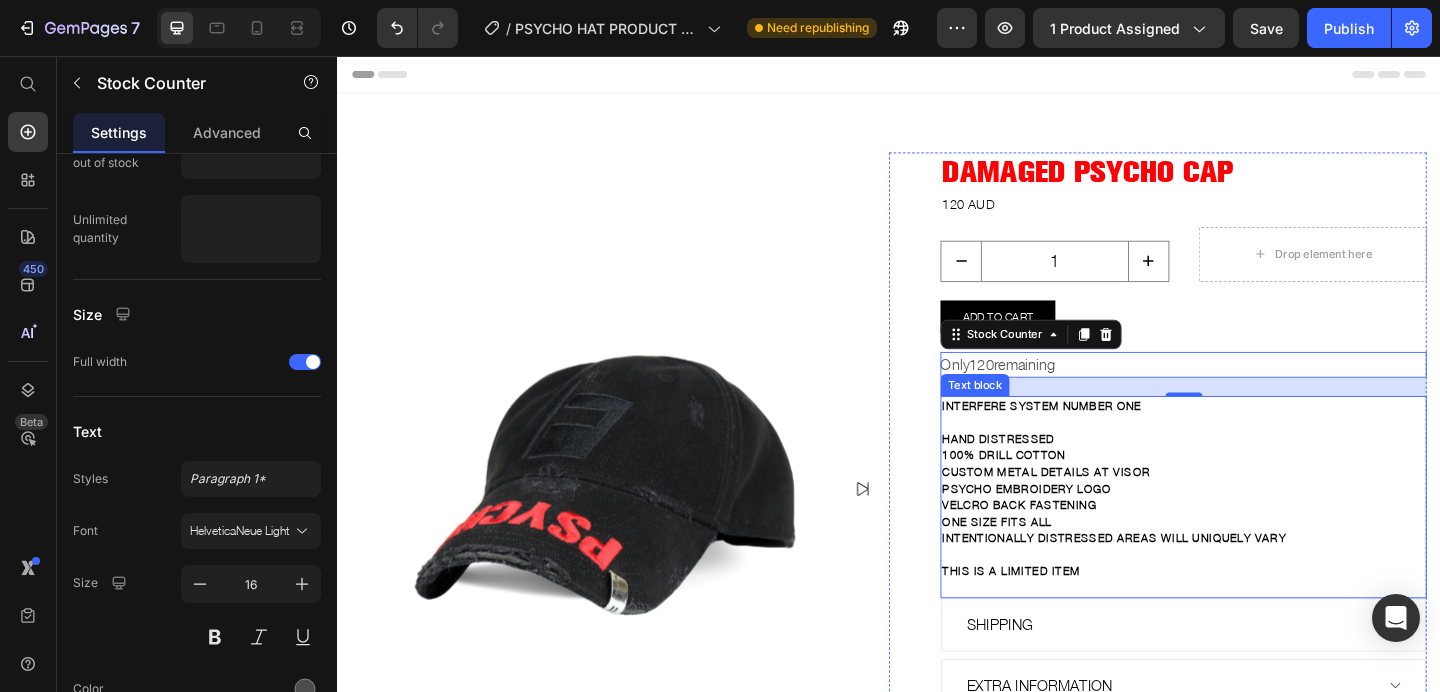 click on "CUSTOM metal details at visor" at bounding box center (1257, 509) 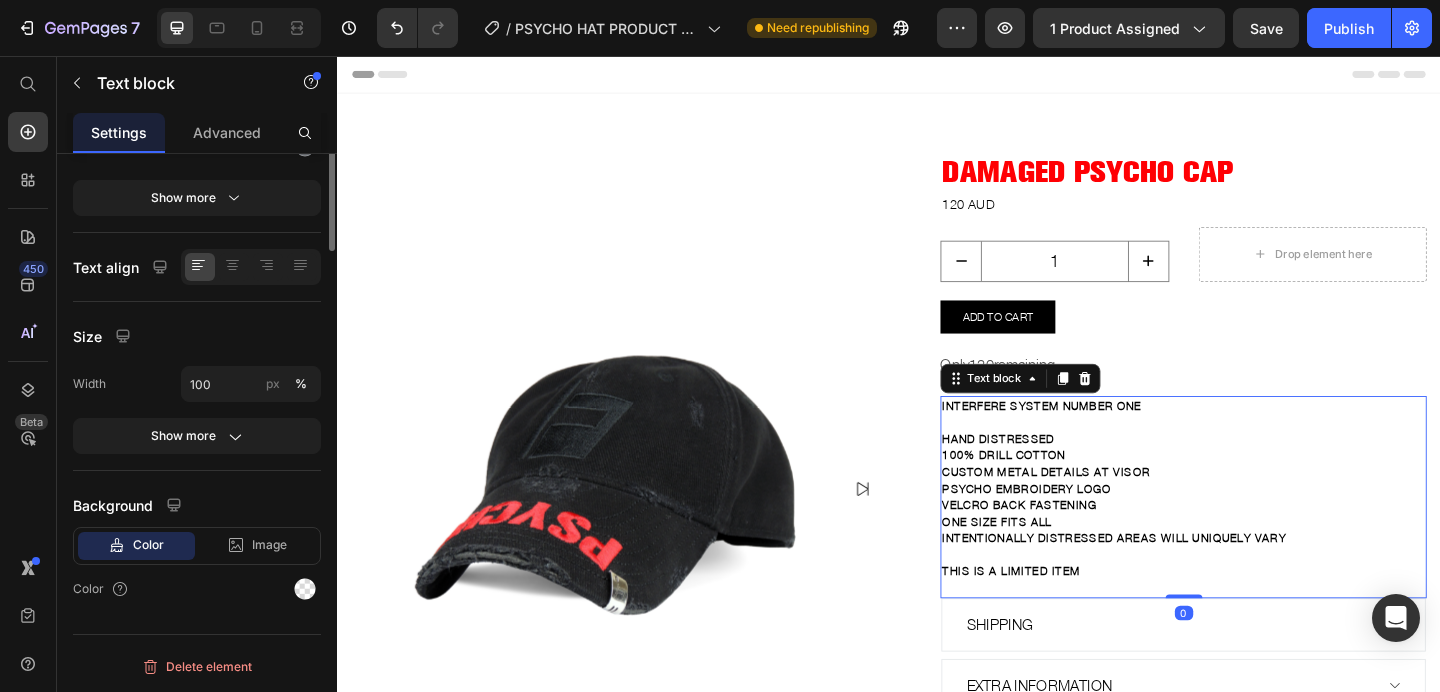 scroll, scrollTop: 0, scrollLeft: 0, axis: both 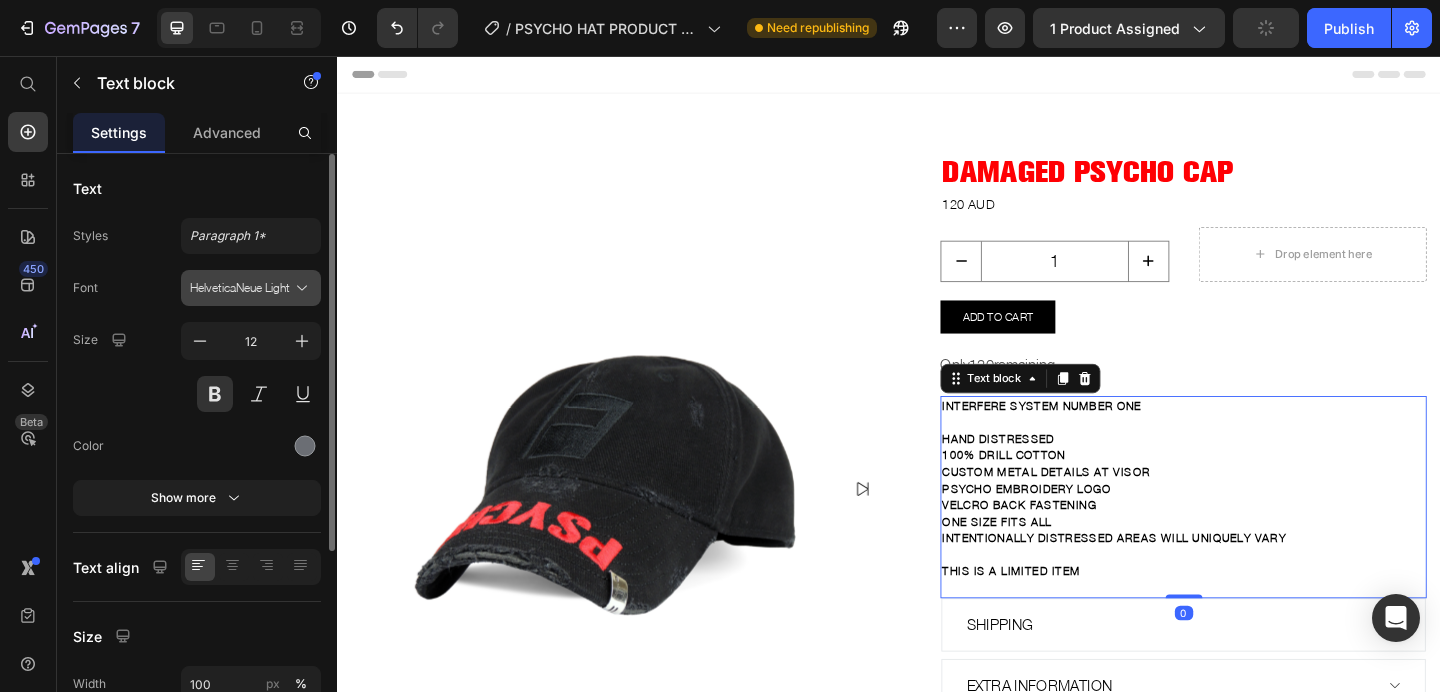 click on "HelveticaNeue Light" at bounding box center [241, 288] 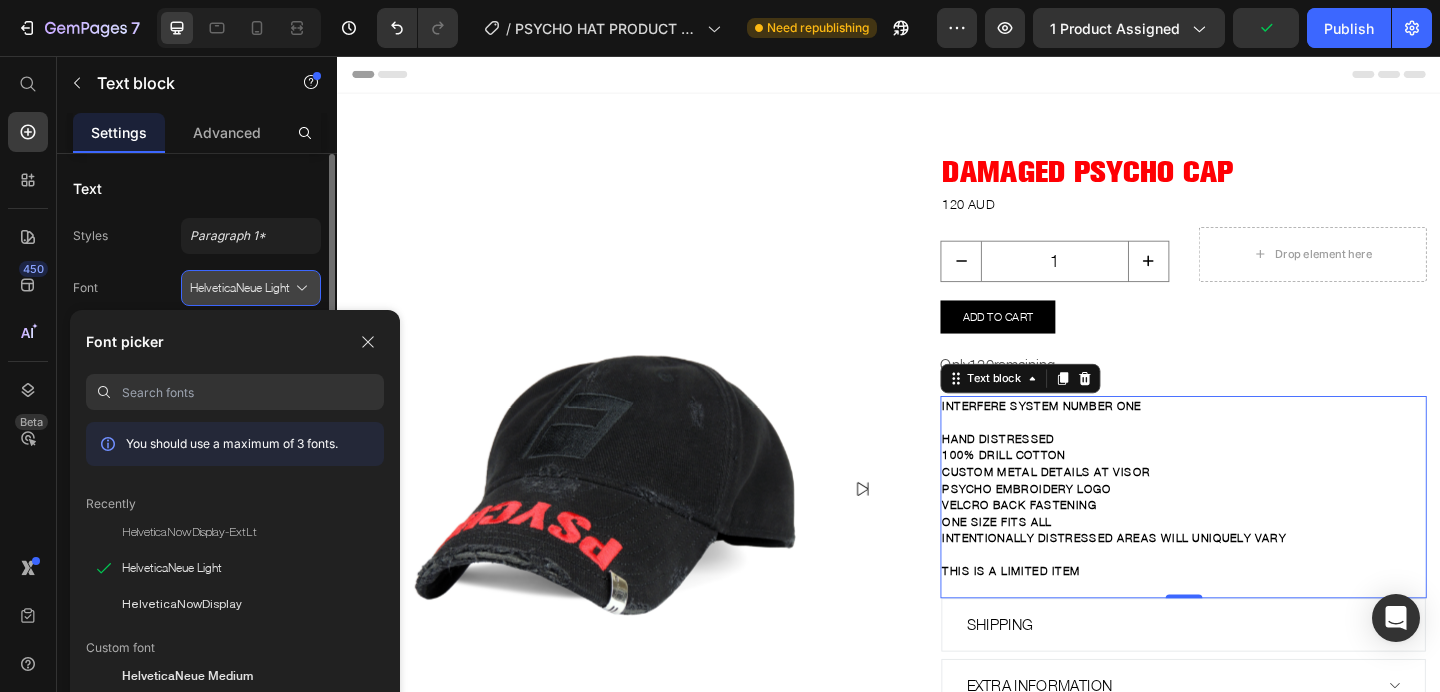 click on "HelveticaNeue Light" at bounding box center [241, 288] 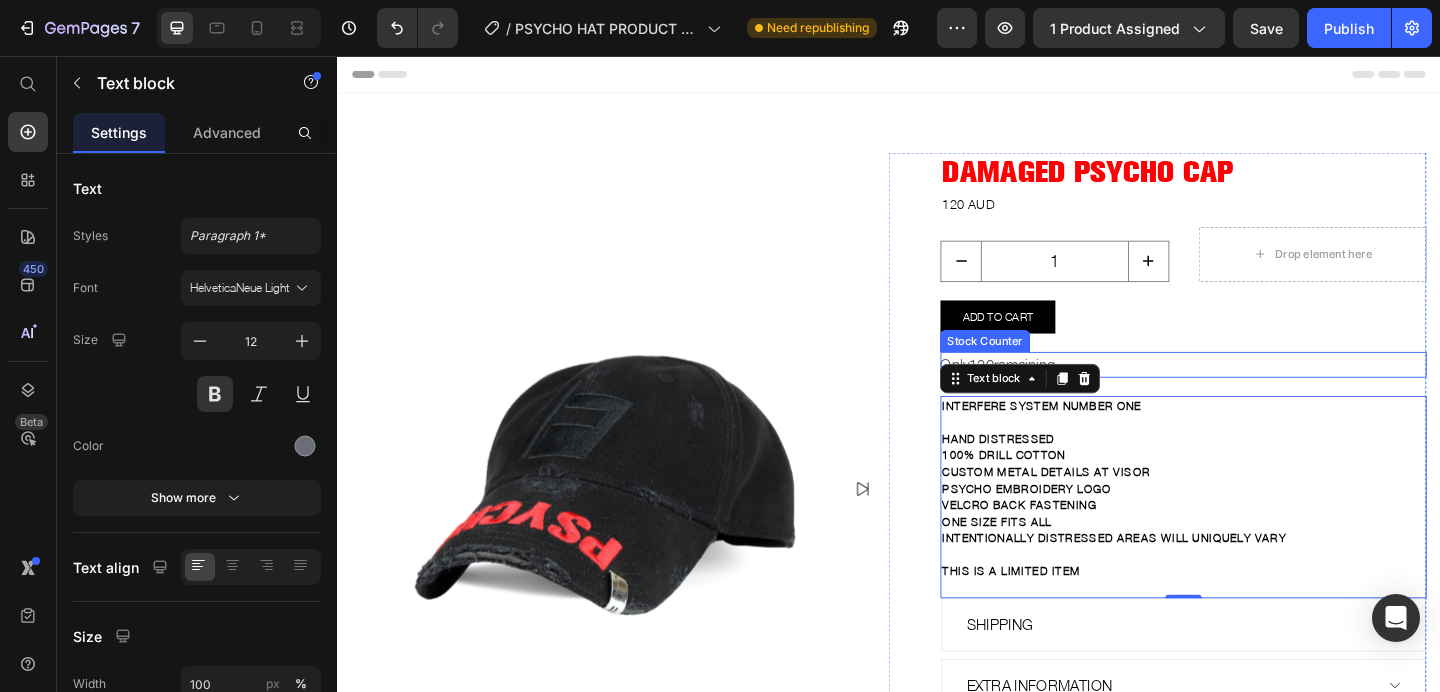 click on "Only  120  remaining" at bounding box center [1257, 392] 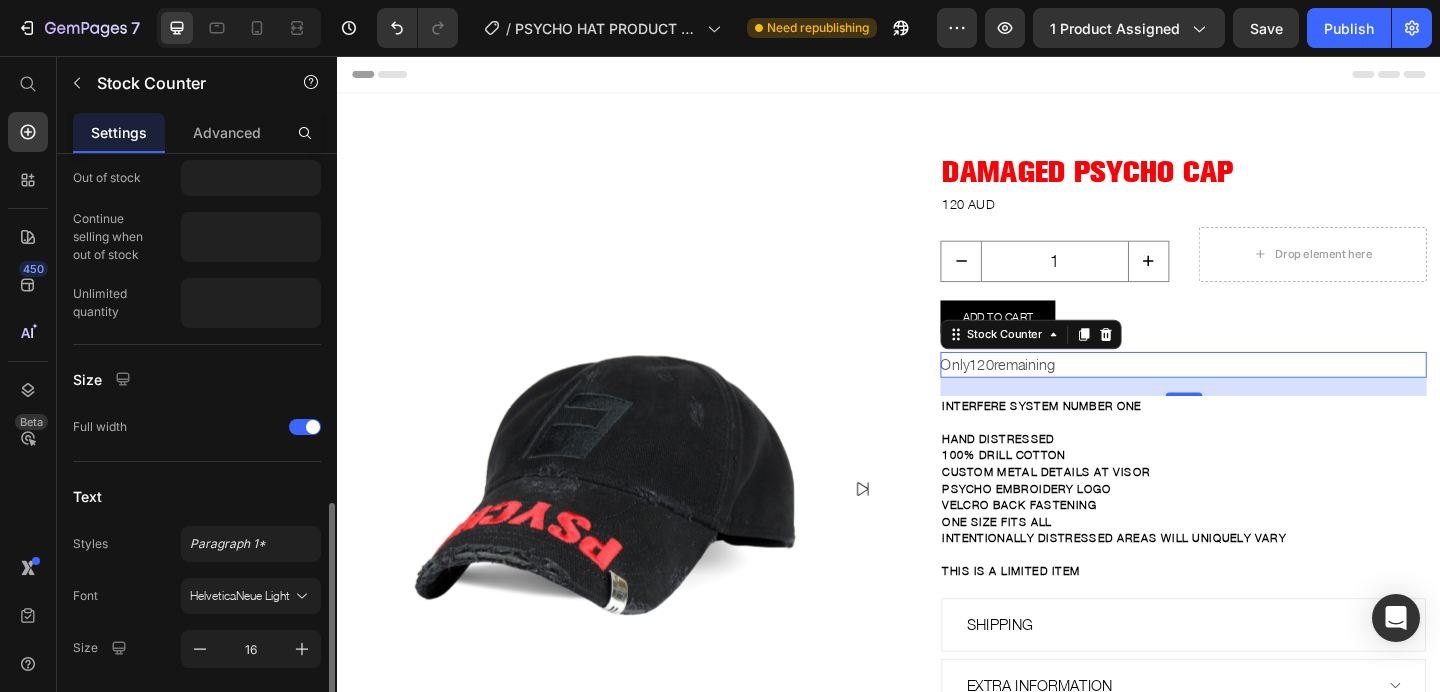 scroll, scrollTop: 667, scrollLeft: 0, axis: vertical 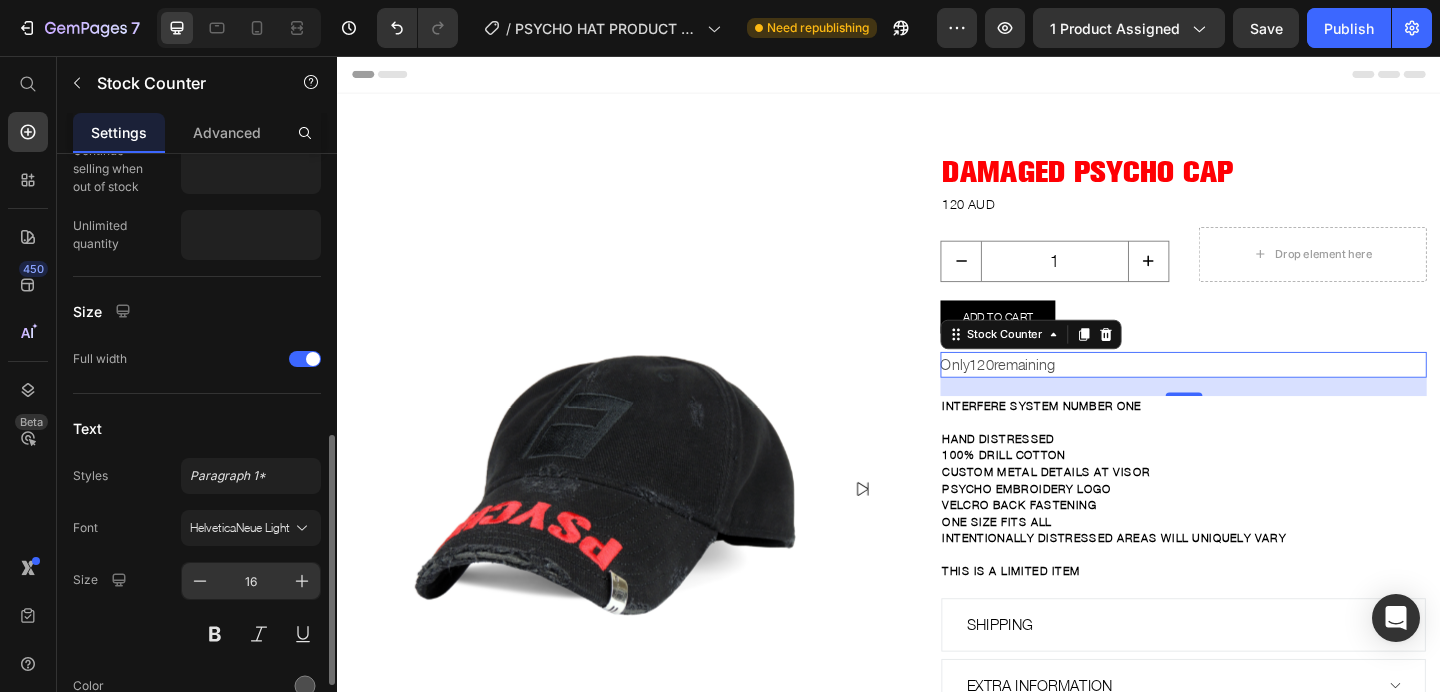 click on "16" at bounding box center [251, 581] 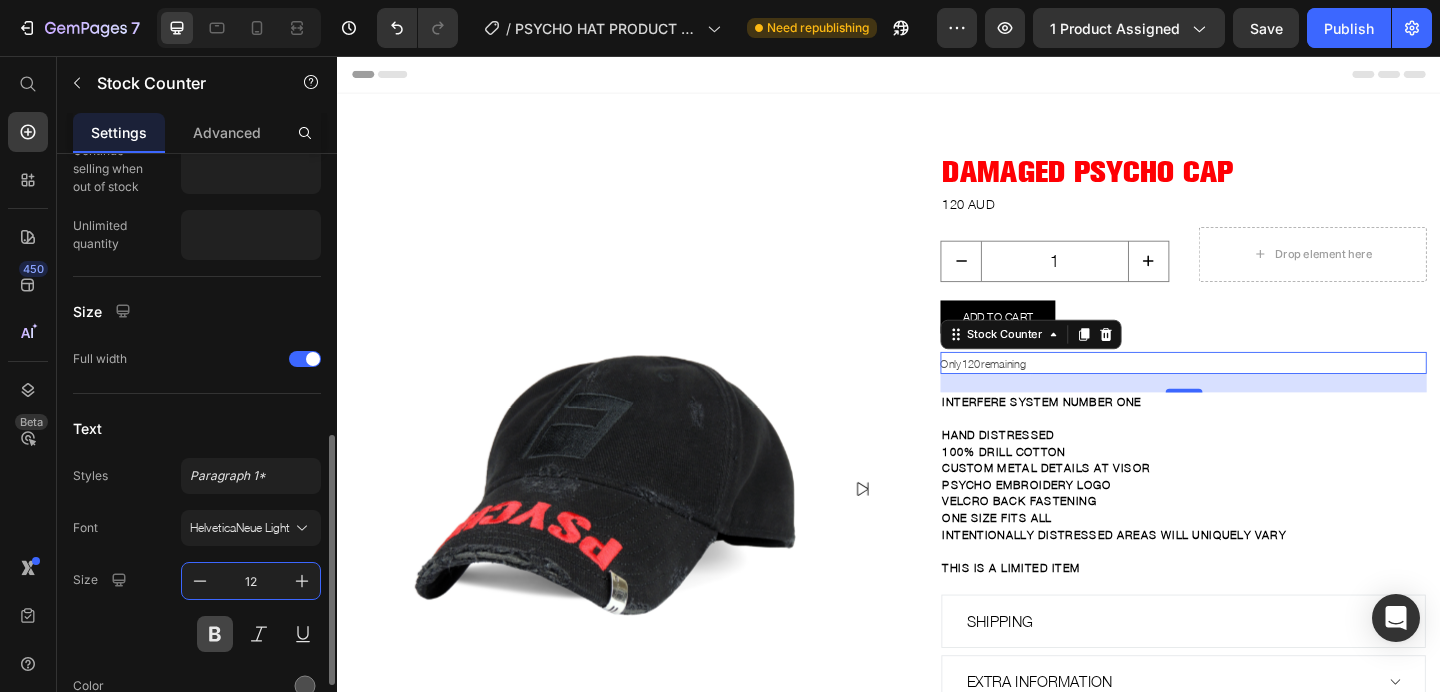 click at bounding box center (215, 634) 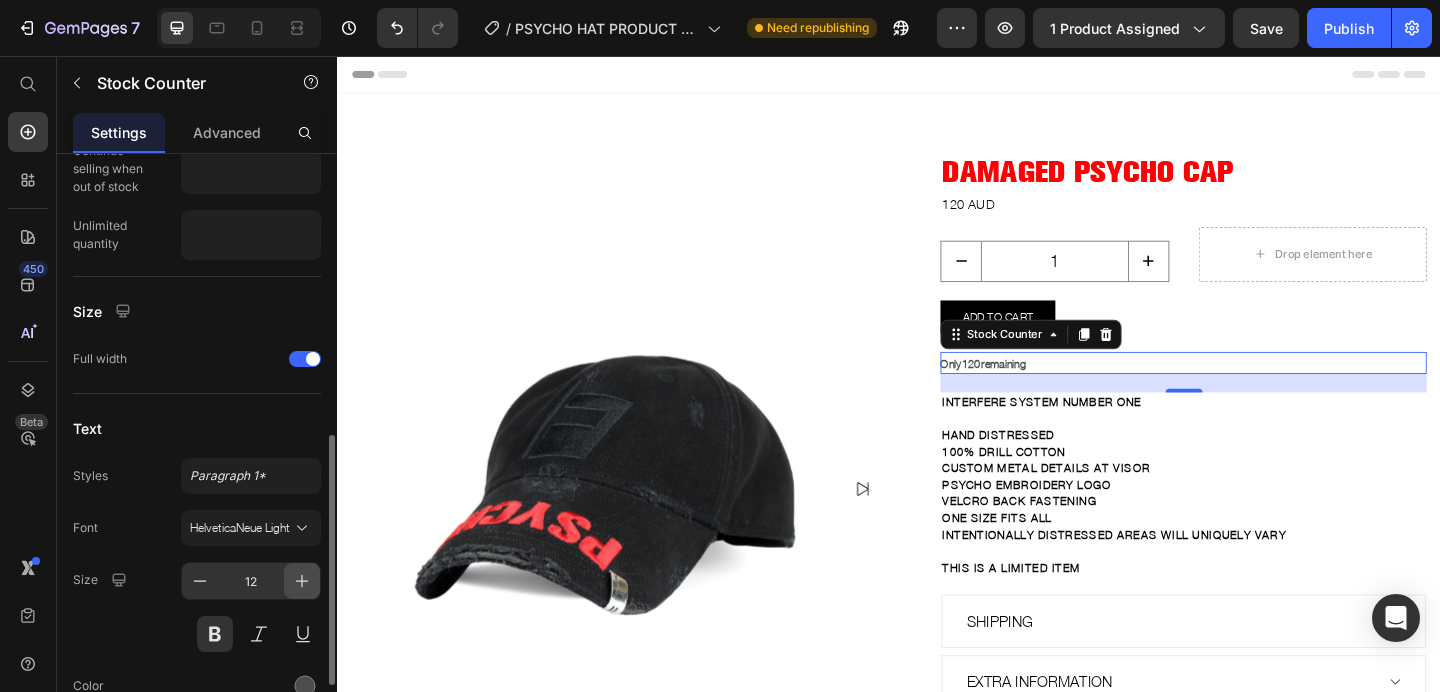 click 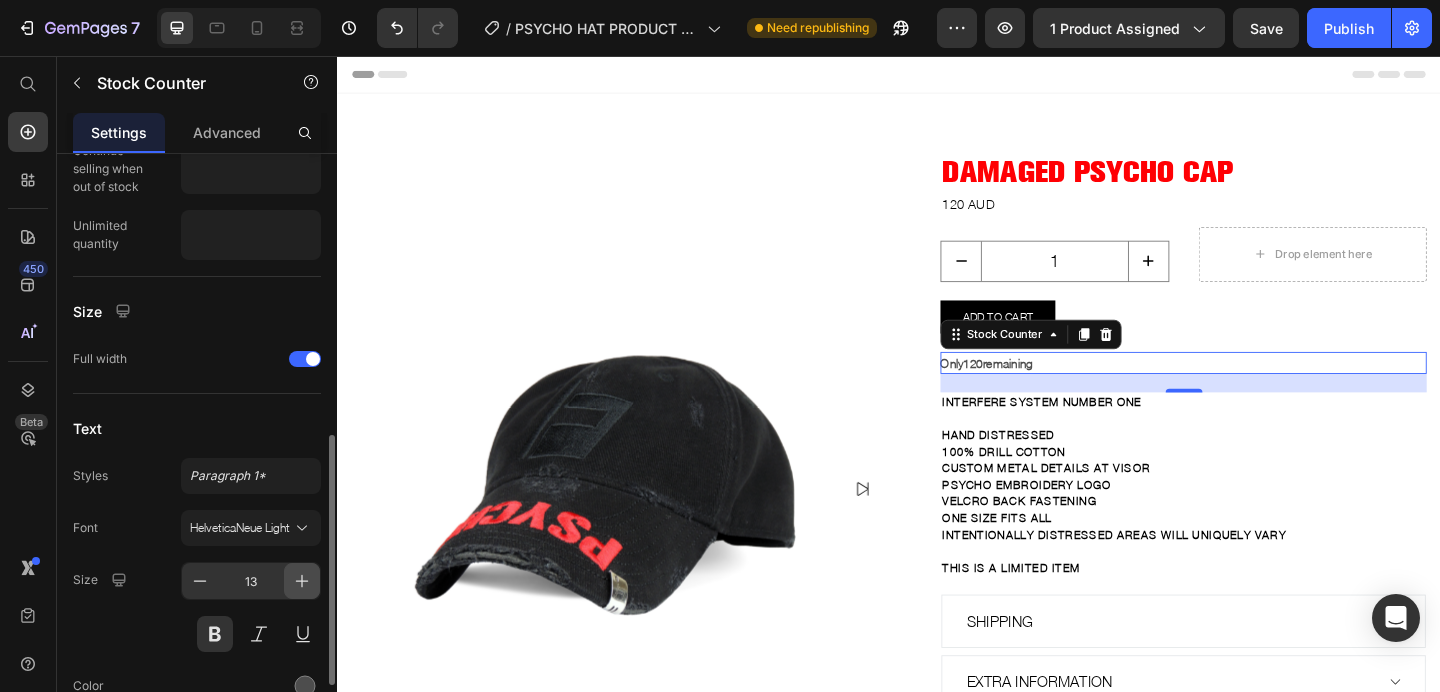 click 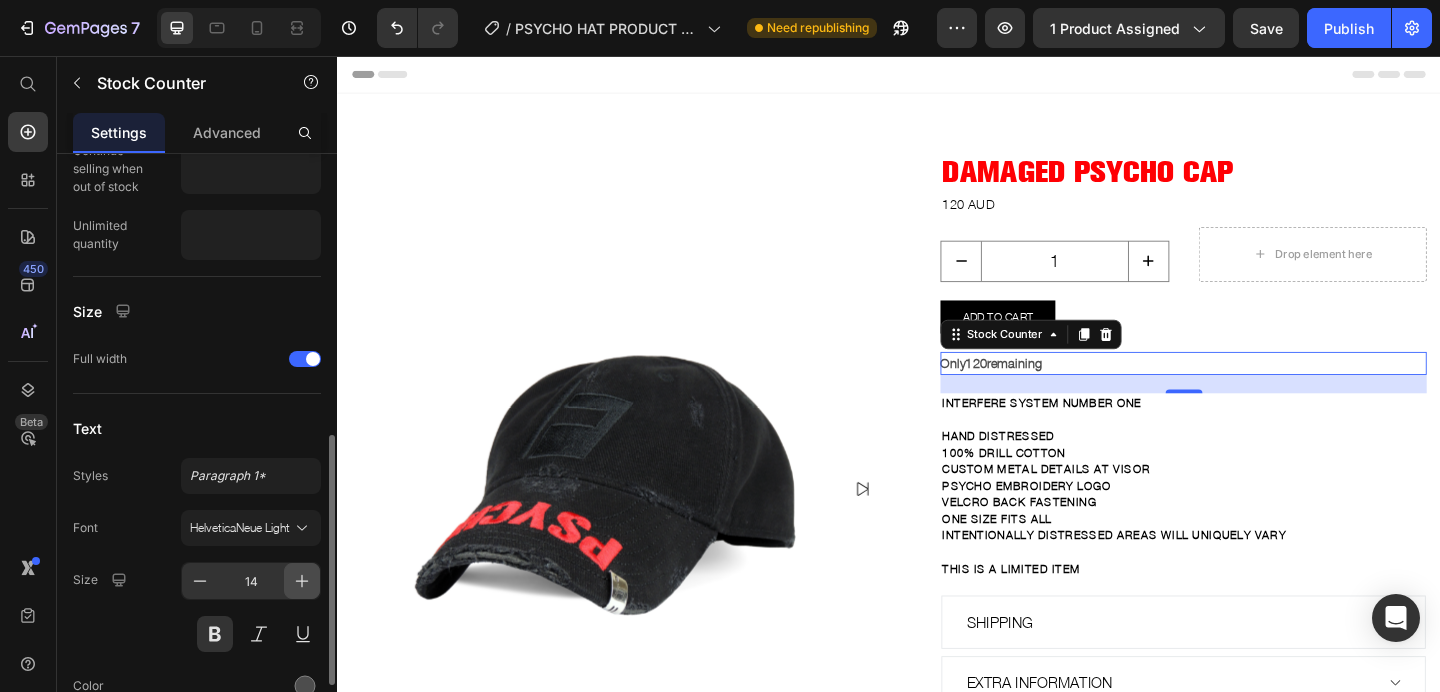 click 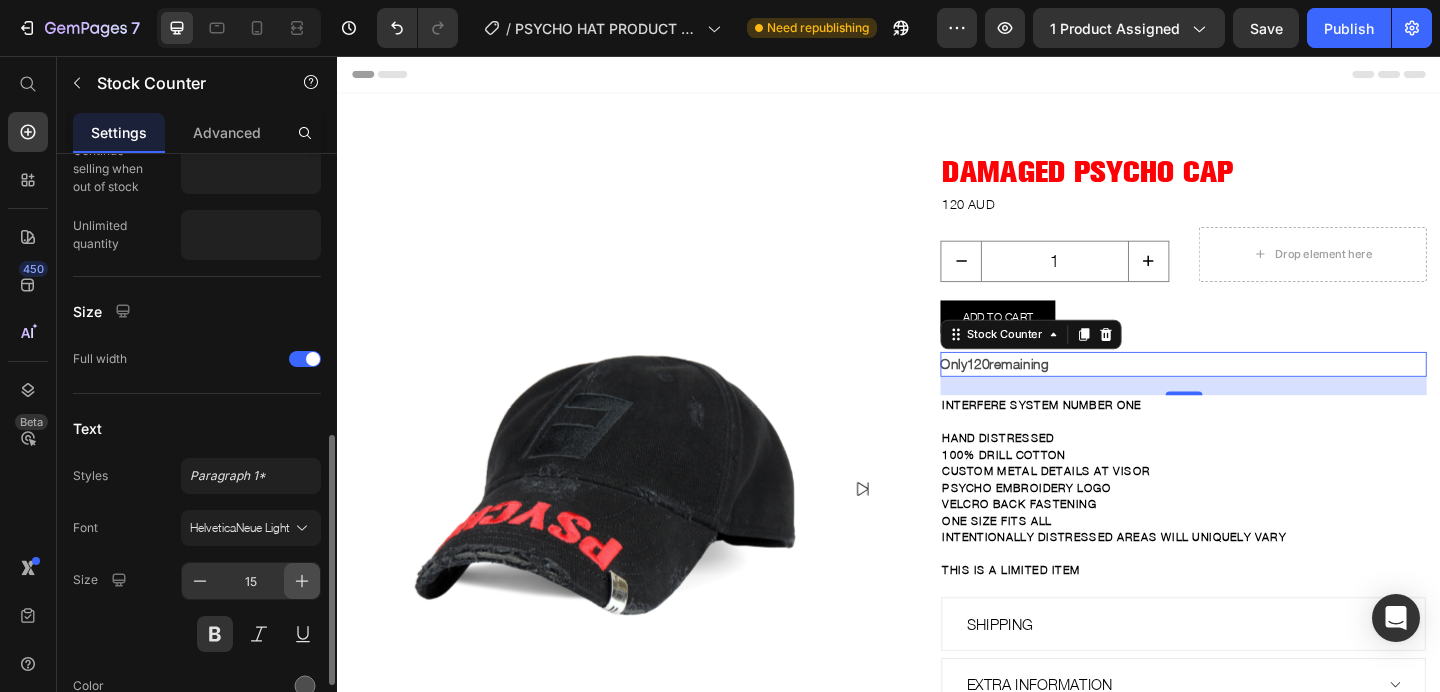 click 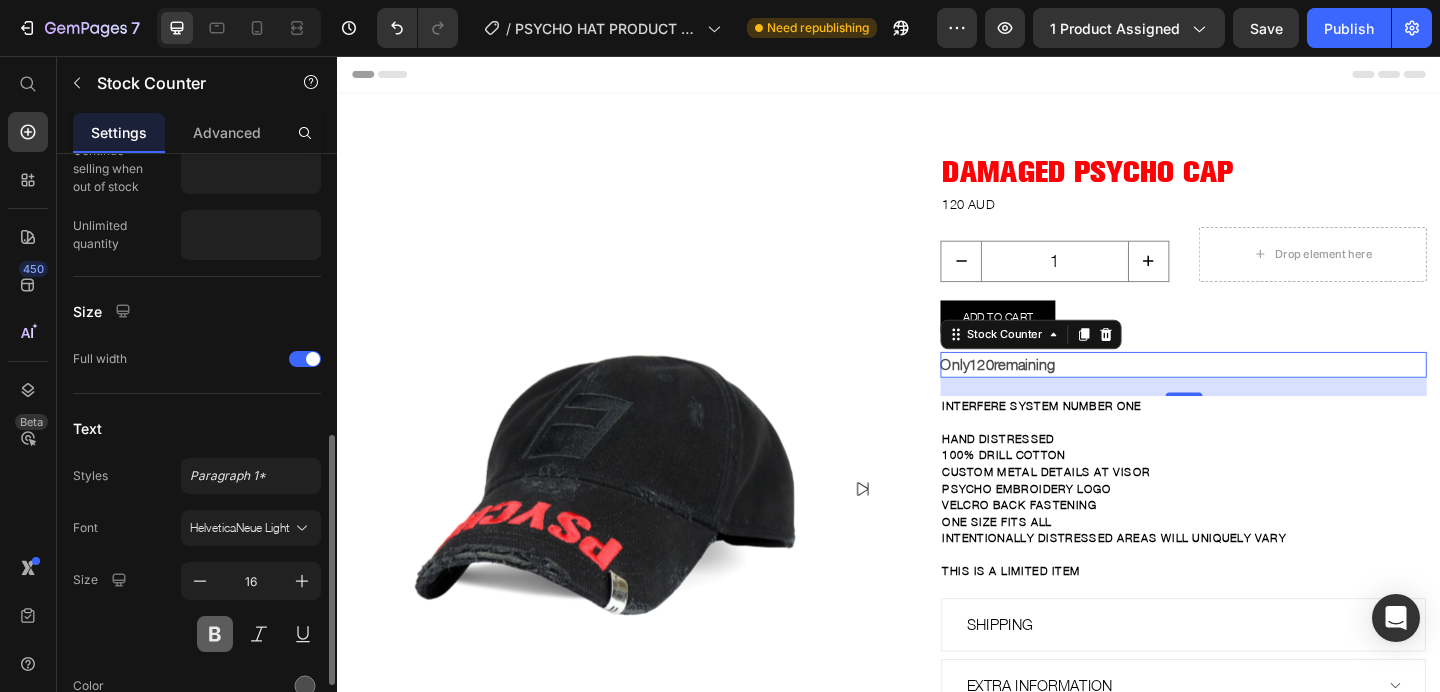 click at bounding box center (215, 634) 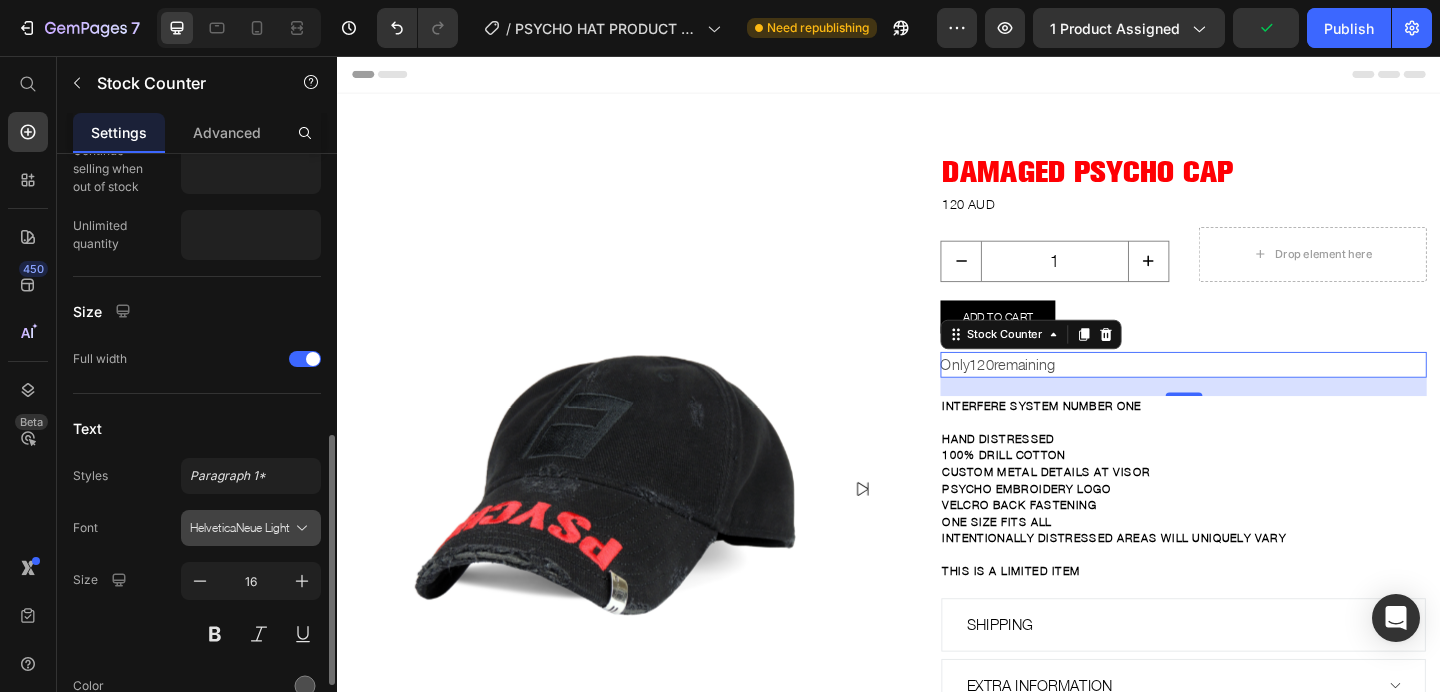 click on "HelveticaNeue Light" at bounding box center (241, 528) 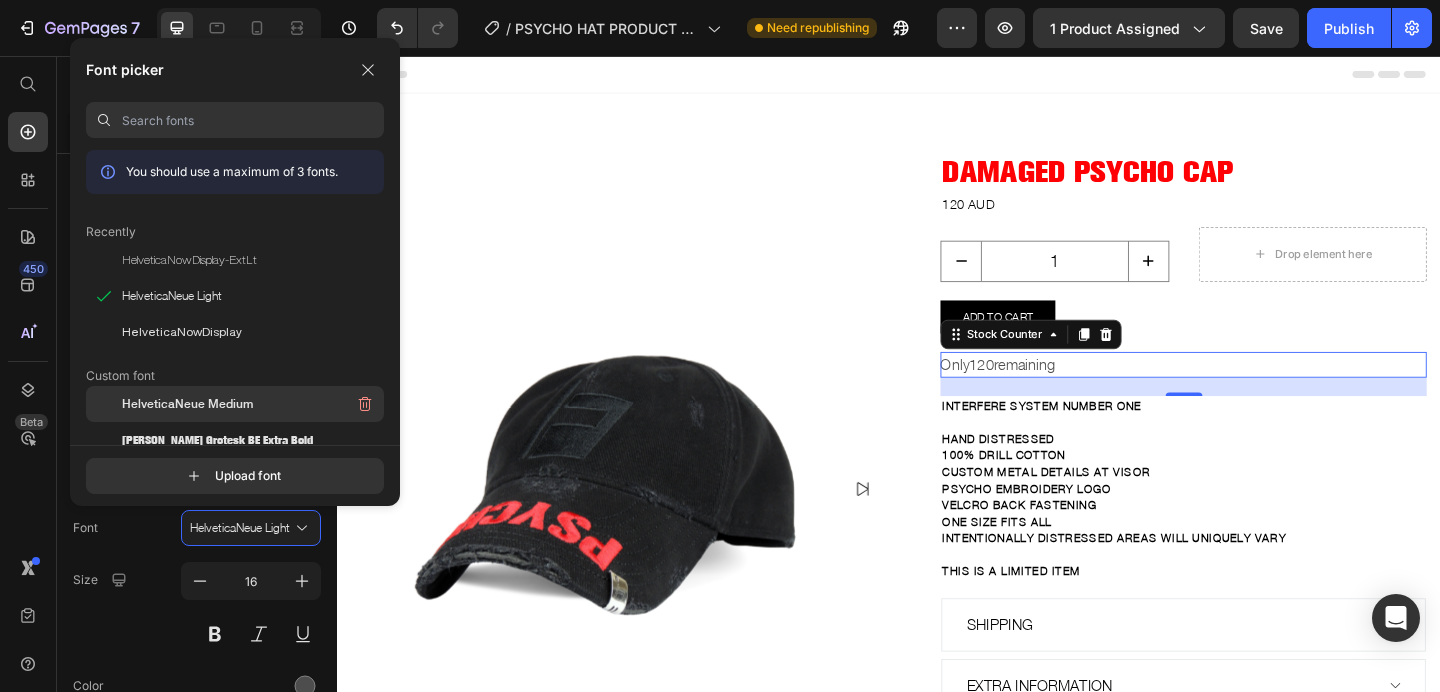 click on "HelveticaNeue Medium" at bounding box center [187, 404] 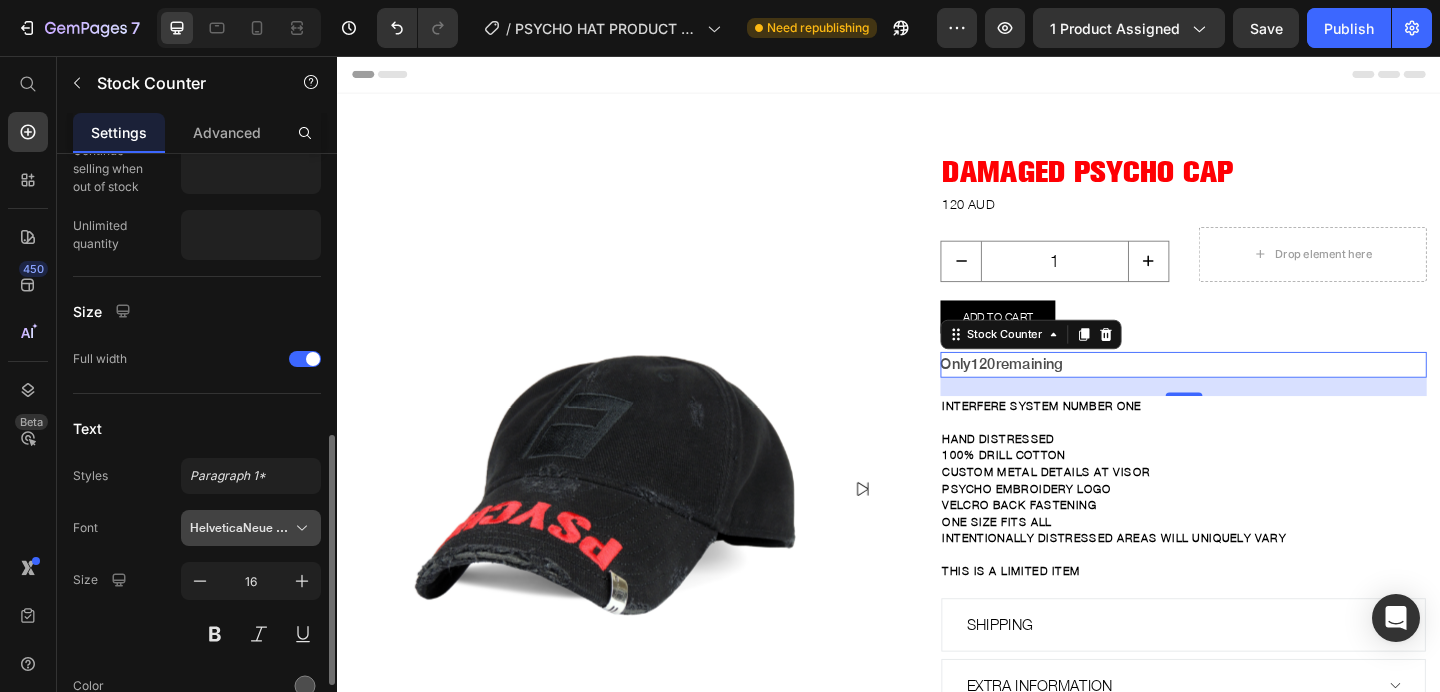 click on "HelveticaNeue Medium" at bounding box center (241, 528) 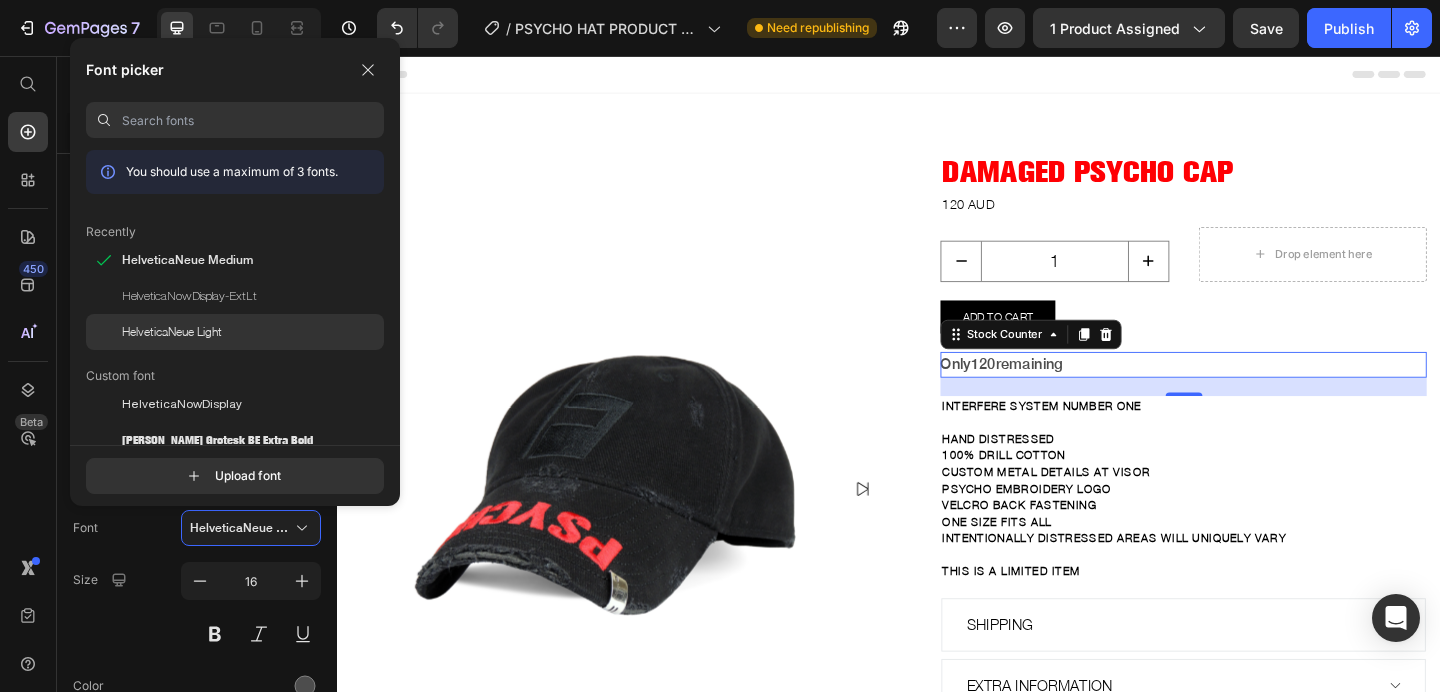 click on "HelveticaNeue Light" 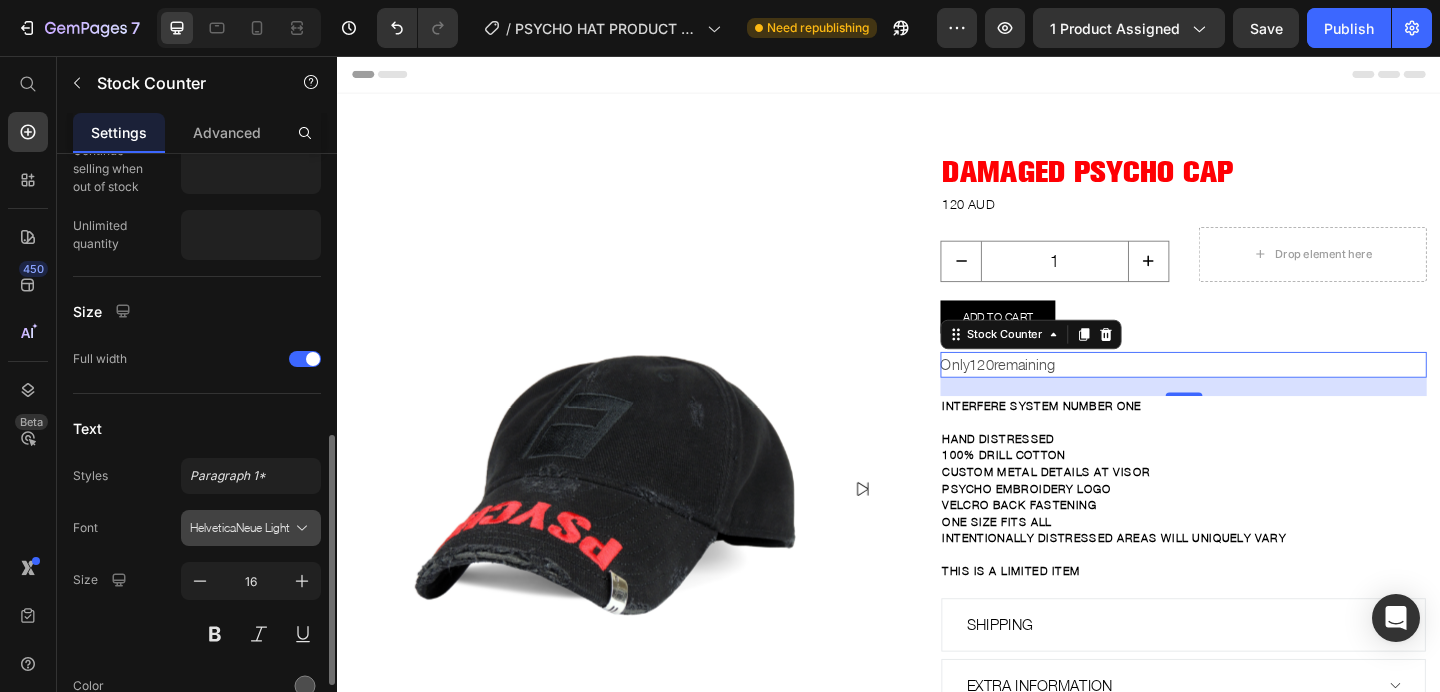 click on "HelveticaNeue Light" at bounding box center [241, 528] 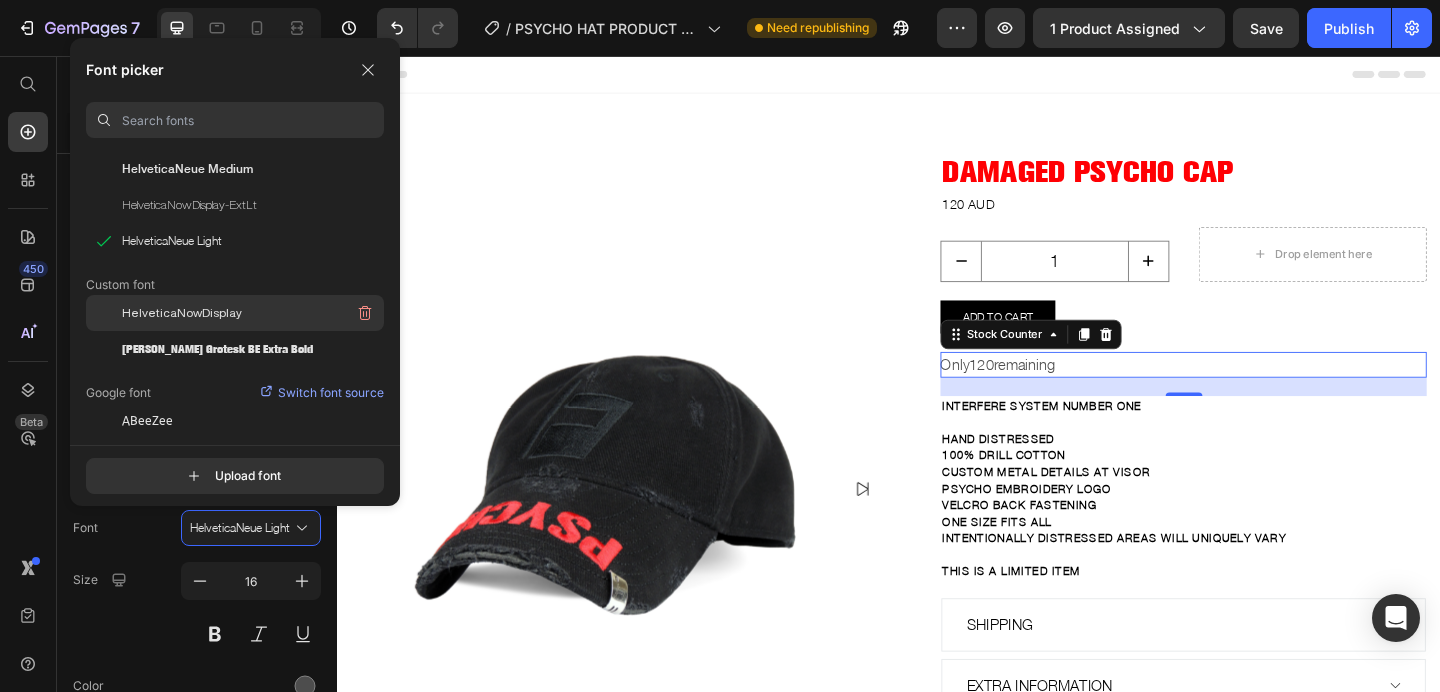 scroll, scrollTop: 92, scrollLeft: 0, axis: vertical 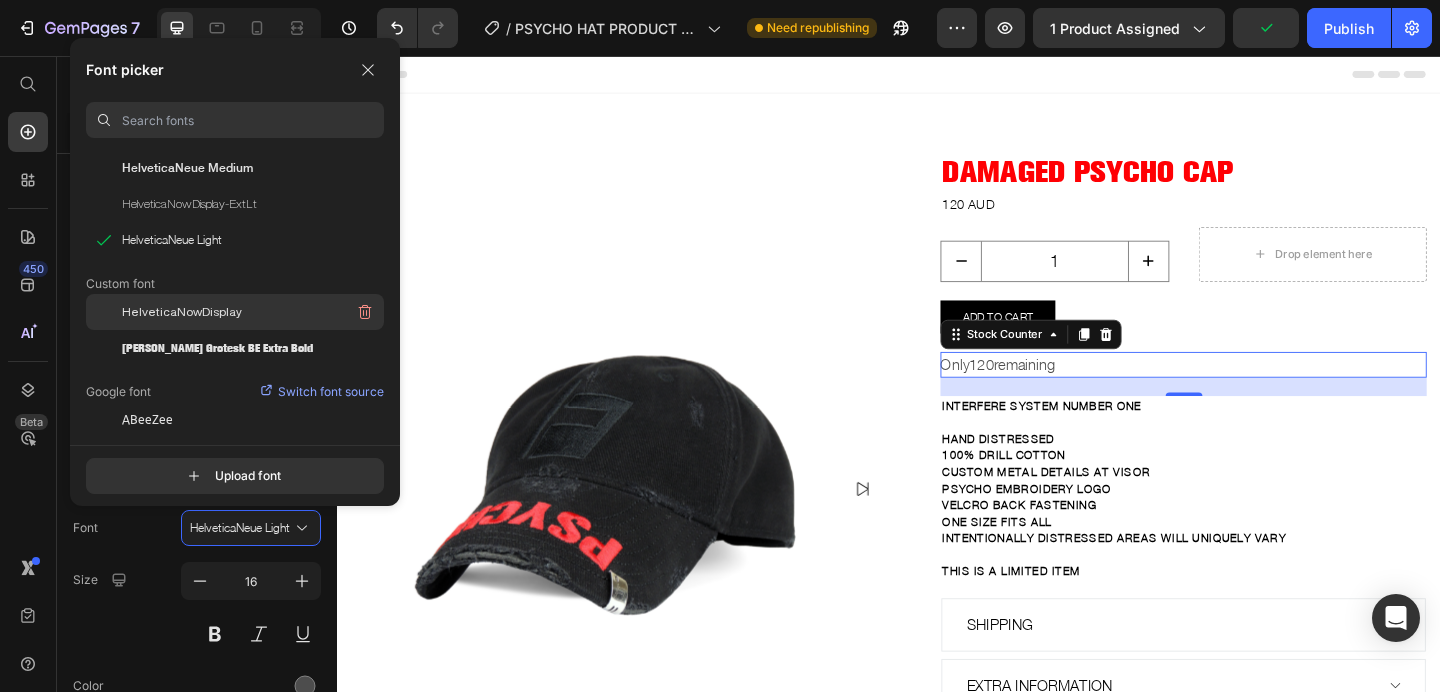 click on "HelveticaNowDisplay" at bounding box center [182, 312] 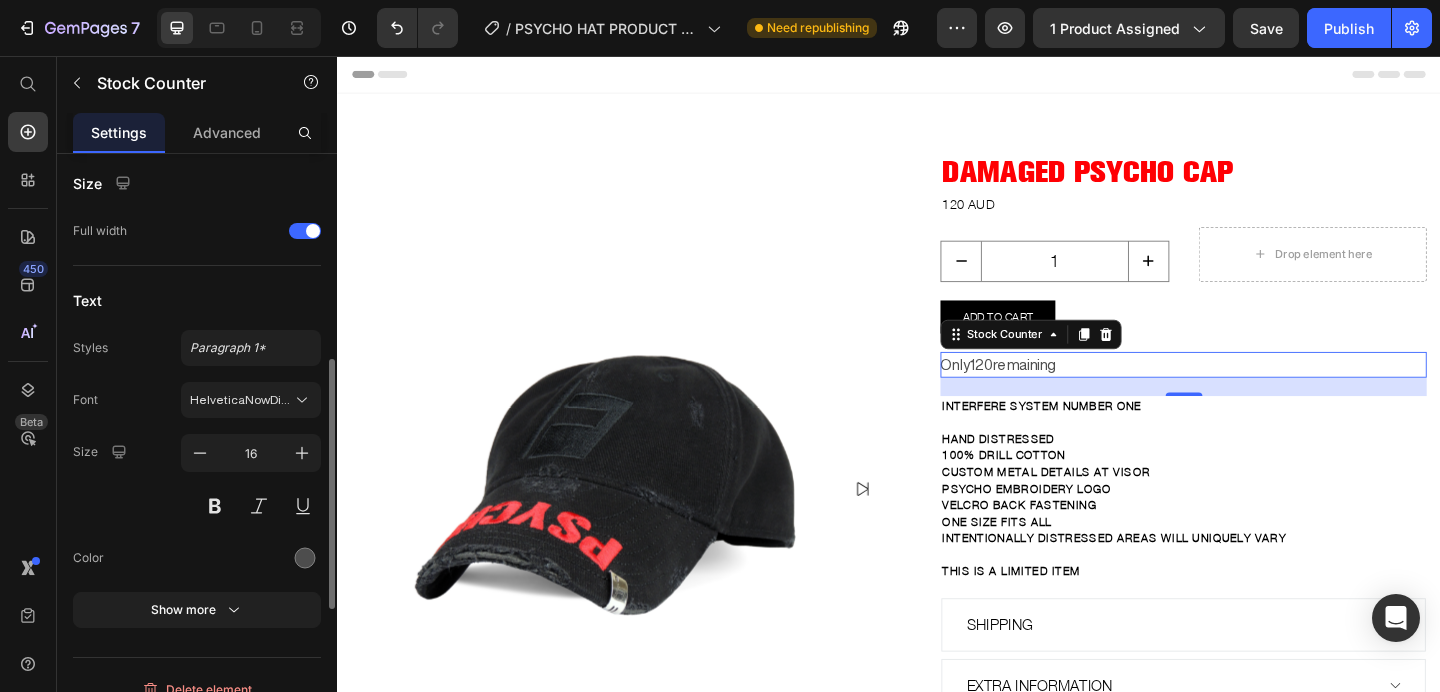 scroll, scrollTop: 808, scrollLeft: 0, axis: vertical 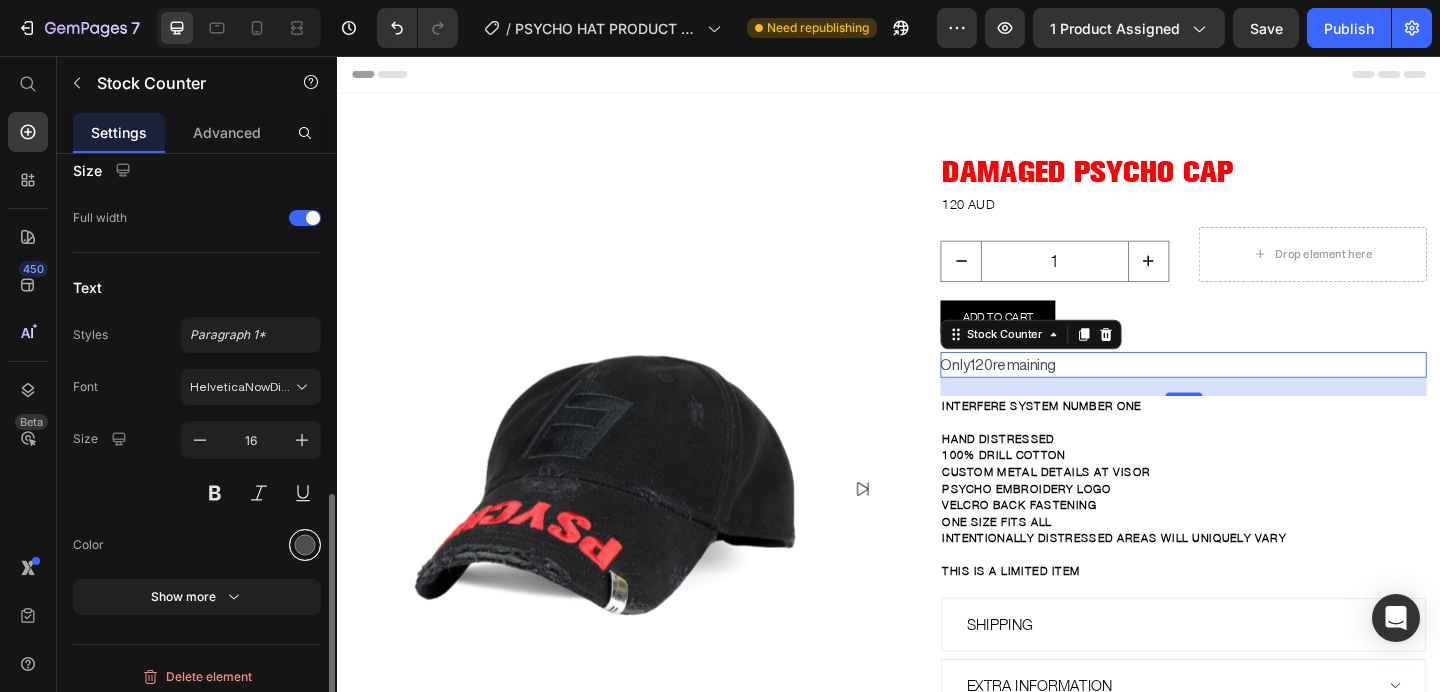 click at bounding box center (305, 545) 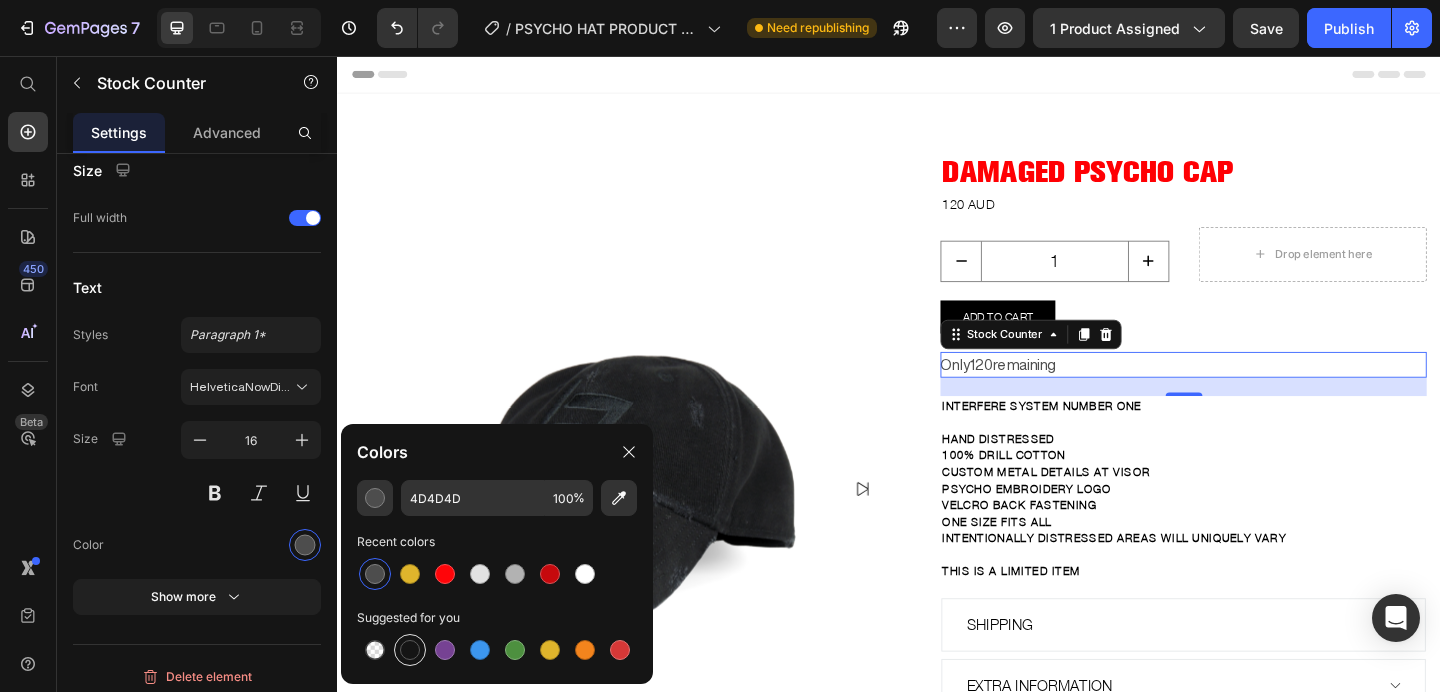 click at bounding box center [410, 650] 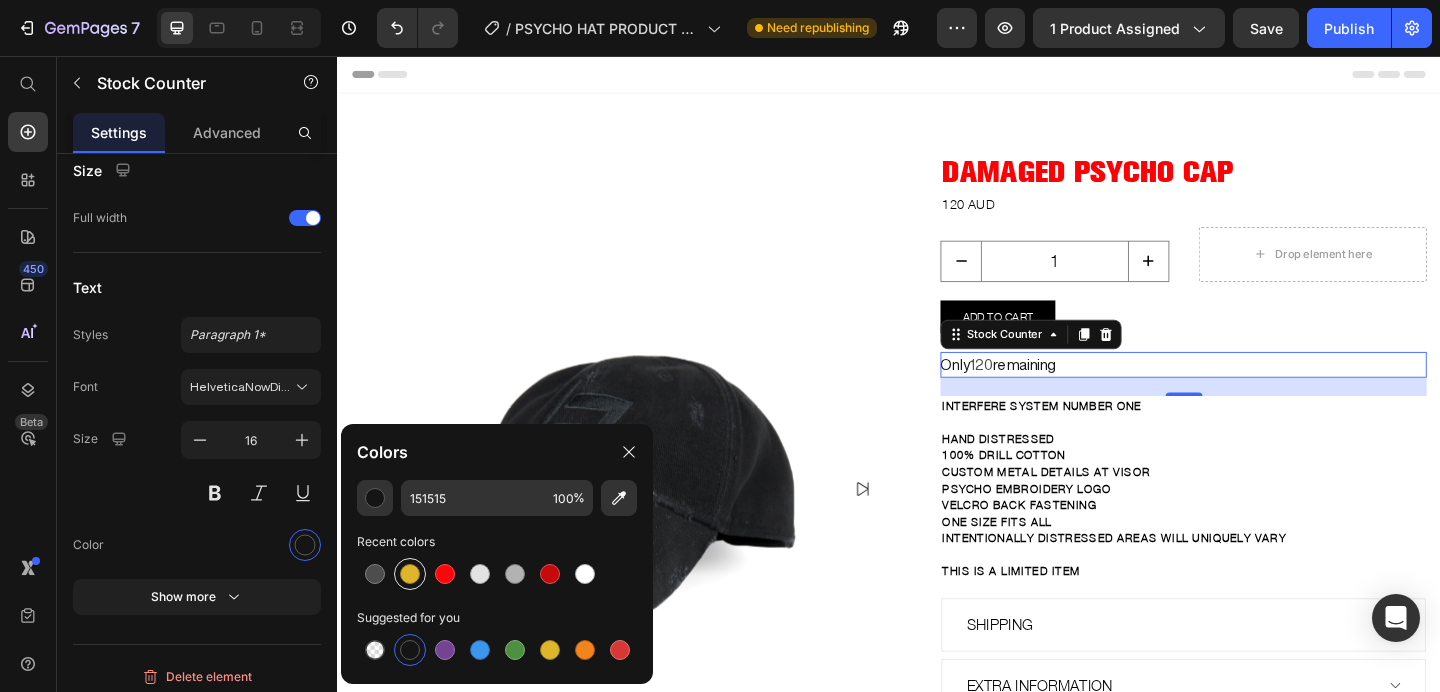 click at bounding box center [410, 574] 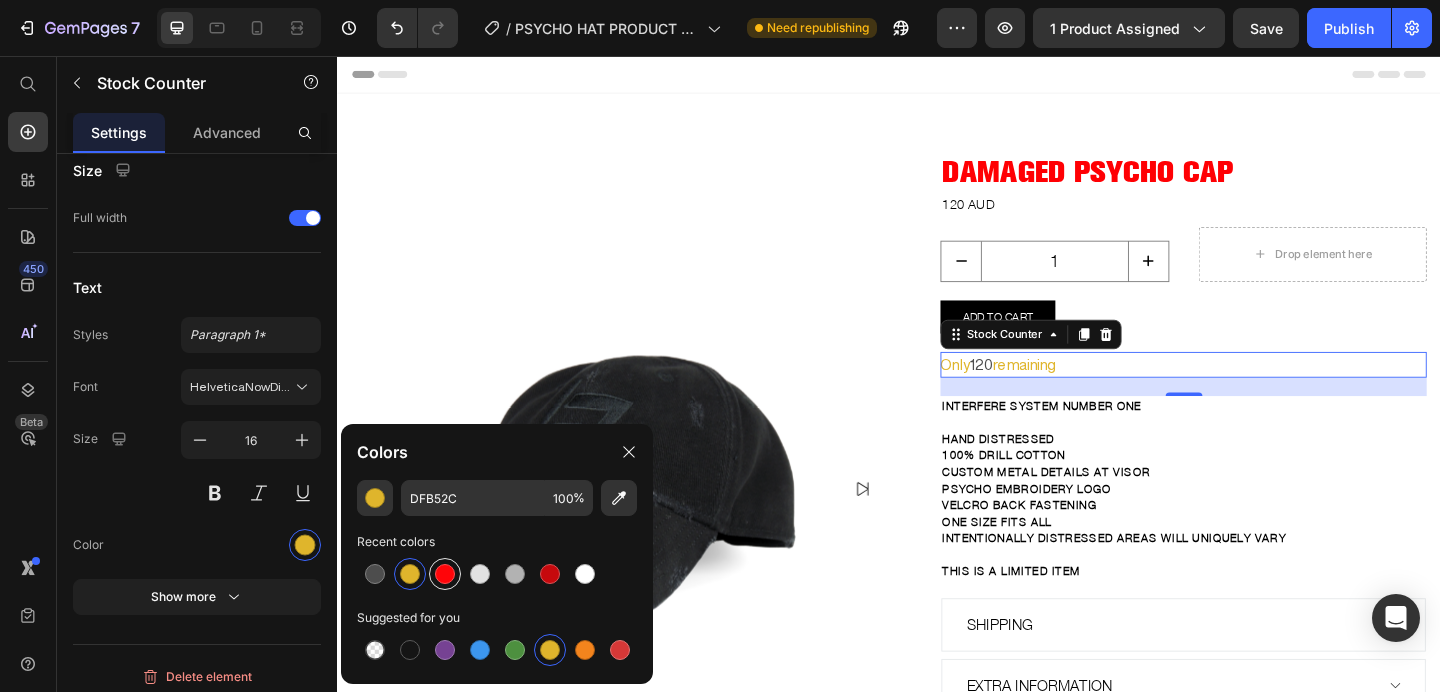click at bounding box center [445, 574] 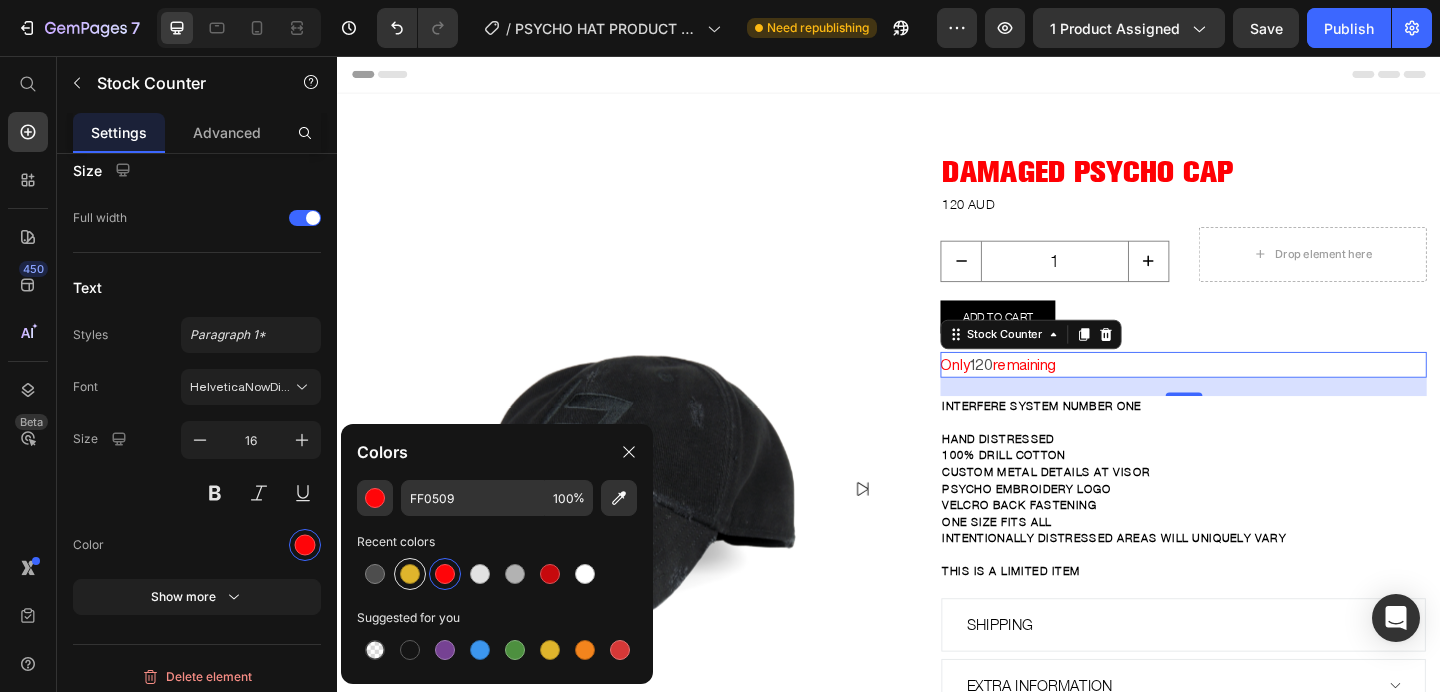 click at bounding box center [410, 574] 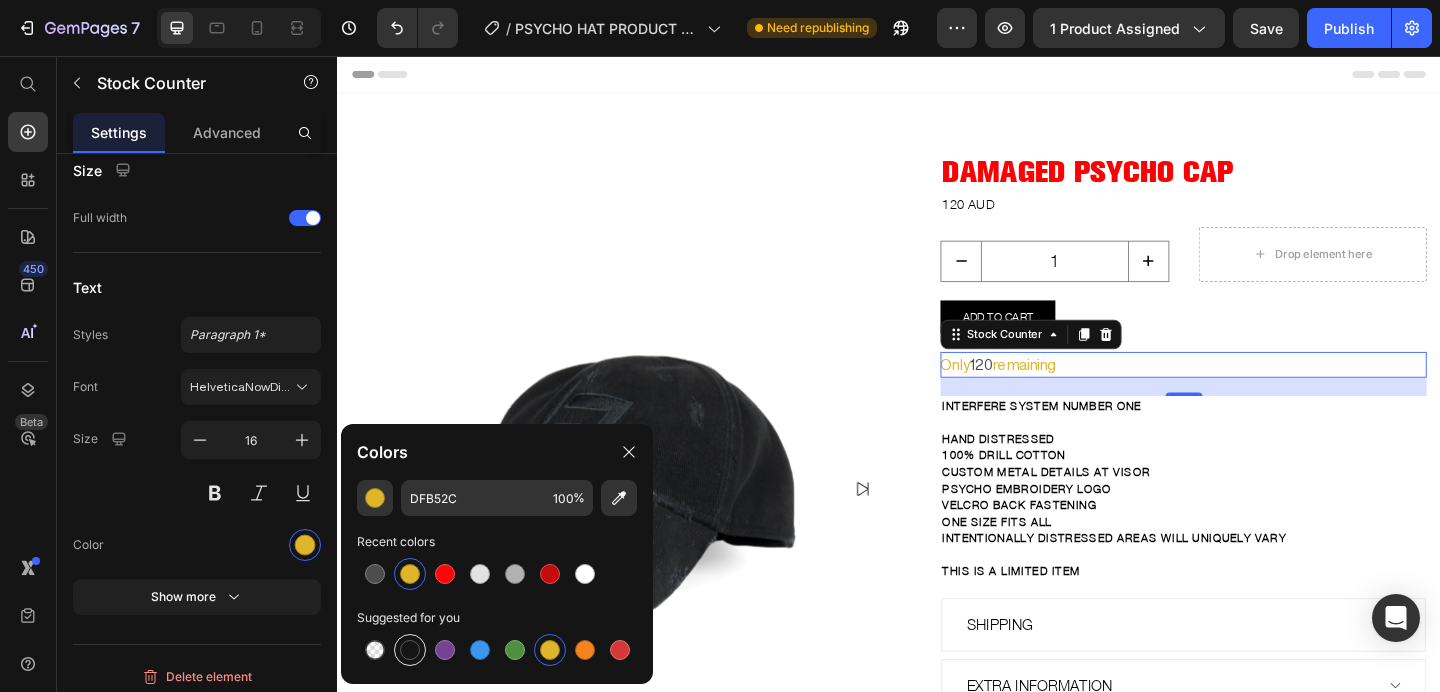 click at bounding box center [410, 650] 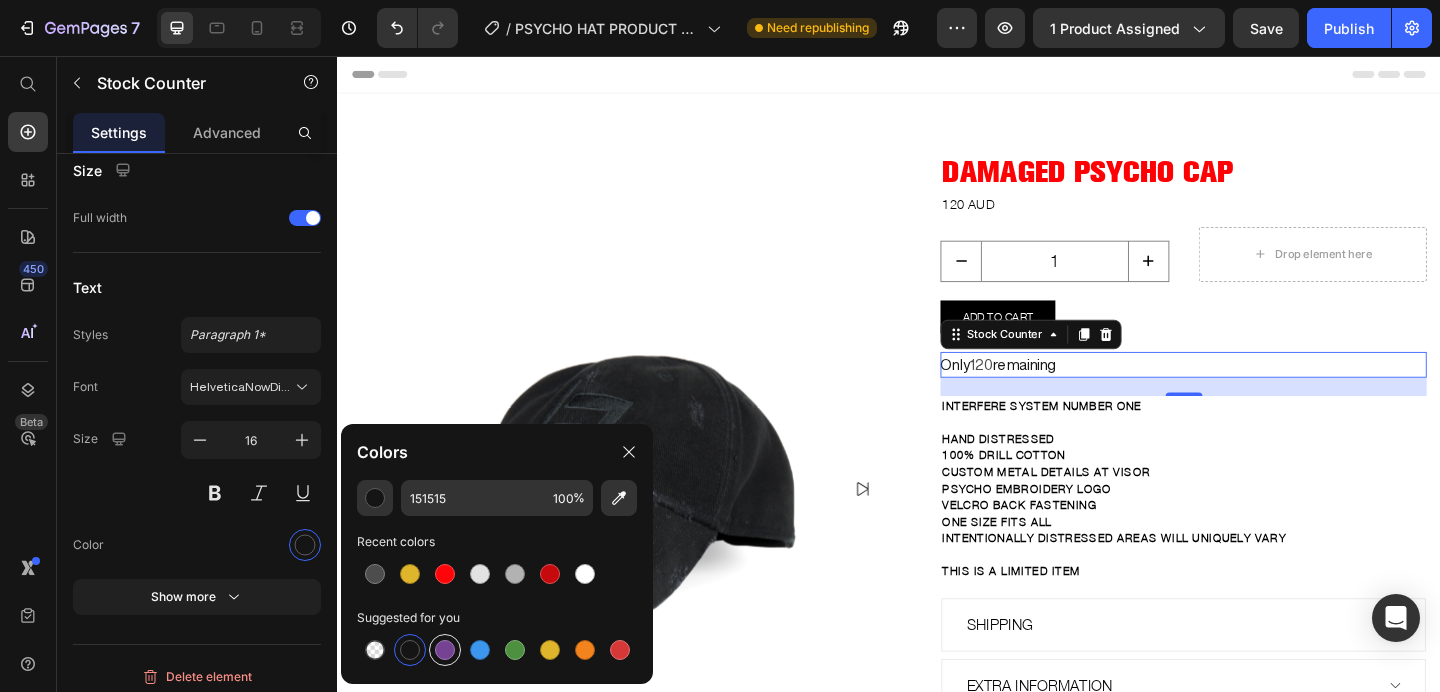 click at bounding box center [445, 650] 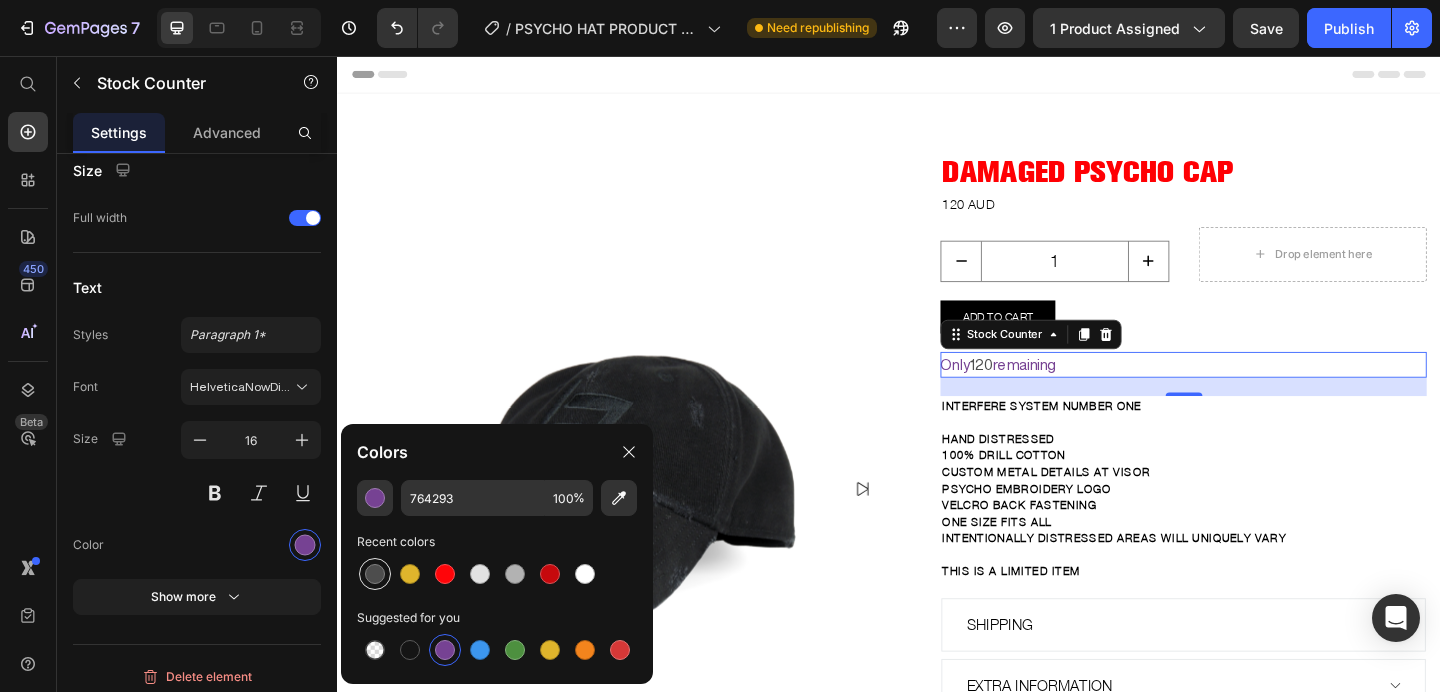 click at bounding box center (375, 574) 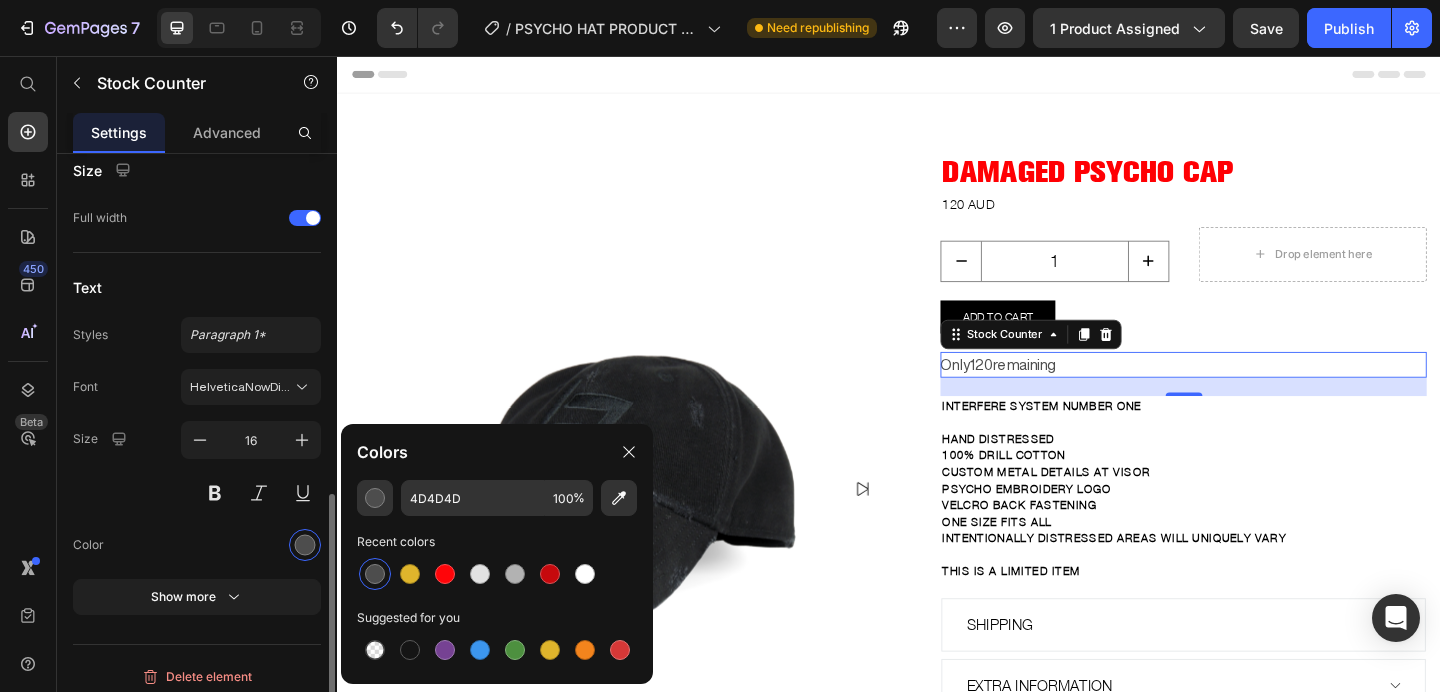 click on "Color" at bounding box center [197, 545] 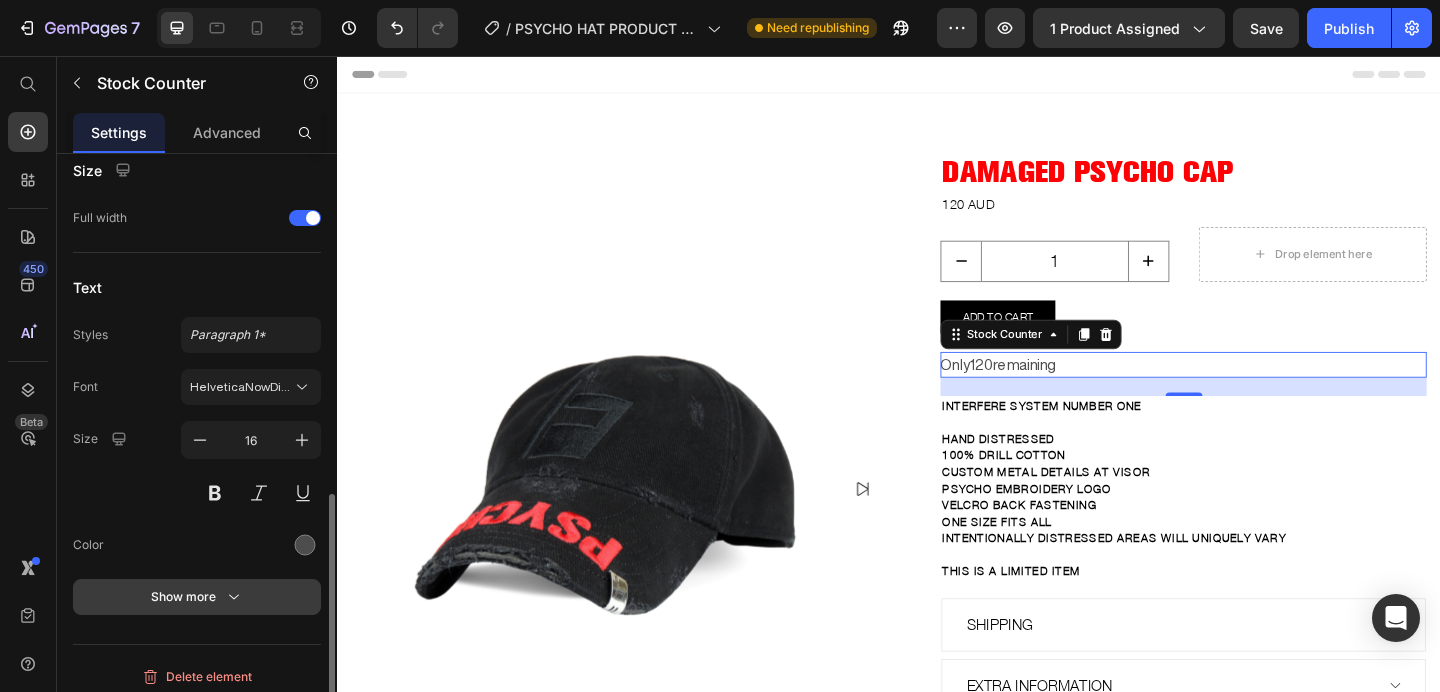 click on "Show more" at bounding box center [197, 597] 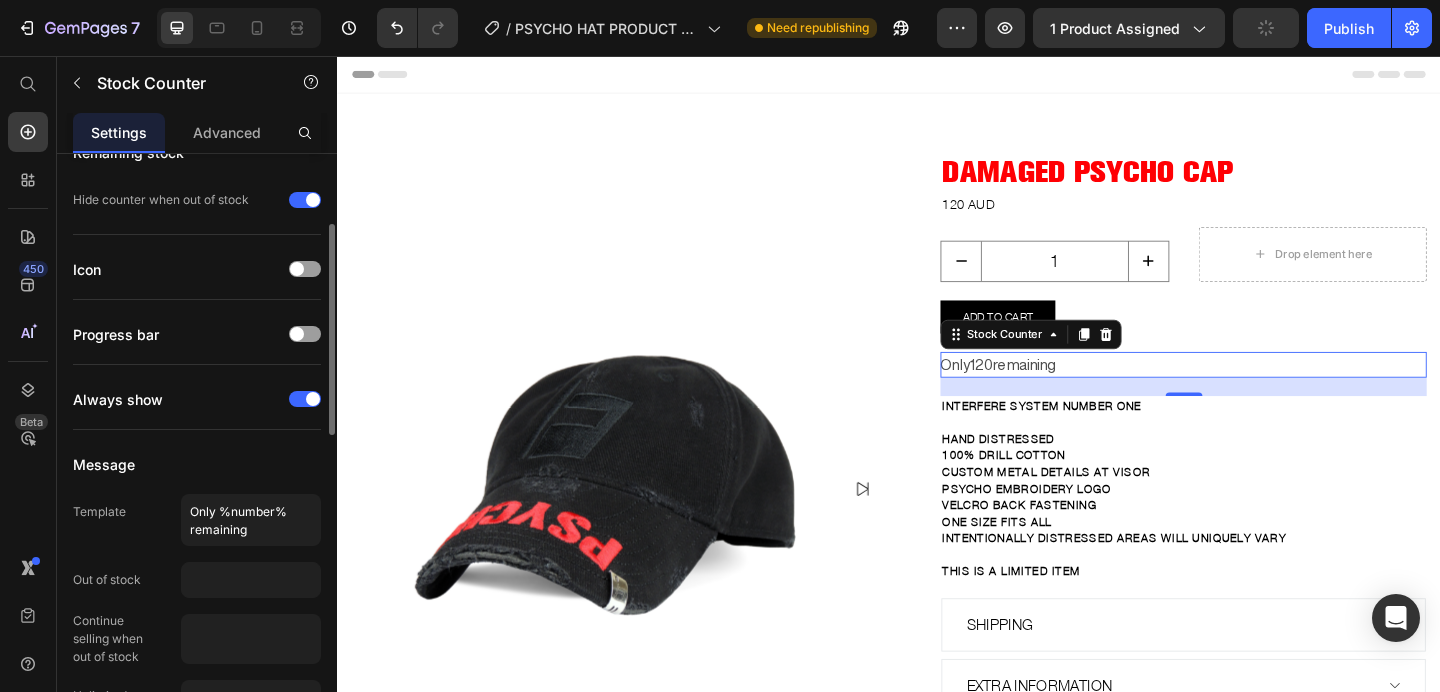 scroll, scrollTop: 0, scrollLeft: 0, axis: both 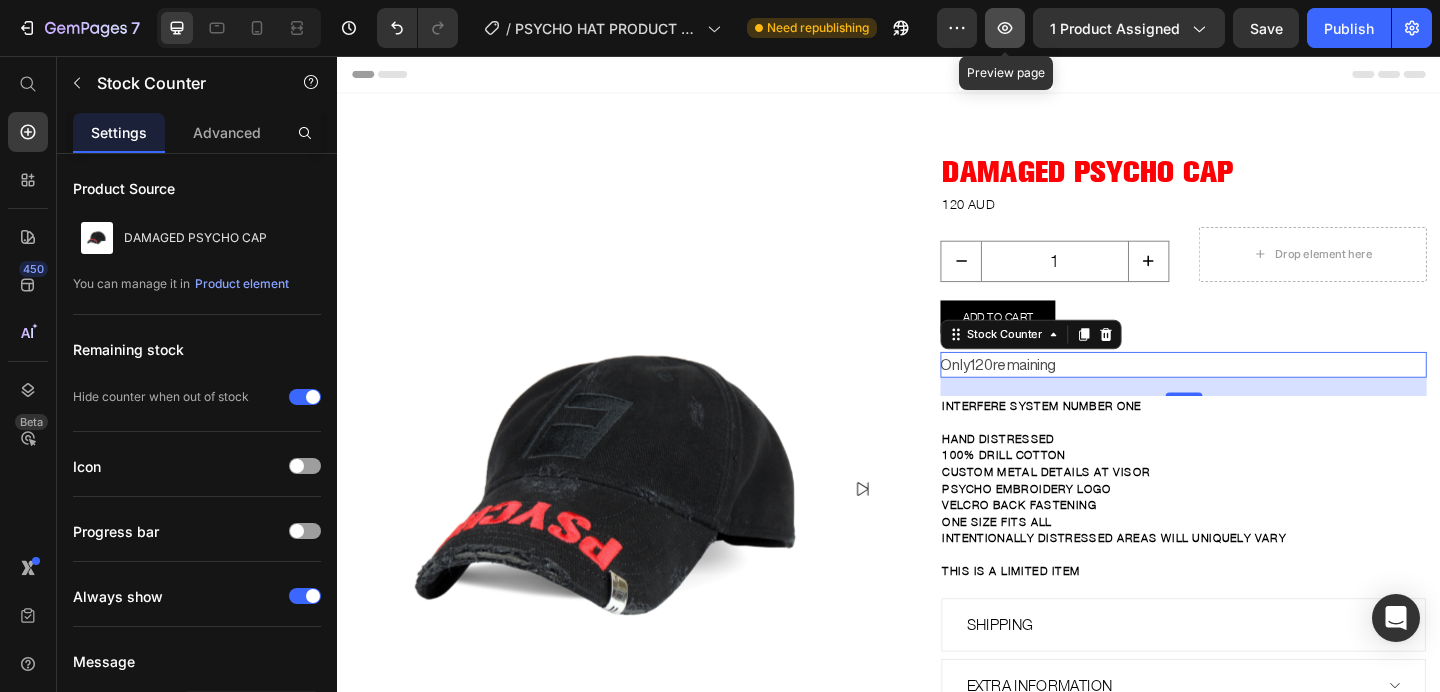 click 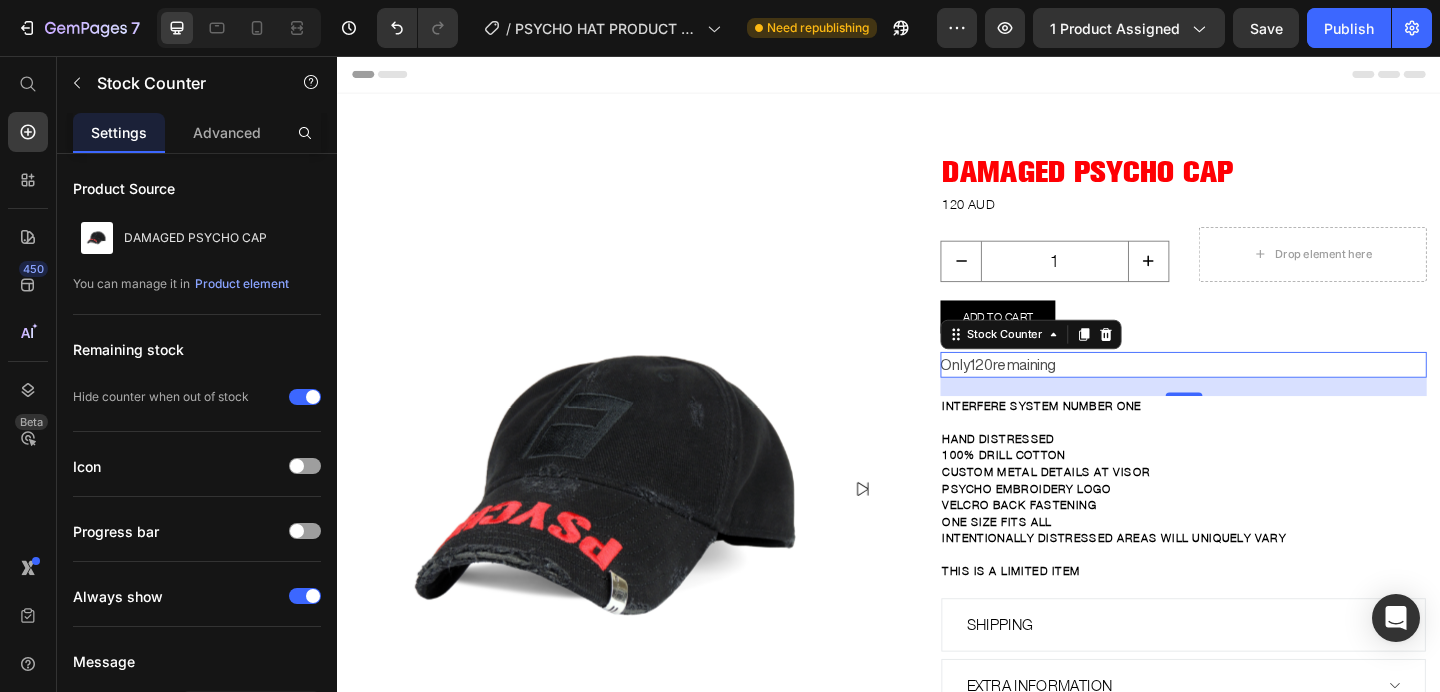 click on "120" at bounding box center [1037, 392] 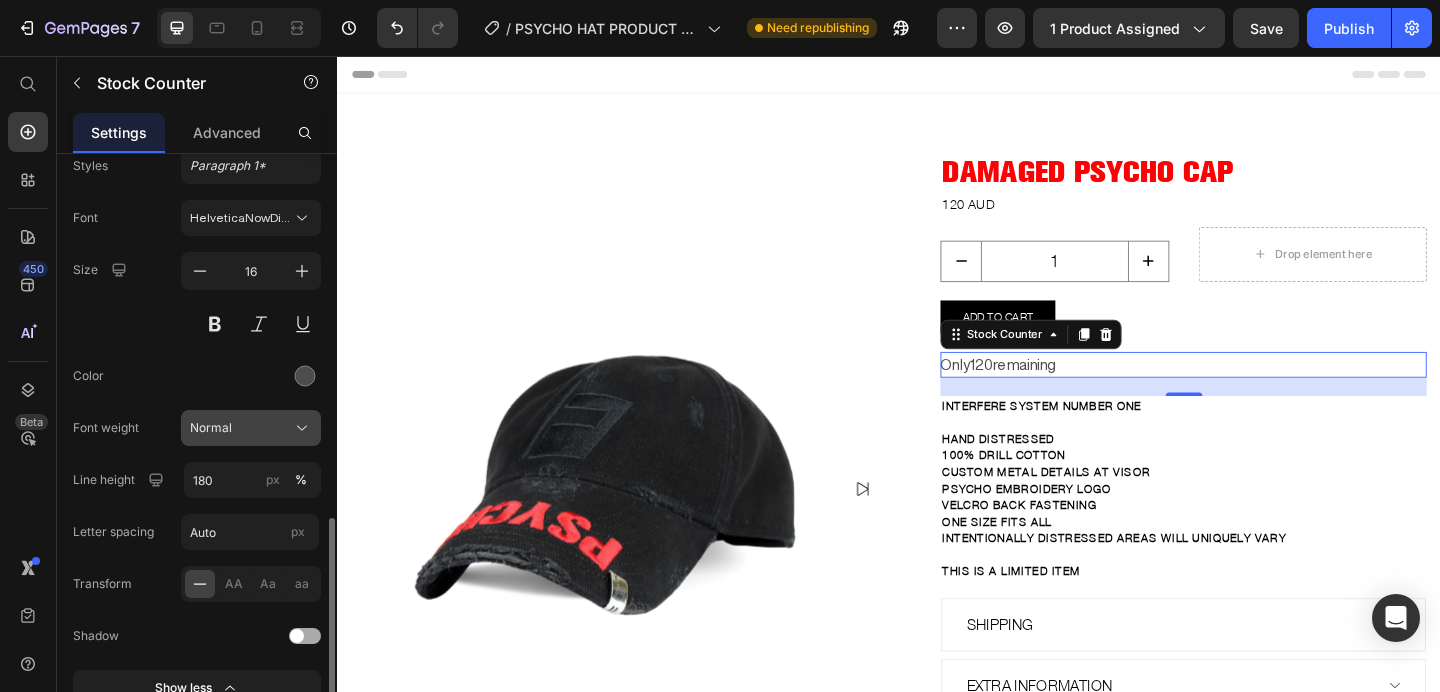 scroll, scrollTop: 973, scrollLeft: 0, axis: vertical 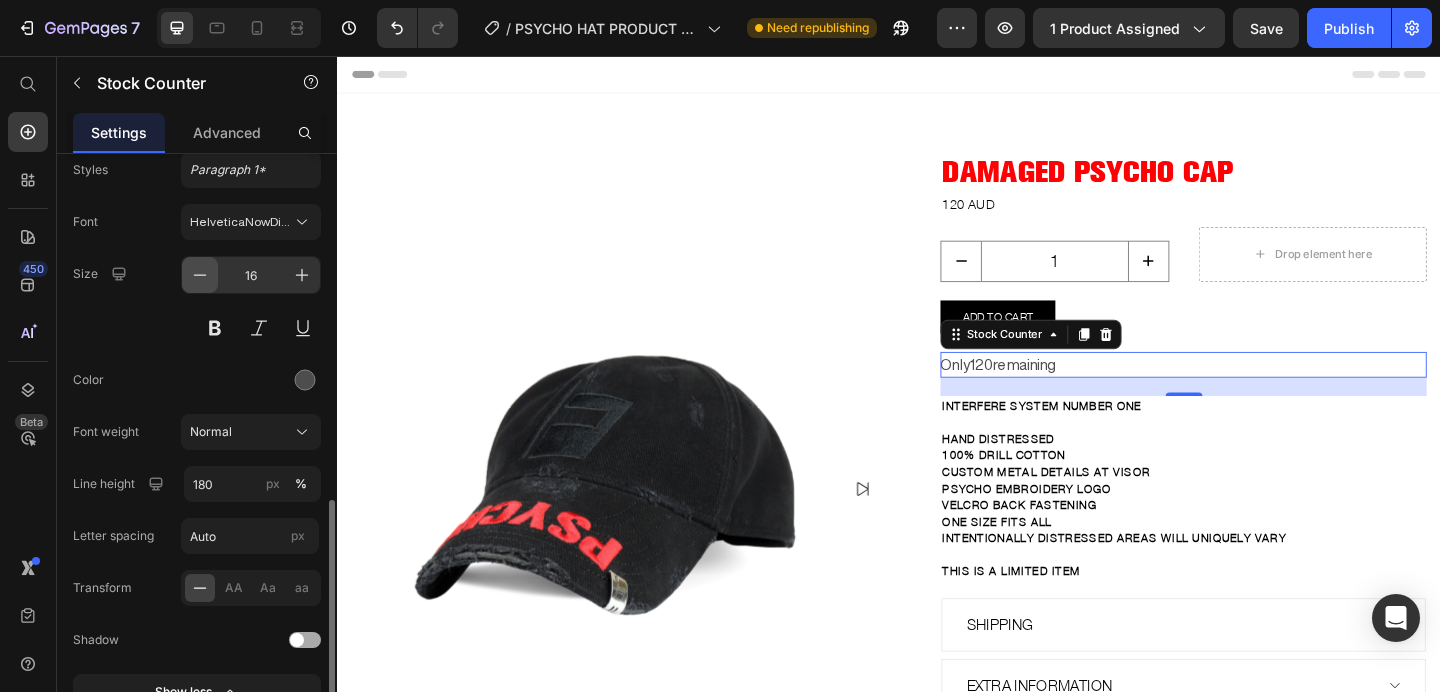 click 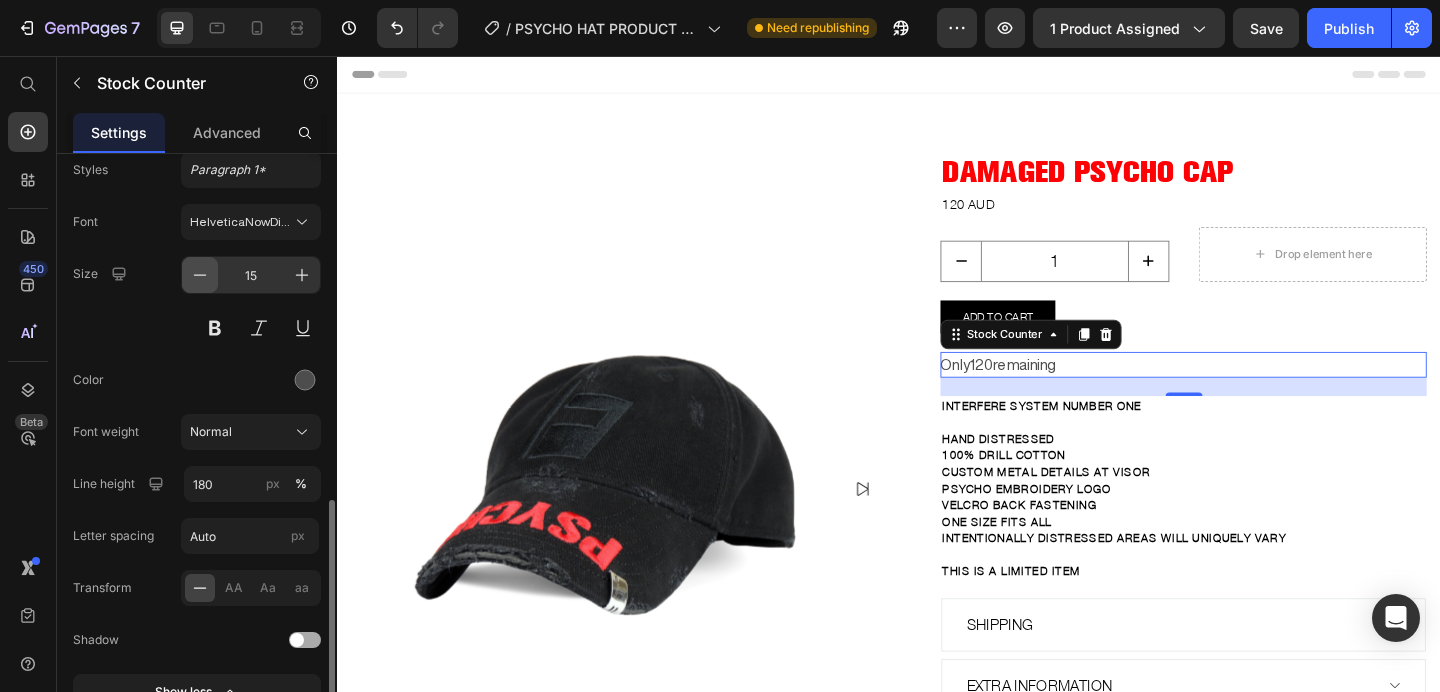 click 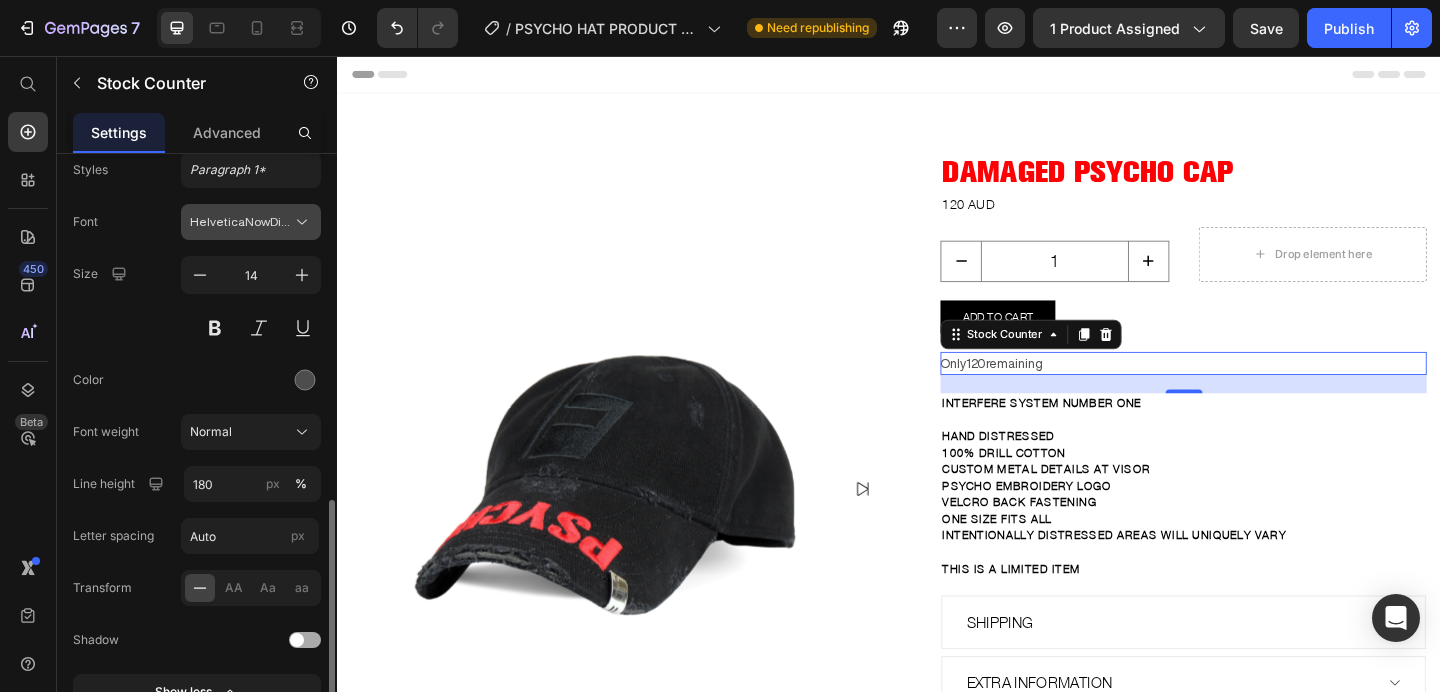 click on "HelveticaNowDisplay" at bounding box center (241, 222) 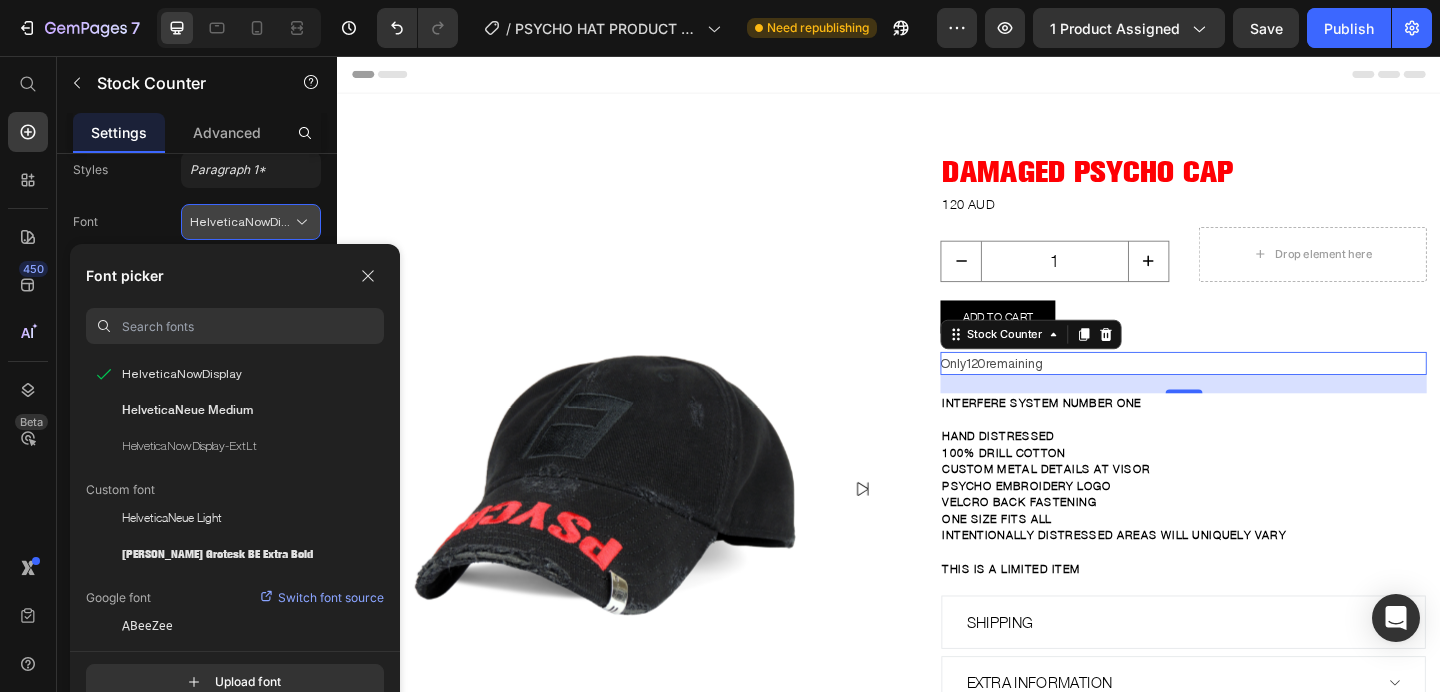 click on "HelveticaNowDisplay" at bounding box center [241, 222] 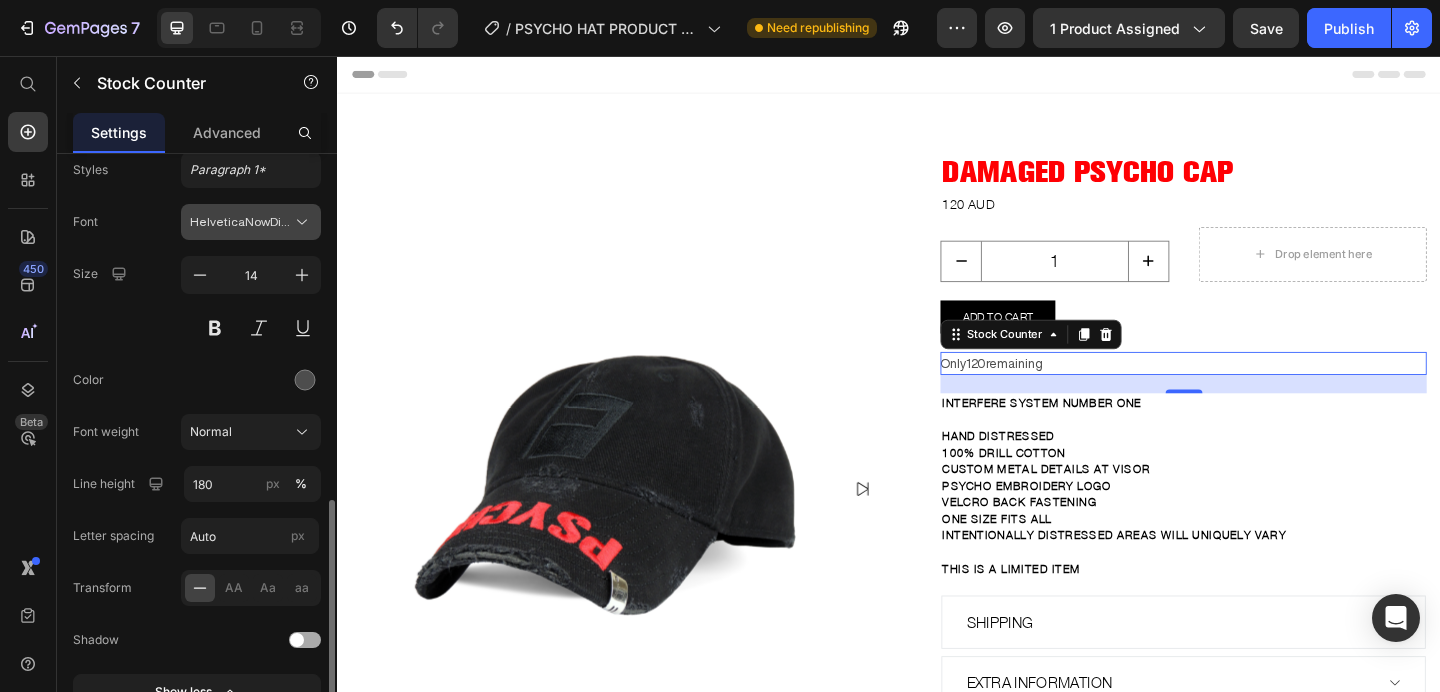 click on "HelveticaNowDisplay" at bounding box center (241, 222) 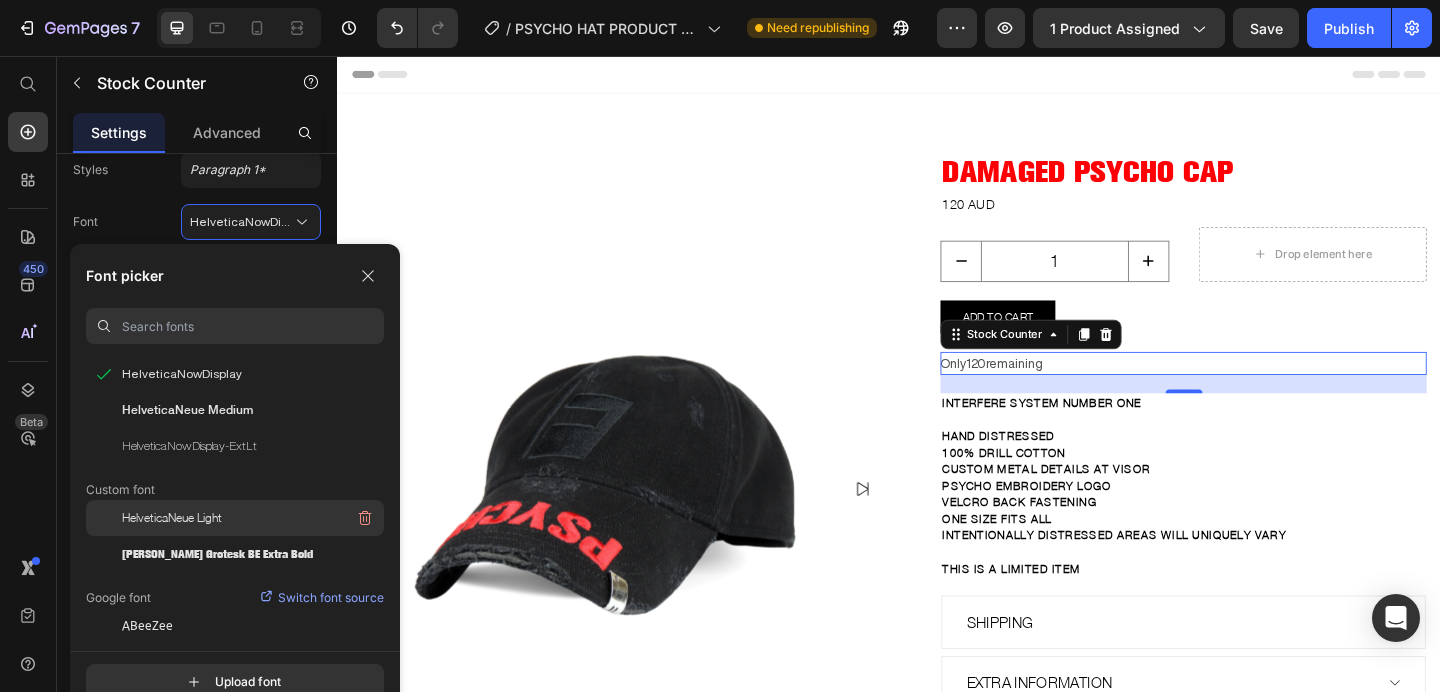 click on "HelveticaNeue Light" 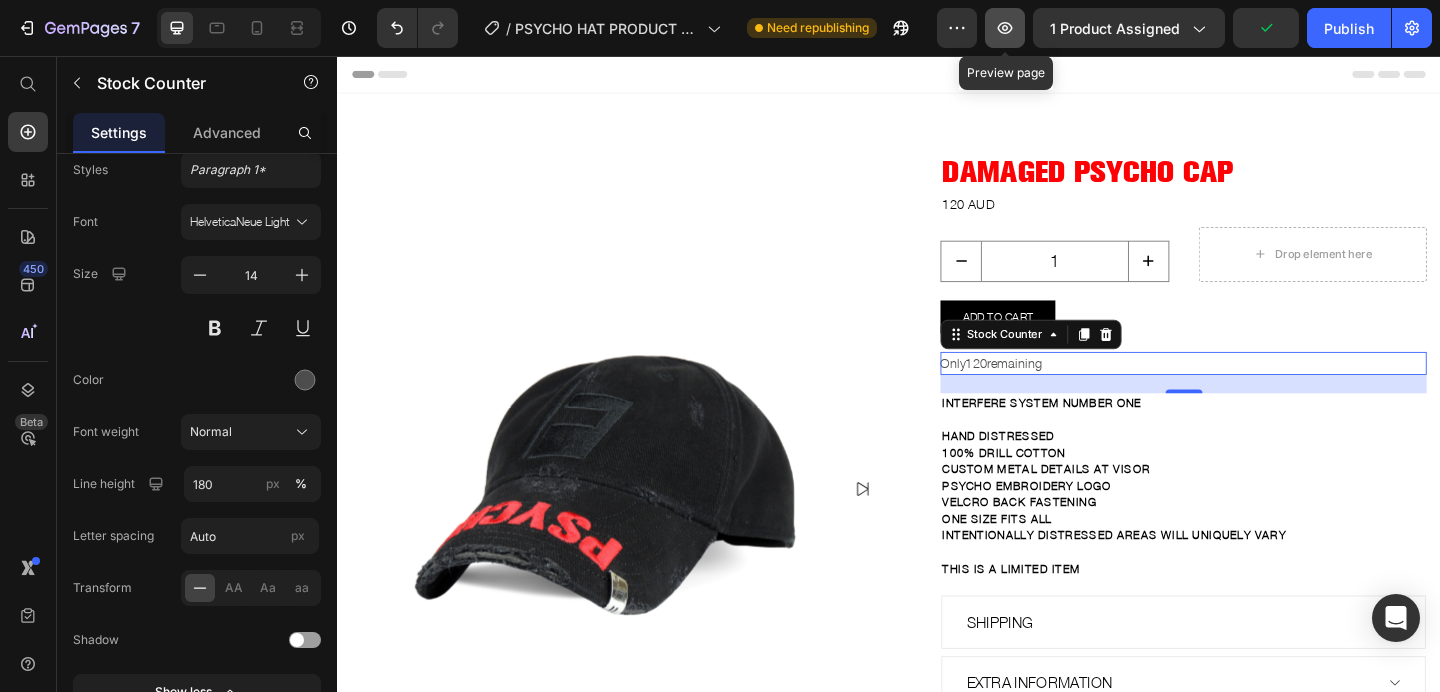click 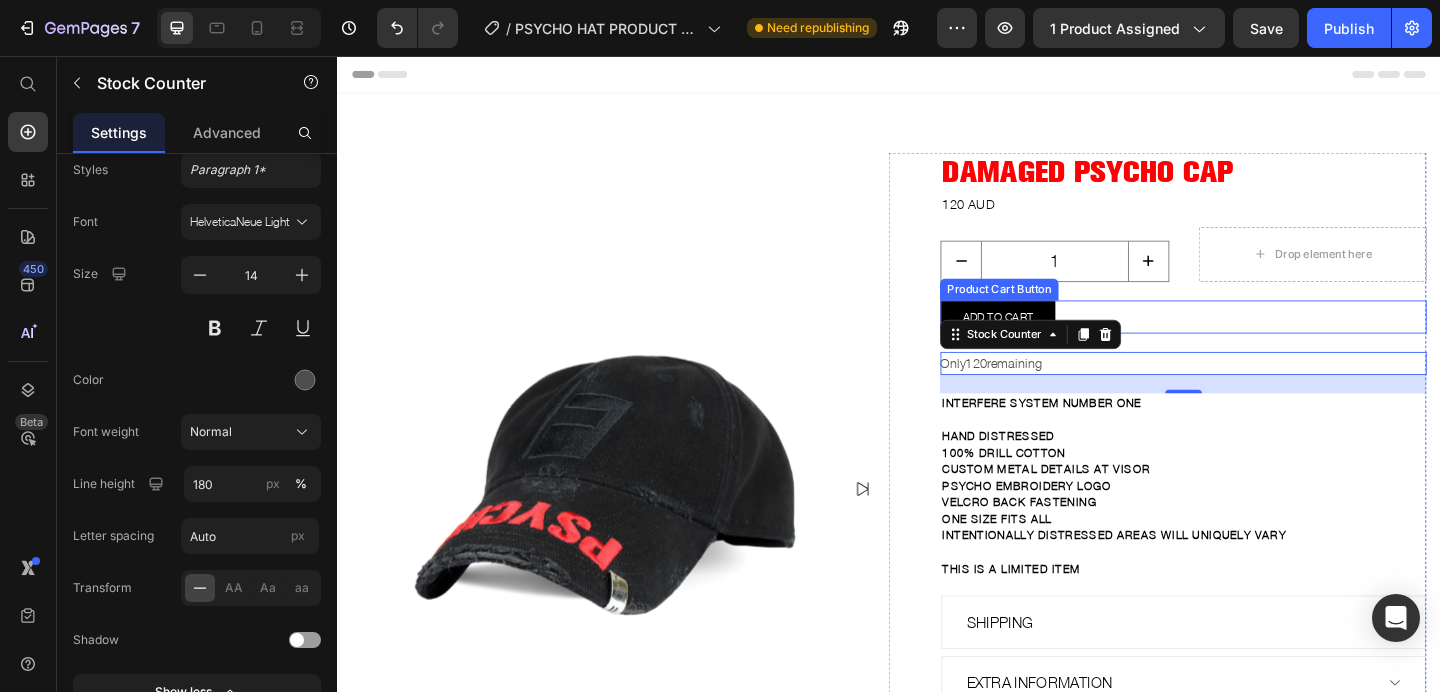 click on "ADD TO CART Product Cart Button" at bounding box center (1257, 340) 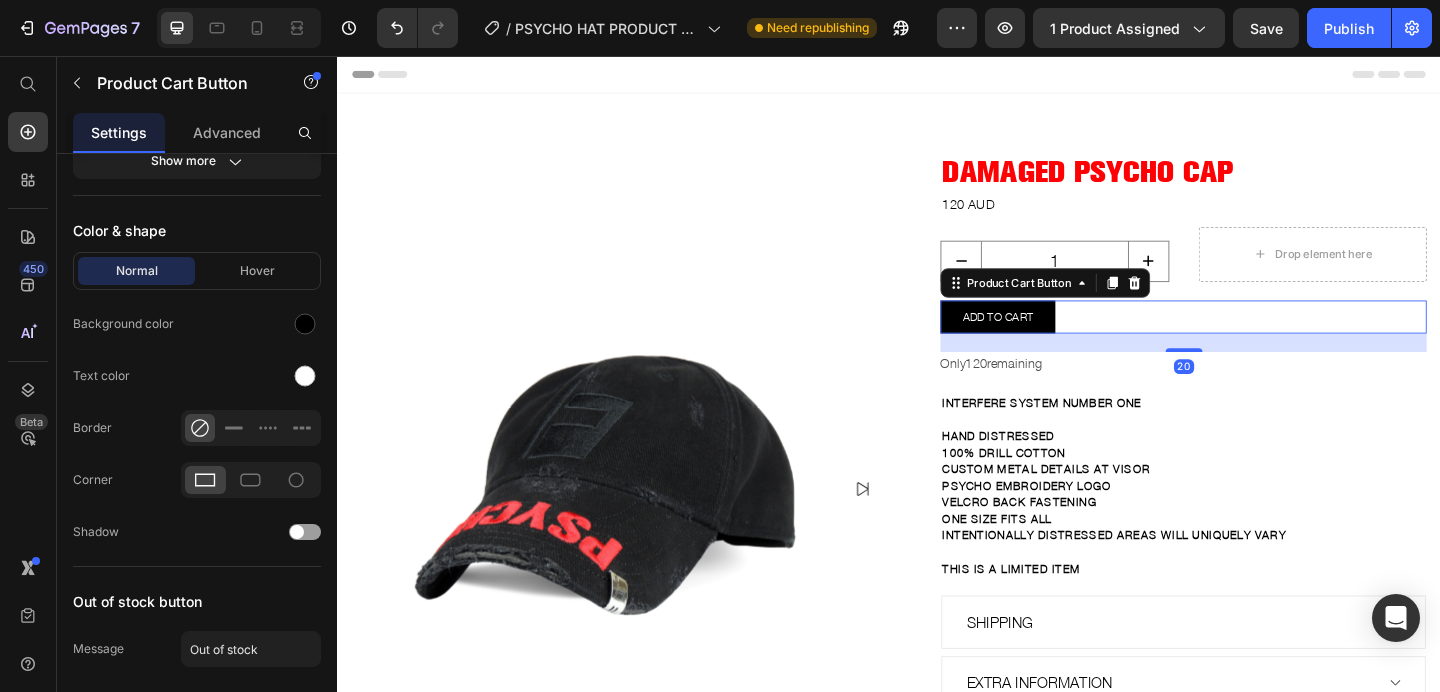 scroll, scrollTop: 0, scrollLeft: 0, axis: both 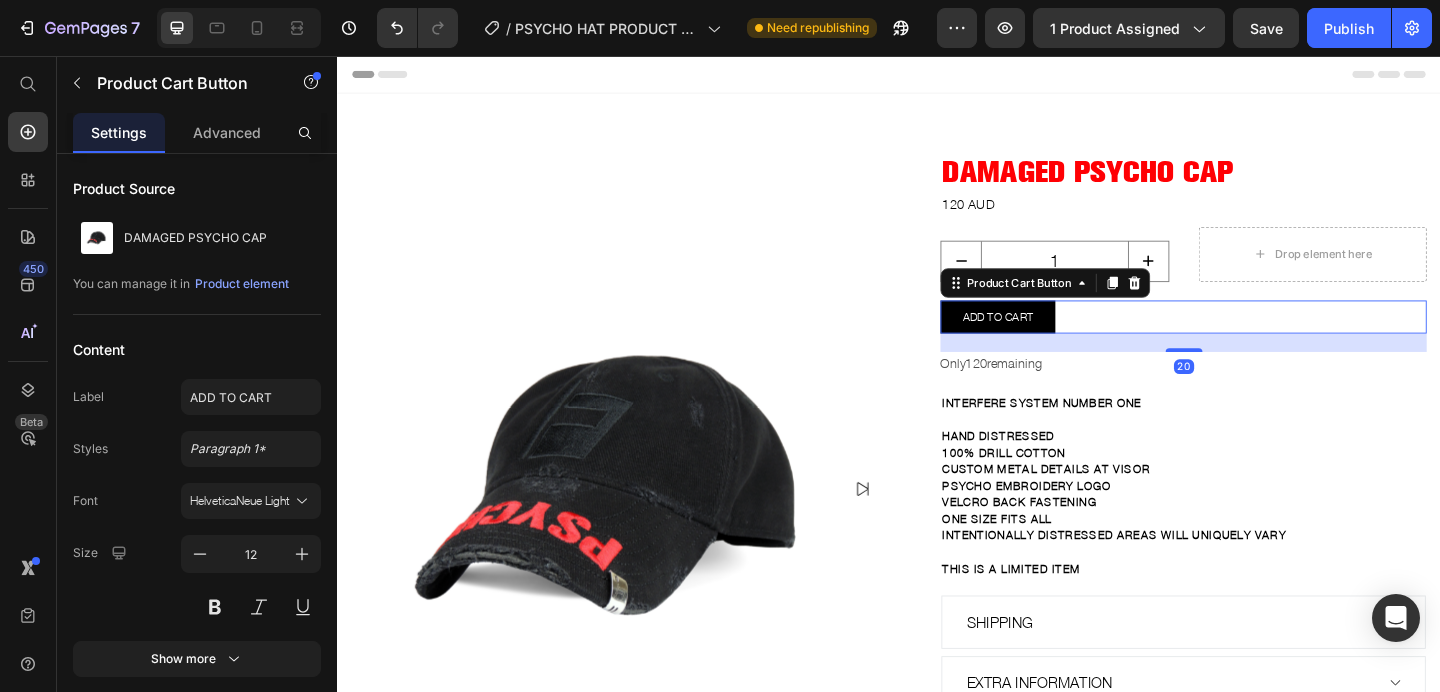 click on "20" at bounding box center [1257, 368] 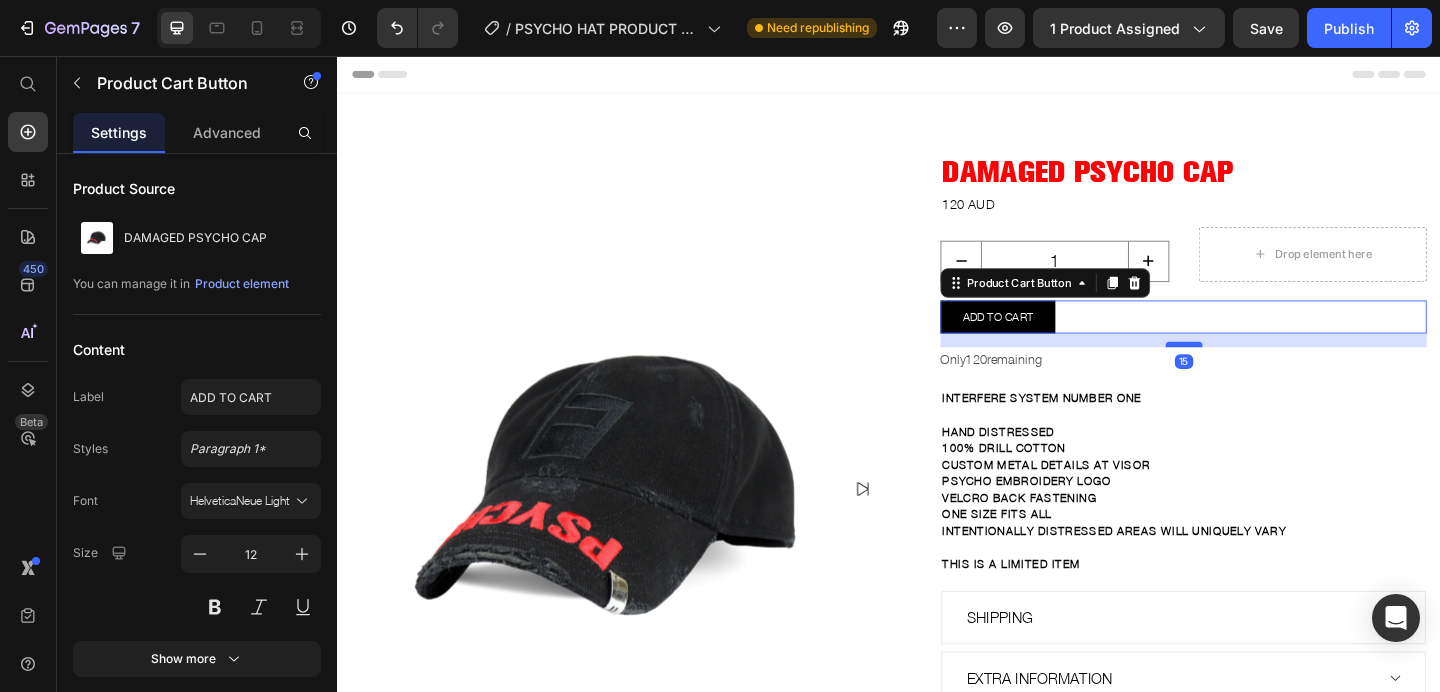 click at bounding box center (1258, 370) 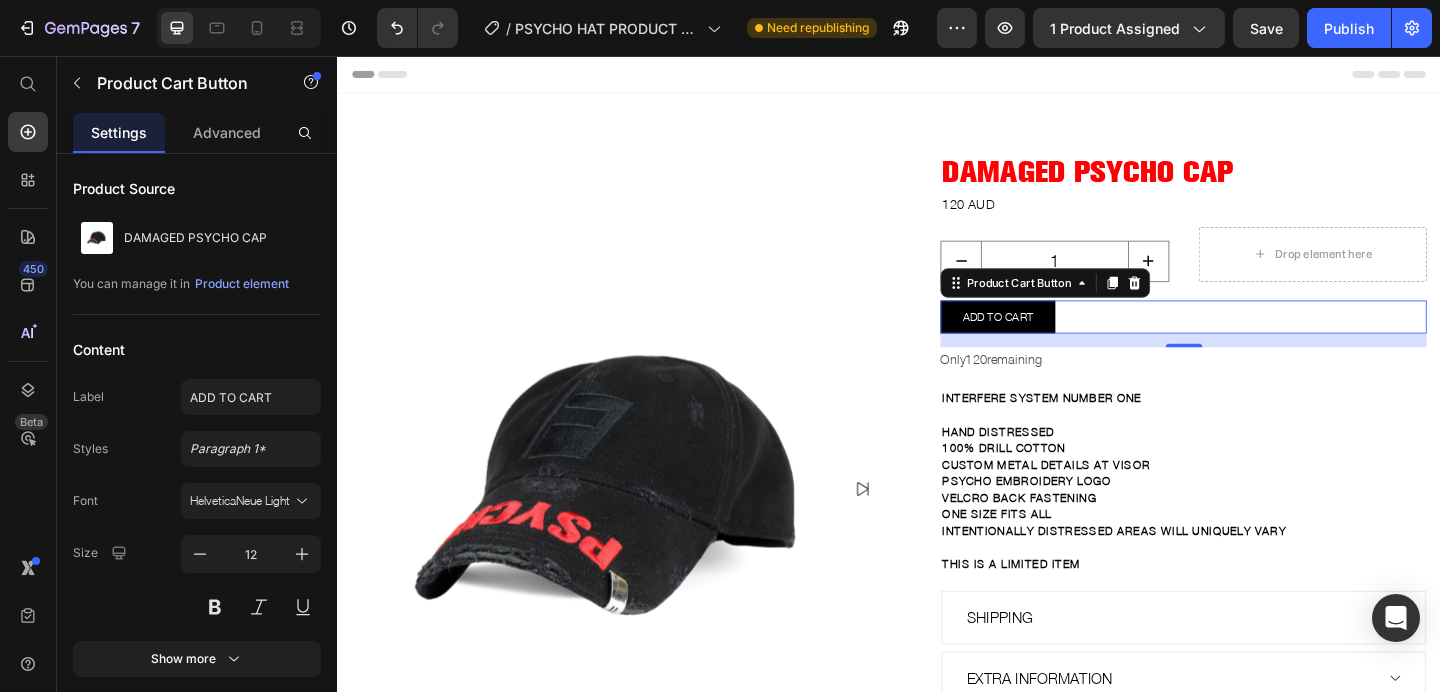 click on "Header" at bounding box center [937, 76] 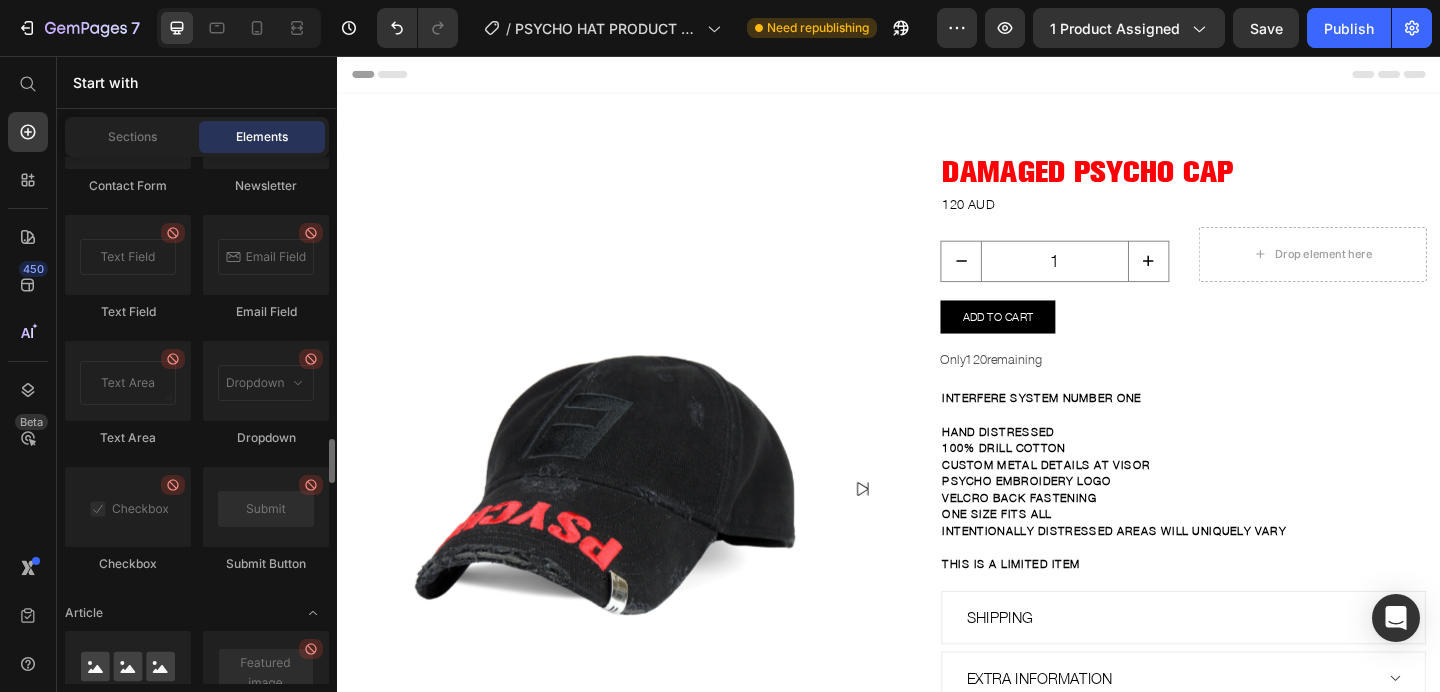 scroll, scrollTop: 4955, scrollLeft: 0, axis: vertical 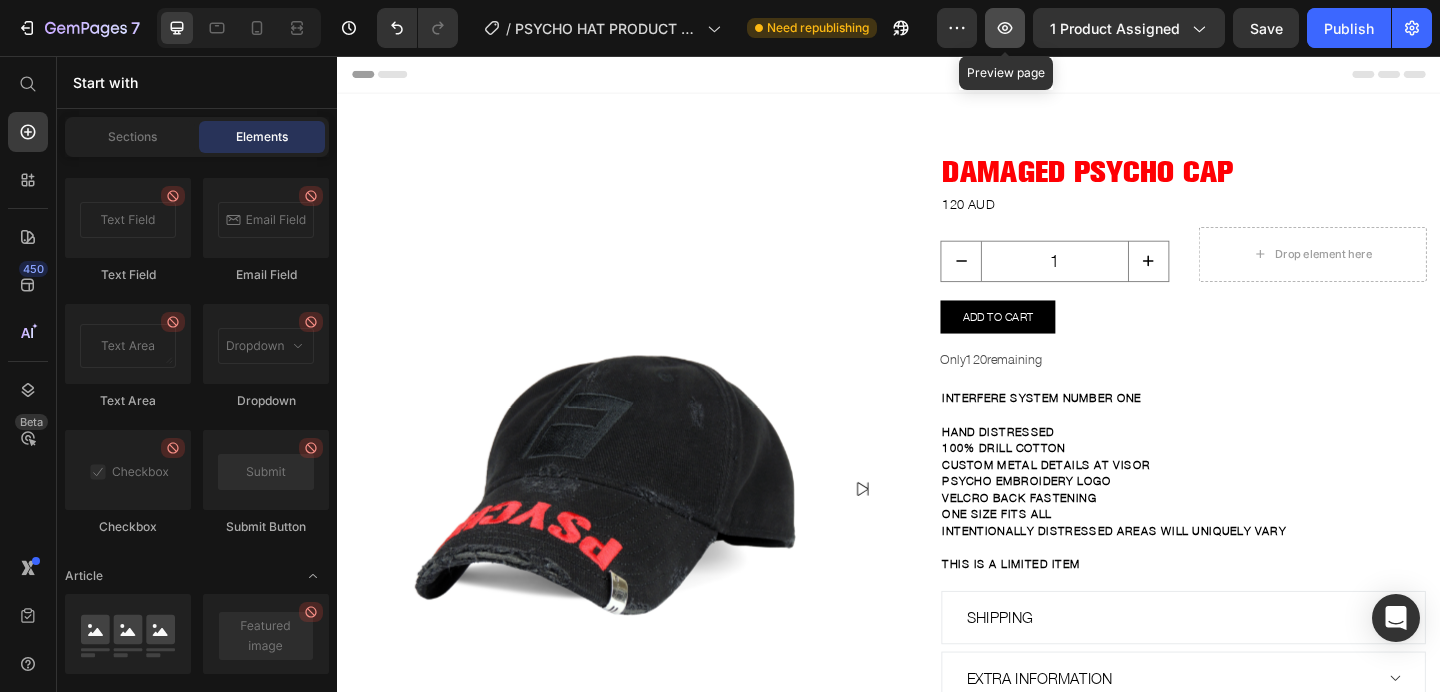 click 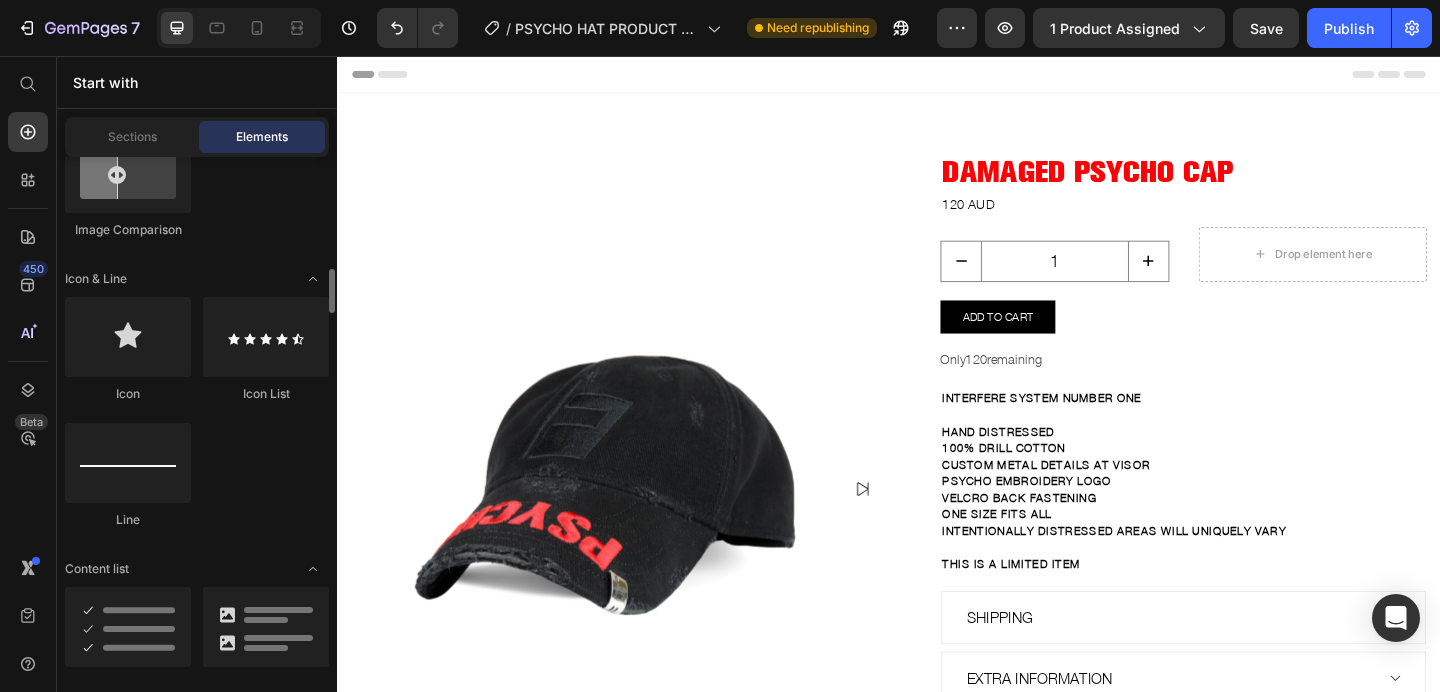 scroll, scrollTop: 0, scrollLeft: 0, axis: both 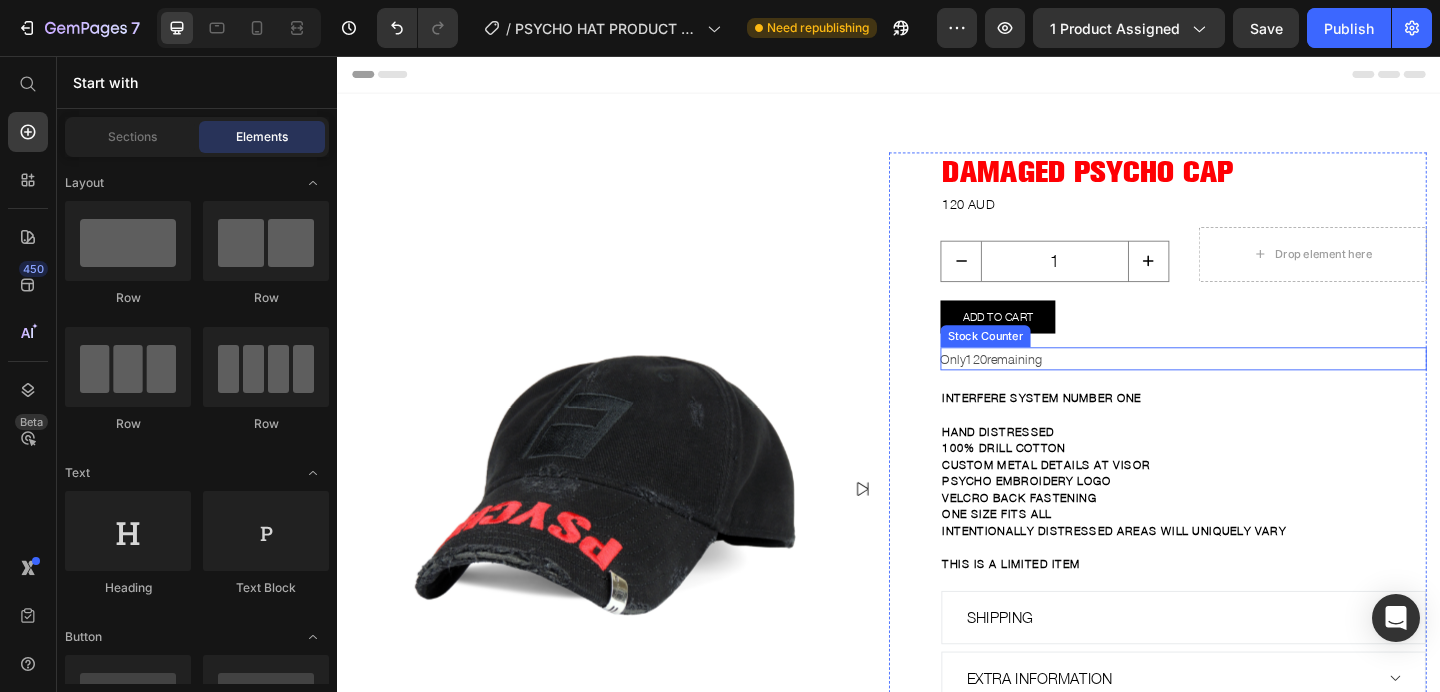 click on "Only  120  remaining" at bounding box center (1257, 385) 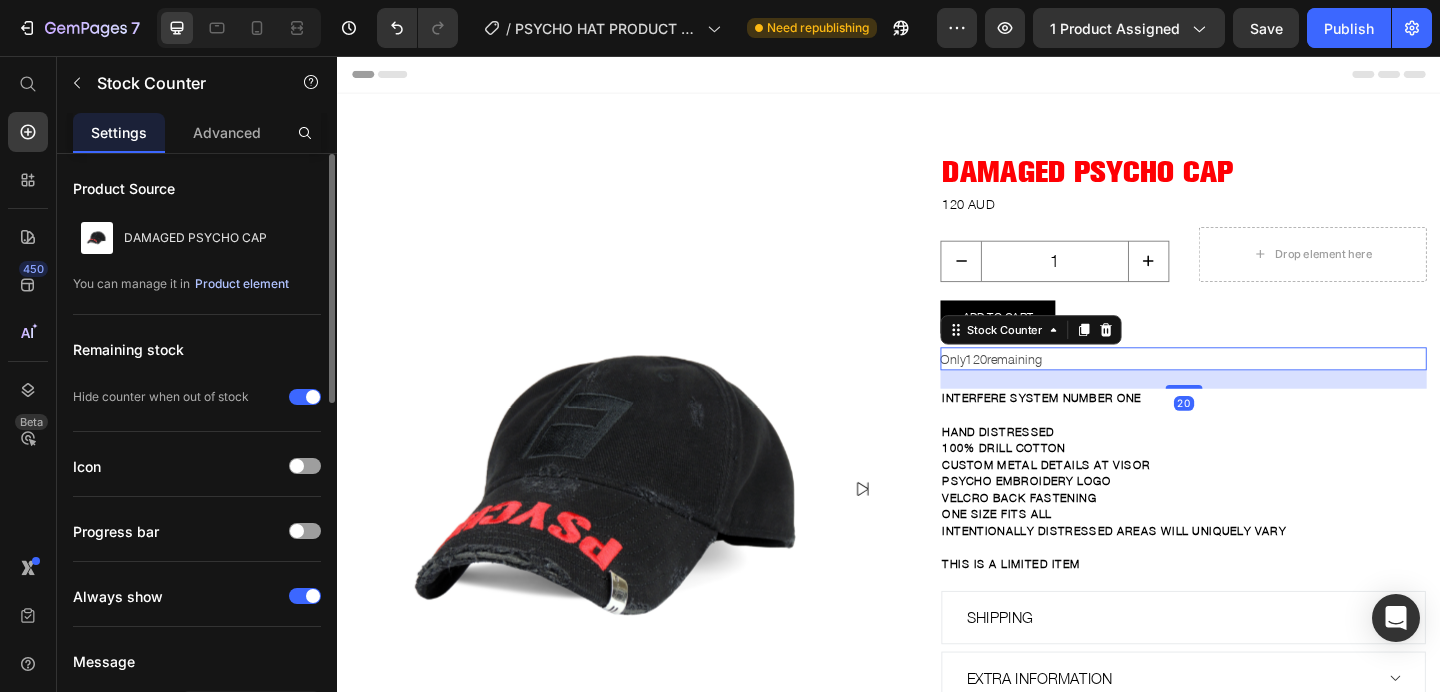 click on "Product element" at bounding box center [242, 284] 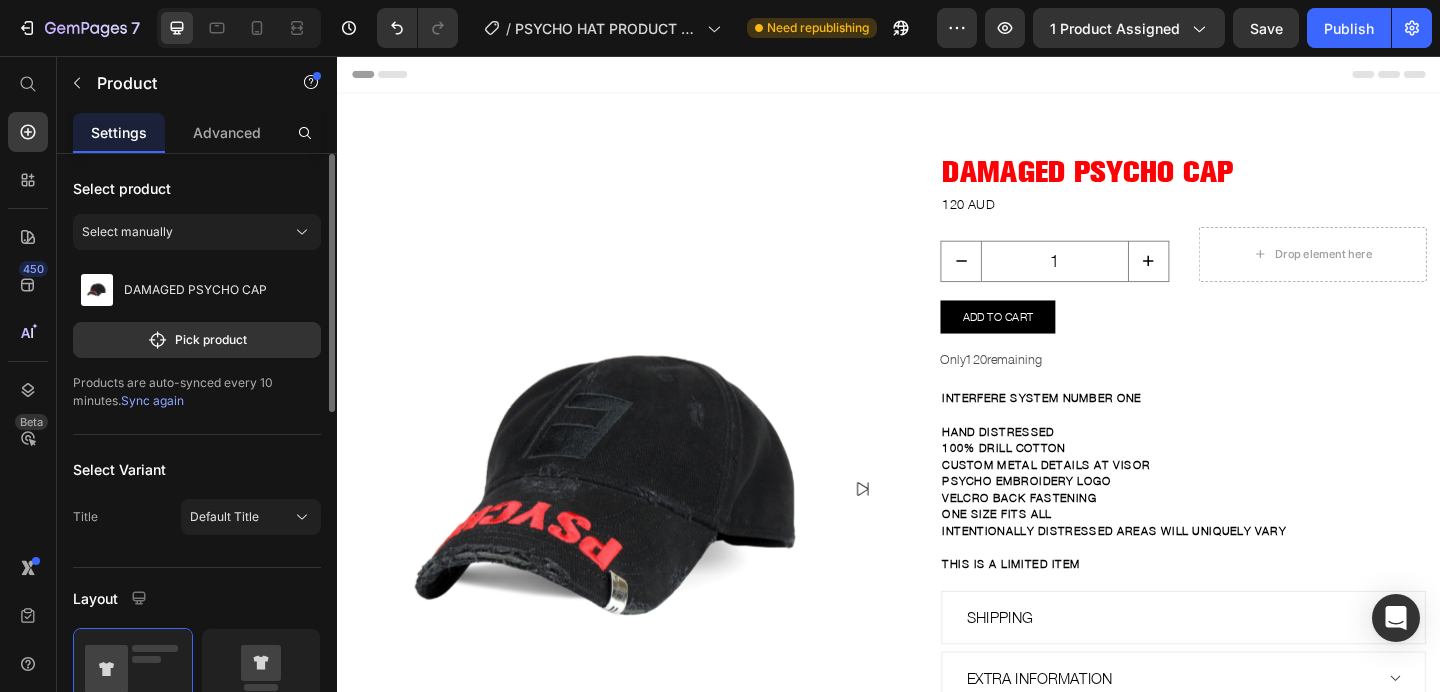 click on "Sync again" at bounding box center [152, 400] 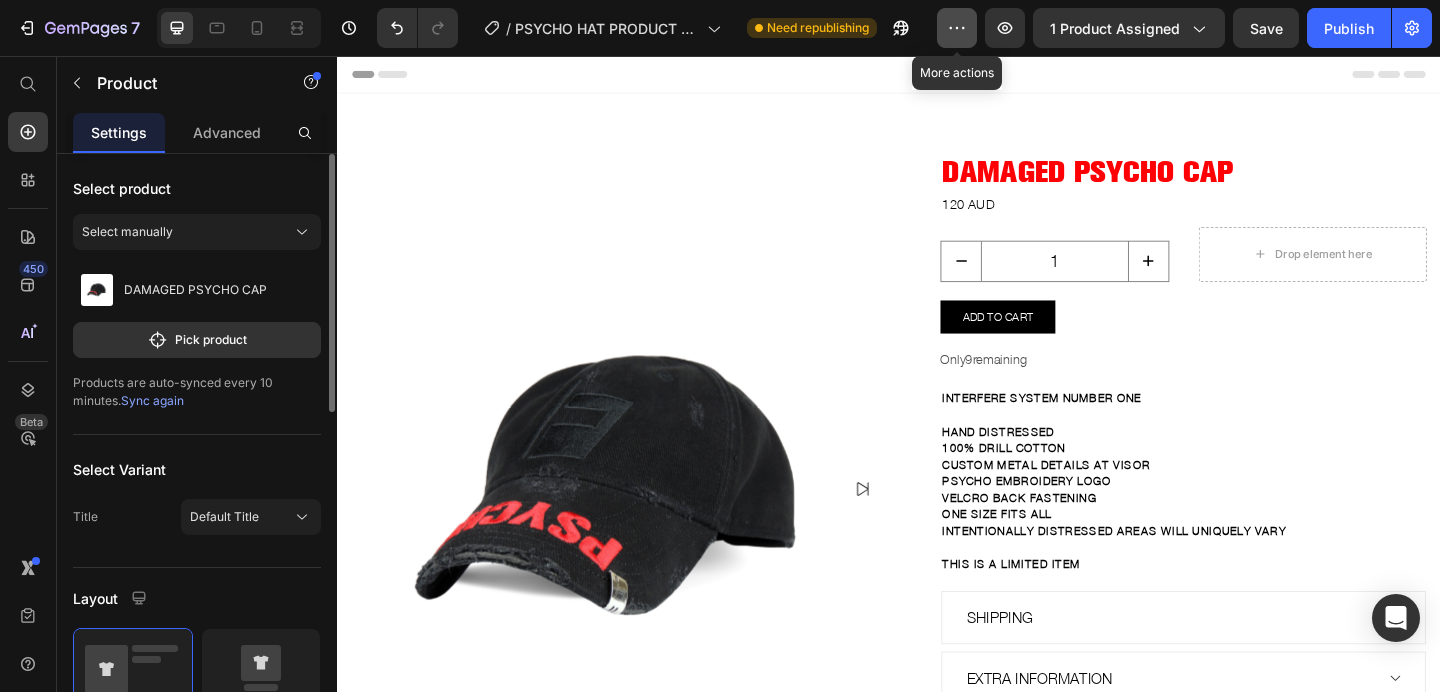 click 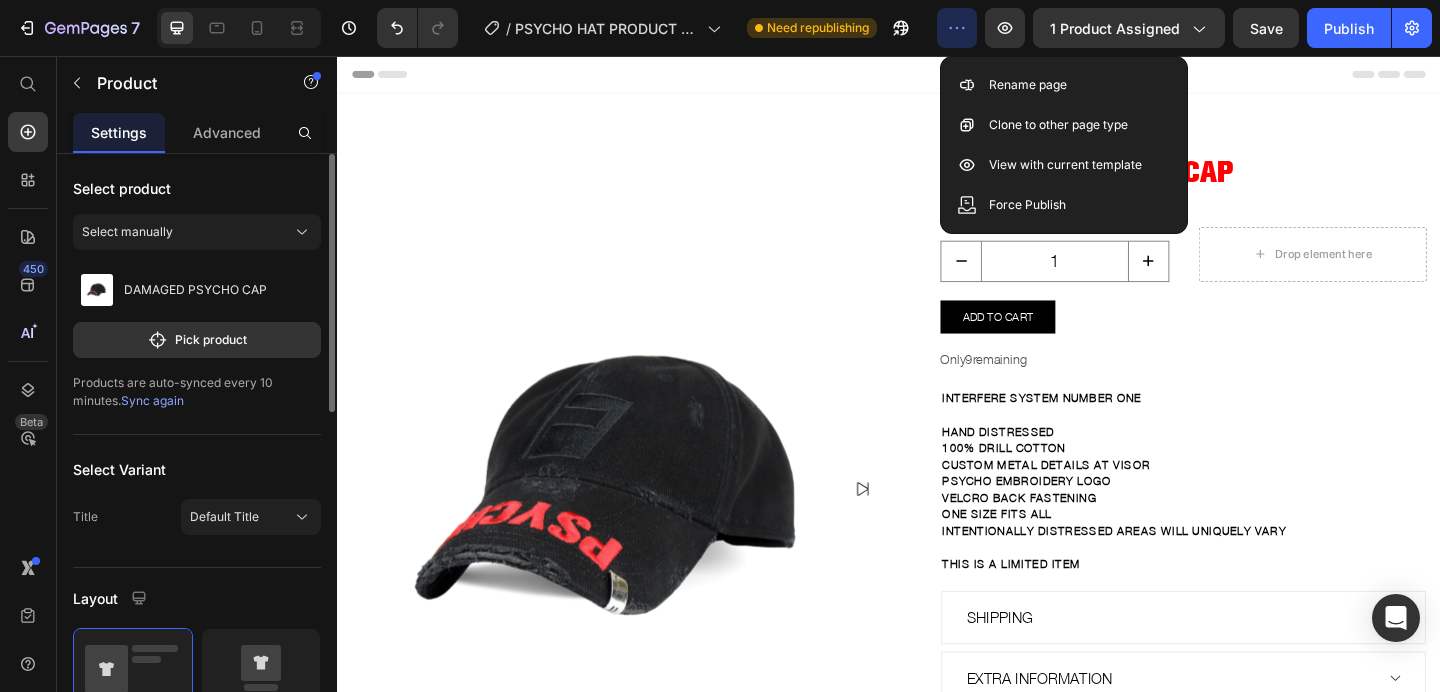 click 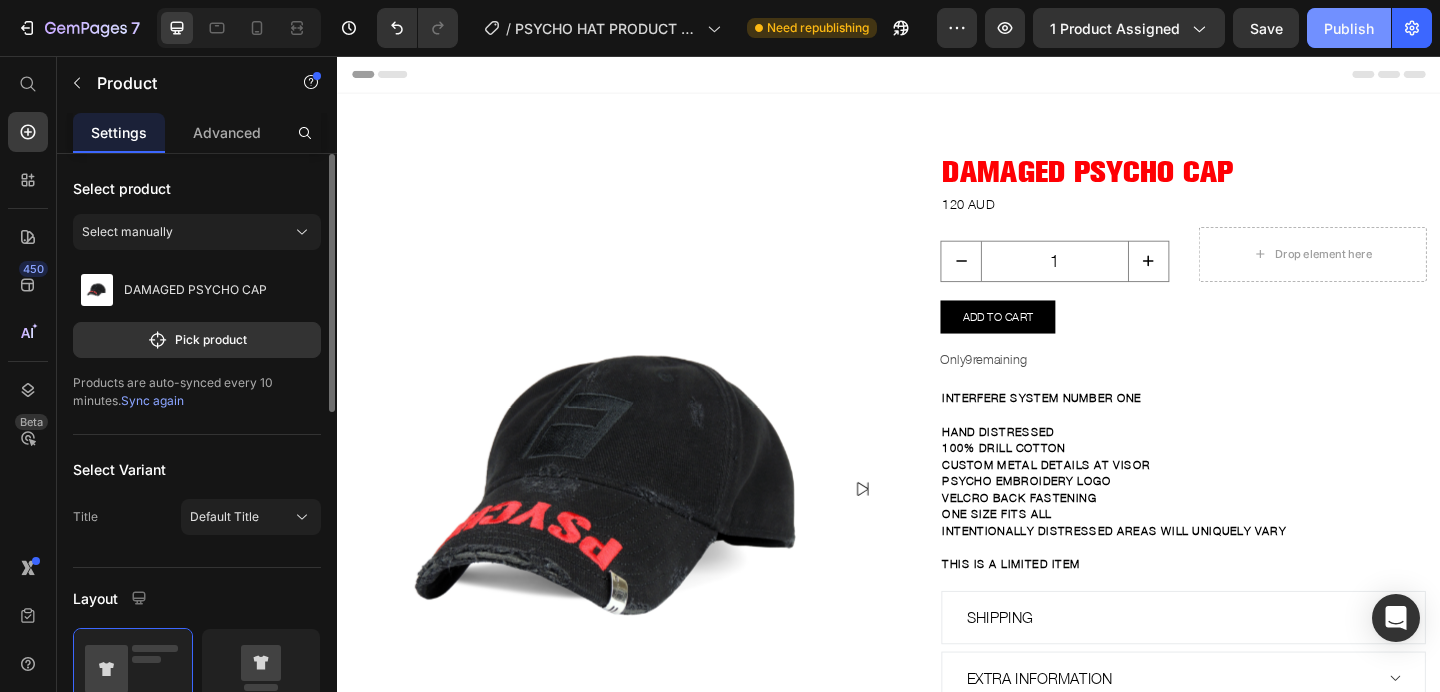 click on "Publish" at bounding box center [1349, 28] 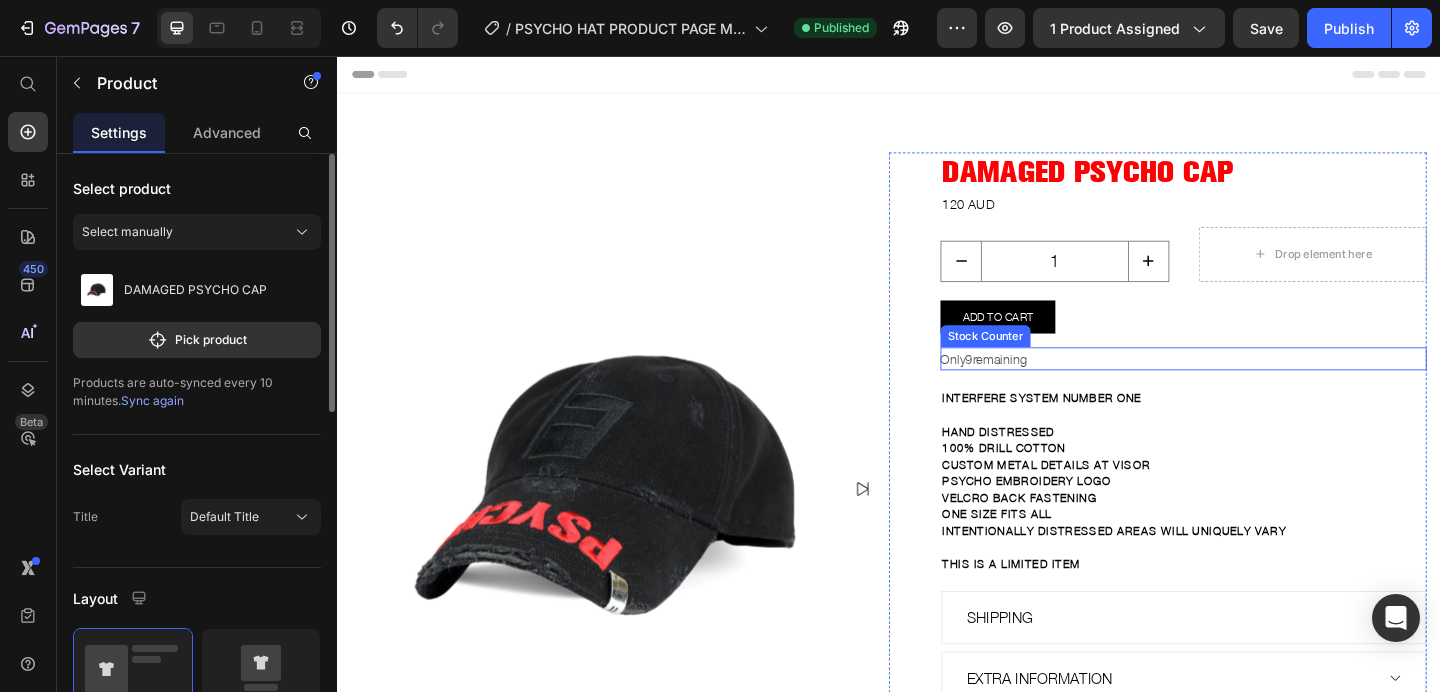 click on "Only  9  remaining" at bounding box center [1257, 385] 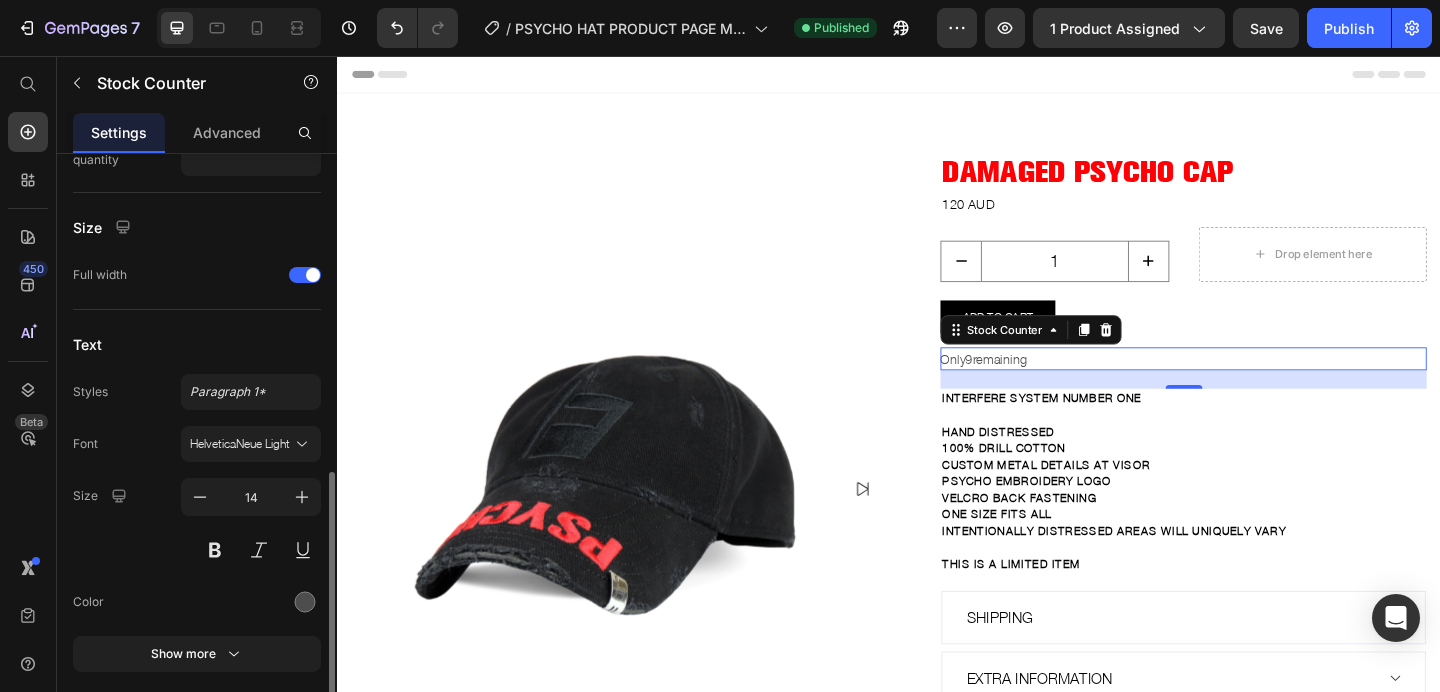 scroll, scrollTop: 776, scrollLeft: 0, axis: vertical 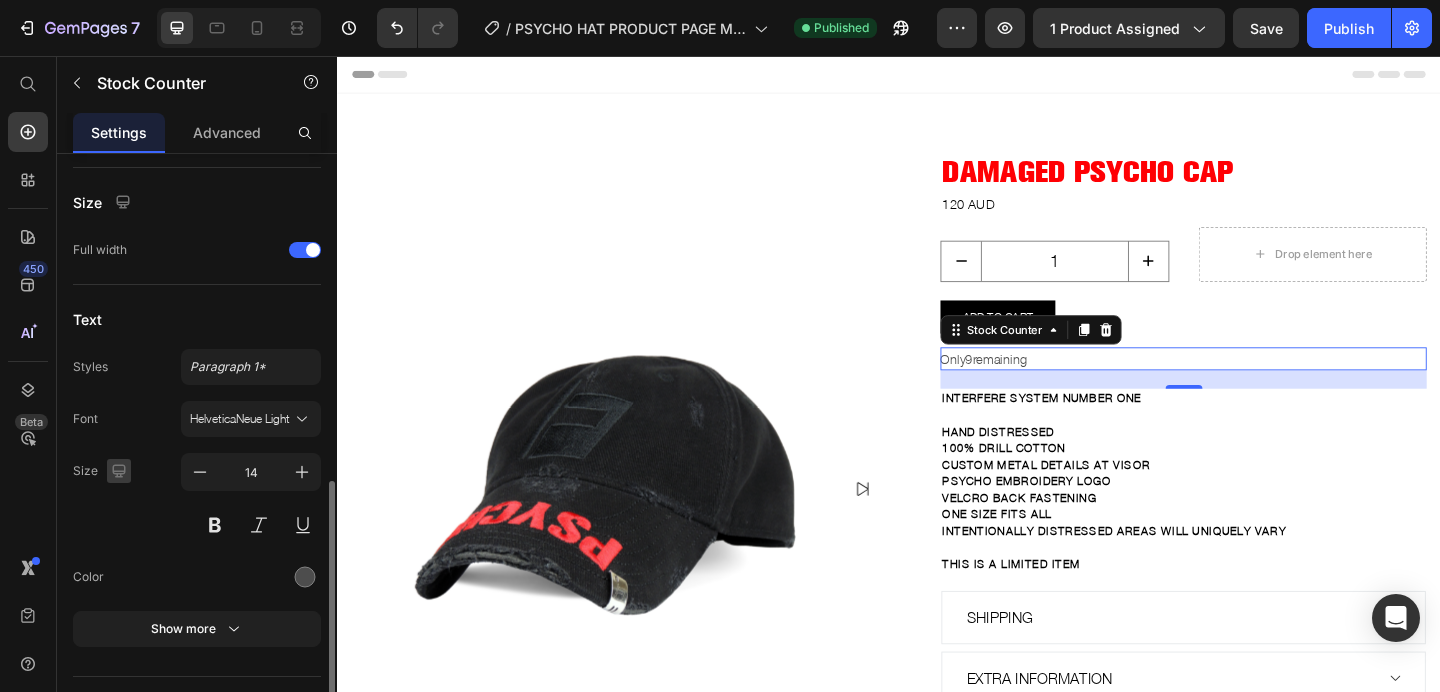 click 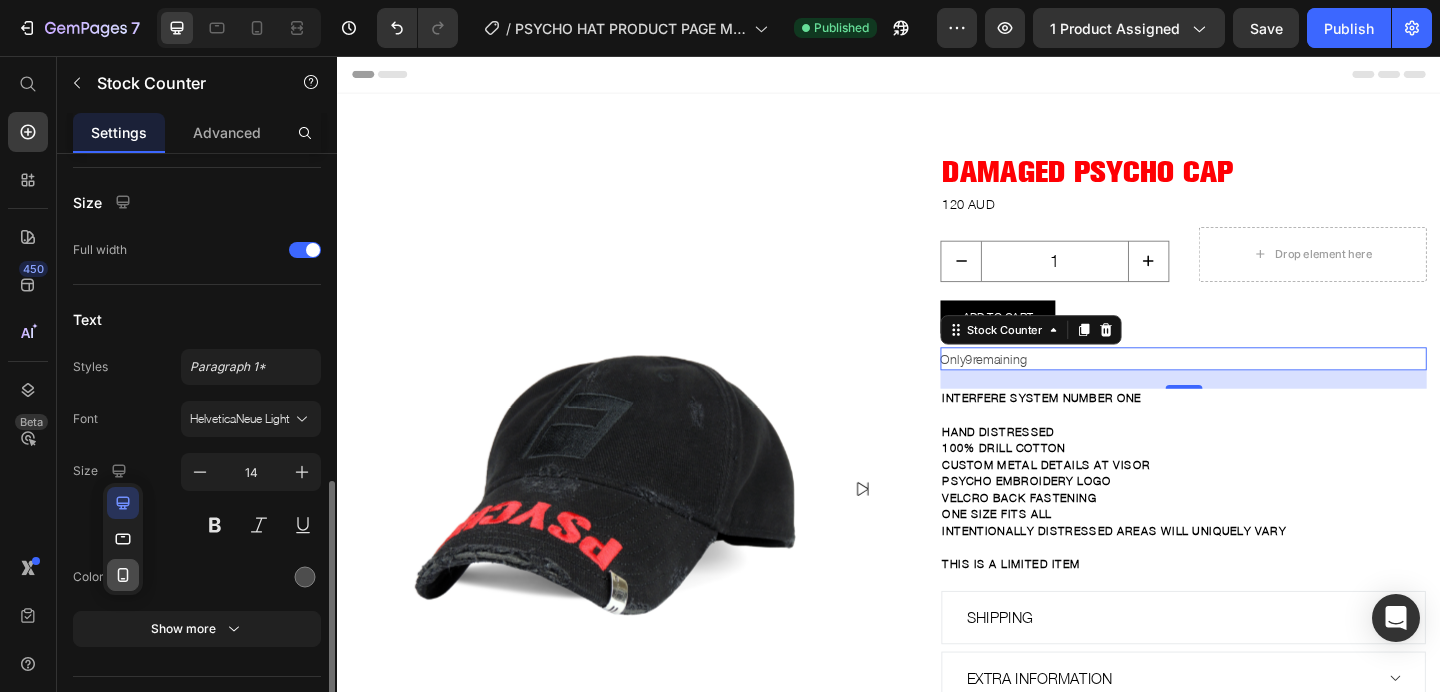 click 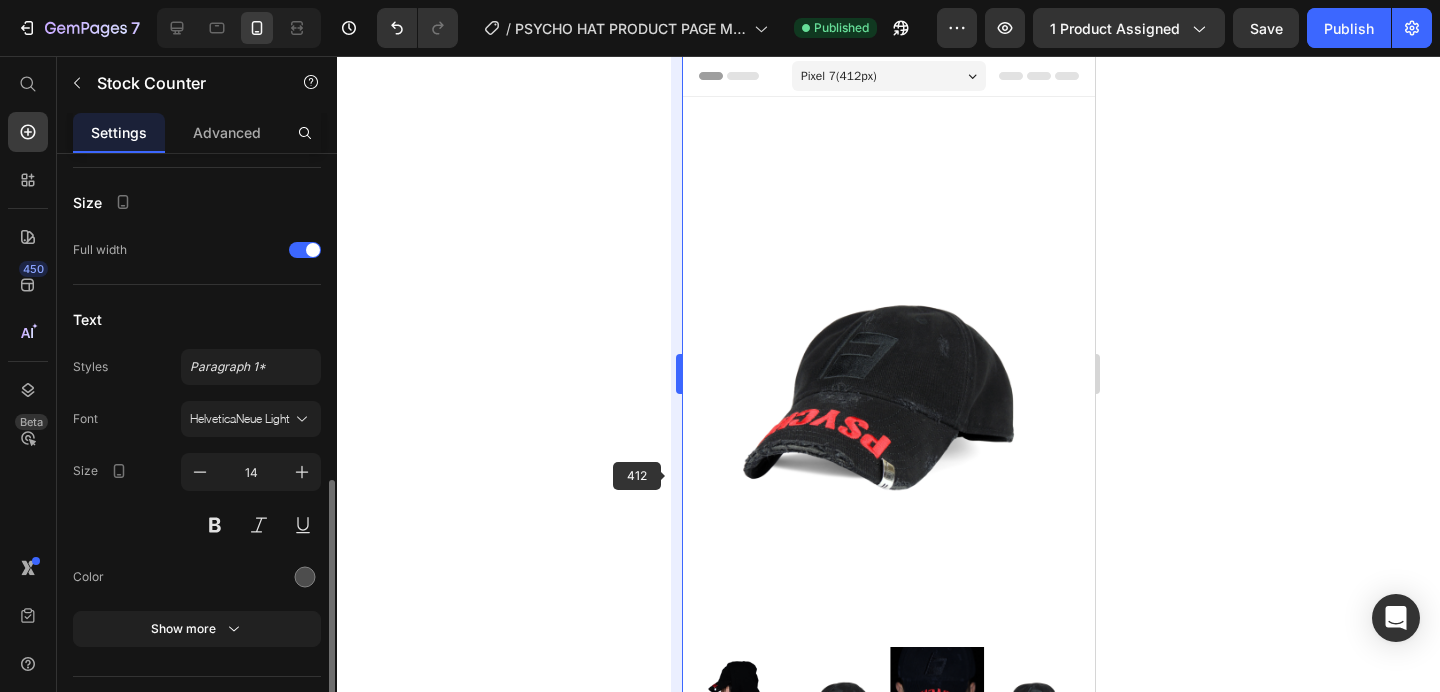 scroll, scrollTop: 1116, scrollLeft: 0, axis: vertical 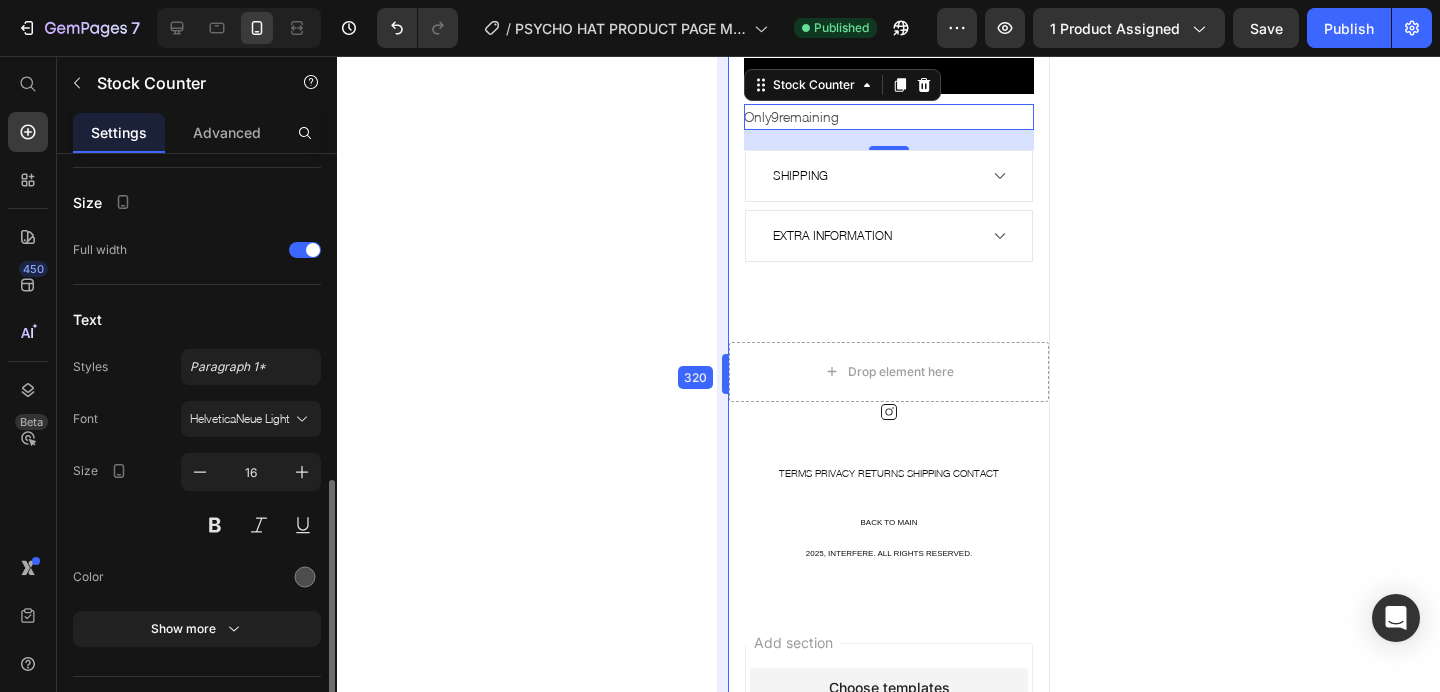 type on "14" 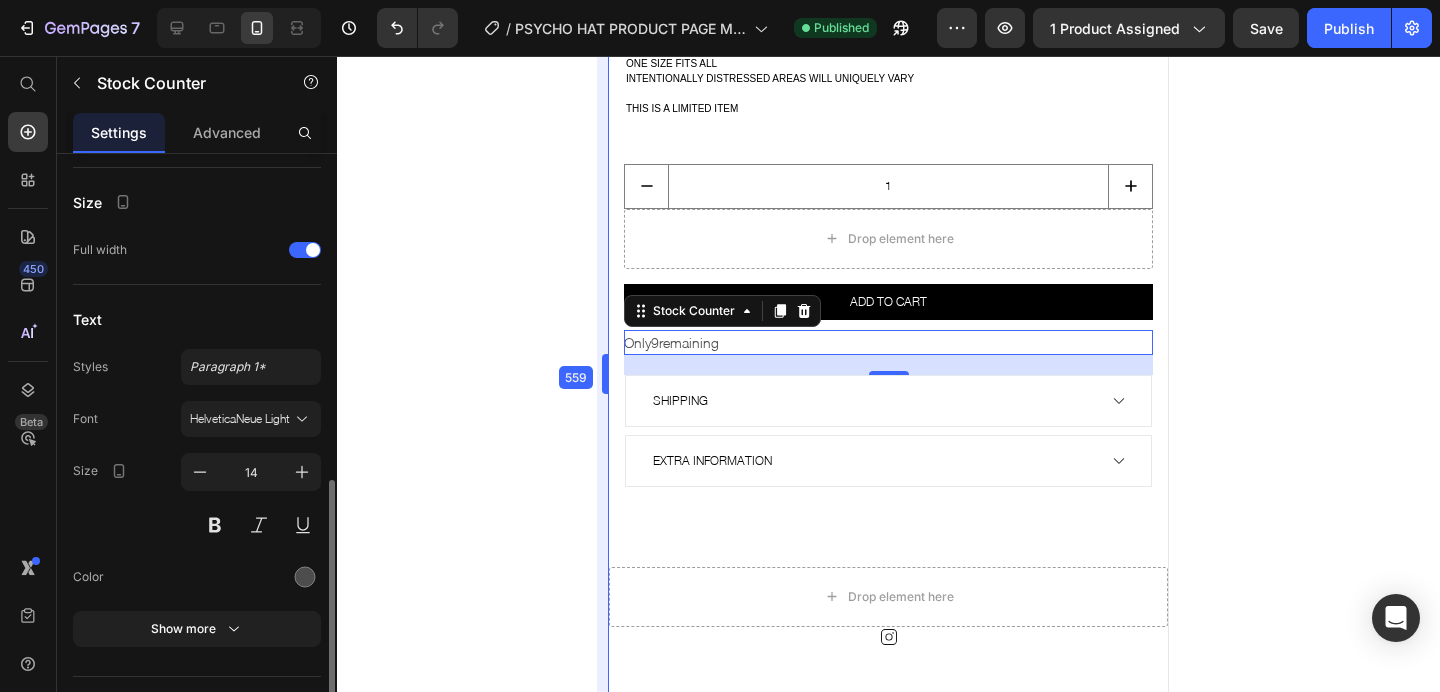 scroll, scrollTop: 1346, scrollLeft: 0, axis: vertical 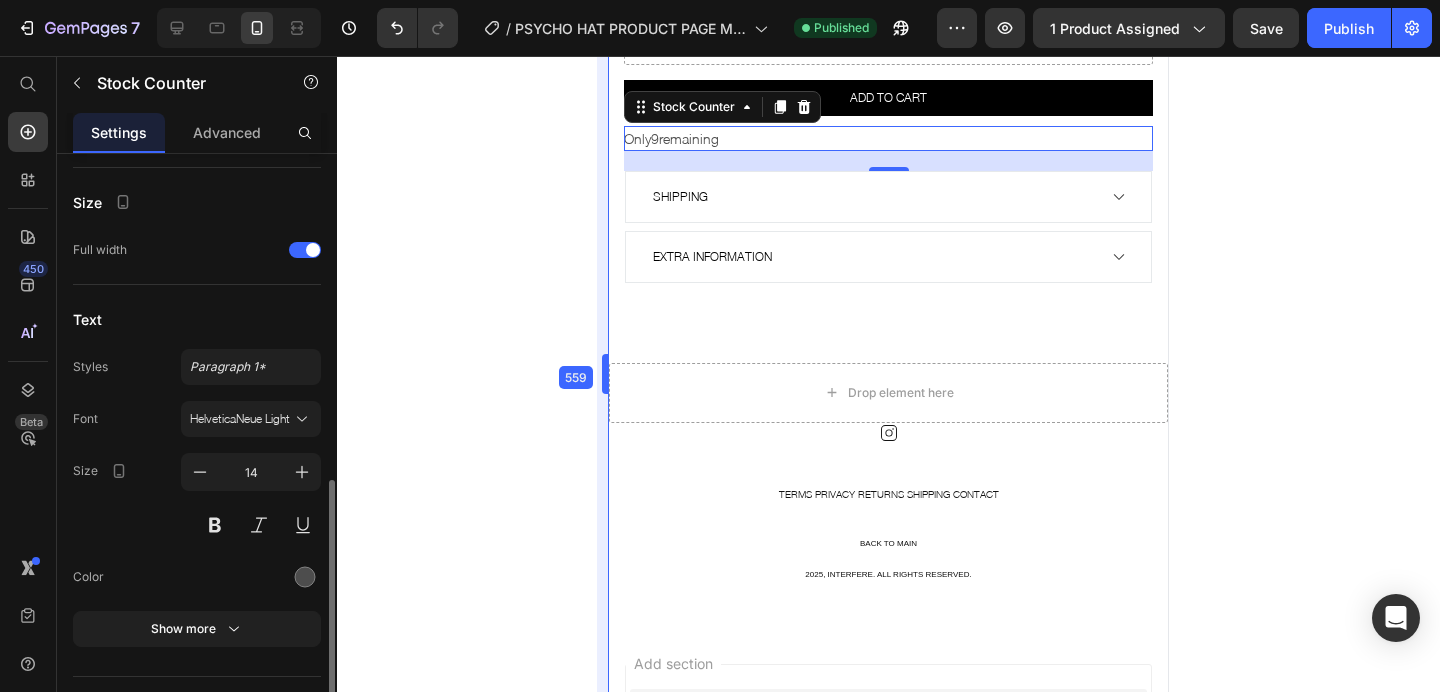 type 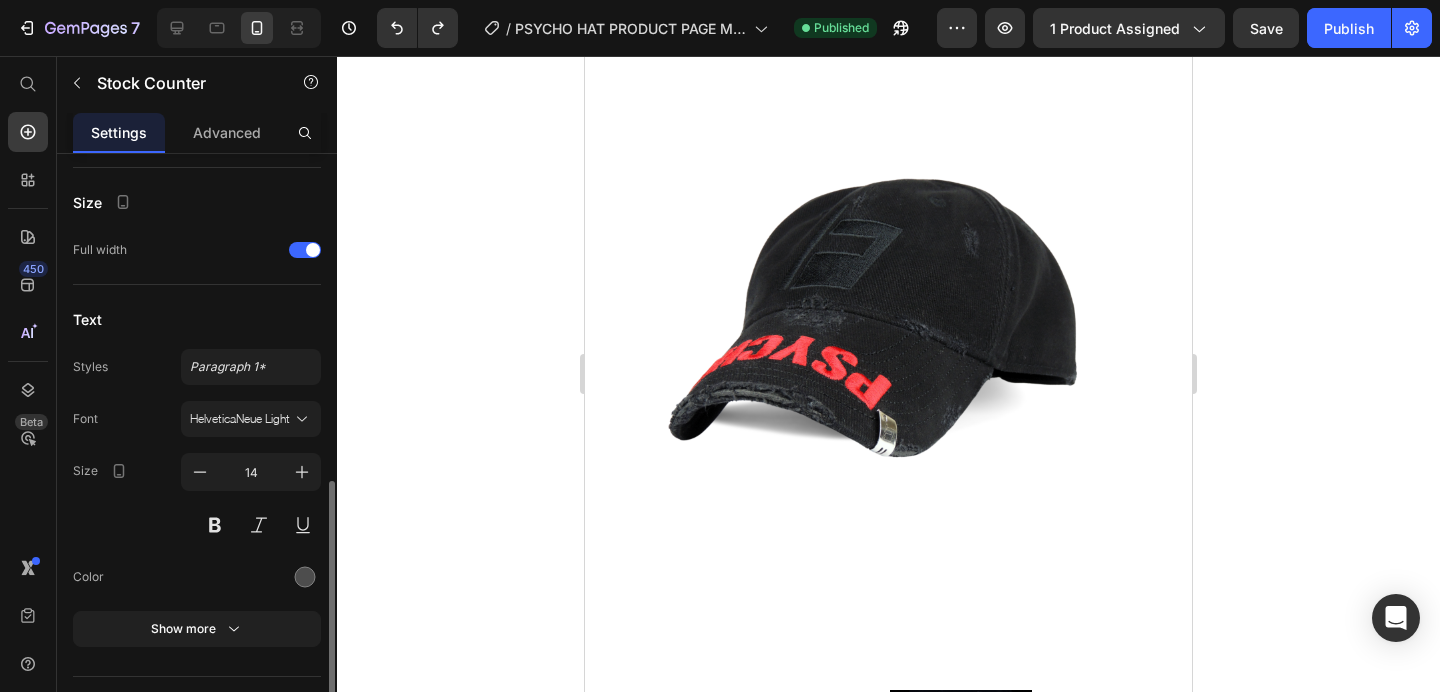 scroll, scrollTop: 182, scrollLeft: 0, axis: vertical 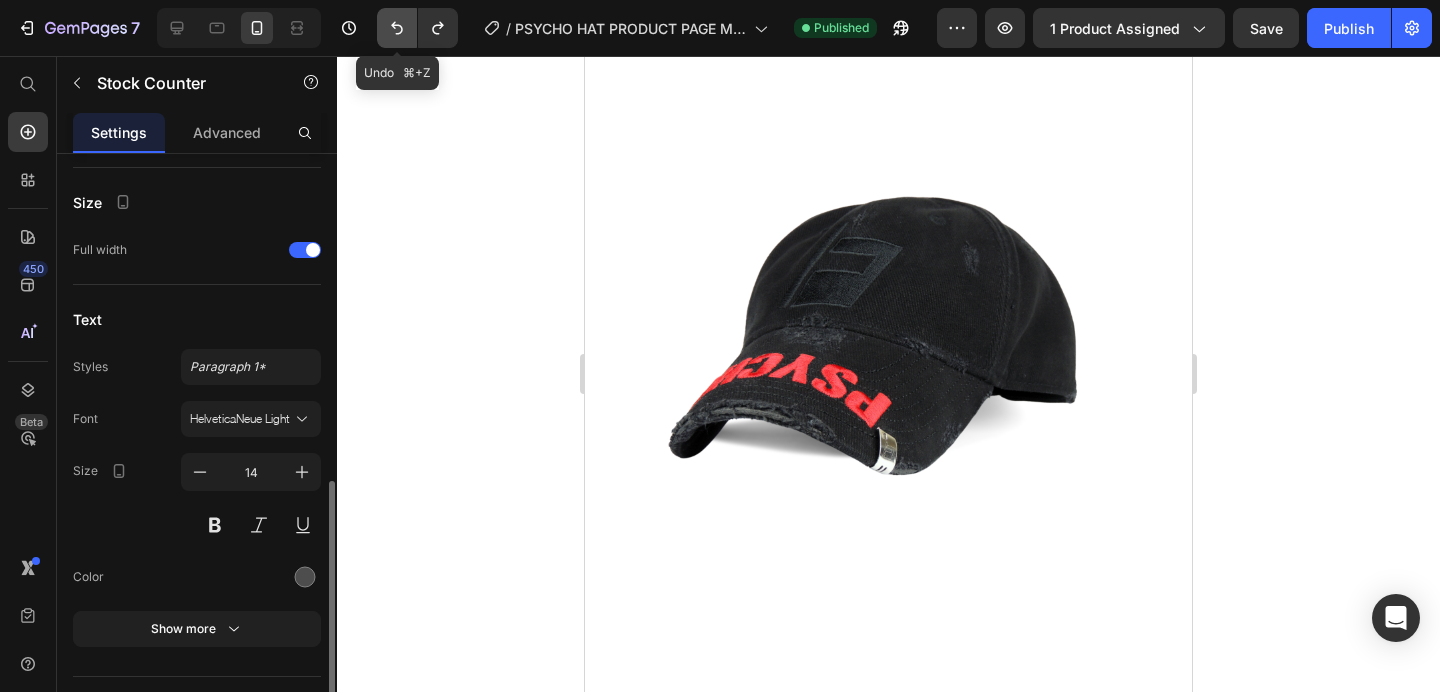 click 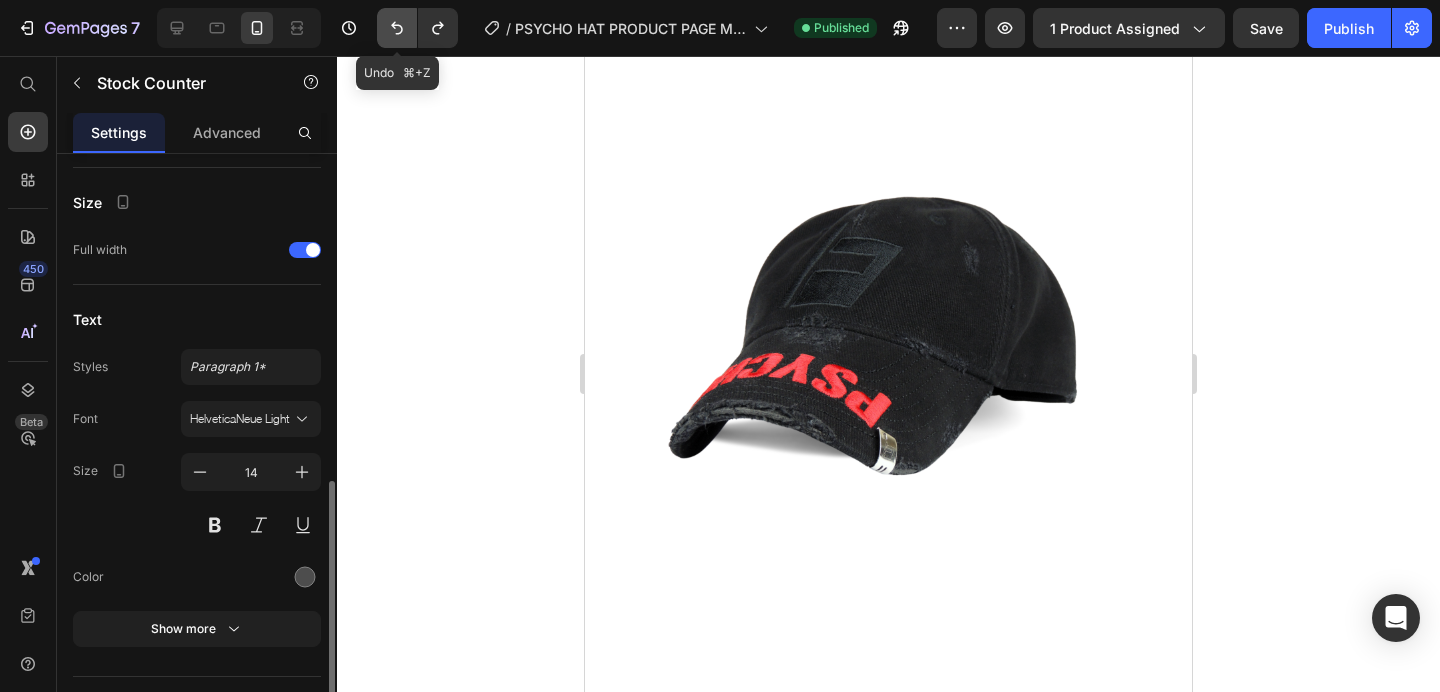 click 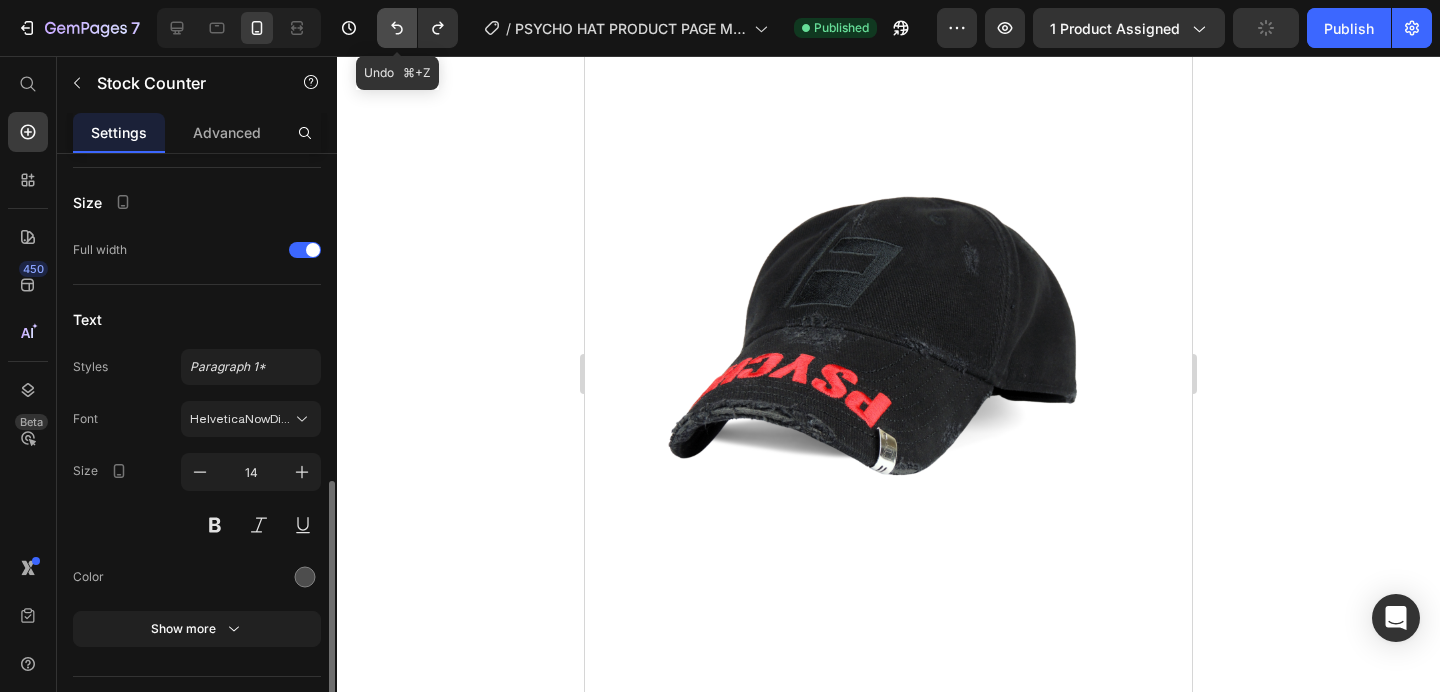 click 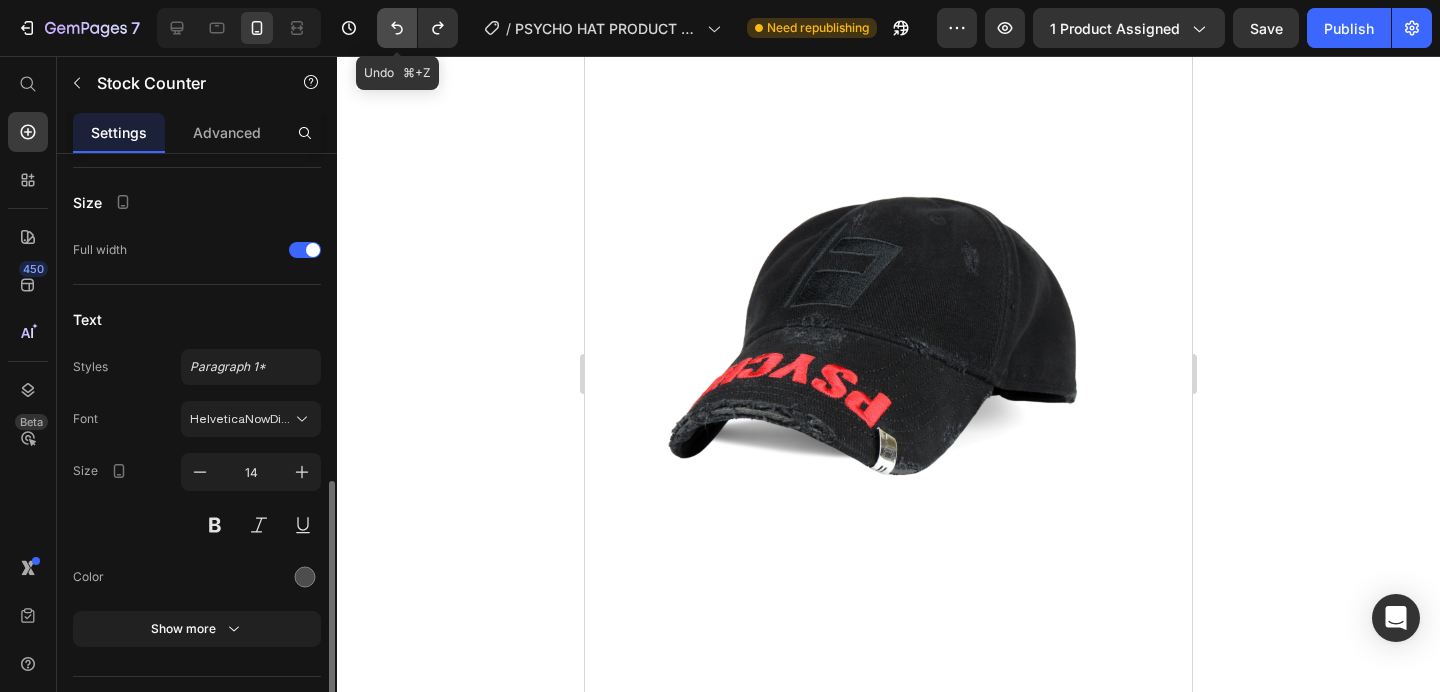 click 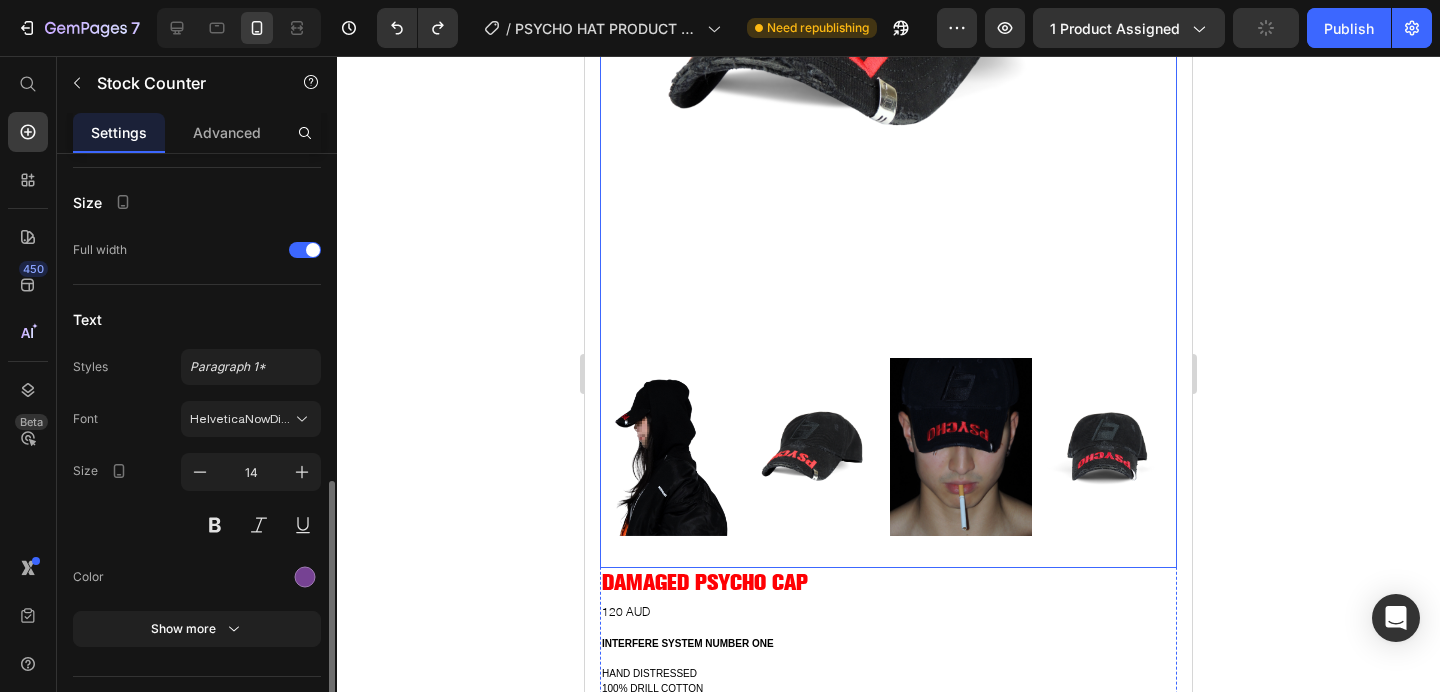 scroll, scrollTop: 1058, scrollLeft: 0, axis: vertical 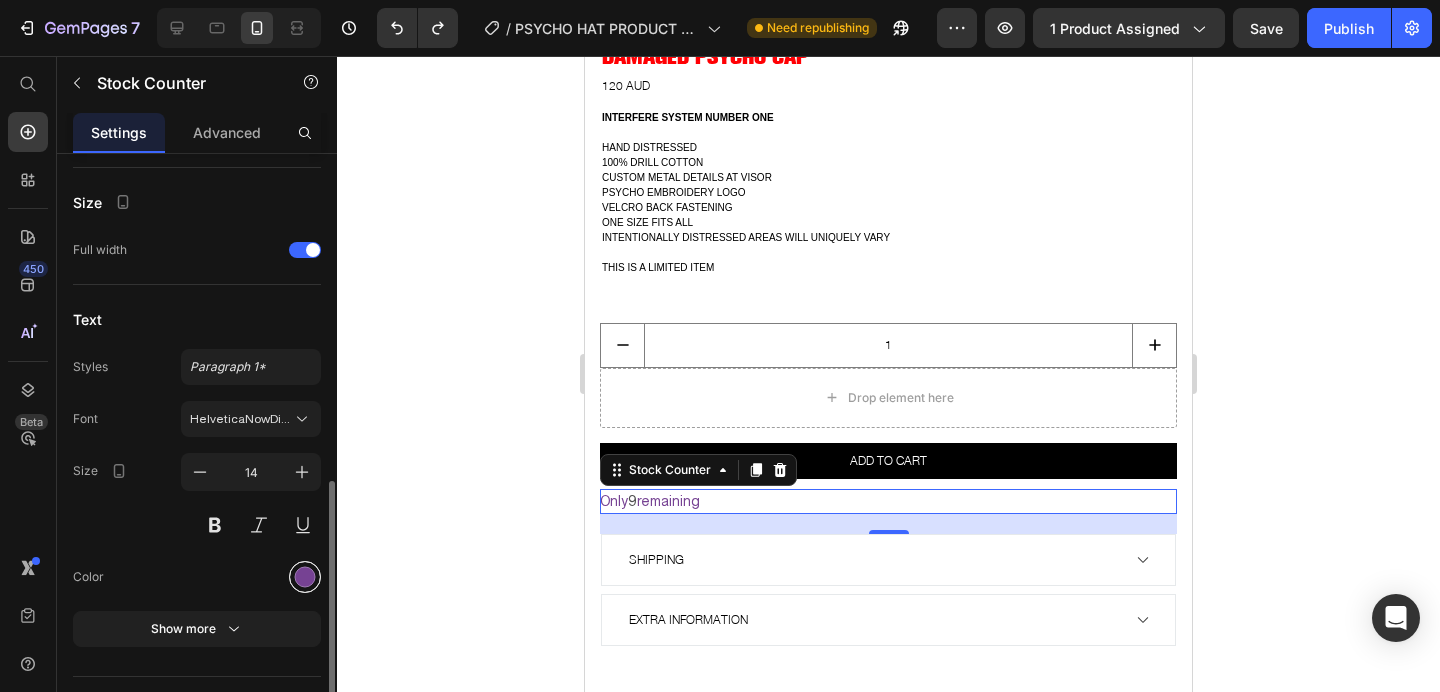 click at bounding box center (305, 577) 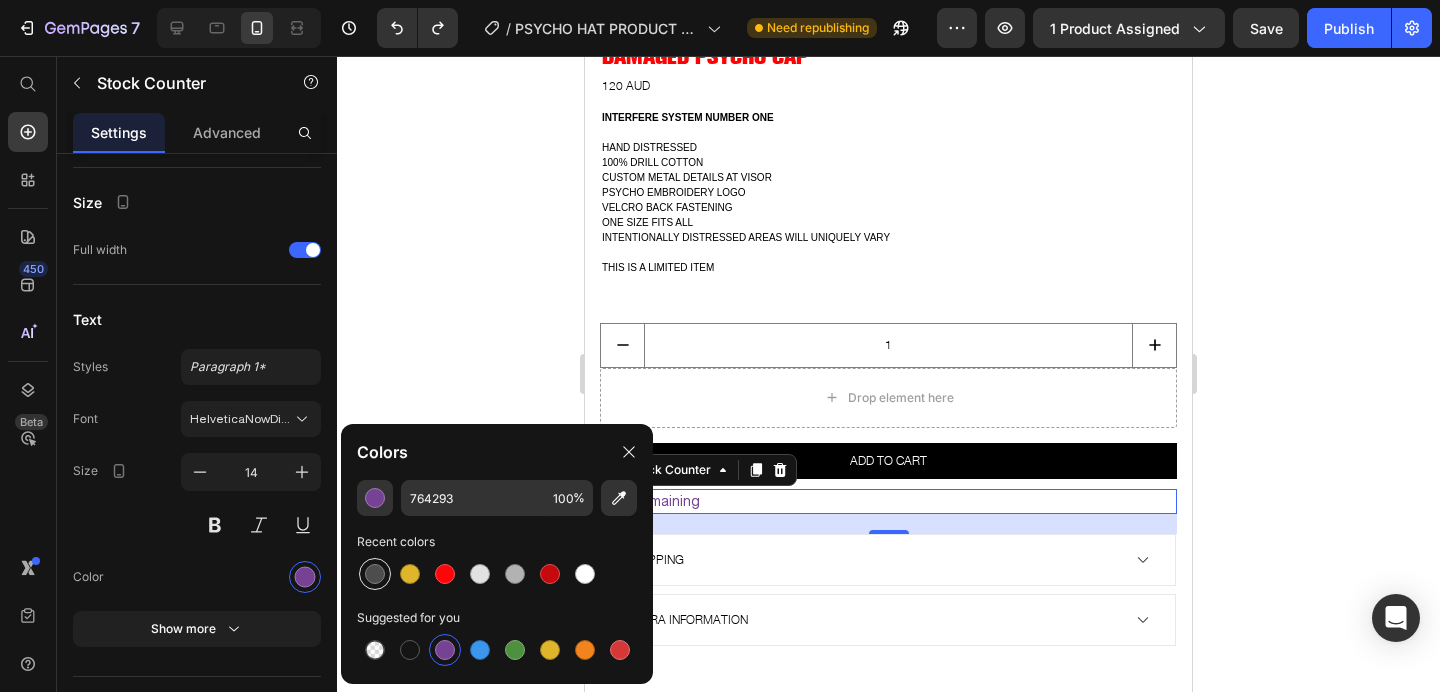 click at bounding box center (375, 574) 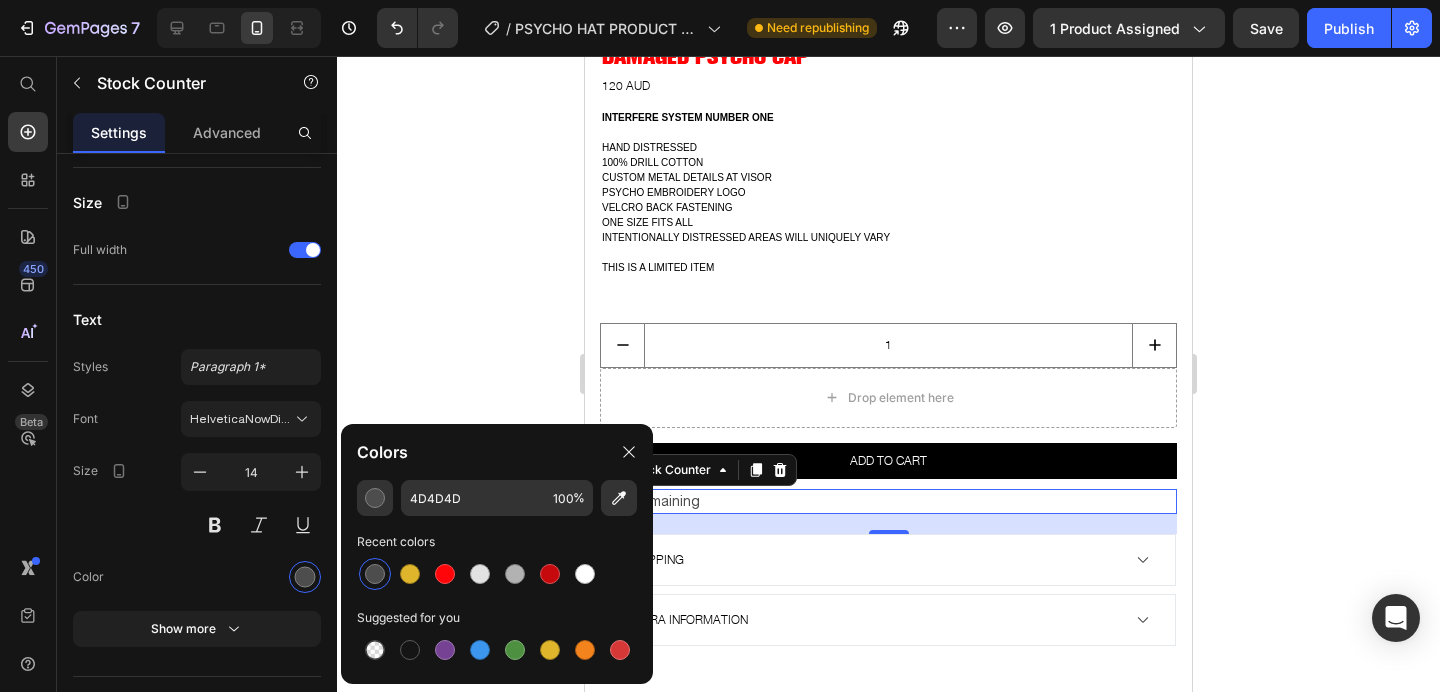 click at bounding box center [375, 574] 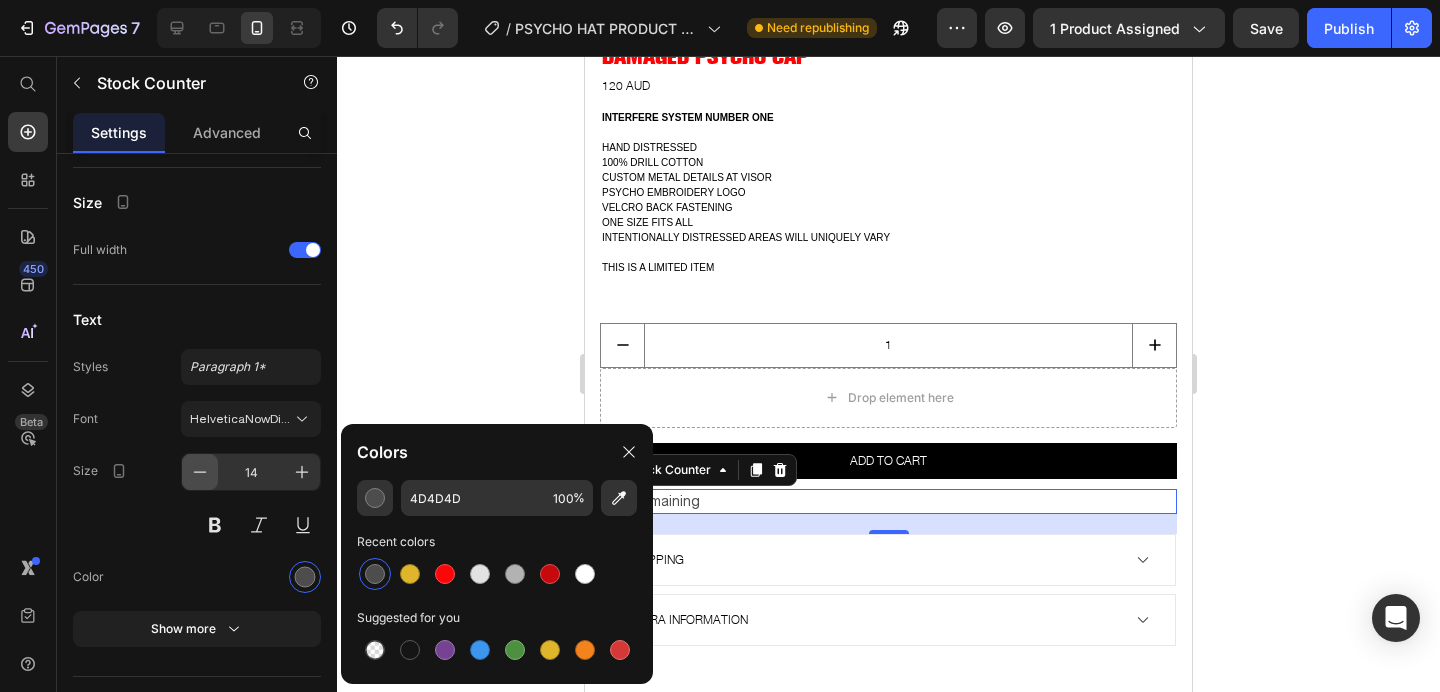click 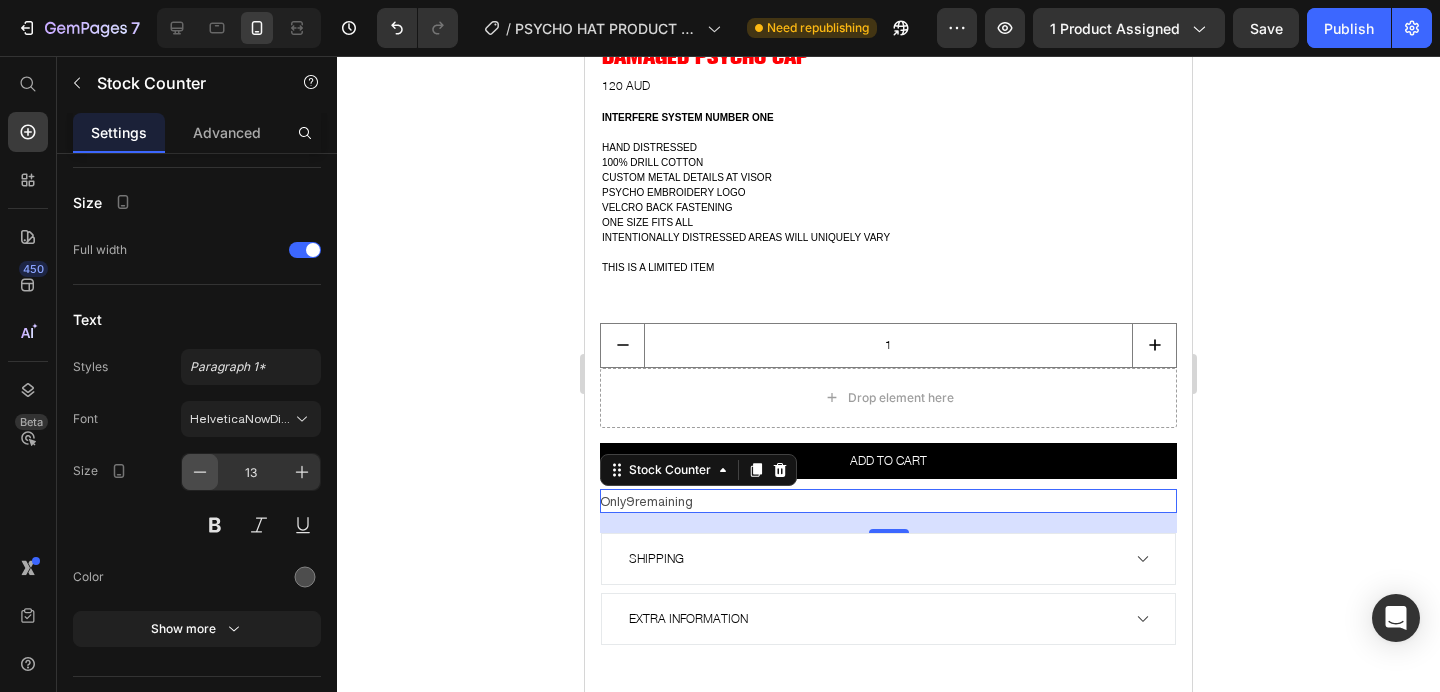 click 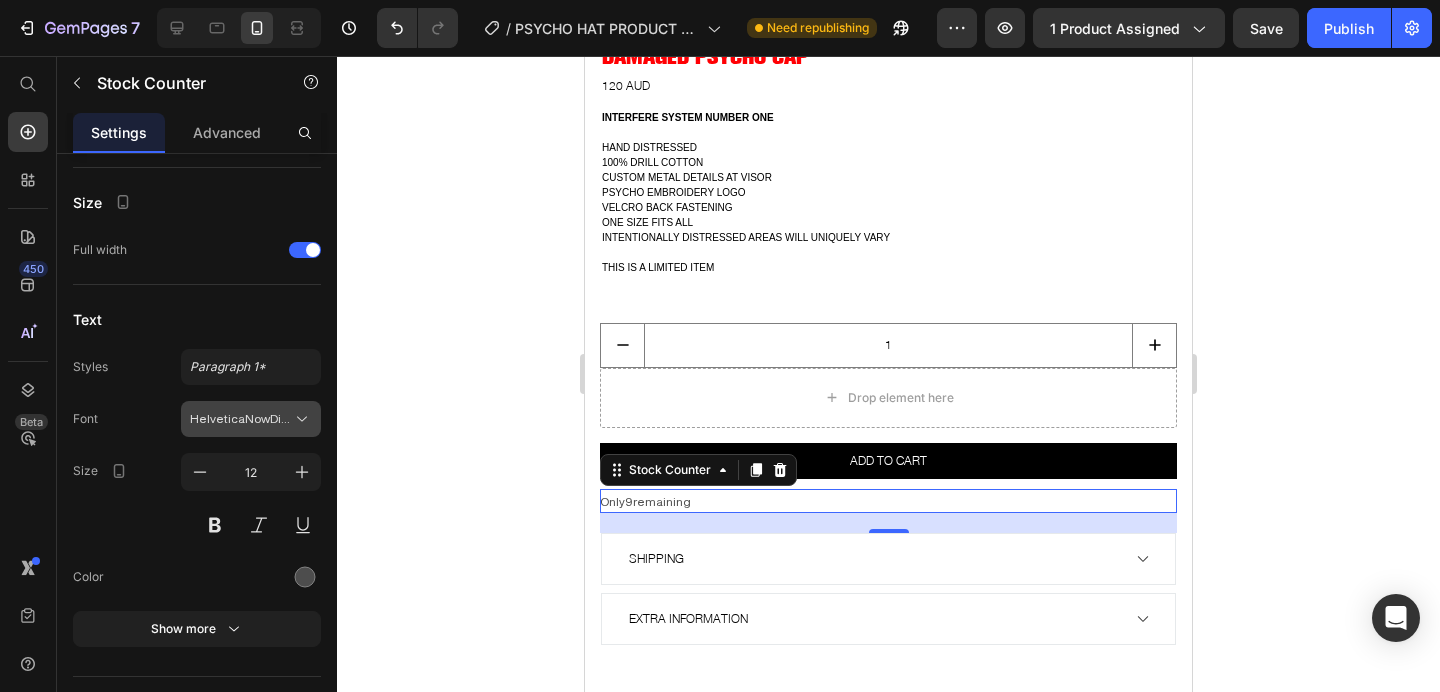 click on "HelveticaNowDisplay" at bounding box center (241, 419) 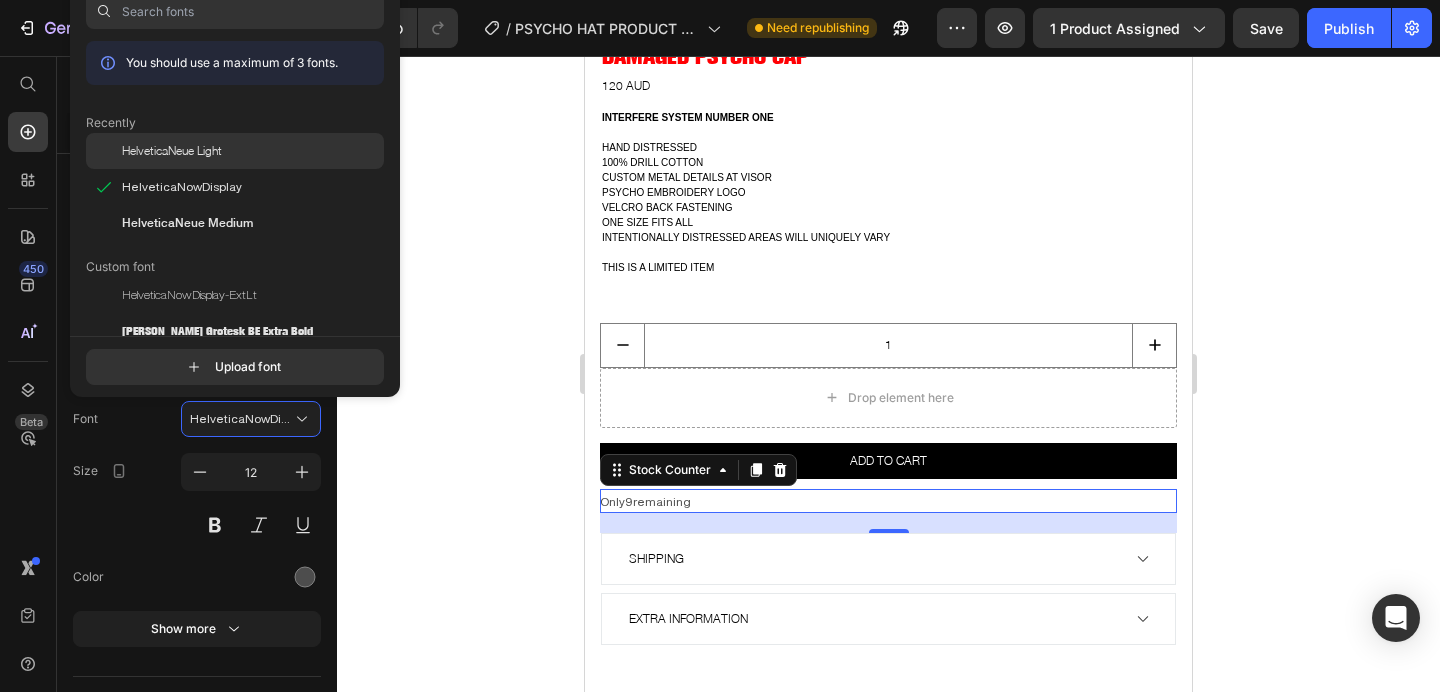 click on "HelveticaNeue Light" 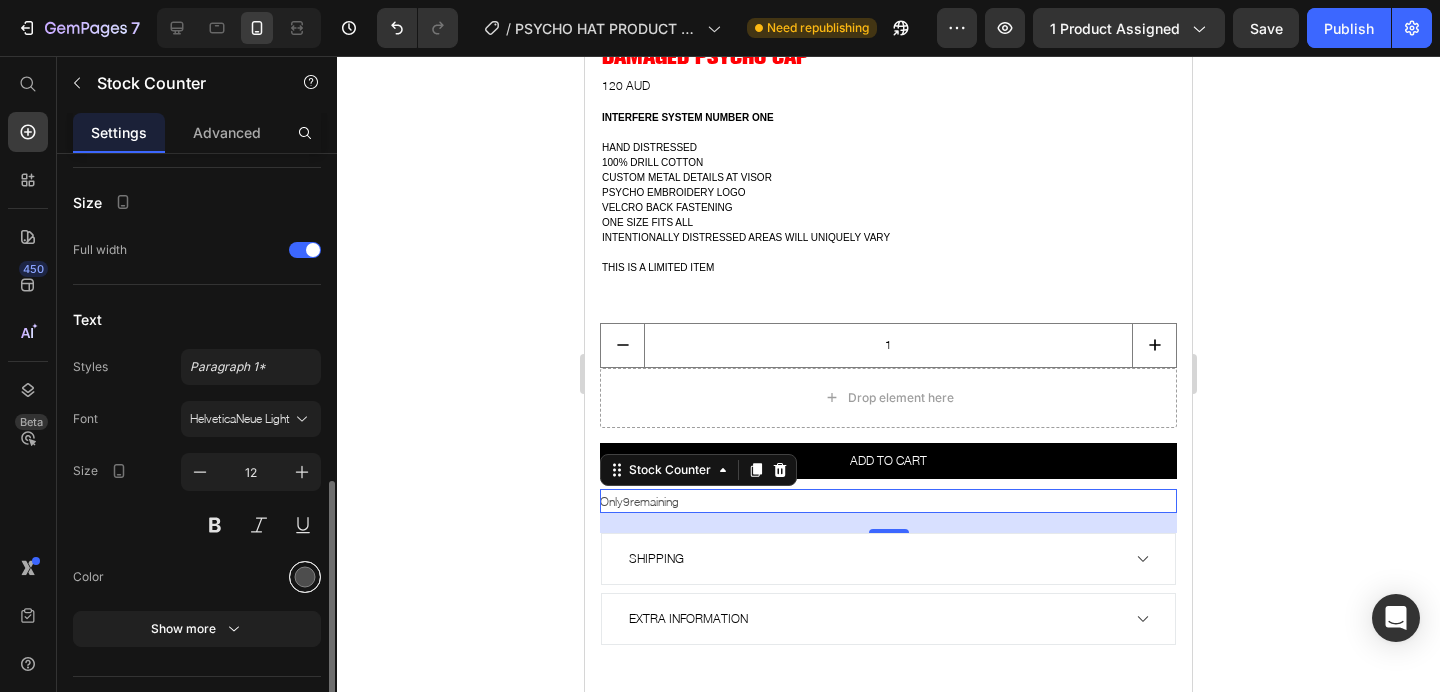 click at bounding box center [305, 577] 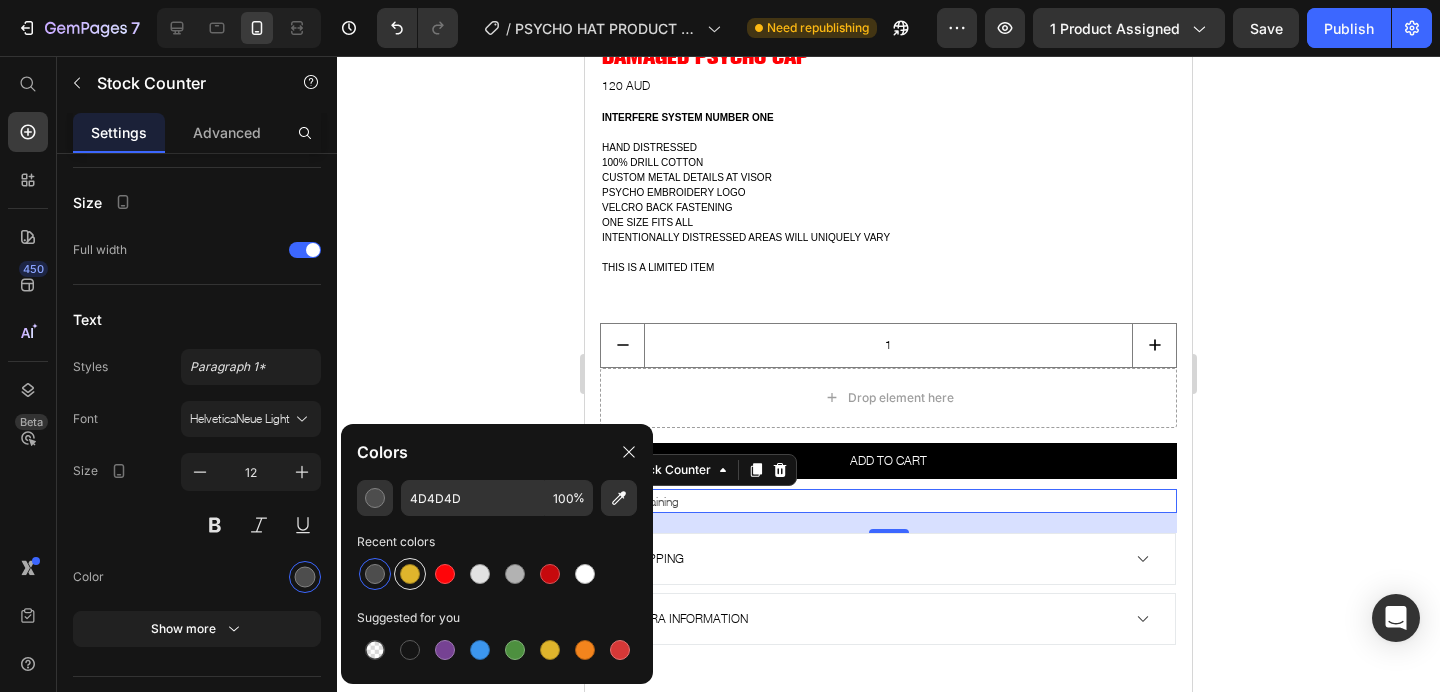 click at bounding box center (410, 574) 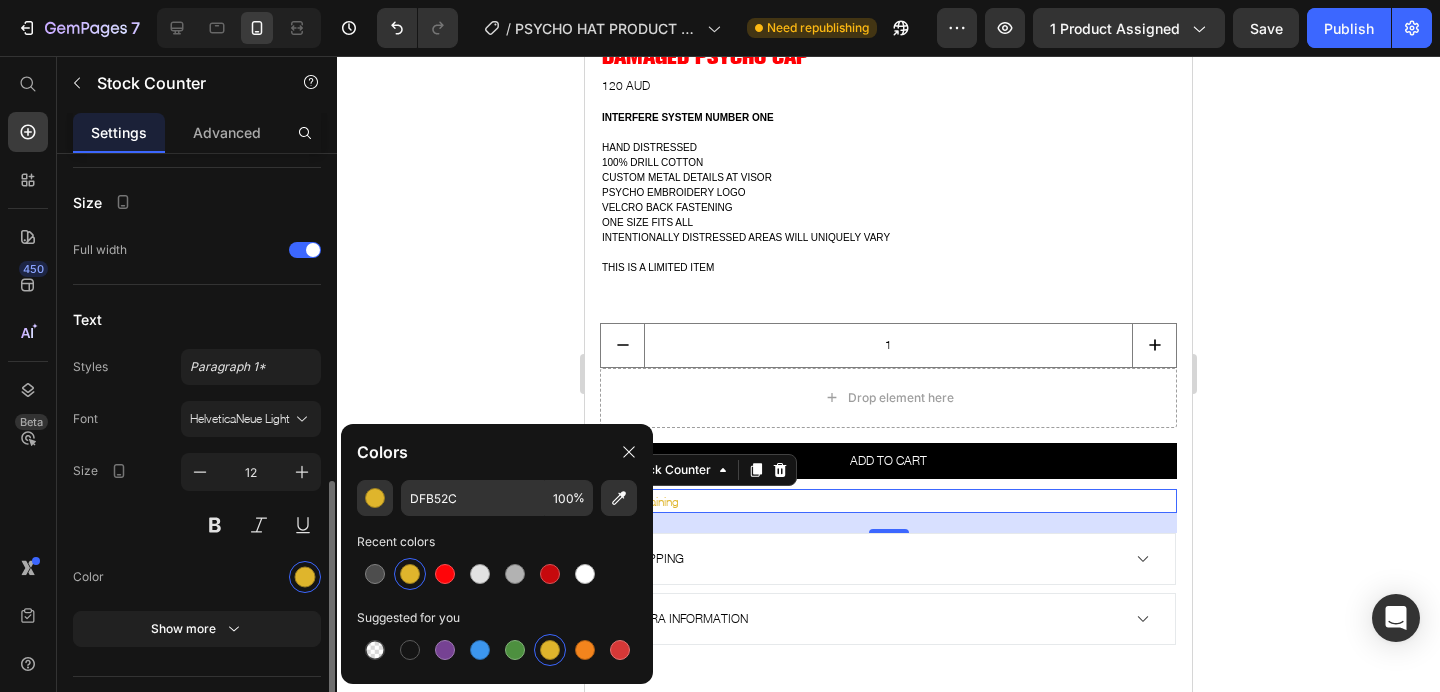 click on "Color" at bounding box center (197, 577) 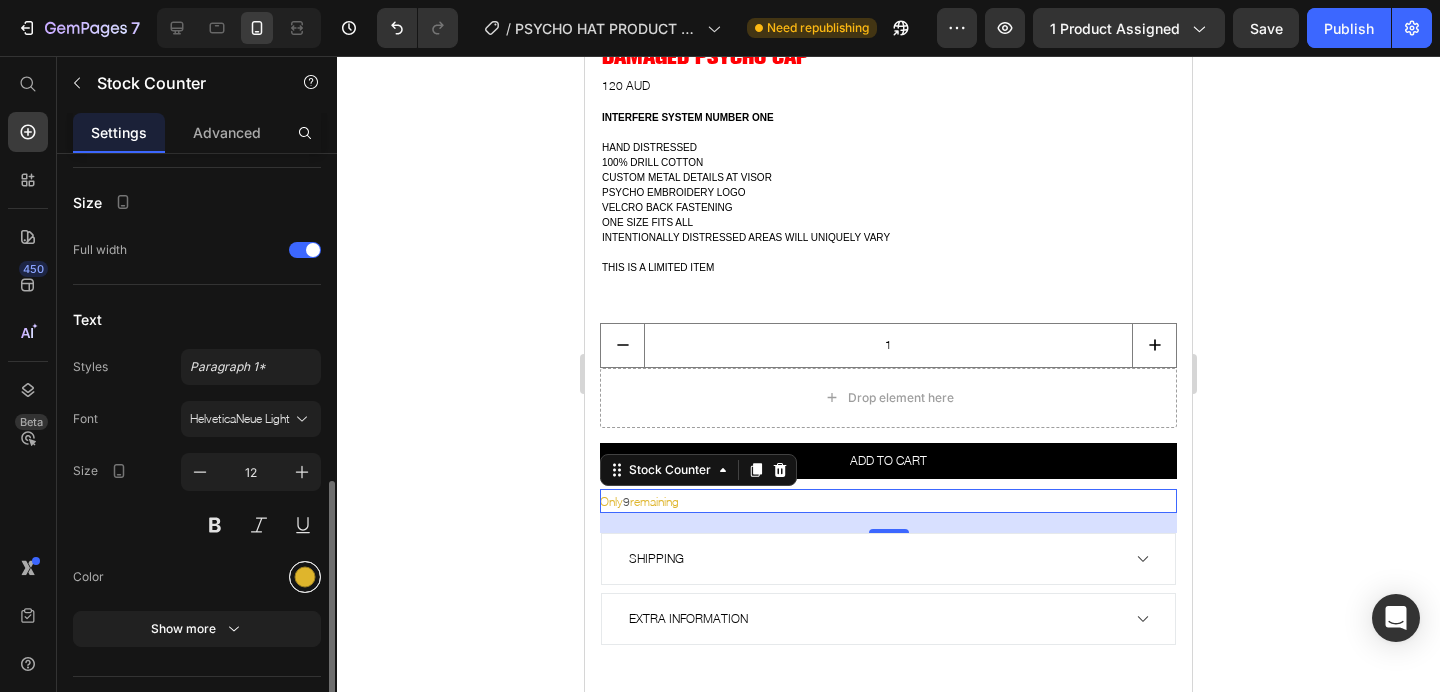 click at bounding box center [305, 577] 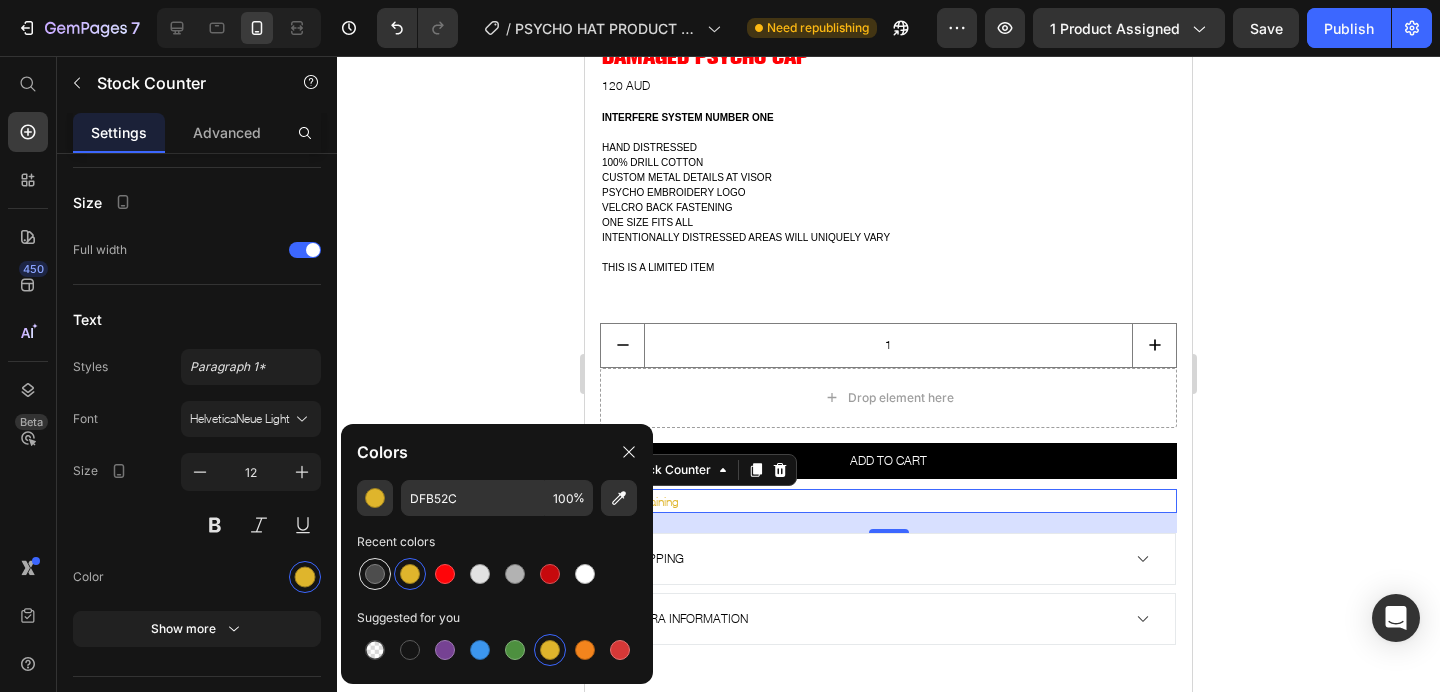 click at bounding box center (375, 574) 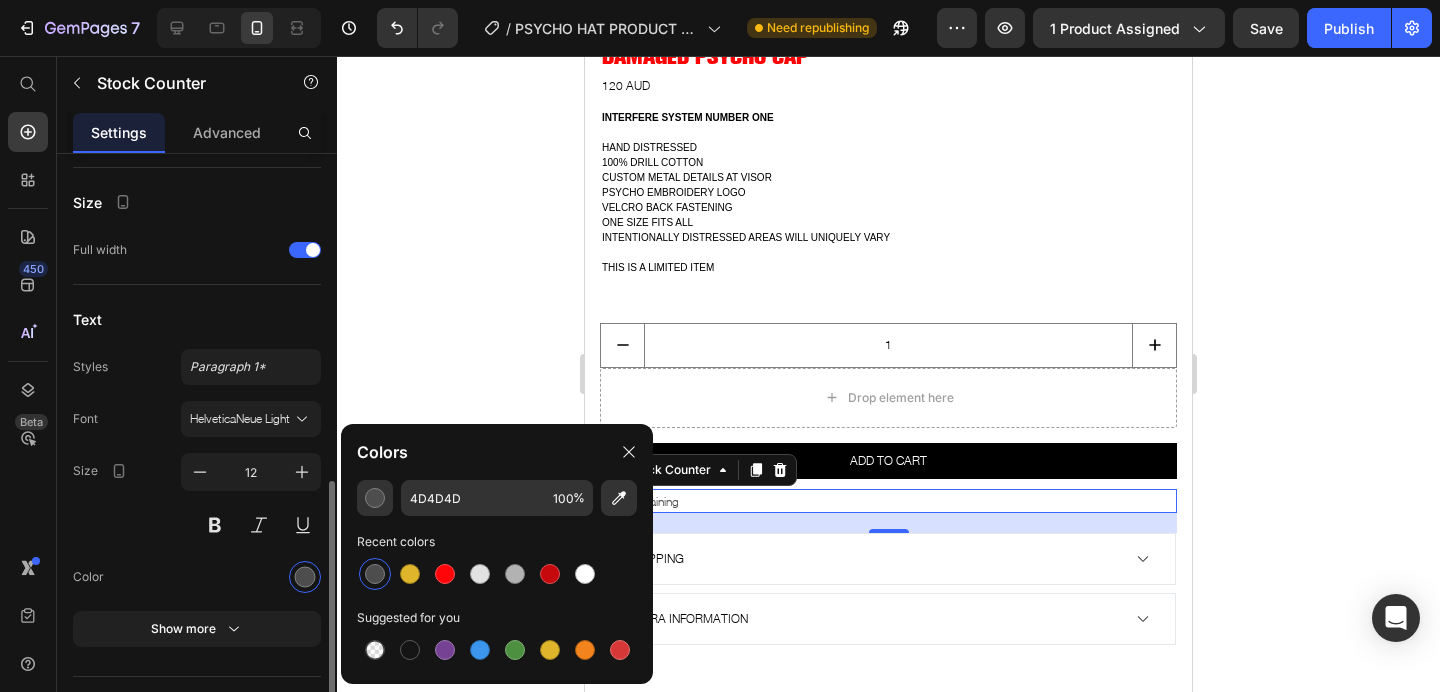 click at bounding box center (251, 577) 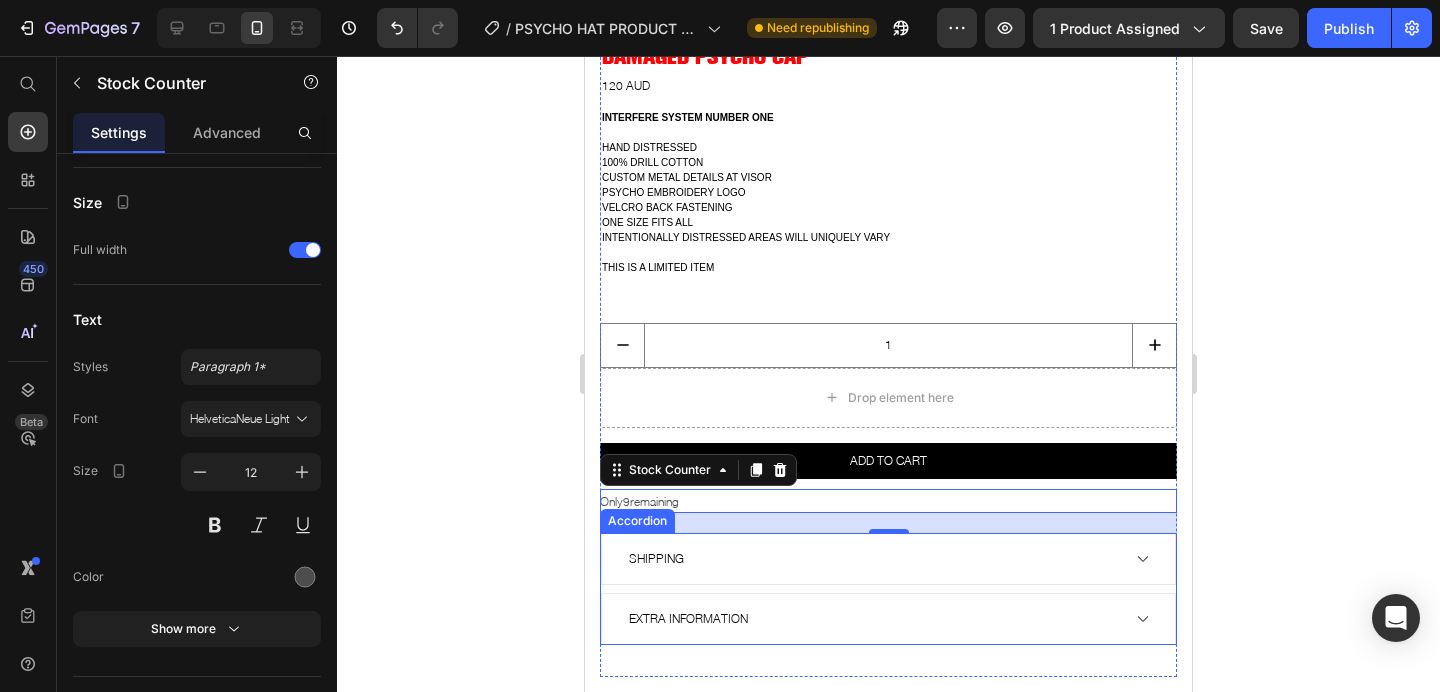 click on "EXTRA INFORMATION" at bounding box center [888, 619] 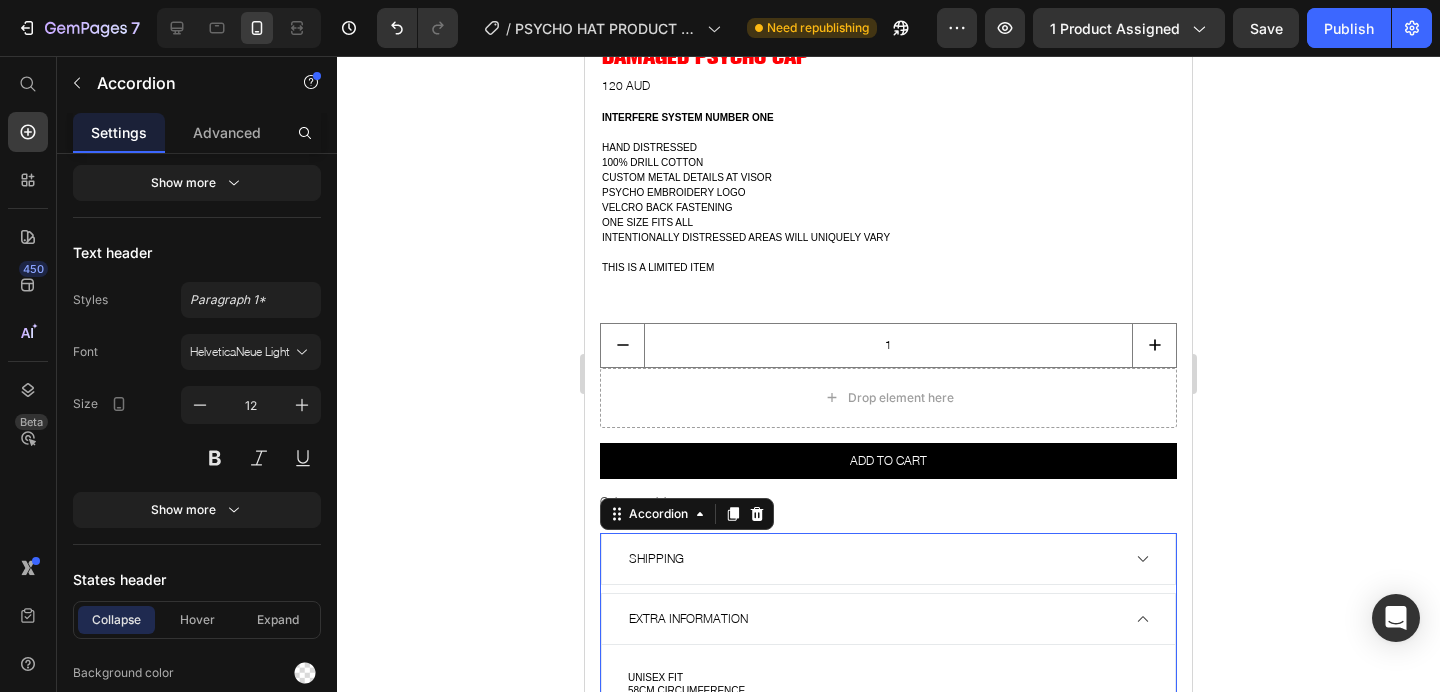 scroll, scrollTop: 1231, scrollLeft: 0, axis: vertical 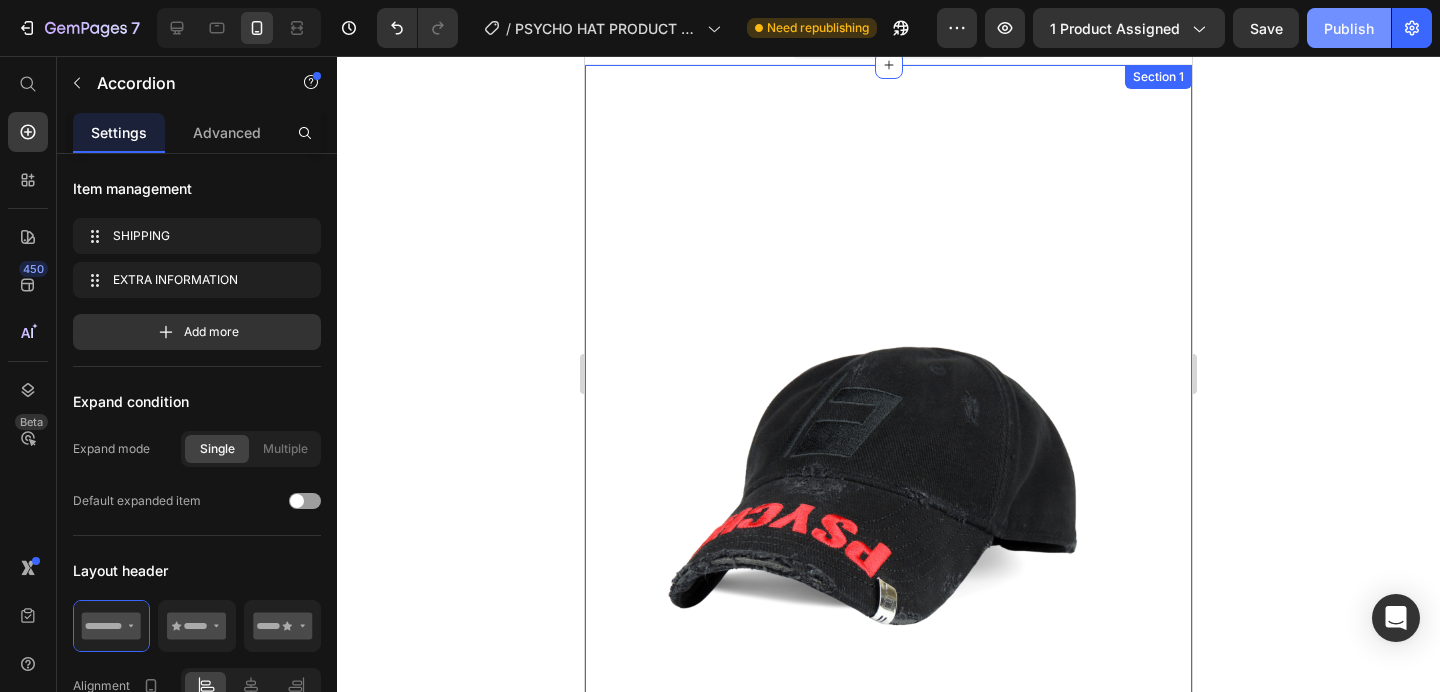 click on "Publish" at bounding box center [1349, 28] 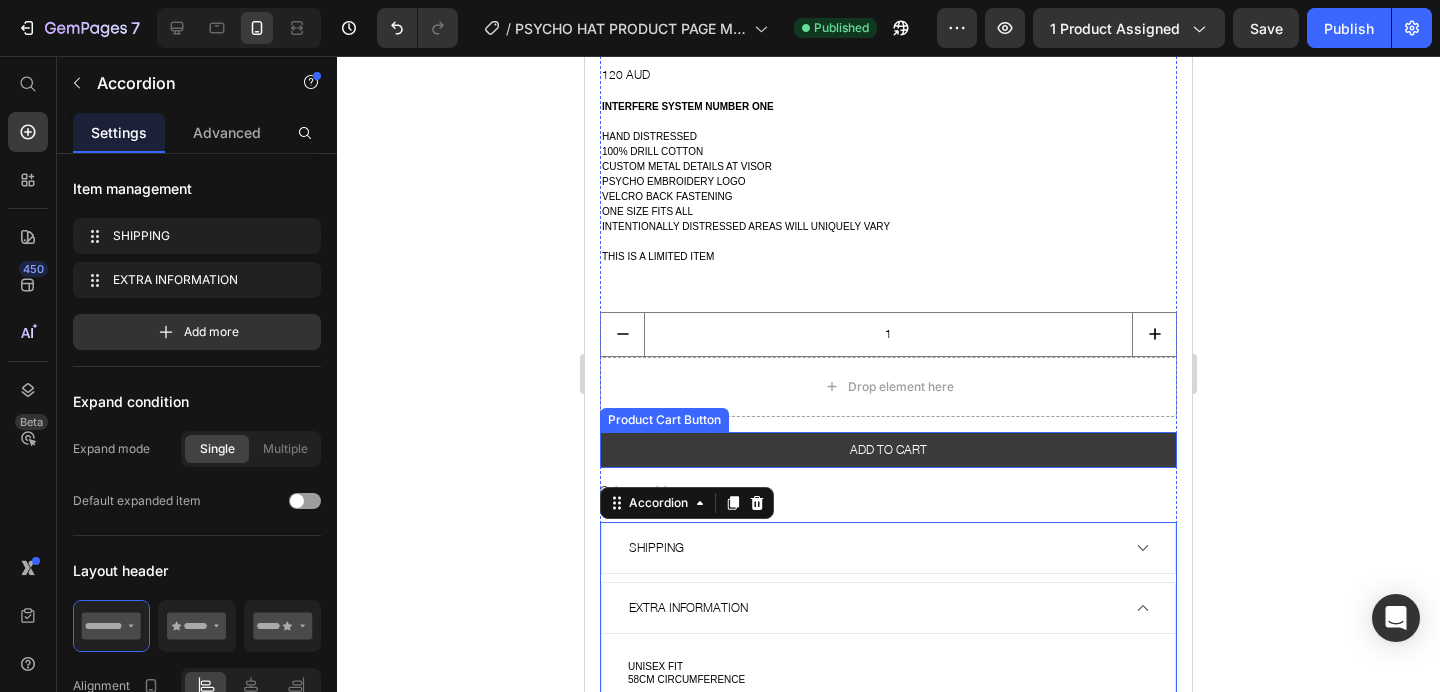 scroll, scrollTop: 1126, scrollLeft: 0, axis: vertical 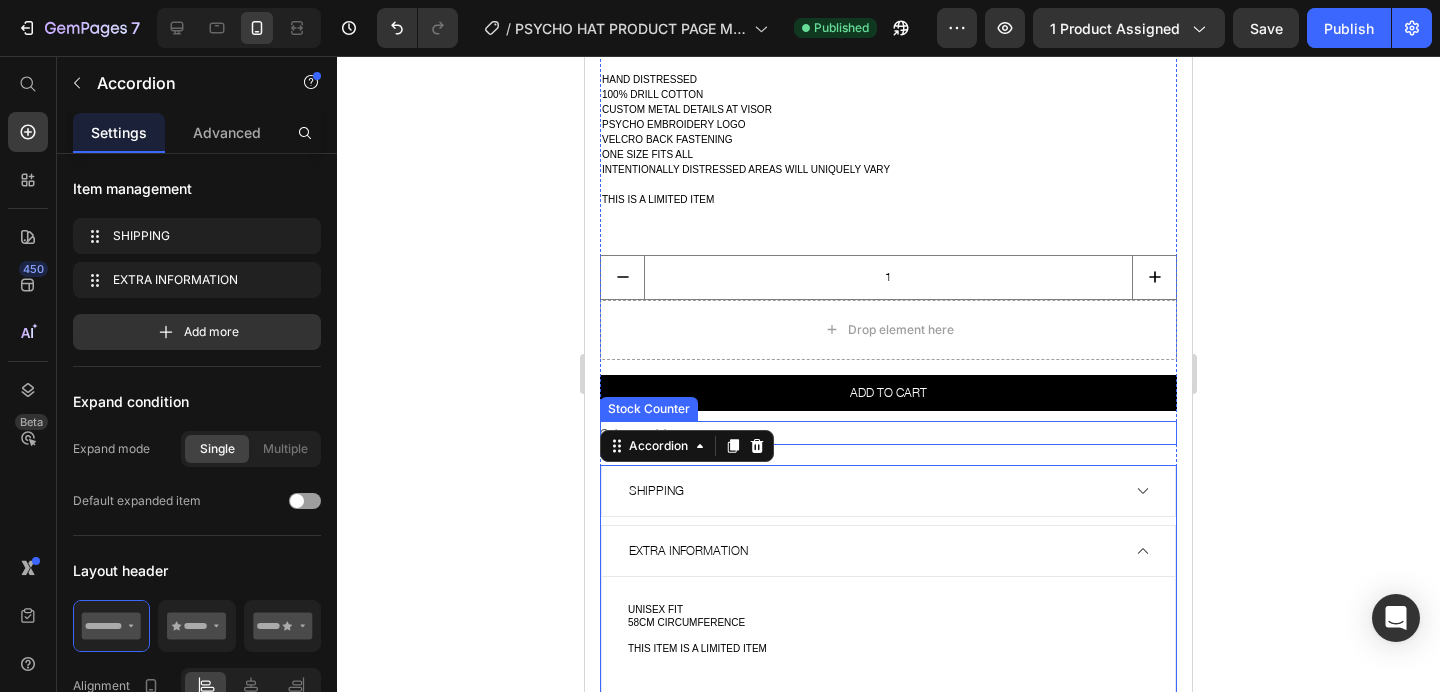 click on "Only  9  remaining" at bounding box center (888, 434) 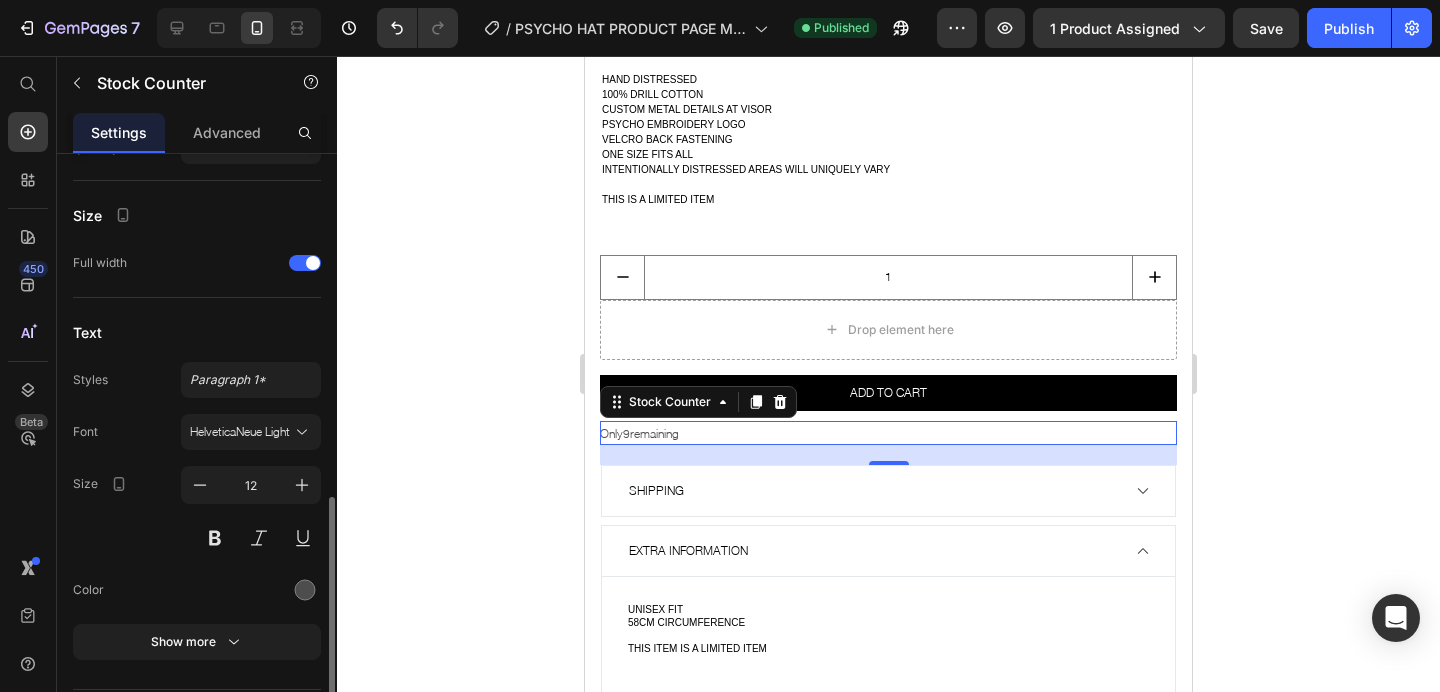scroll, scrollTop: 818, scrollLeft: 0, axis: vertical 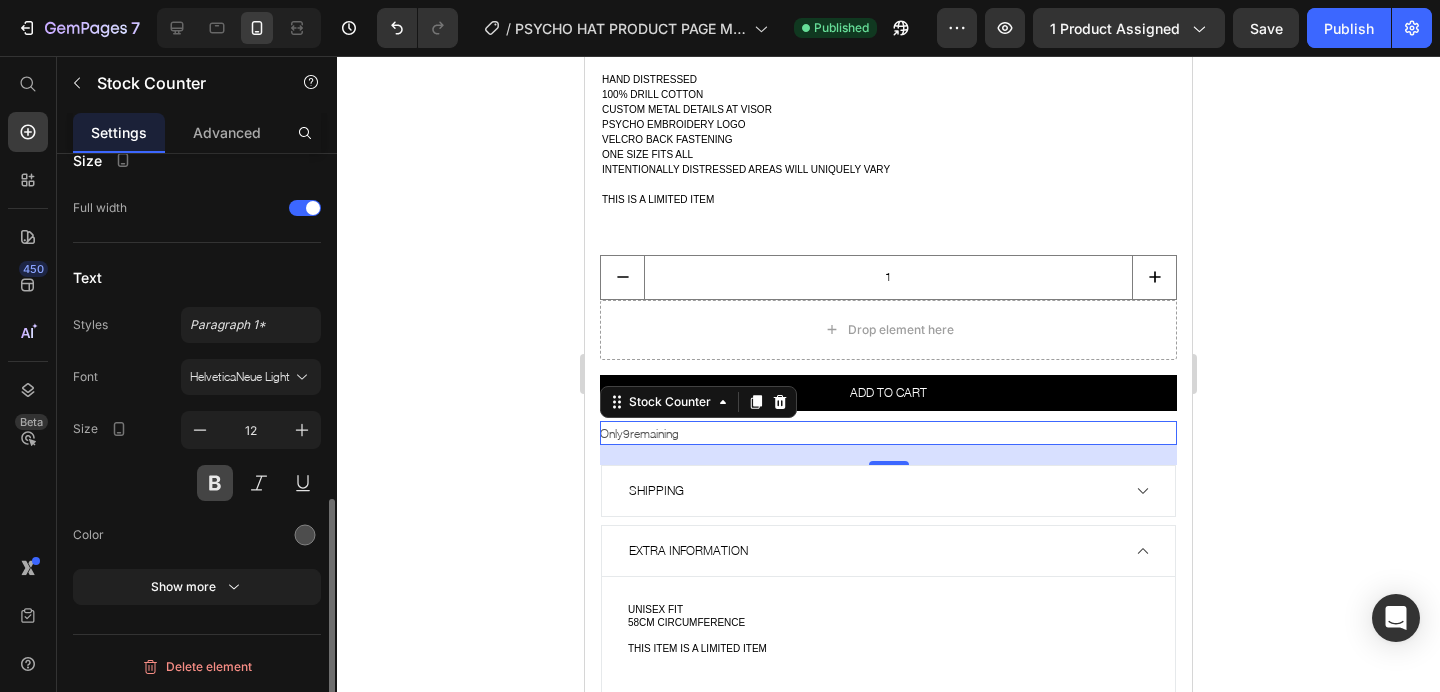 click at bounding box center [215, 483] 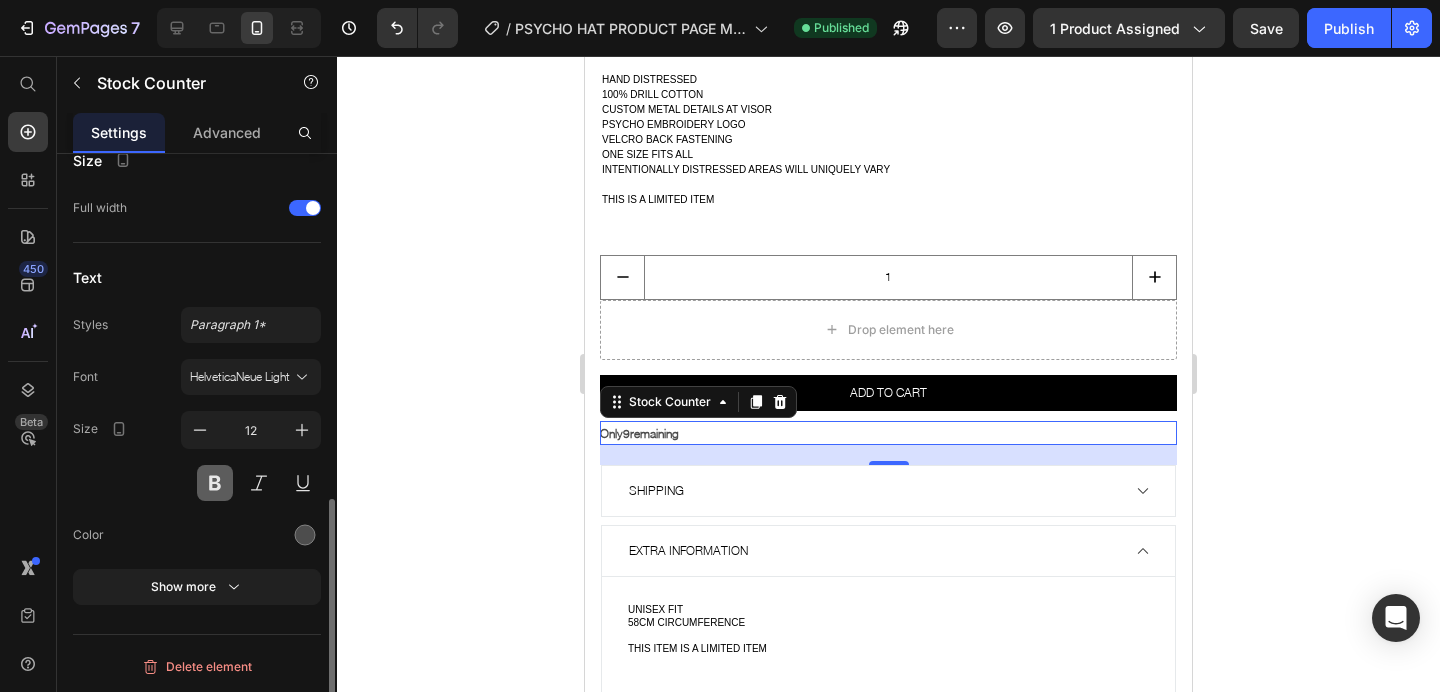 click at bounding box center (215, 483) 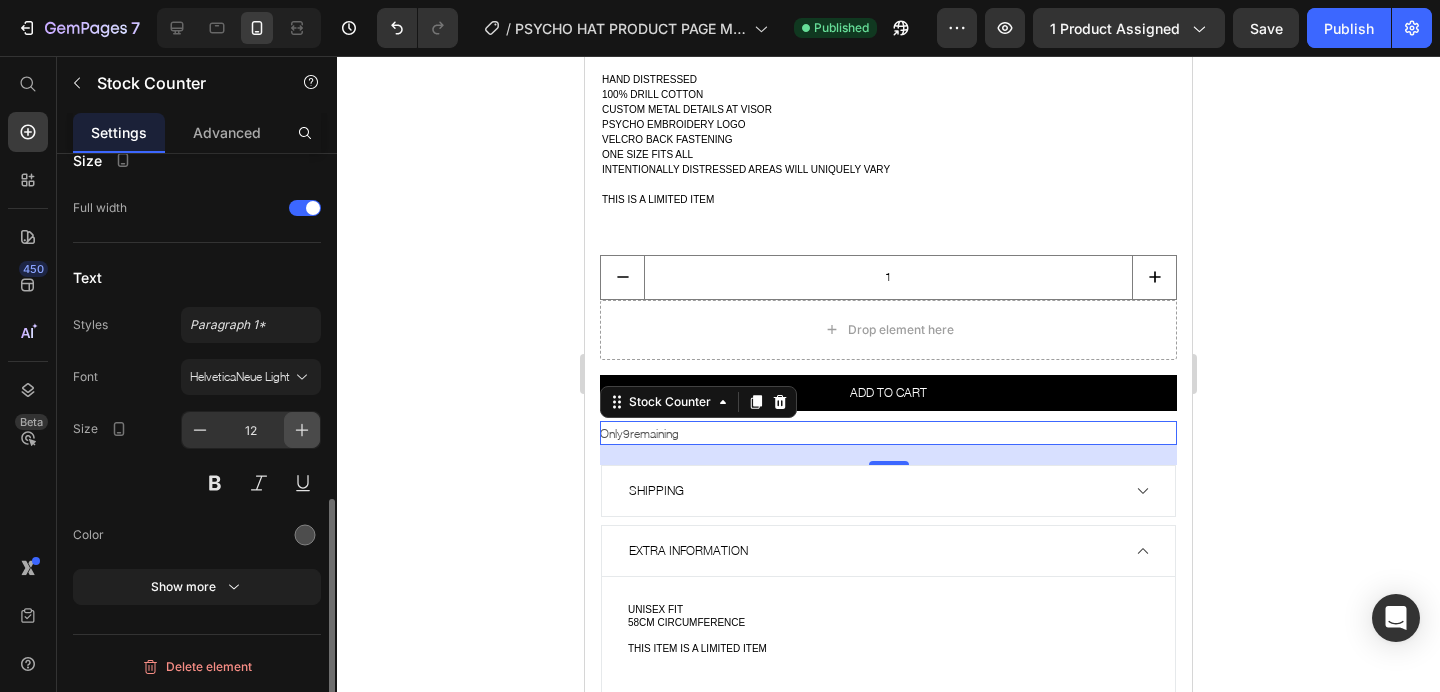 click 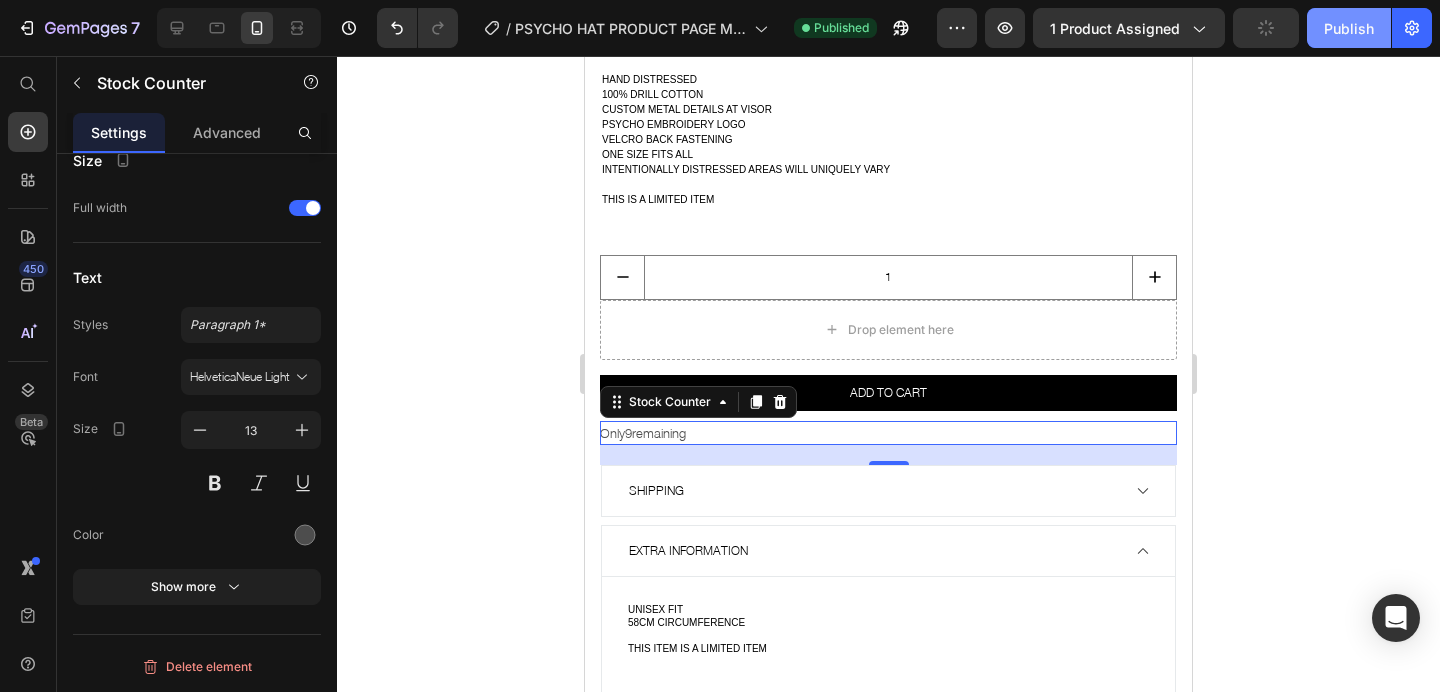 click on "Publish" 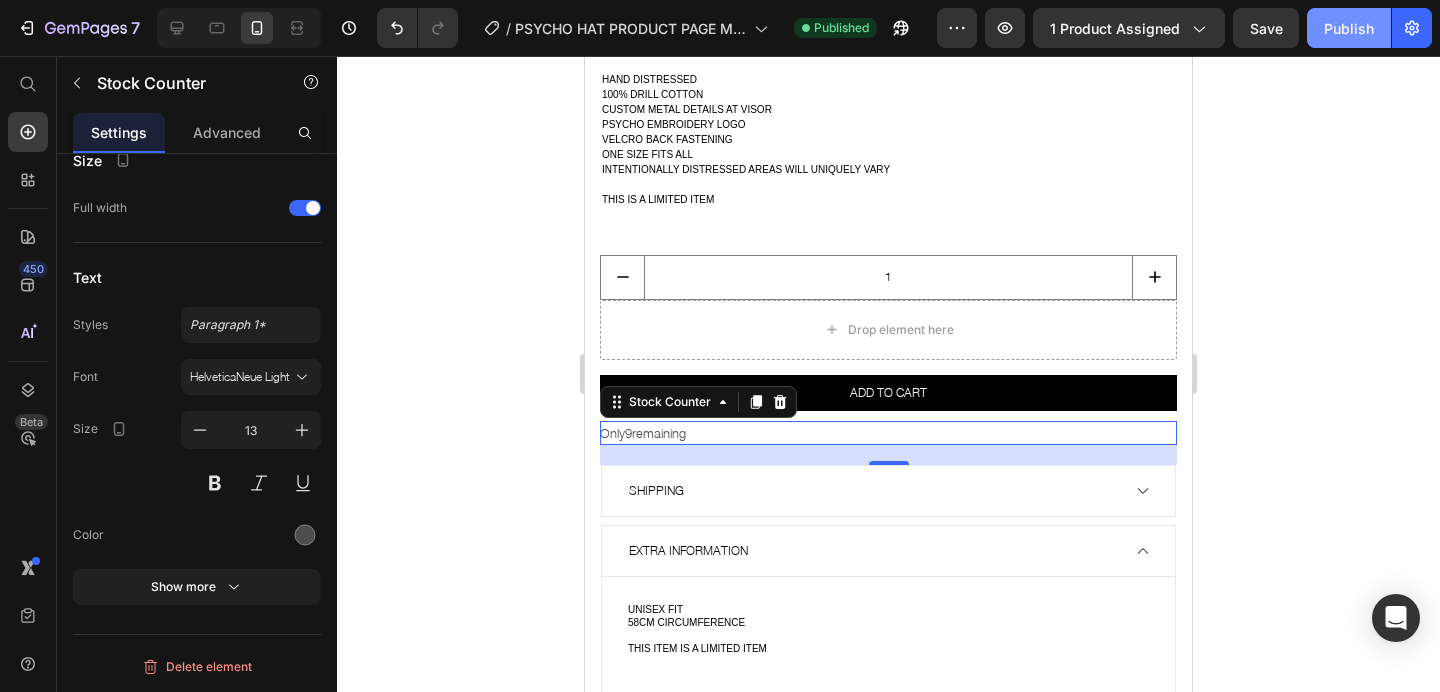 click on "Publish" at bounding box center [1349, 28] 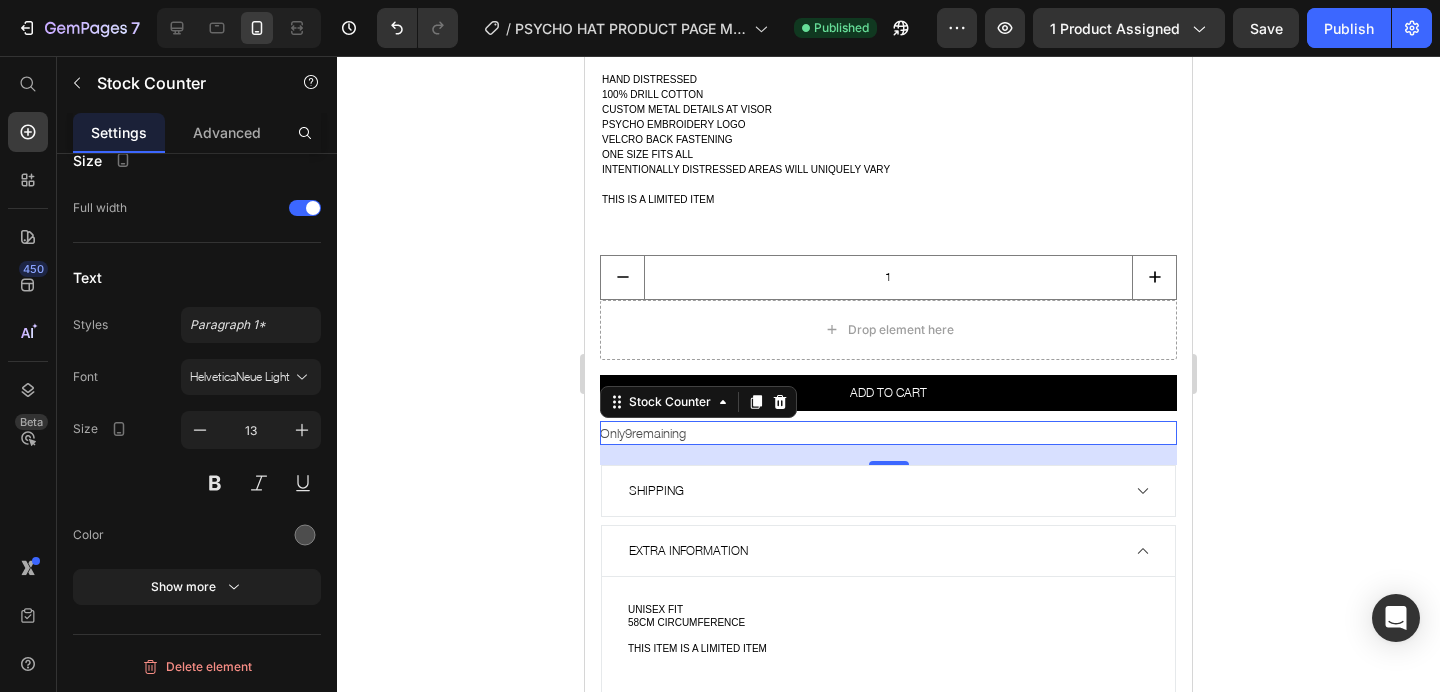 click 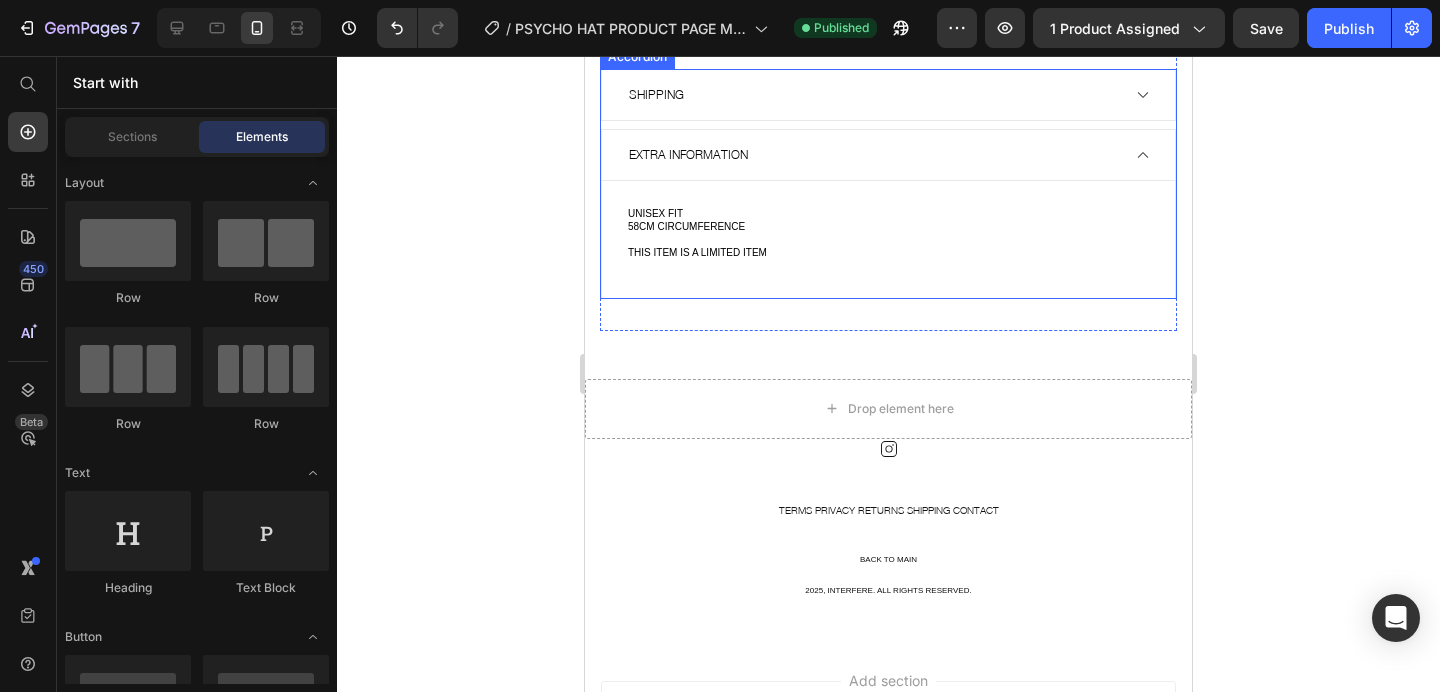 scroll, scrollTop: 1711, scrollLeft: 0, axis: vertical 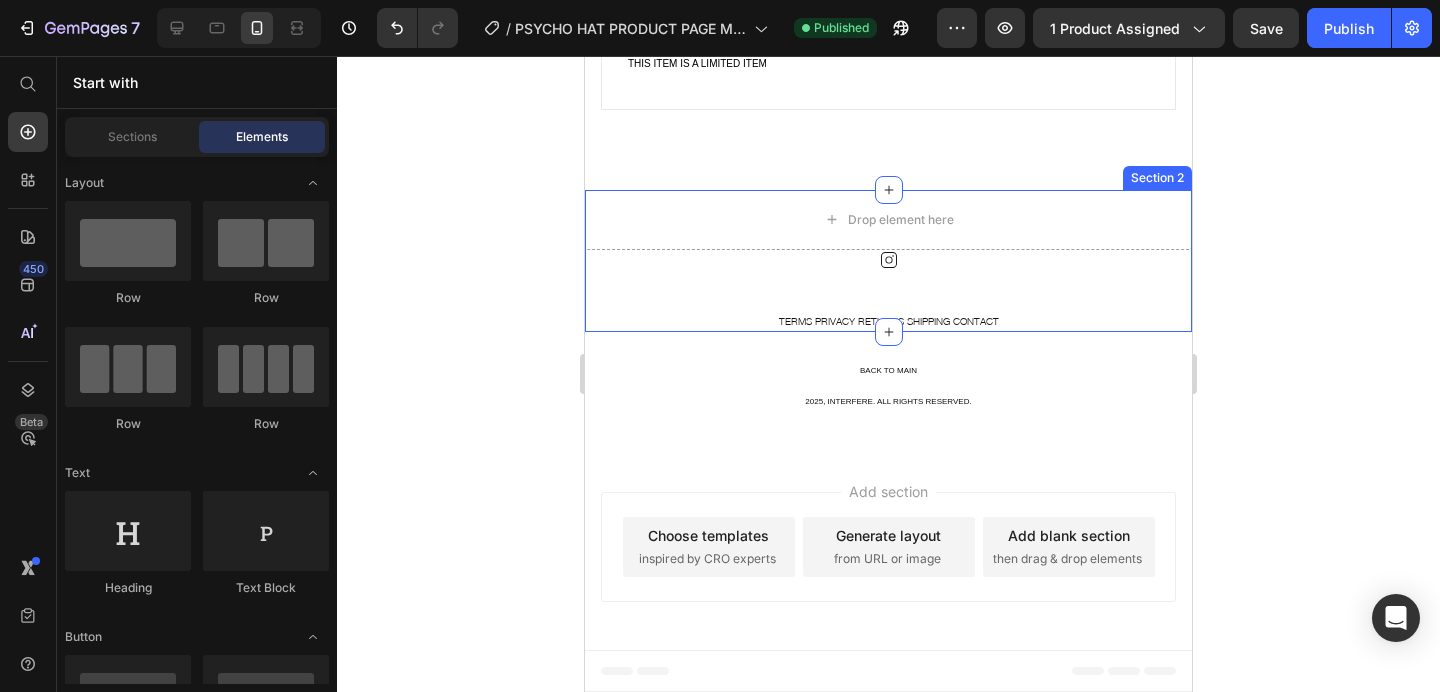 click on "Icon" at bounding box center (888, 280) 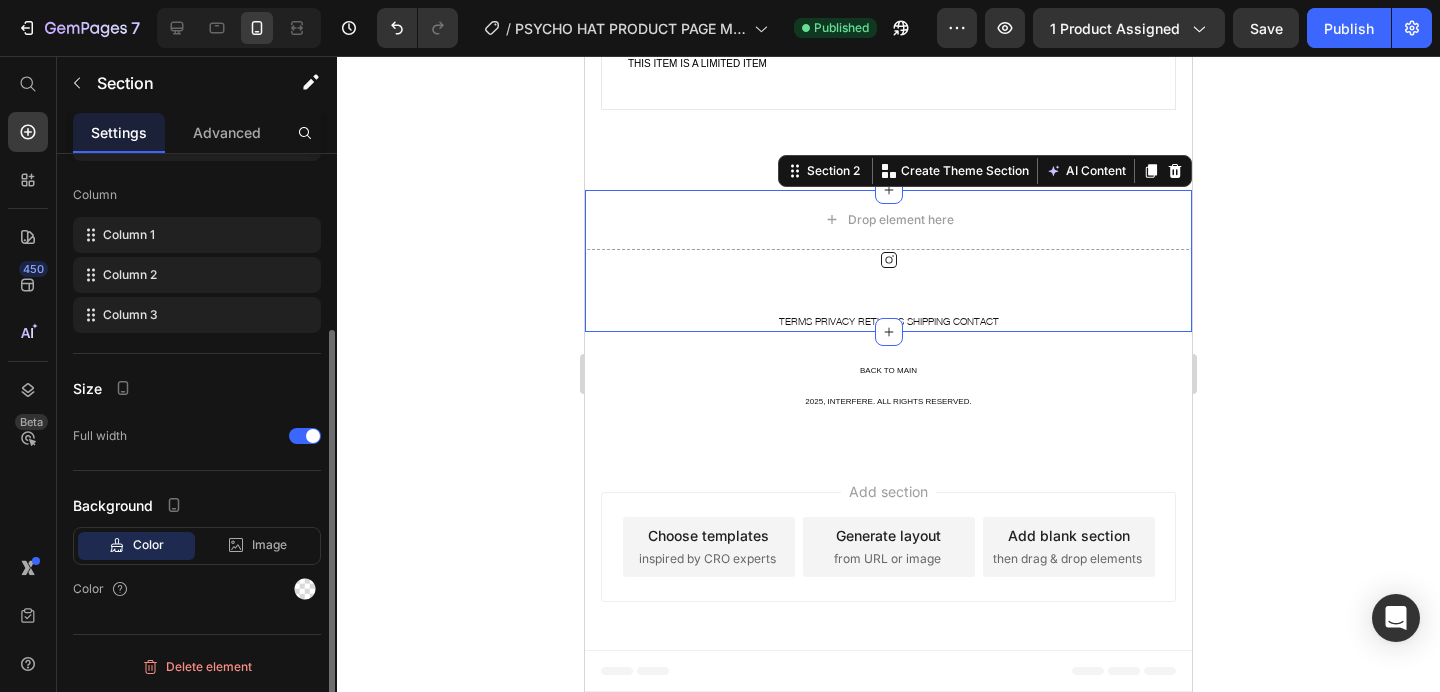 scroll, scrollTop: 0, scrollLeft: 0, axis: both 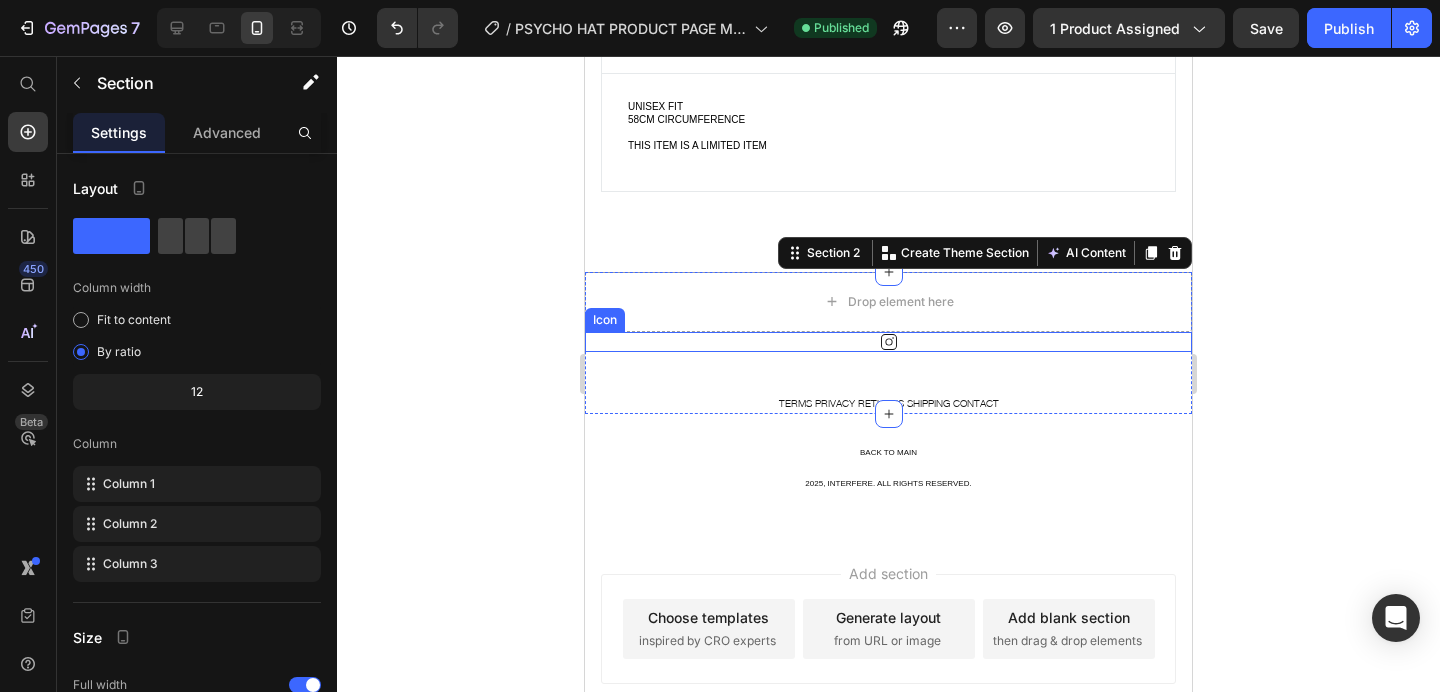 click on "Icon" at bounding box center [888, 342] 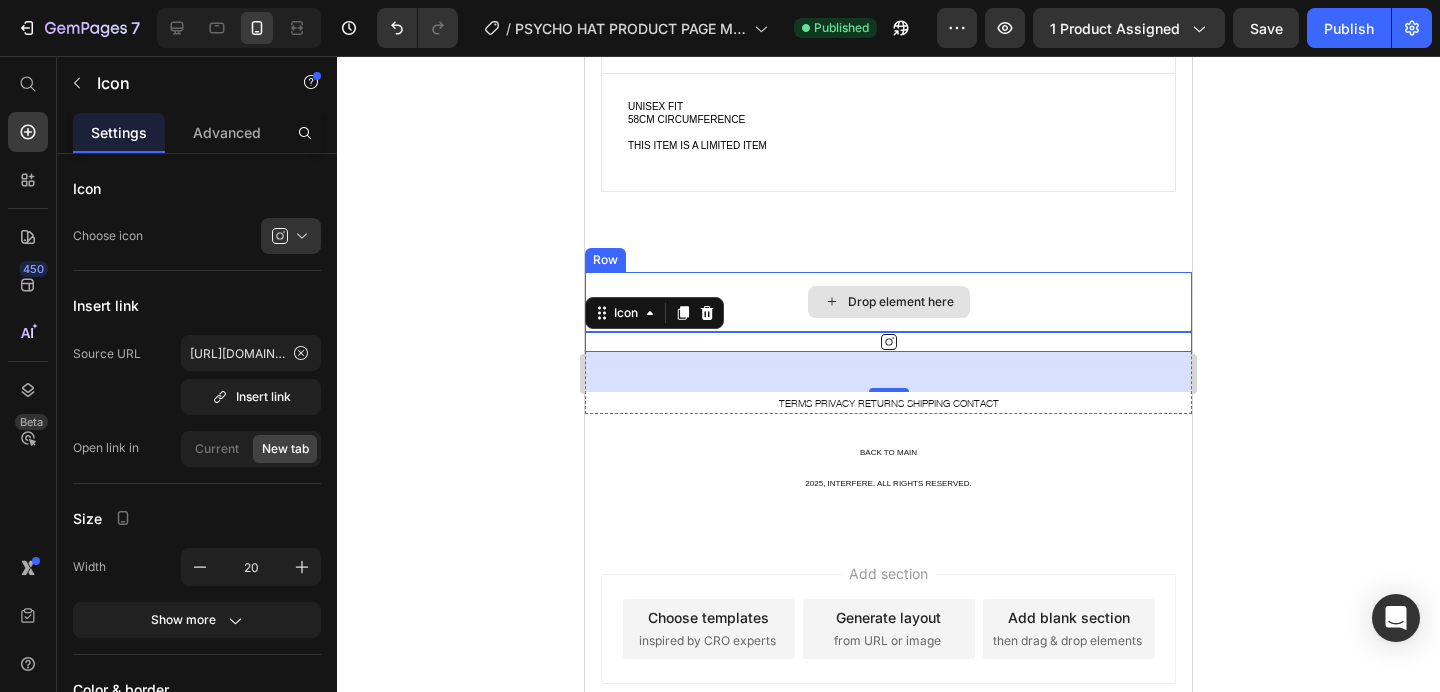 click on "Drop element here" at bounding box center [888, 302] 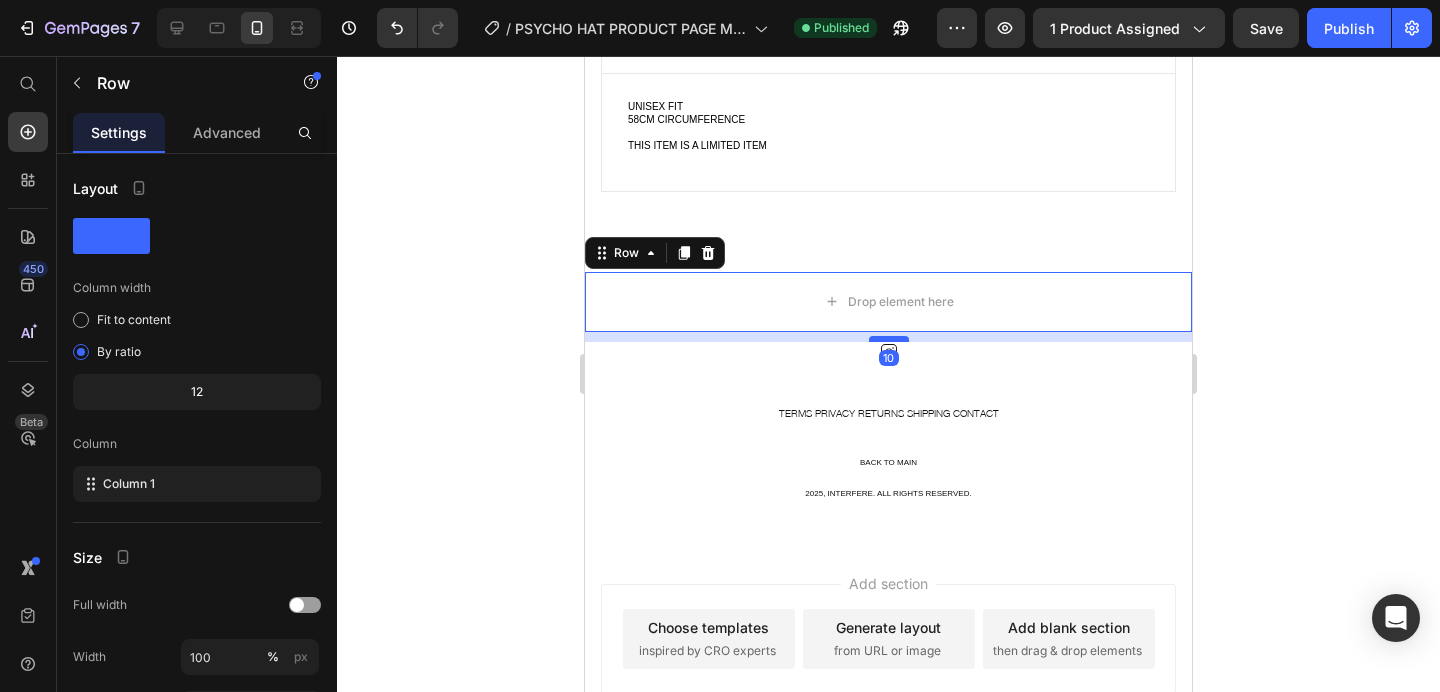 drag, startPoint x: 876, startPoint y: 329, endPoint x: 874, endPoint y: 339, distance: 10.198039 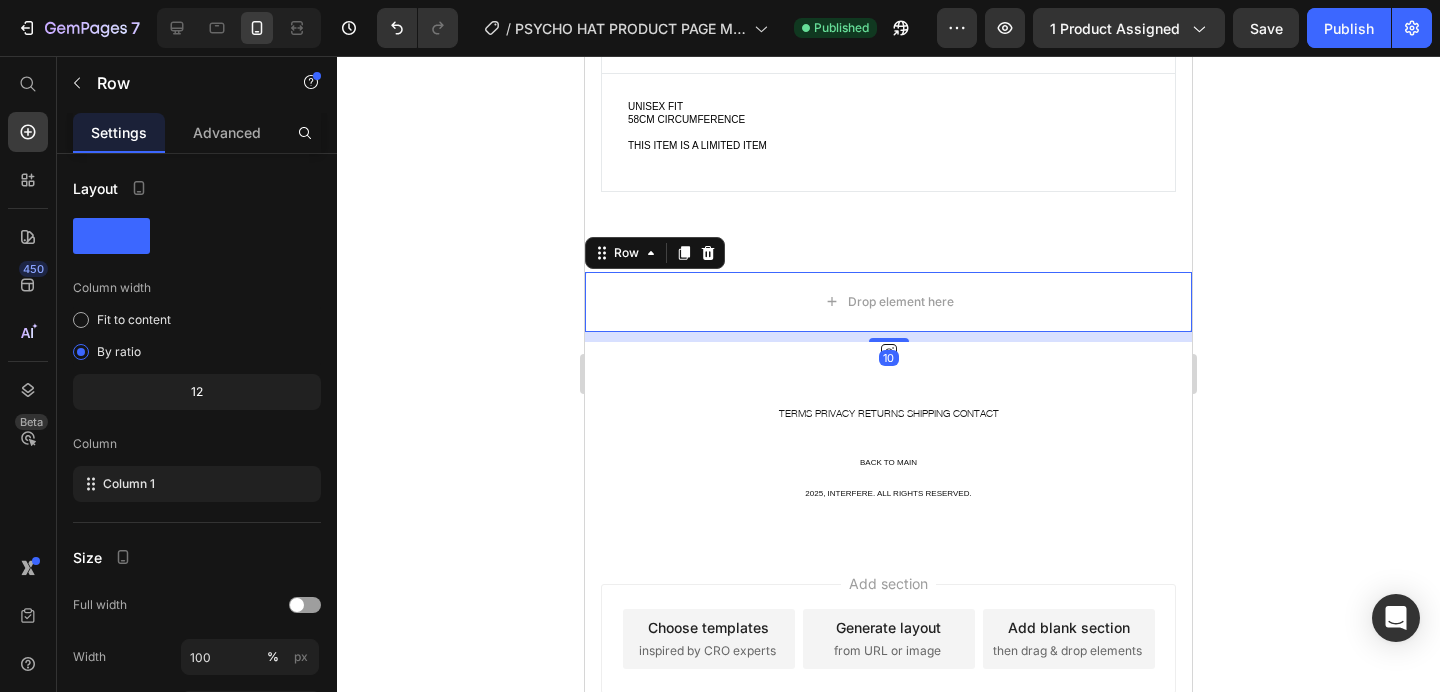 click 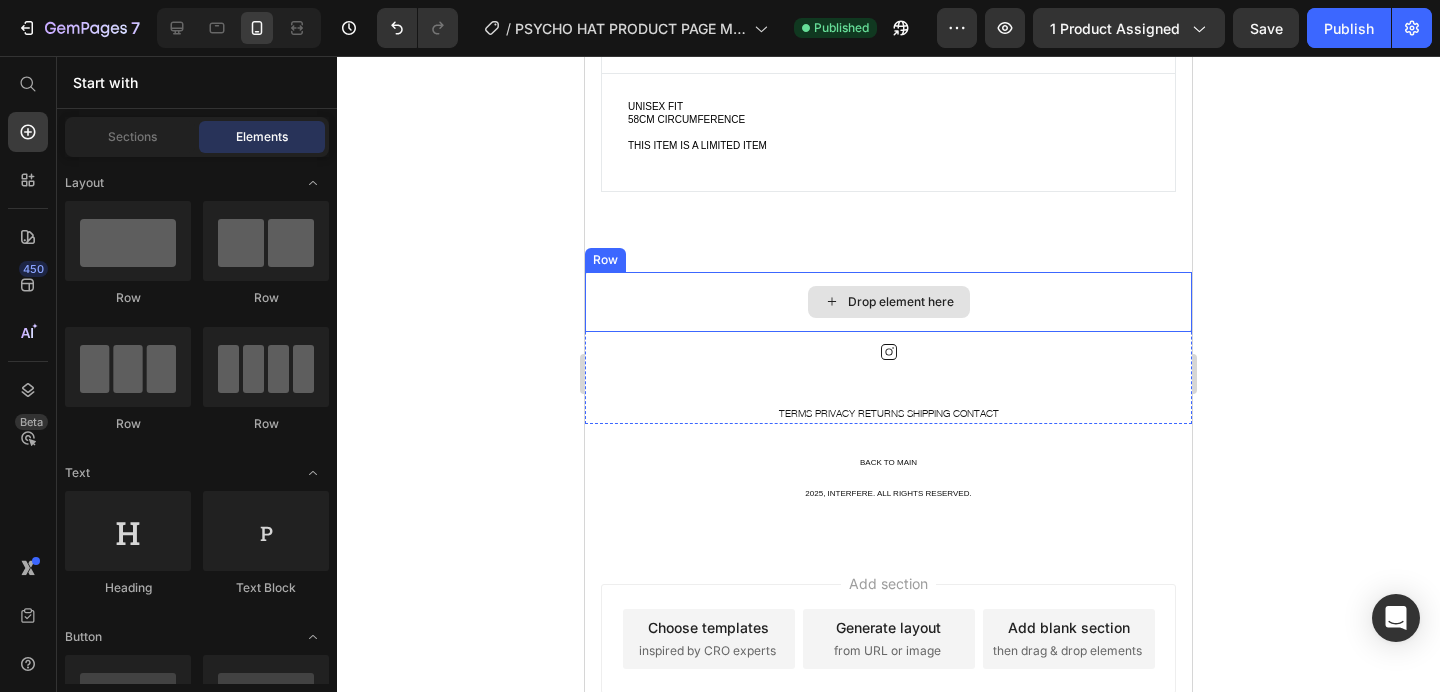 click on "Drop element here" at bounding box center (888, 302) 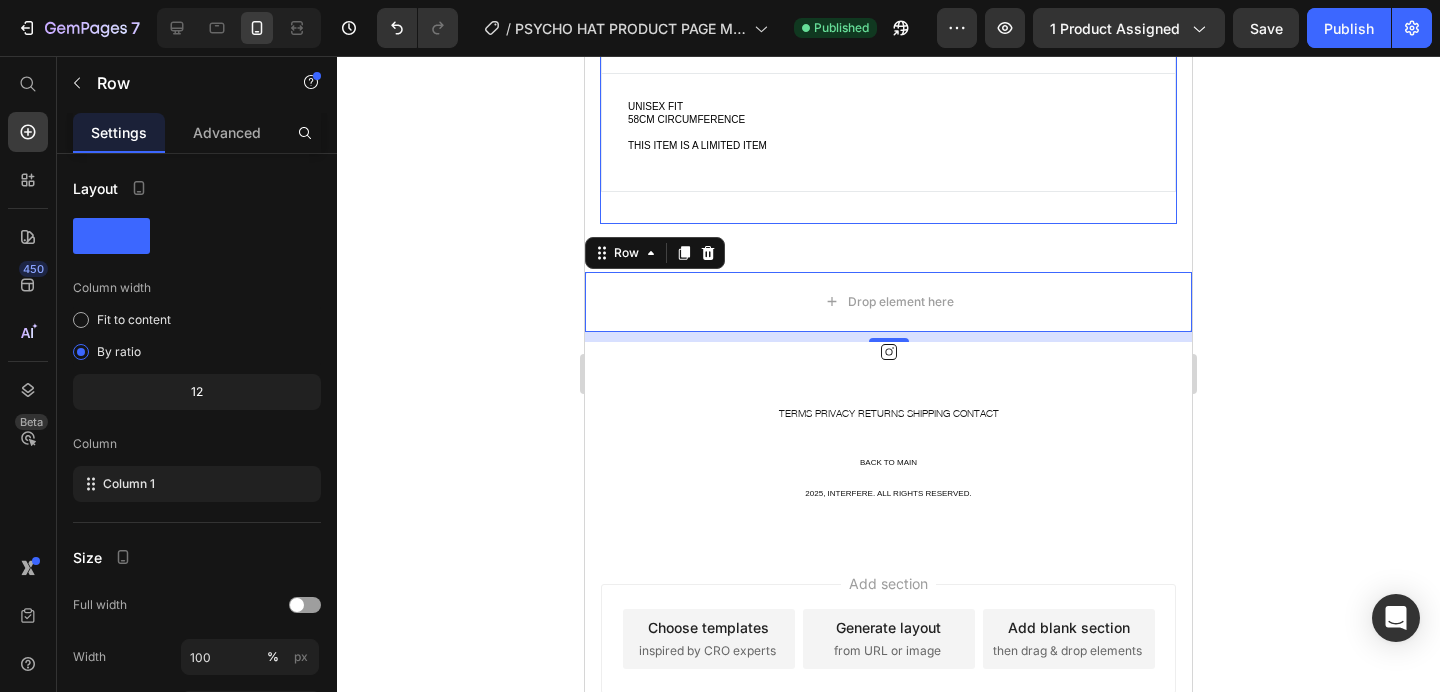 click on "DAMAGED PSYCHO CAP Product Title 120 AUD Product Price Row INTERFERE System Number One   Hand distressed 100% drill cotton CUSTOM metal details at visor PSYCHO embroidery logo Velcro back fastening One size fits all intentionally distressed areas will uniquely vary   THIS IS A LIMITED ITEM     Text block 1 Product Quantity
Drop element here Row ADD TO CART Product Cart Button Only  9  remaining Stock Counter INTERFERE System Number One   Hand distressed 100% drill cotton CUSTOM metal details at visor PSYCHO embroidery logo Velcro back fastening One size fits all intentionally distressed areas will uniquely vary   THIS IS A LIMITED ITEM   Text block
SHIPPING
EXTRA INFORMATION UNISEX FIT 58CM CIRCUMFERENCE   THIS ITEM IS A LIMITED ITEM   Text block Accordion" at bounding box center (888, -153) 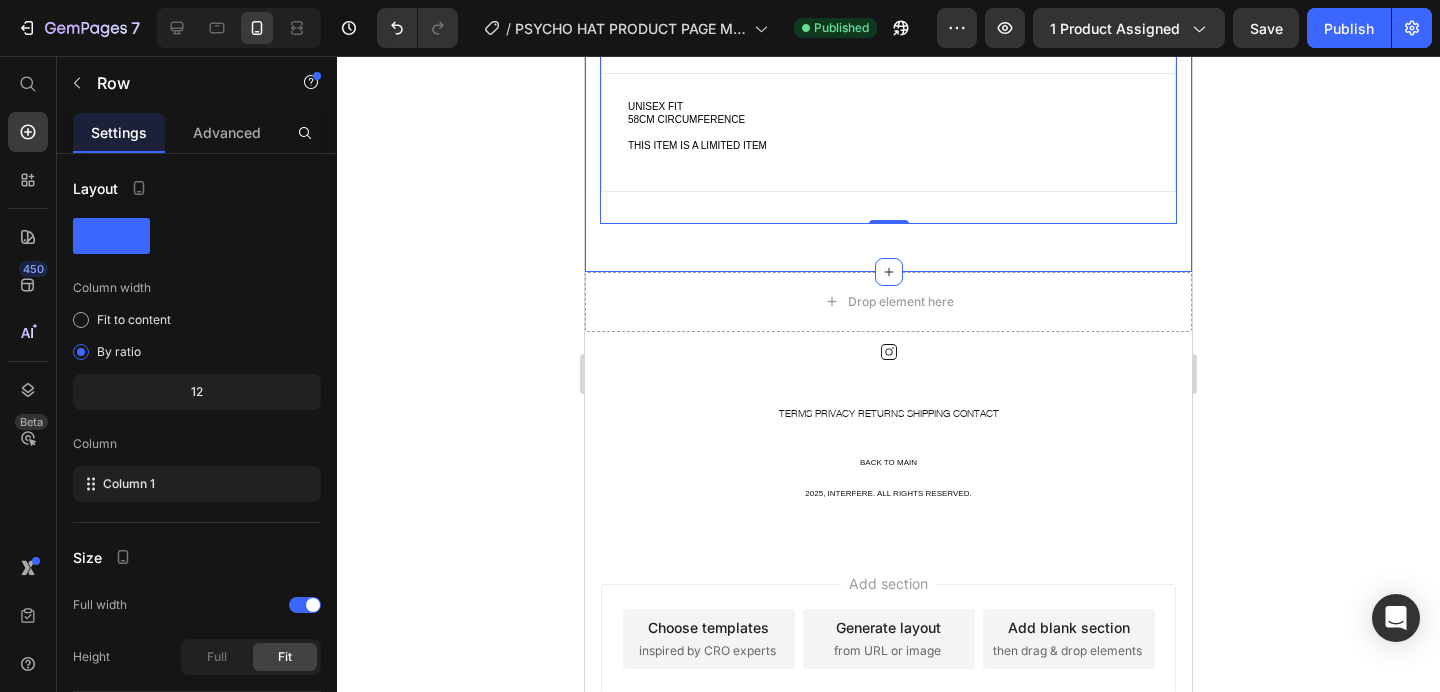 click on "Product Images DAMAGED PSYCHO CAP Product Title 120 AUD Product Price Row INTERFERE System Number One   Hand distressed 100% drill cotton CUSTOM metal details at visor PSYCHO embroidery logo Velcro back fastening One size fits all intentionally distressed areas will uniquely vary   THIS IS A LIMITED ITEM     Text block 1 Product Quantity
Drop element here Row ADD TO CART Product Cart Button Only  9  remaining Stock Counter INTERFERE System Number One   Hand distressed 100% drill cotton CUSTOM metal details at visor PSYCHO embroidery logo Velcro back fastening One size fits all intentionally distressed areas will uniquely vary   THIS IS A LIMITED ITEM   Text block
SHIPPING
EXTRA INFORMATION UNISEX FIT 58CM CIRCUMFERENCE   THIS ITEM IS A LIMITED ITEM   Text block Accordion Row   0 Product Section 1" at bounding box center (888, -630) 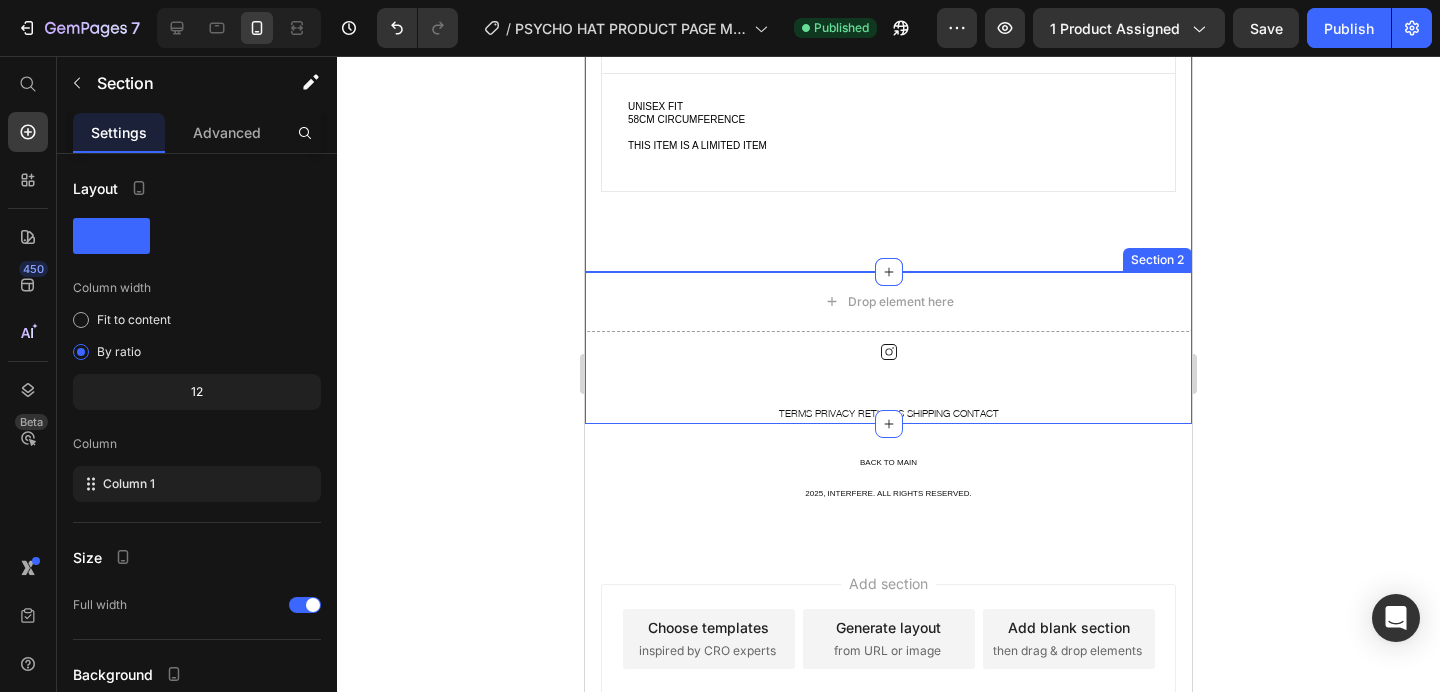 click on "Icon" at bounding box center (888, 372) 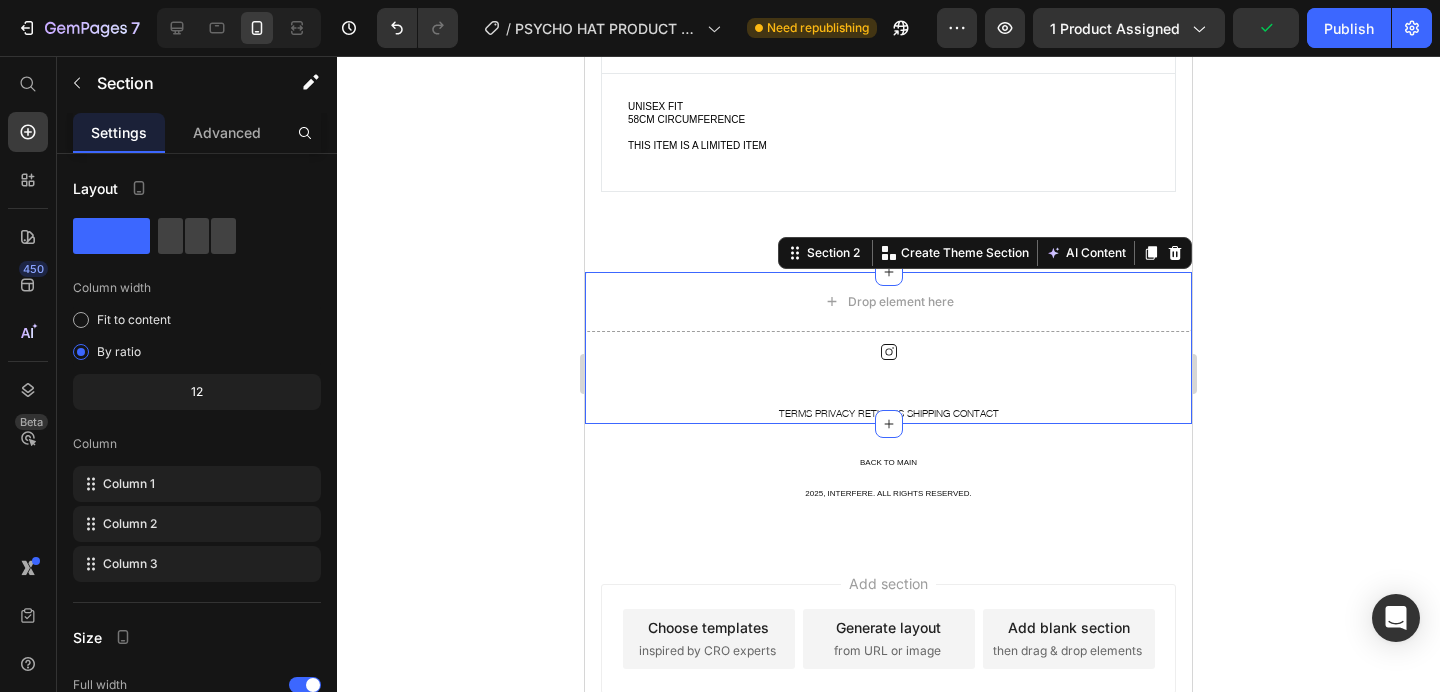 click 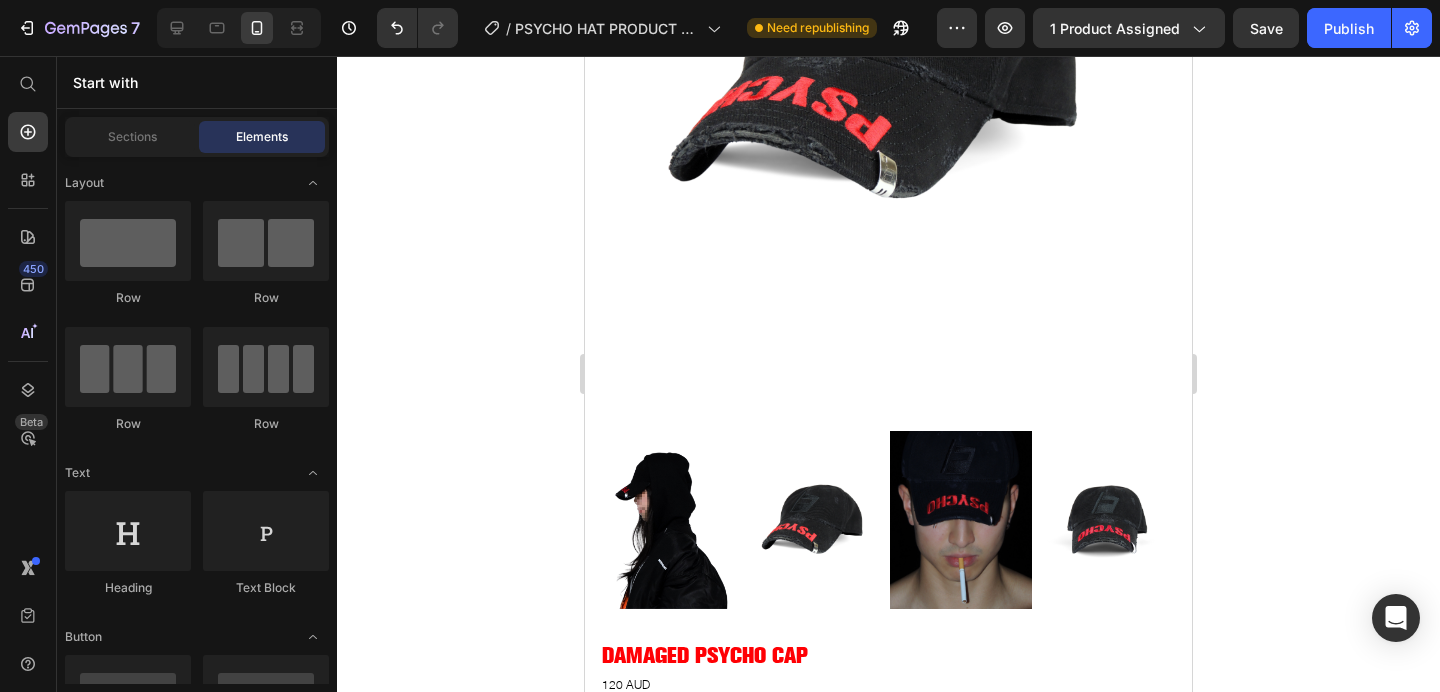 scroll, scrollTop: 0, scrollLeft: 0, axis: both 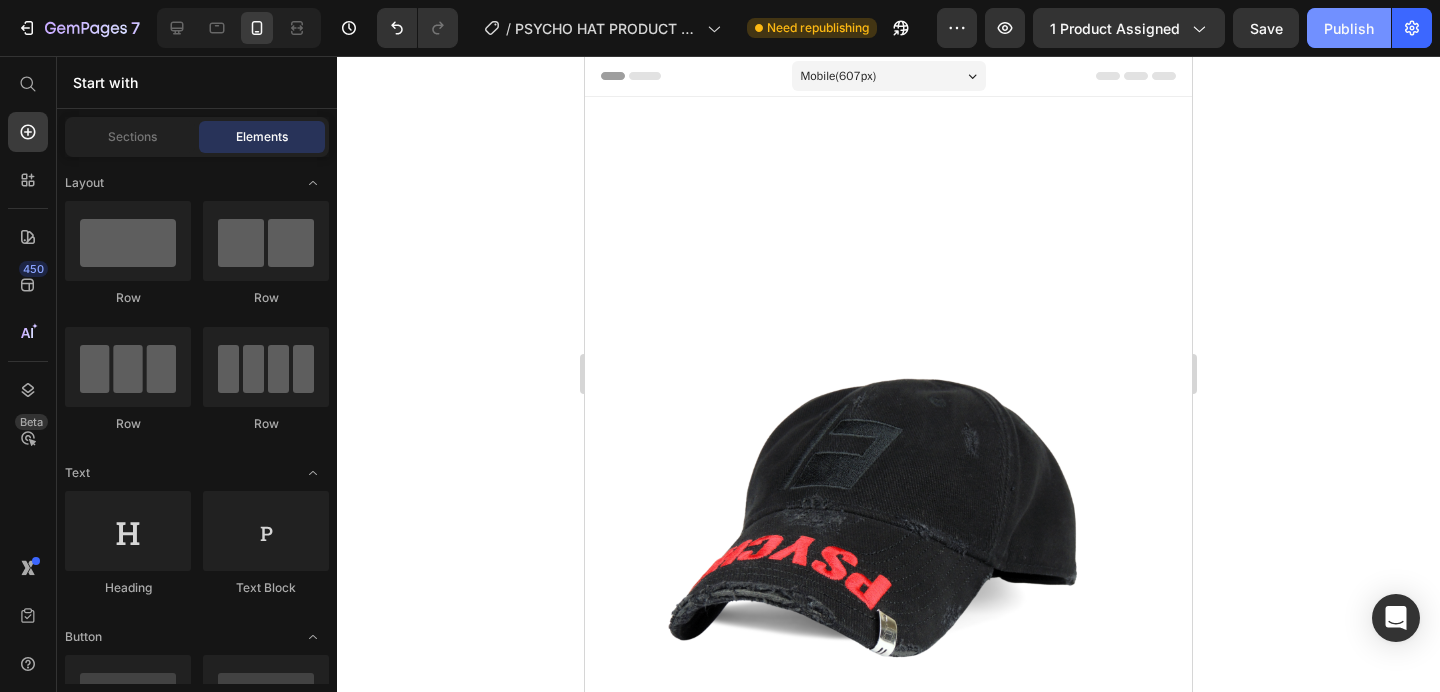 click on "Publish" at bounding box center (1349, 28) 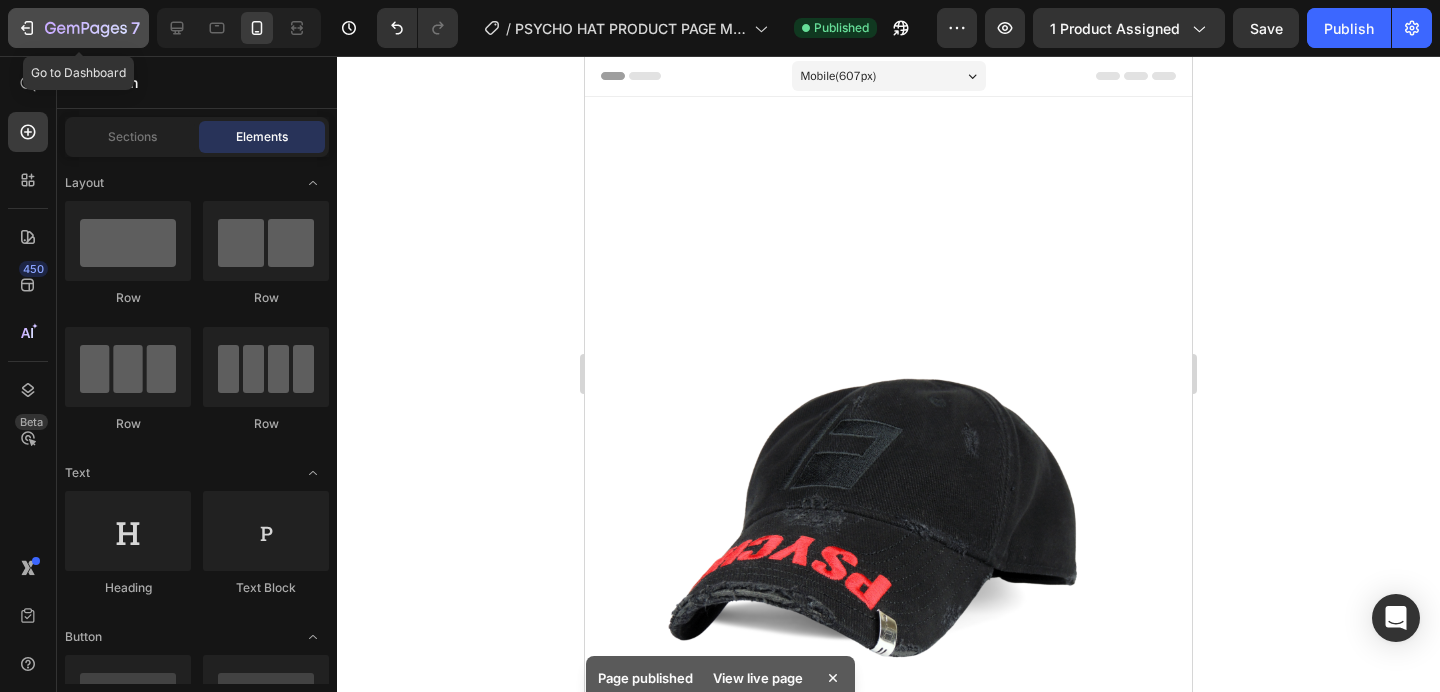 click 